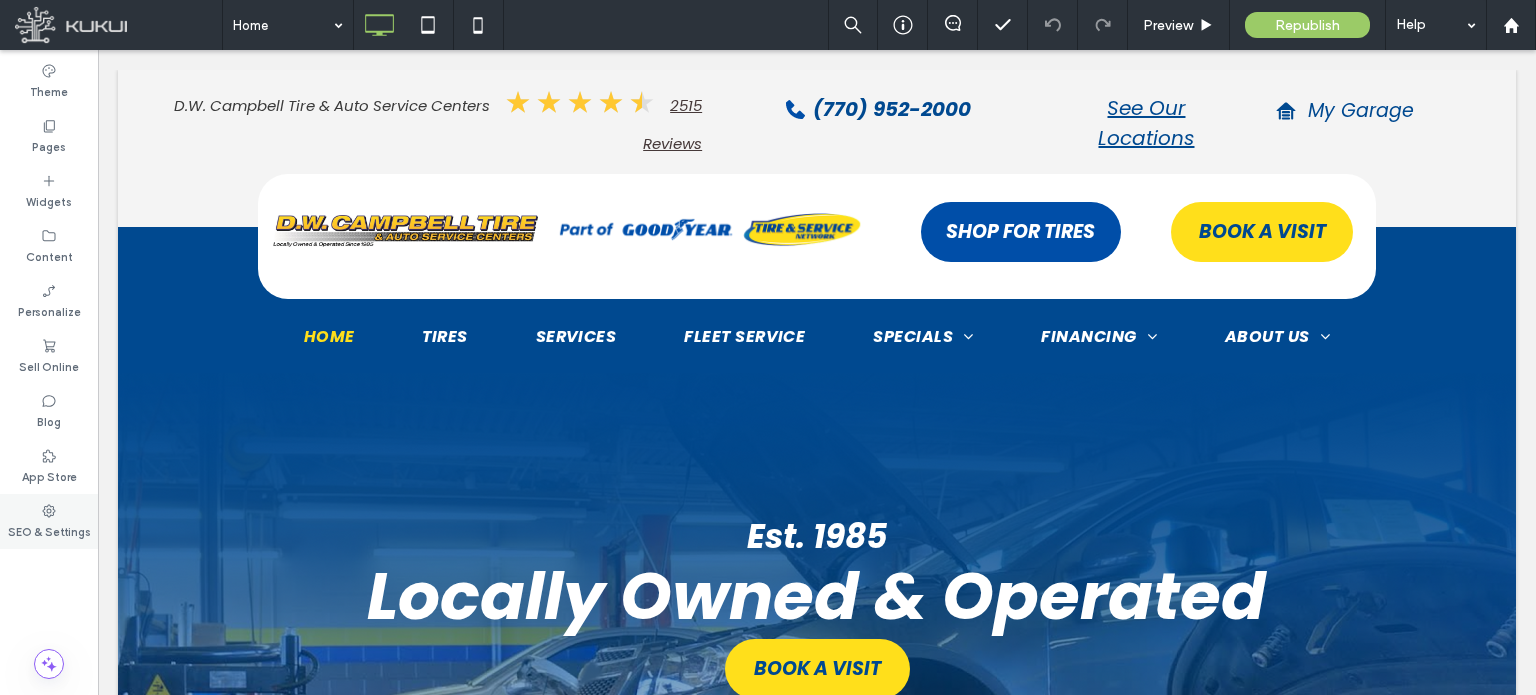 scroll, scrollTop: 0, scrollLeft: 0, axis: both 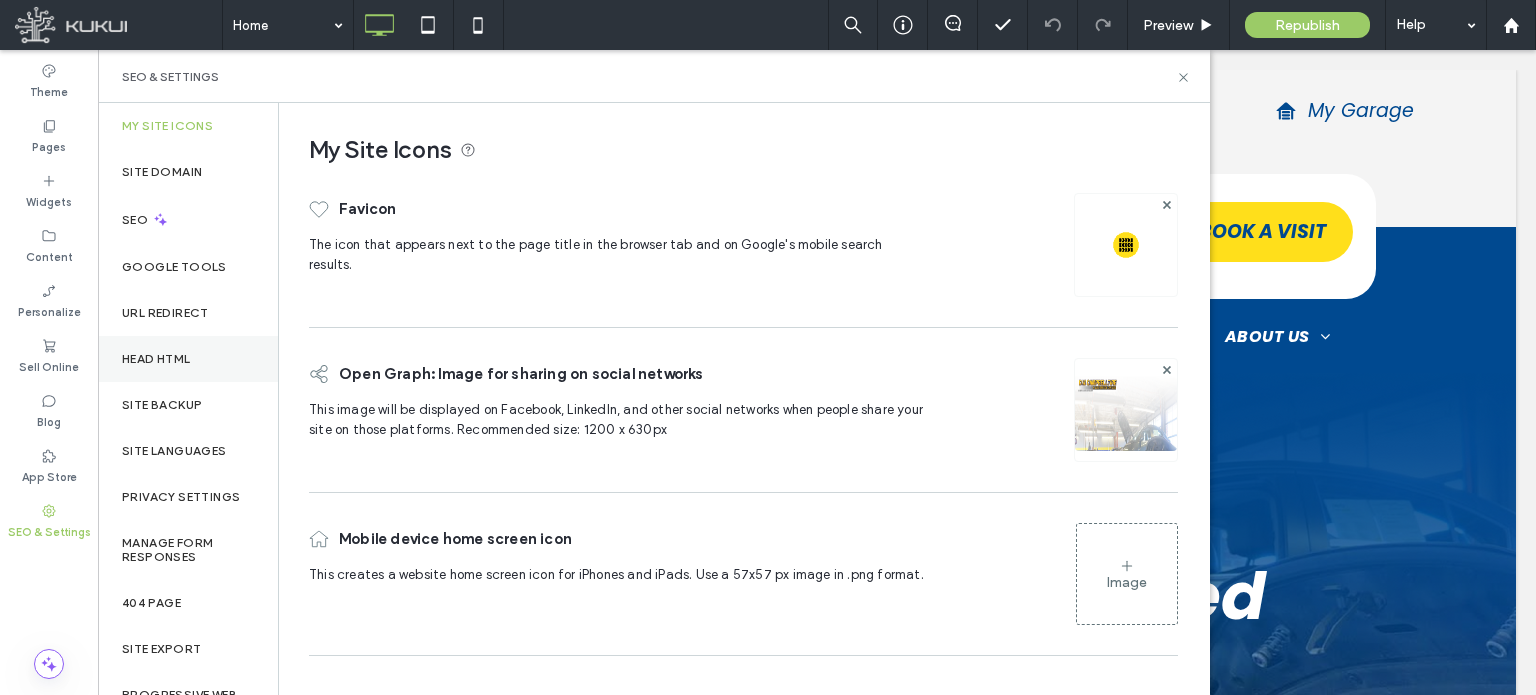 click on "Head HTML" at bounding box center [156, 359] 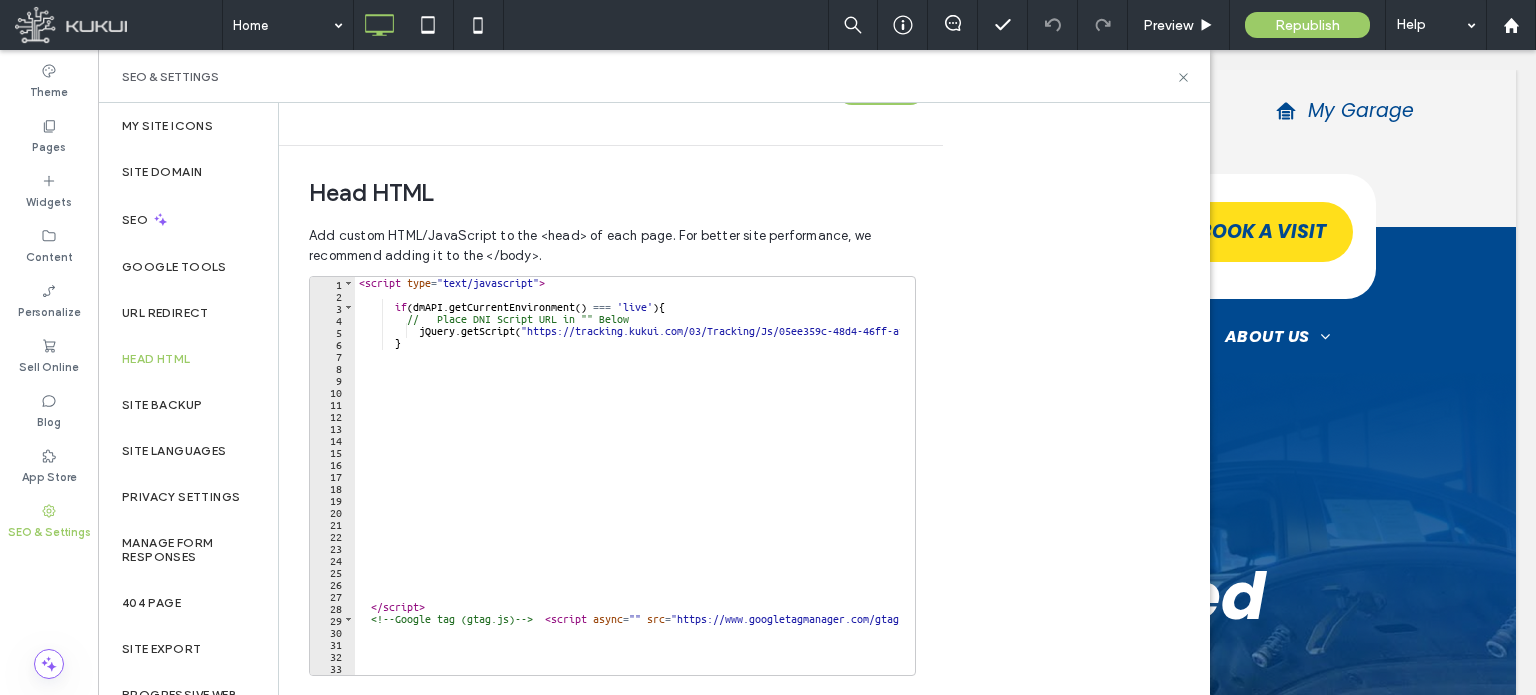 scroll, scrollTop: 674, scrollLeft: 0, axis: vertical 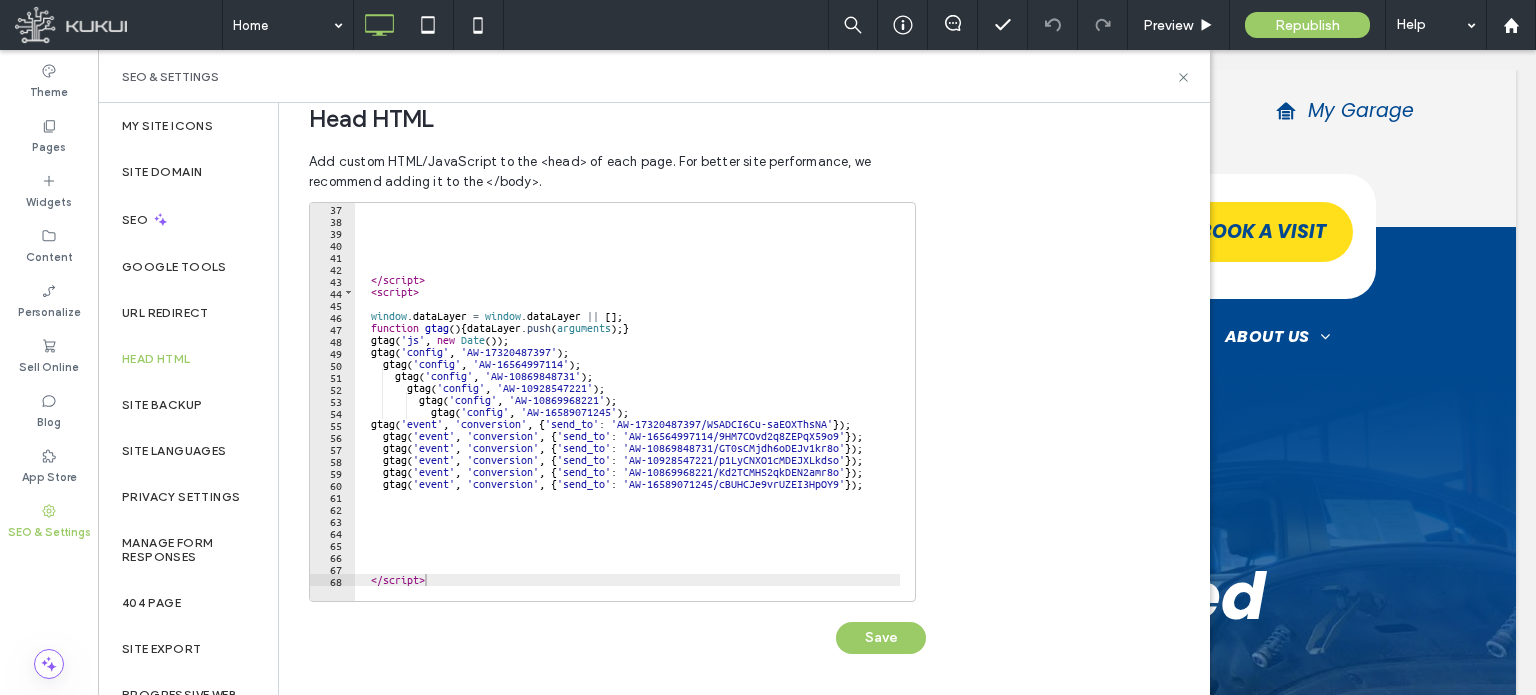 type on "*********" 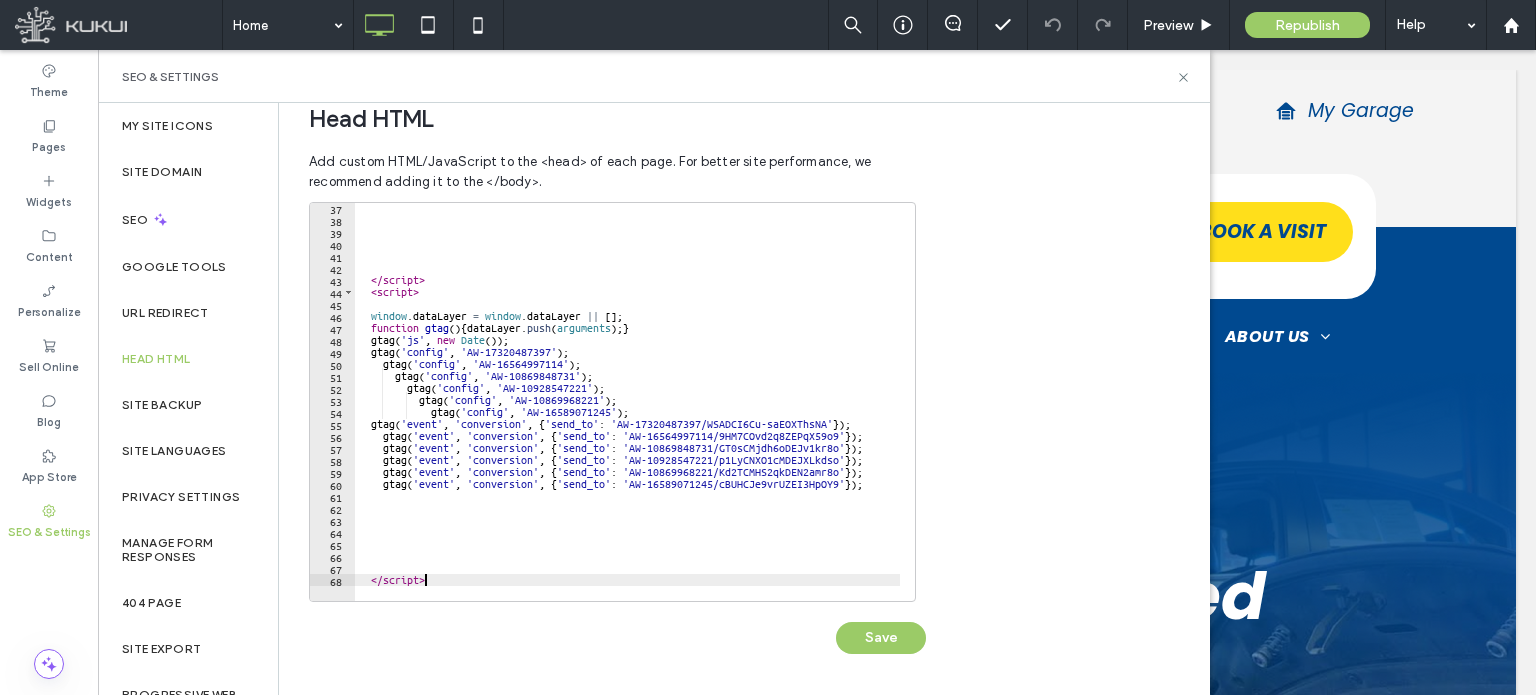 scroll, scrollTop: 444, scrollLeft: 0, axis: vertical 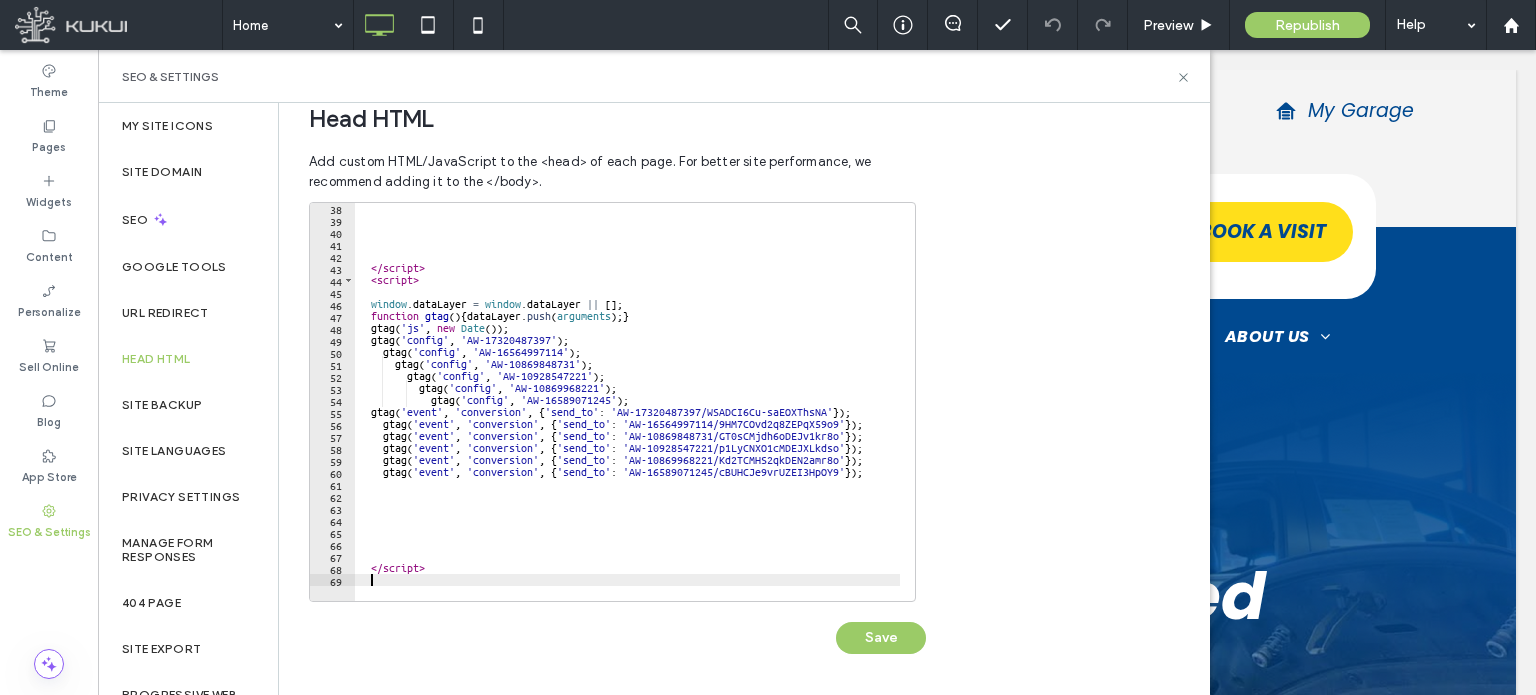 paste on "*********" 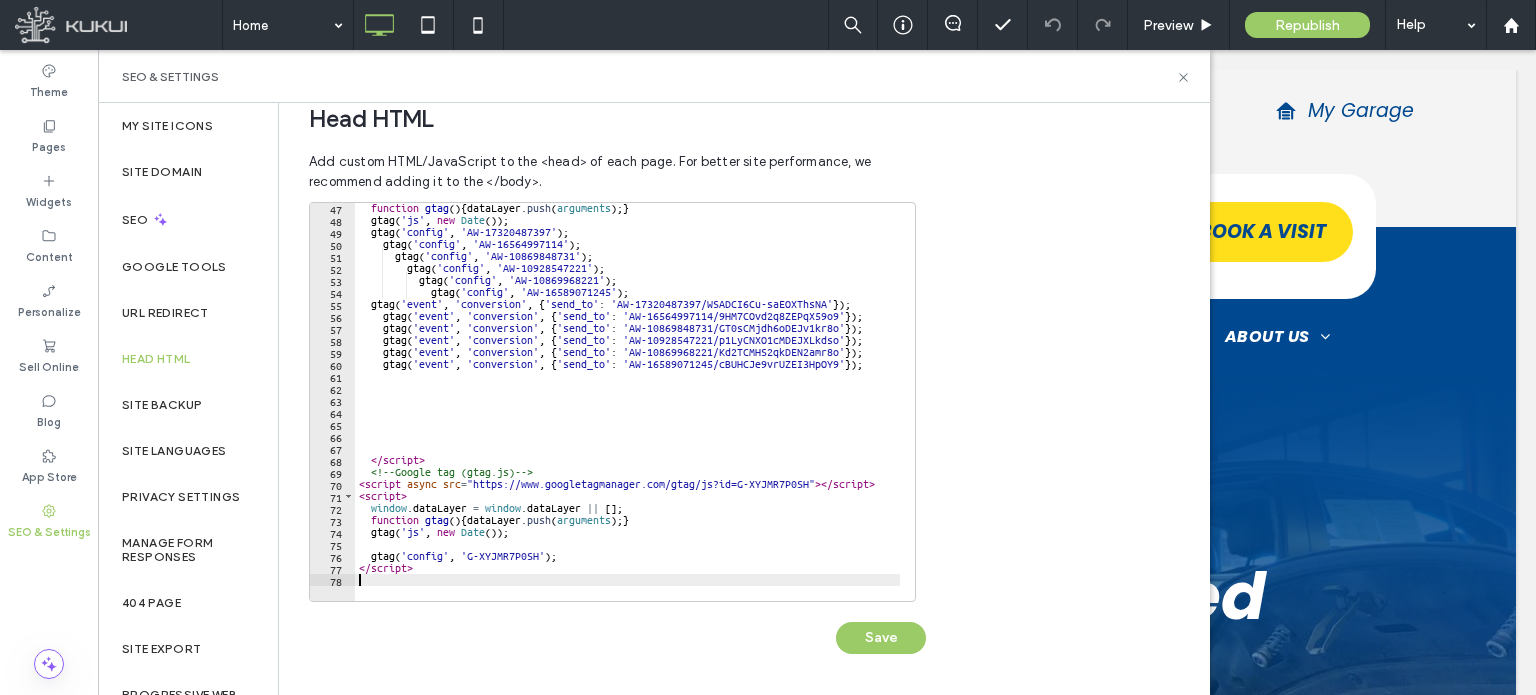 scroll, scrollTop: 552, scrollLeft: 0, axis: vertical 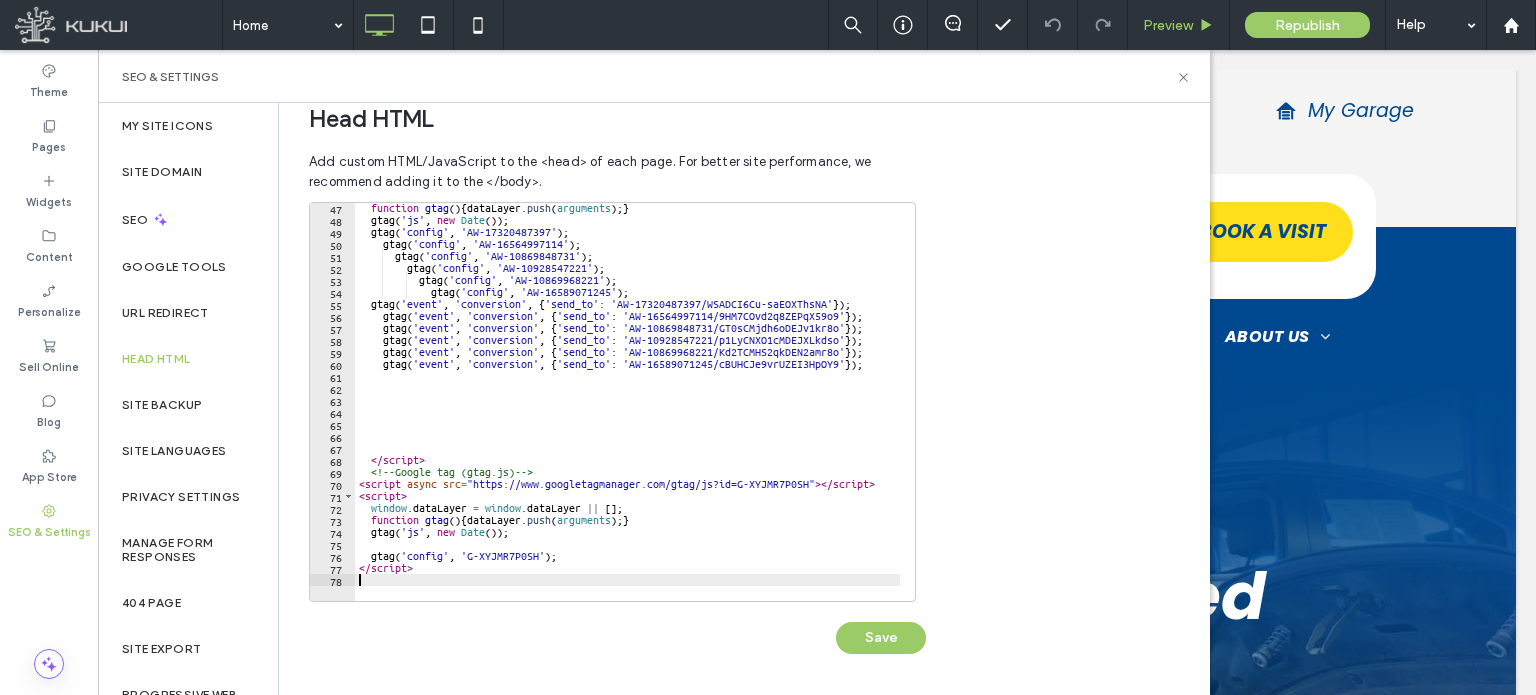 paste on "**********" 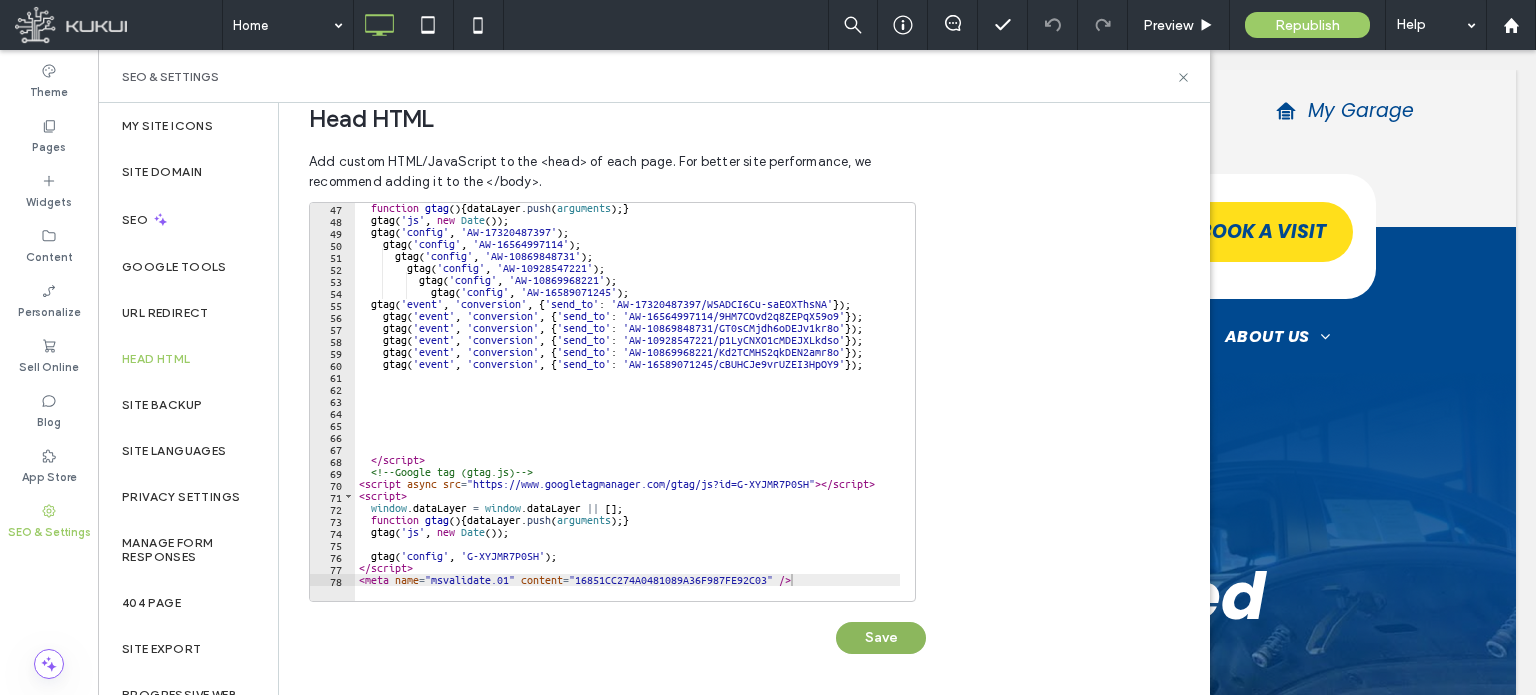 click on "Save" at bounding box center (881, 638) 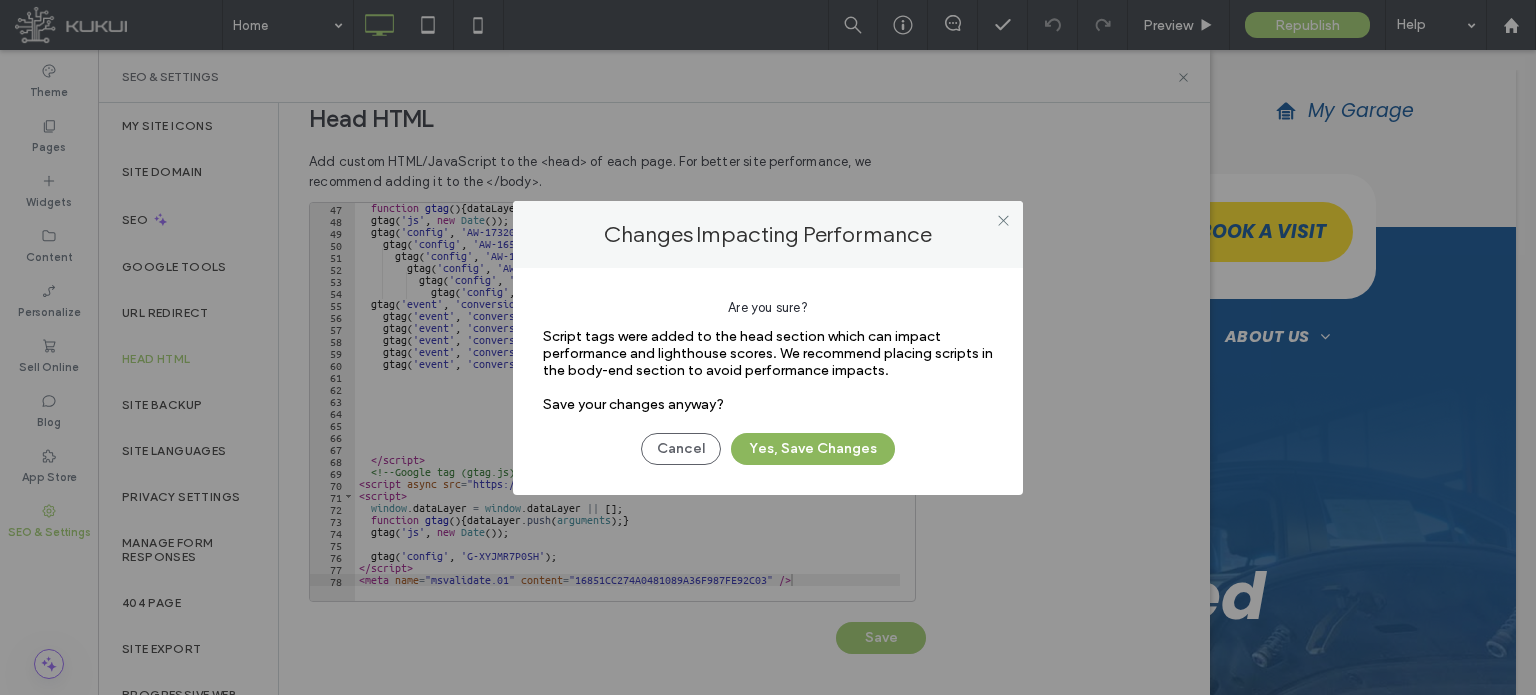 click on "Yes, Save Changes" at bounding box center [813, 449] 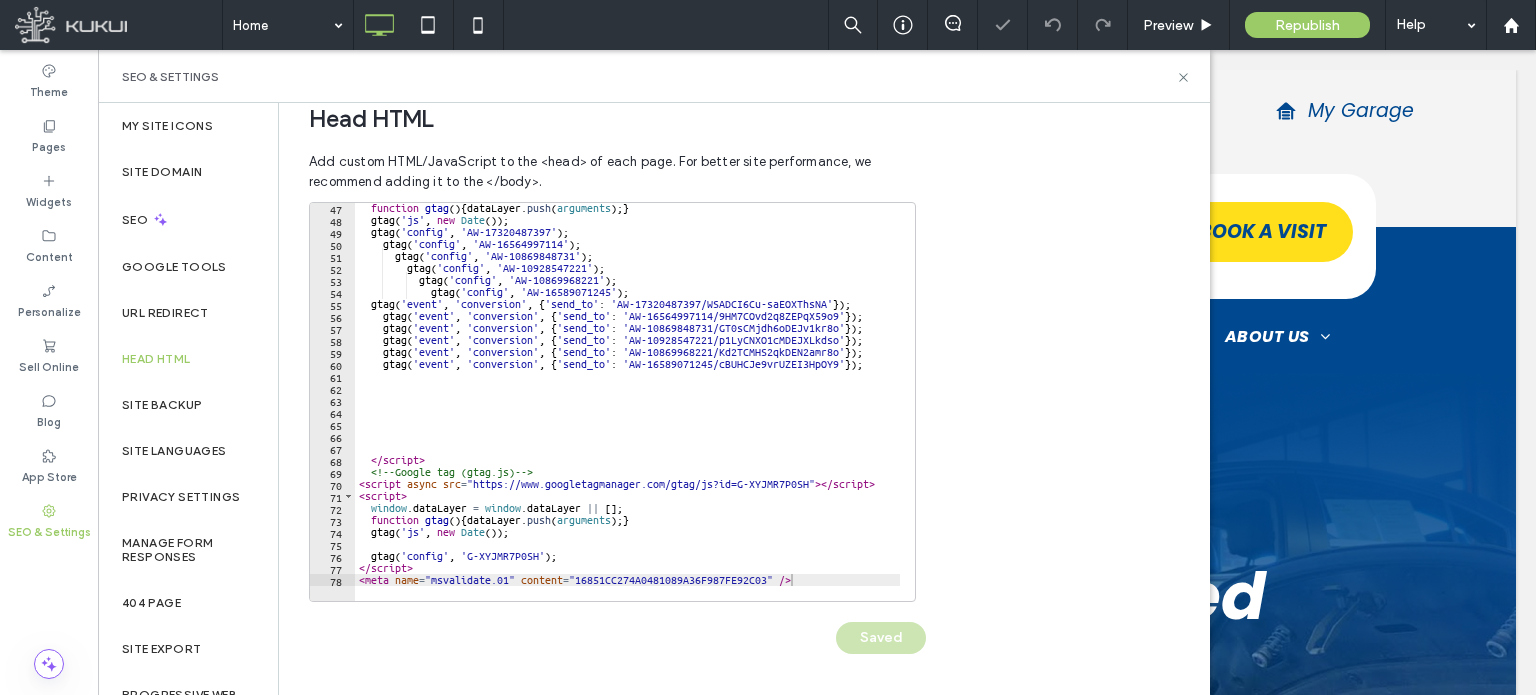 scroll, scrollTop: 0, scrollLeft: 0, axis: both 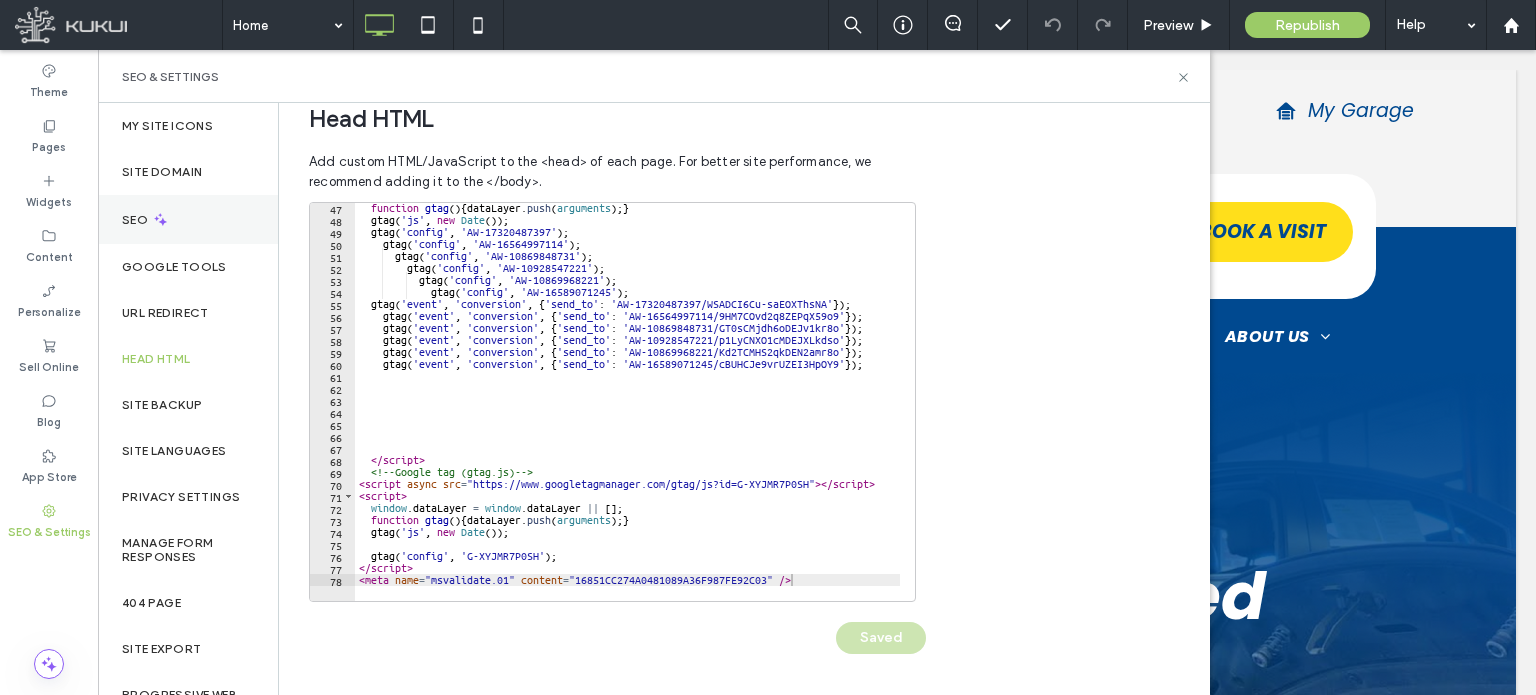click on "SEO" at bounding box center (137, 220) 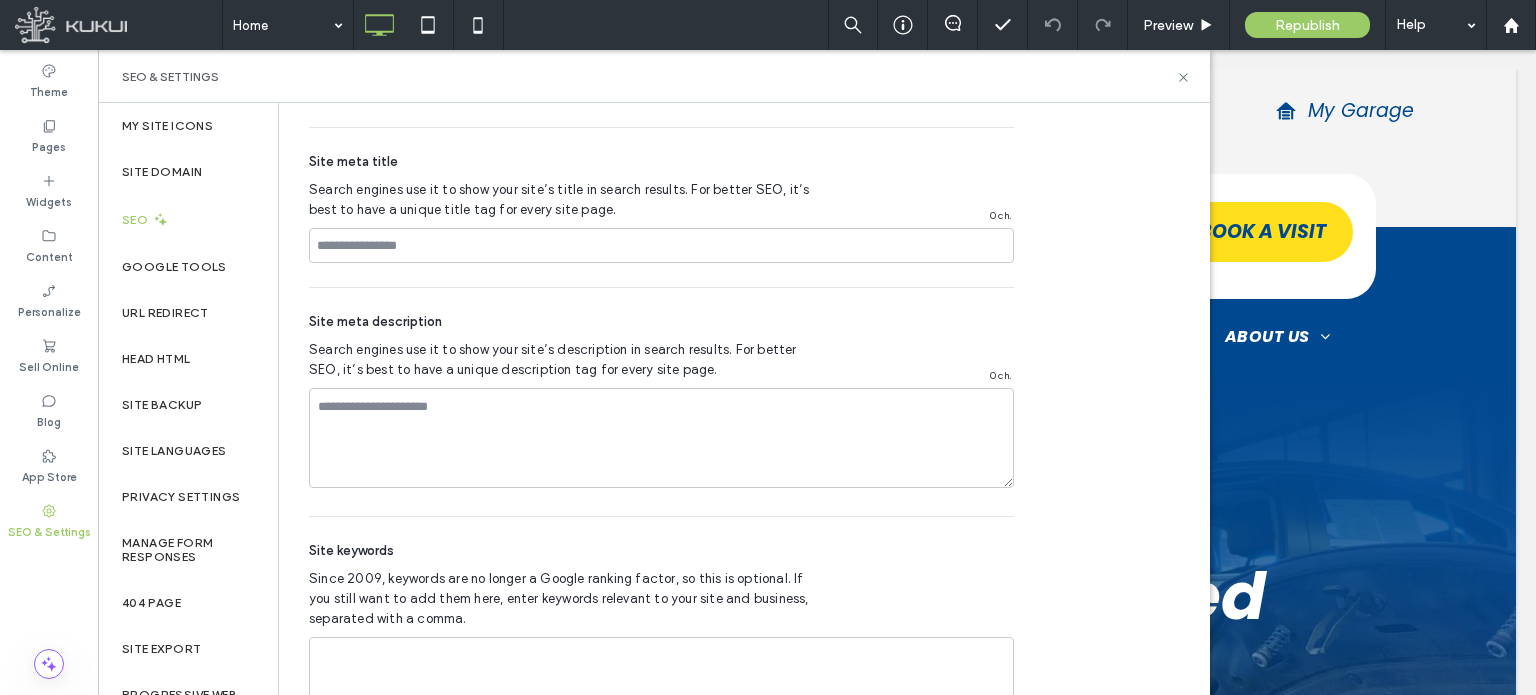 scroll, scrollTop: 1100, scrollLeft: 0, axis: vertical 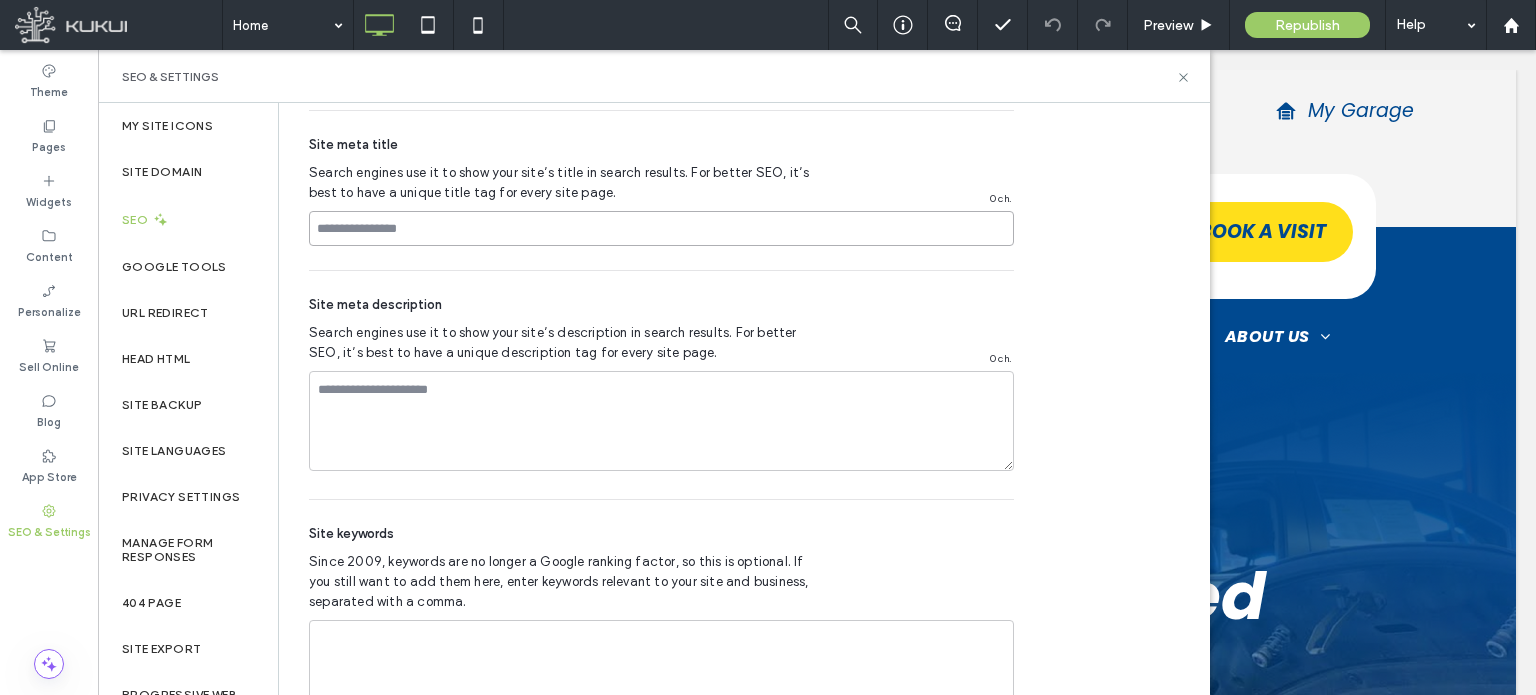 click at bounding box center [661, 228] 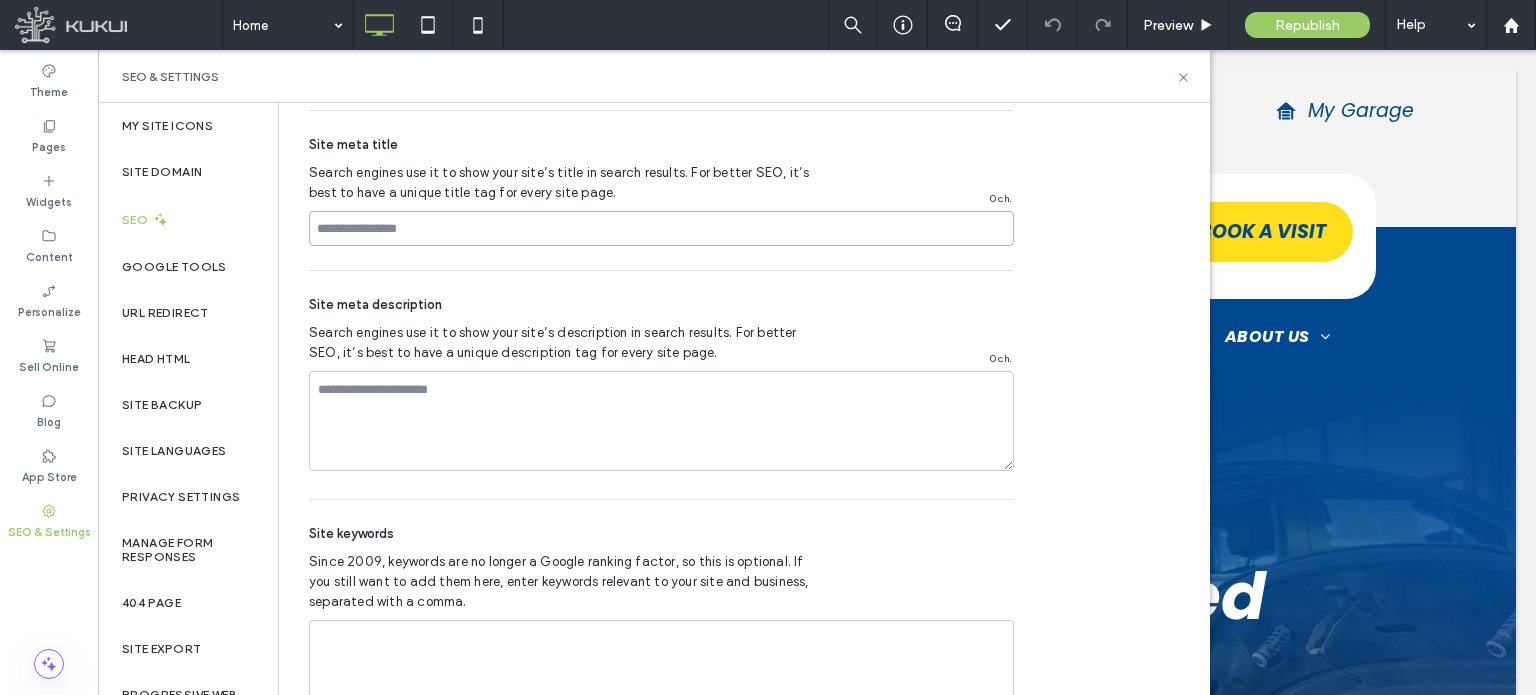paste on "**********" 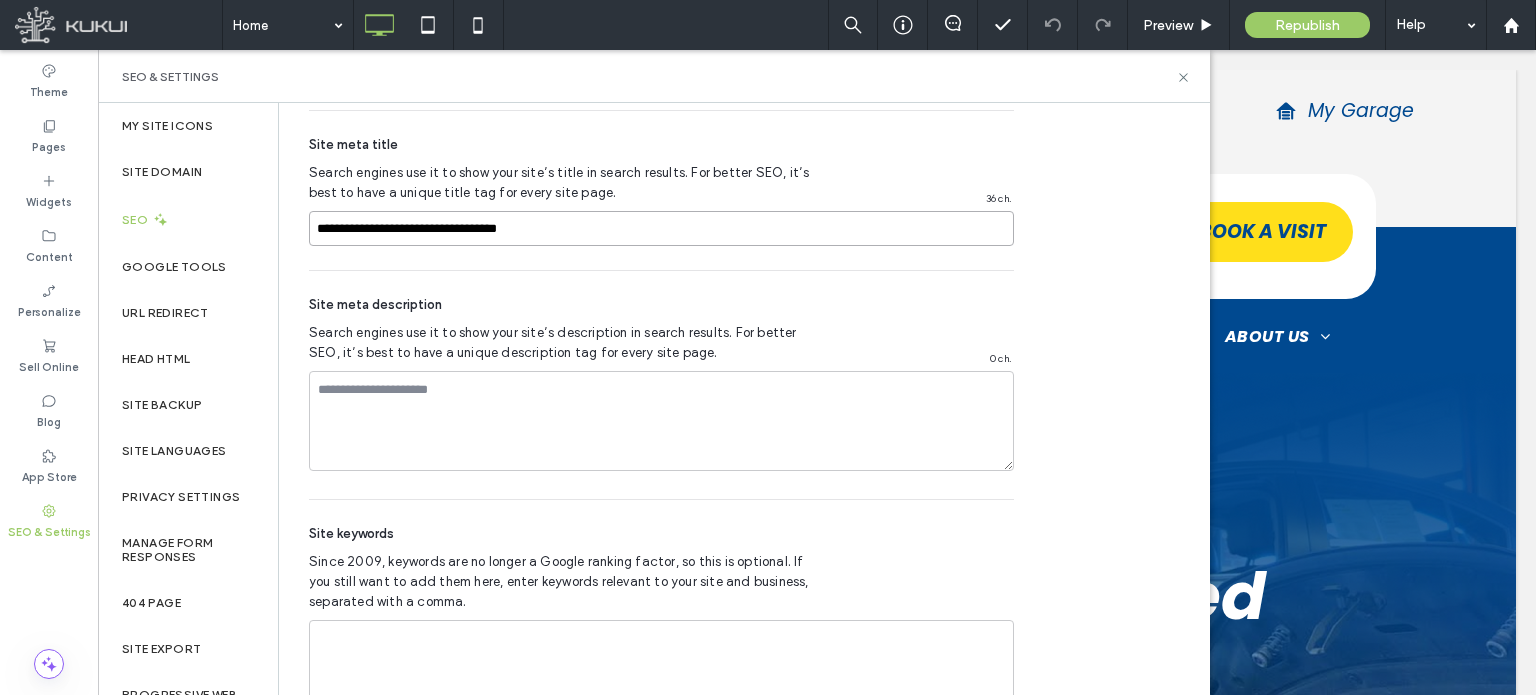 type on "**********" 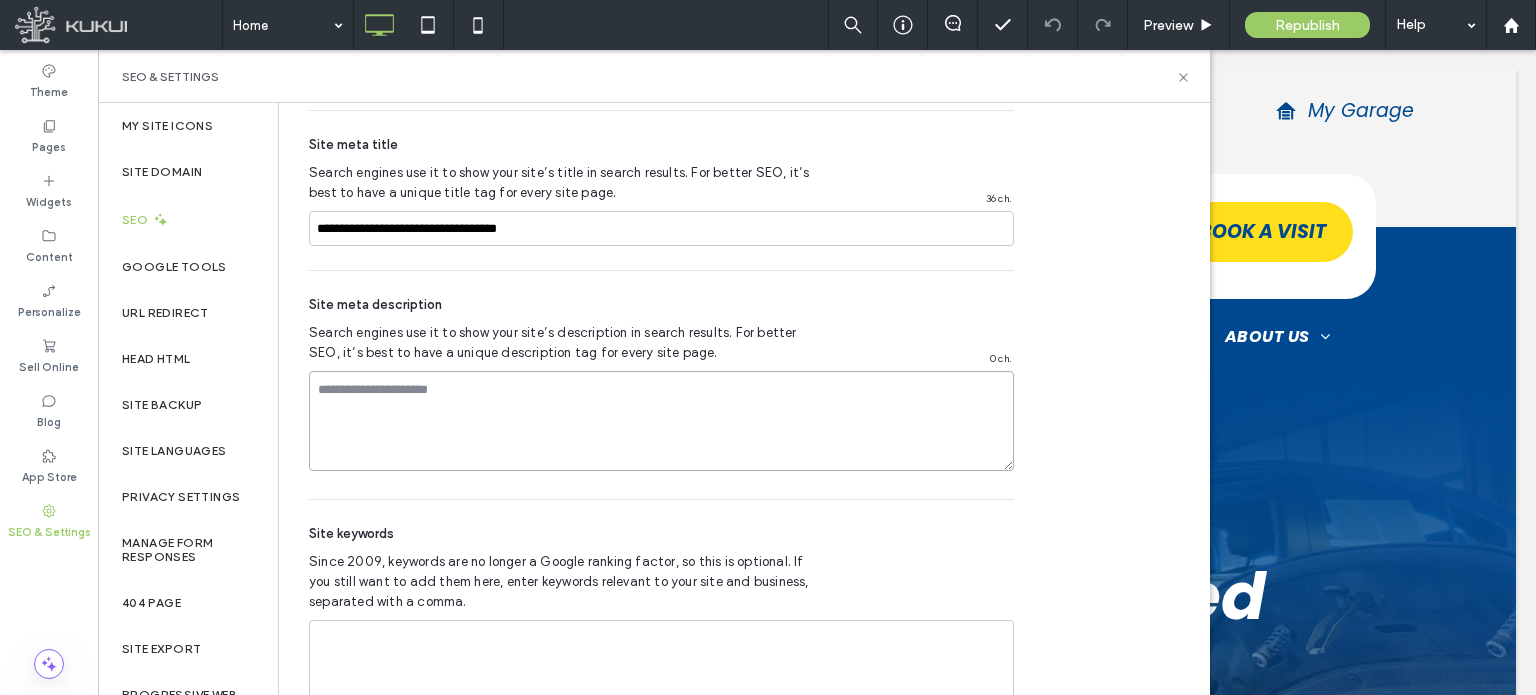 click at bounding box center [661, 421] 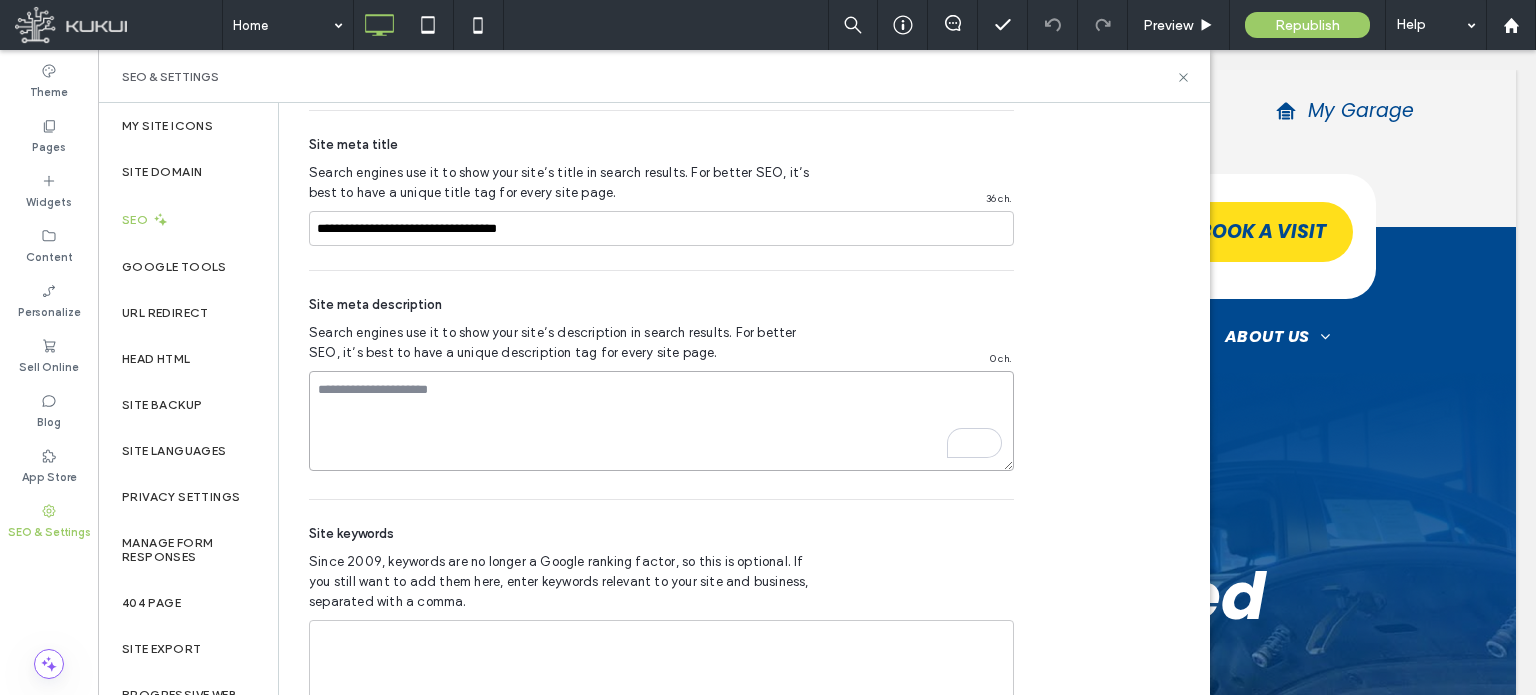 paste on "**********" 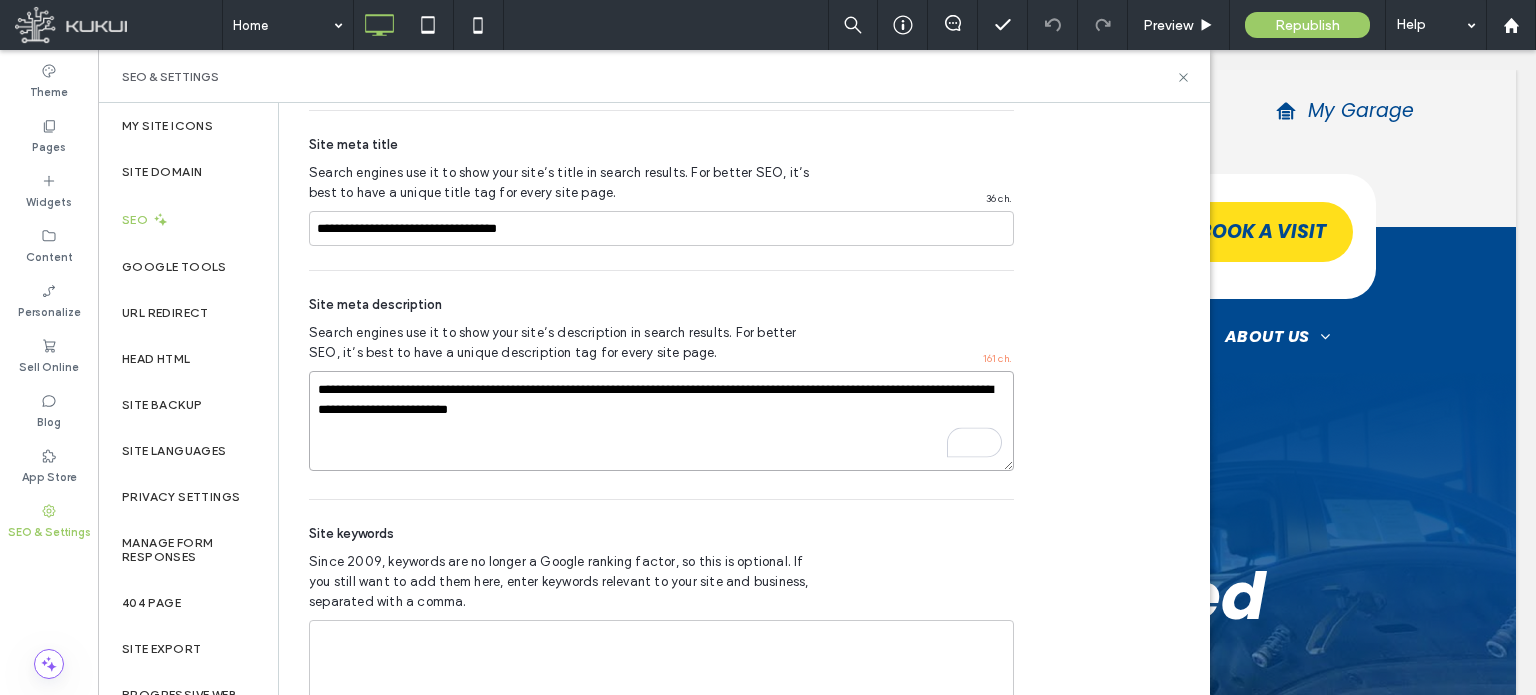 type on "**********" 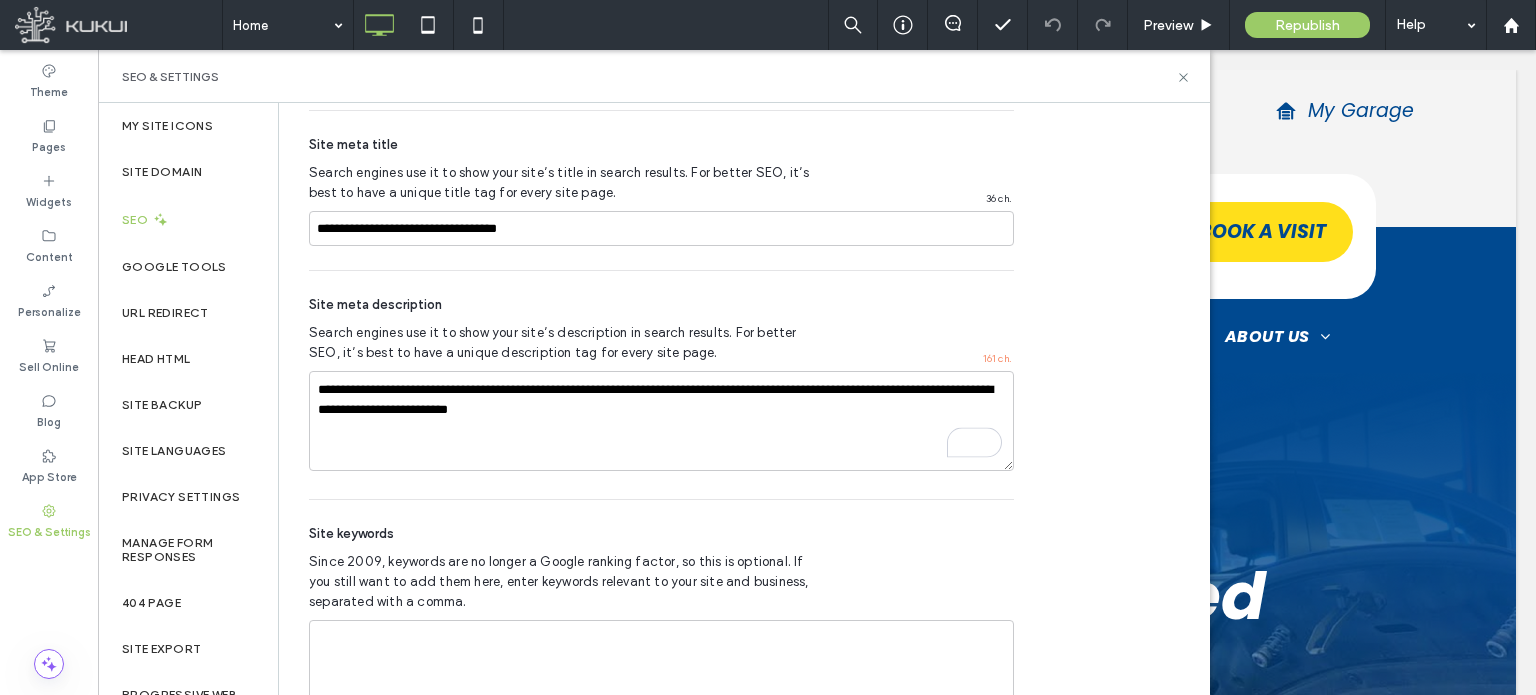 click on "Site meta description" at bounding box center (661, 305) 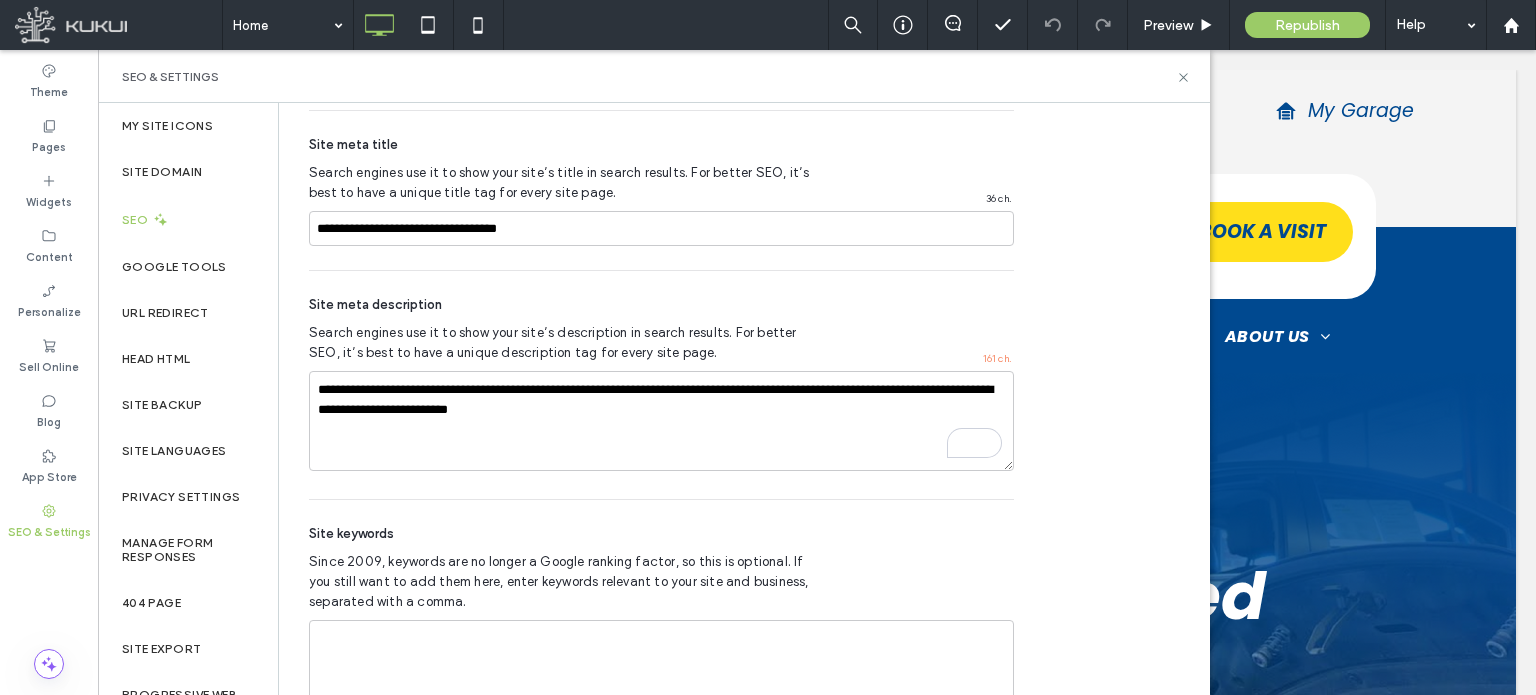 scroll, scrollTop: 1164, scrollLeft: 0, axis: vertical 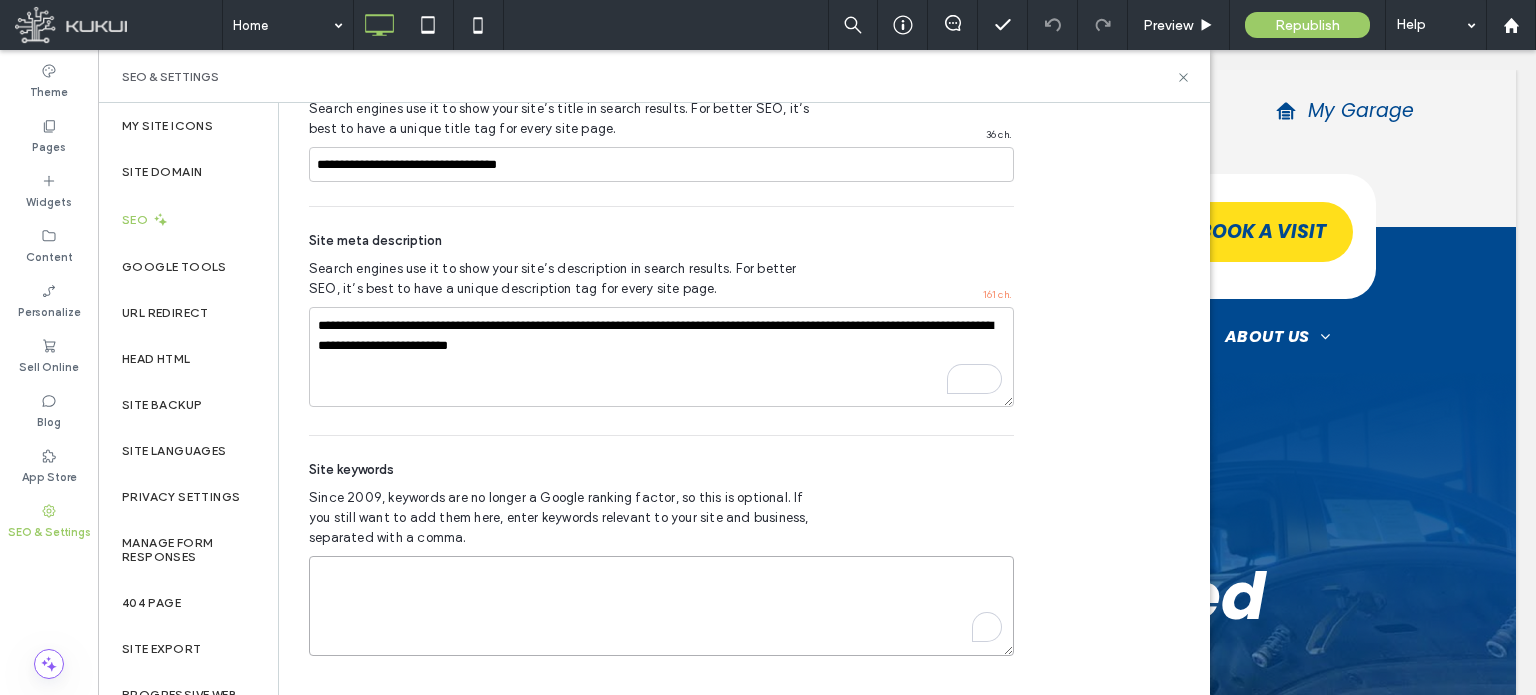click at bounding box center (661, 606) 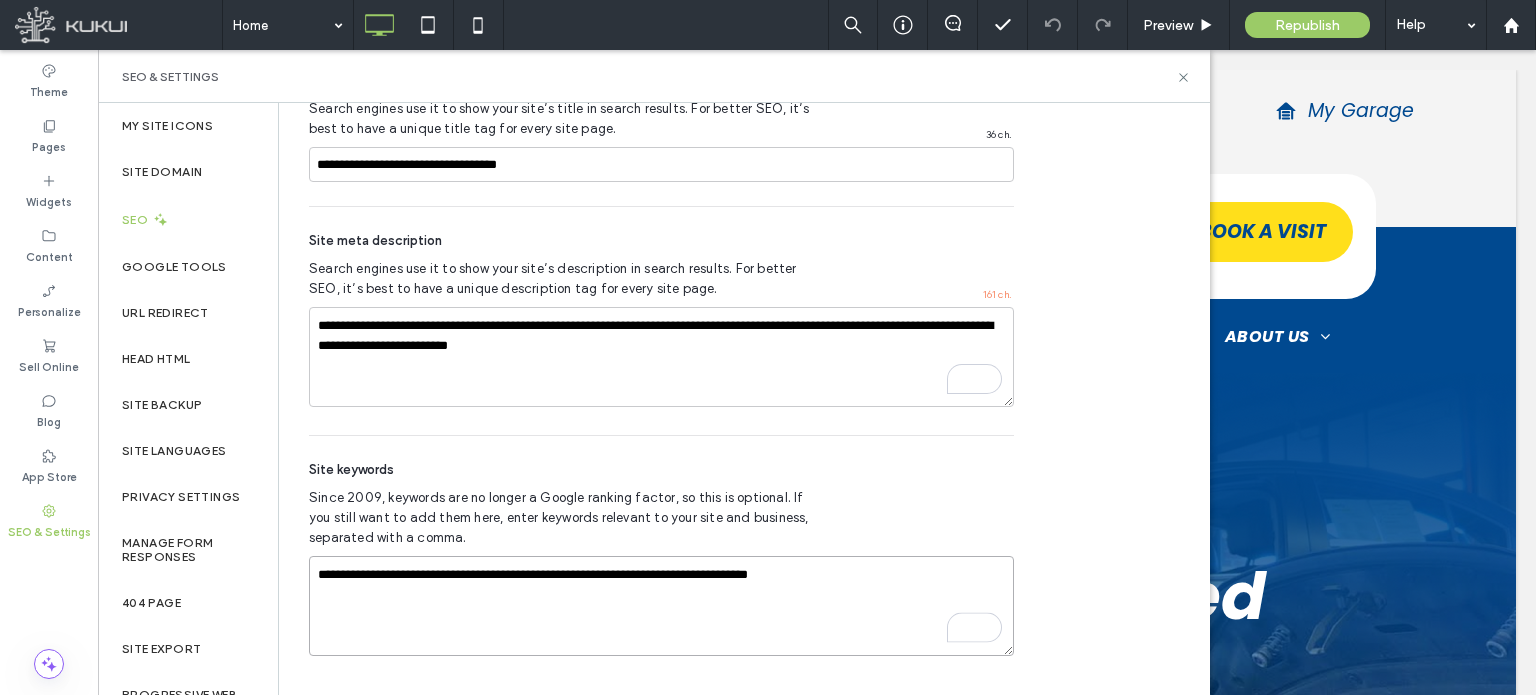 type on "**********" 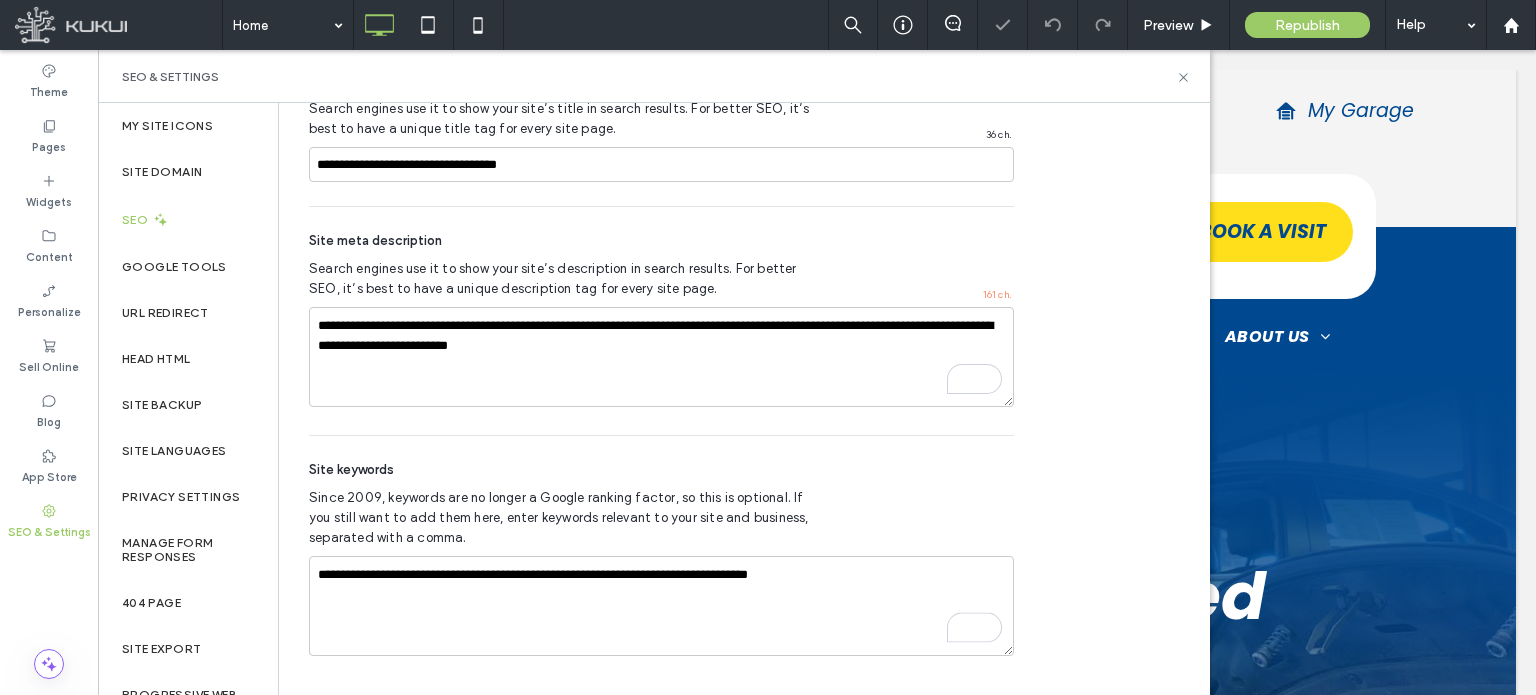 click on "**********" at bounding box center [661, 558] 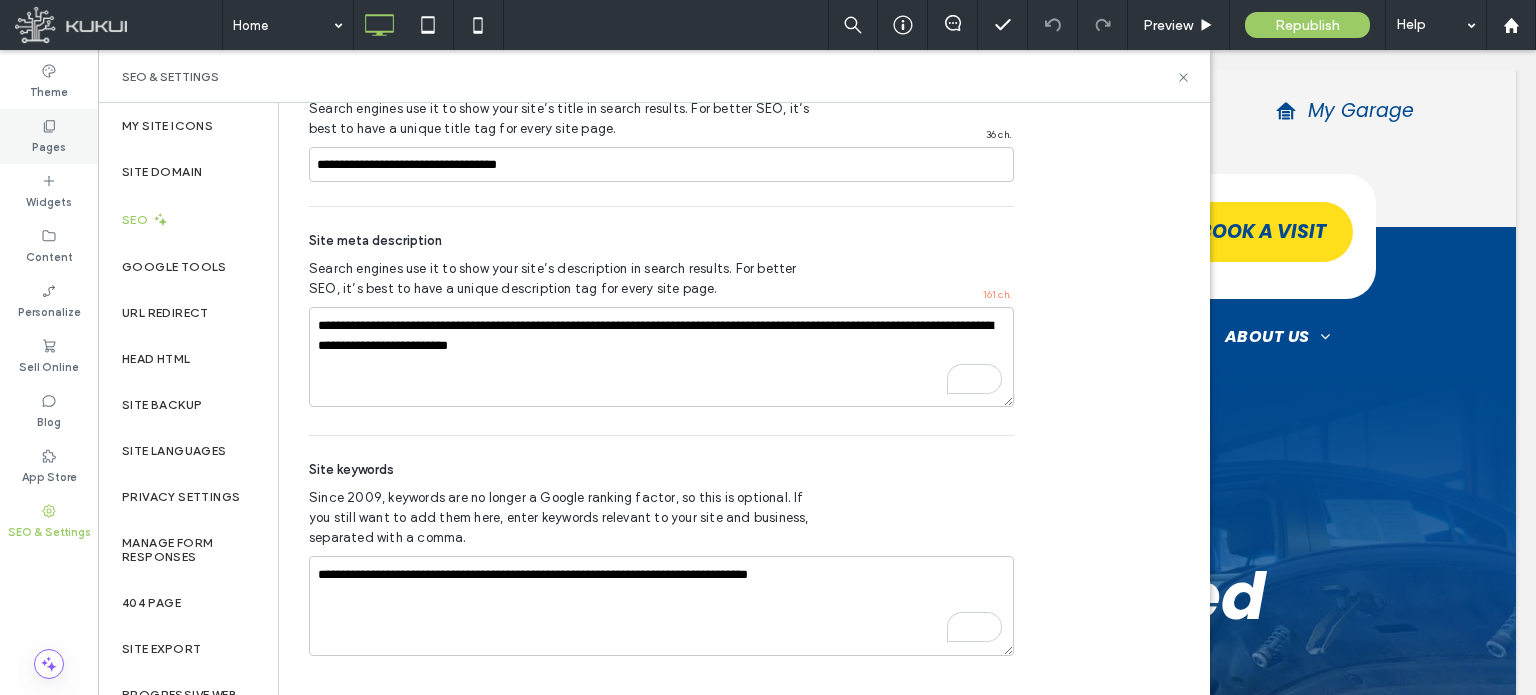 click 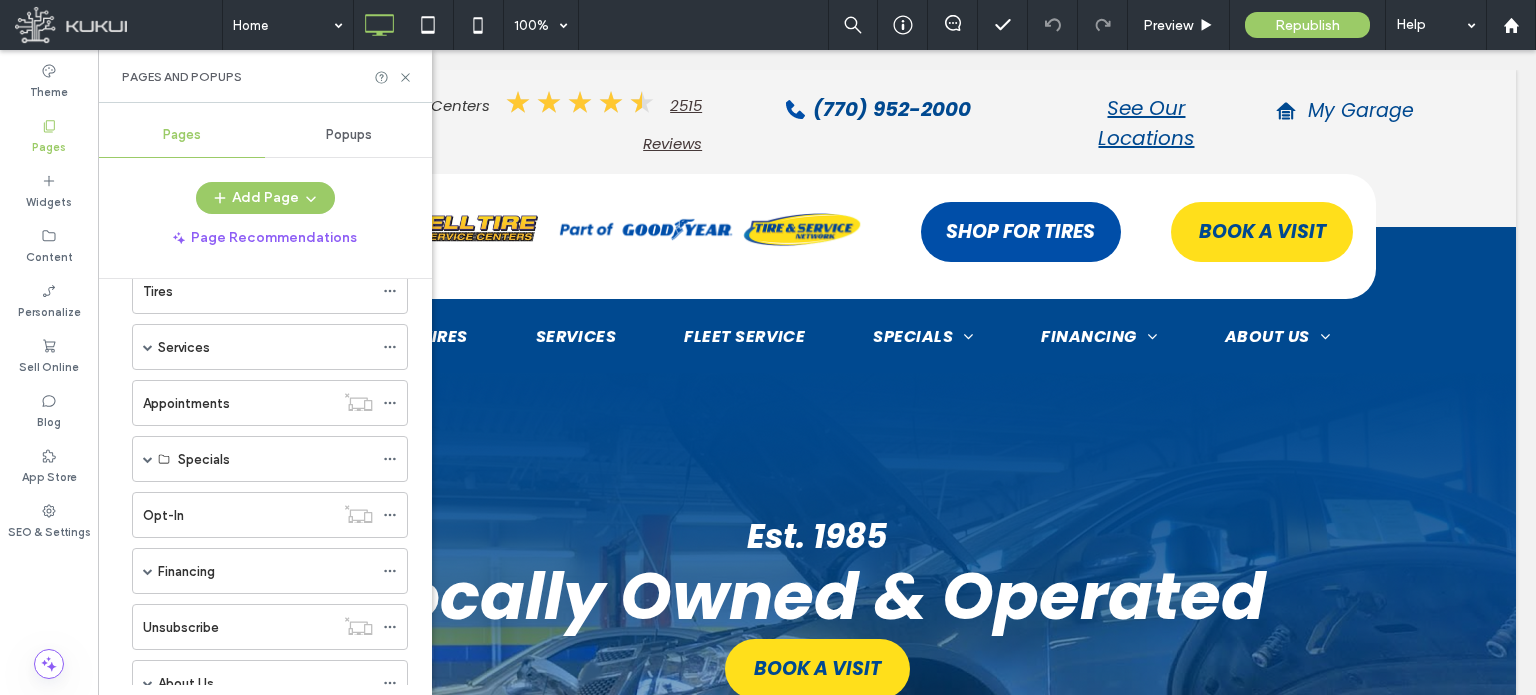 scroll, scrollTop: 67, scrollLeft: 0, axis: vertical 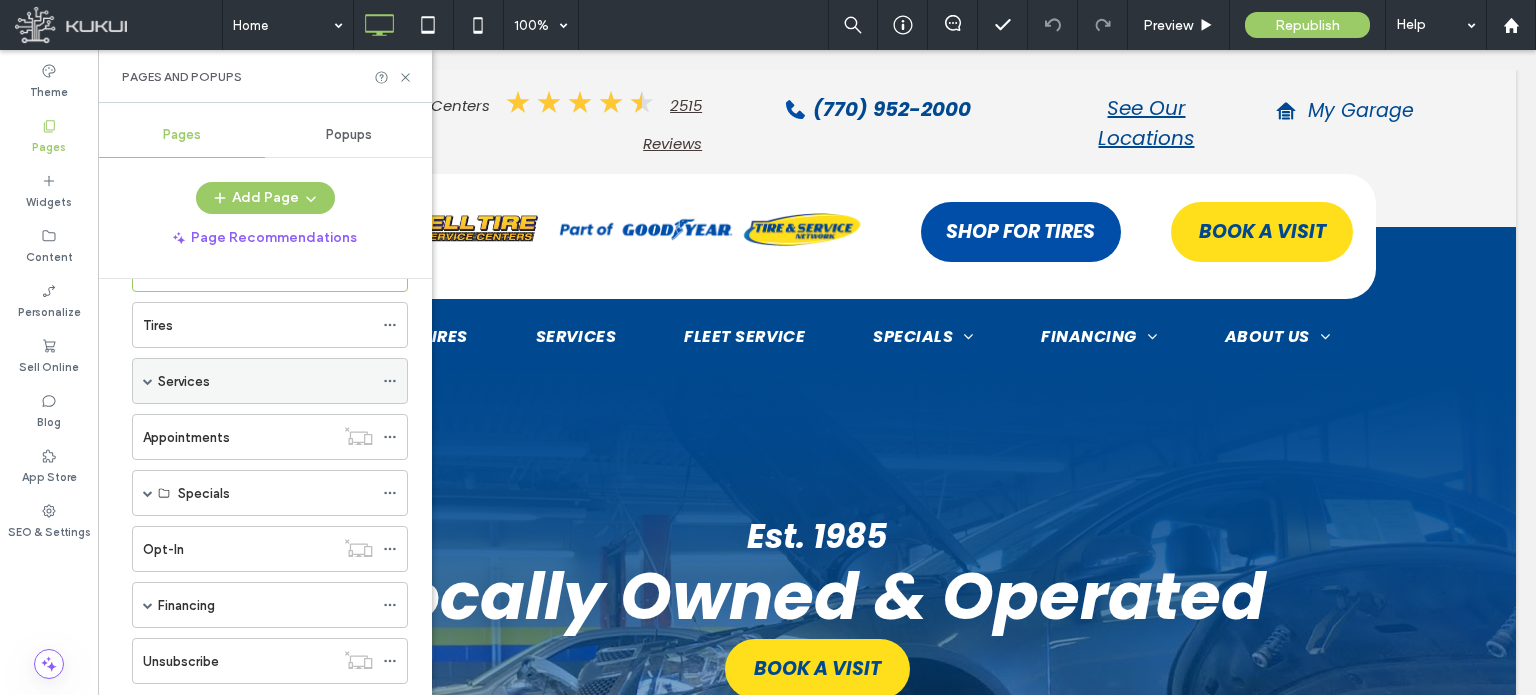 click at bounding box center (148, 381) 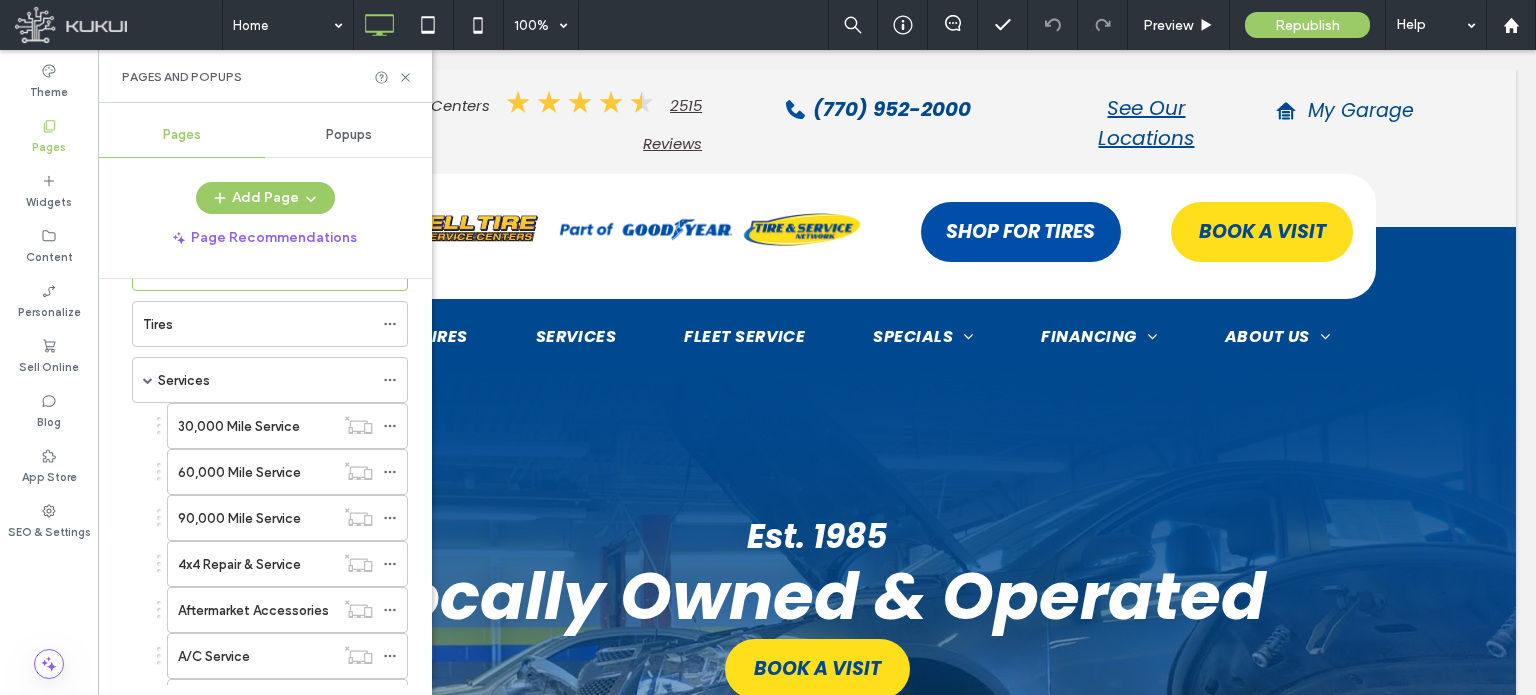 scroll, scrollTop: 100, scrollLeft: 0, axis: vertical 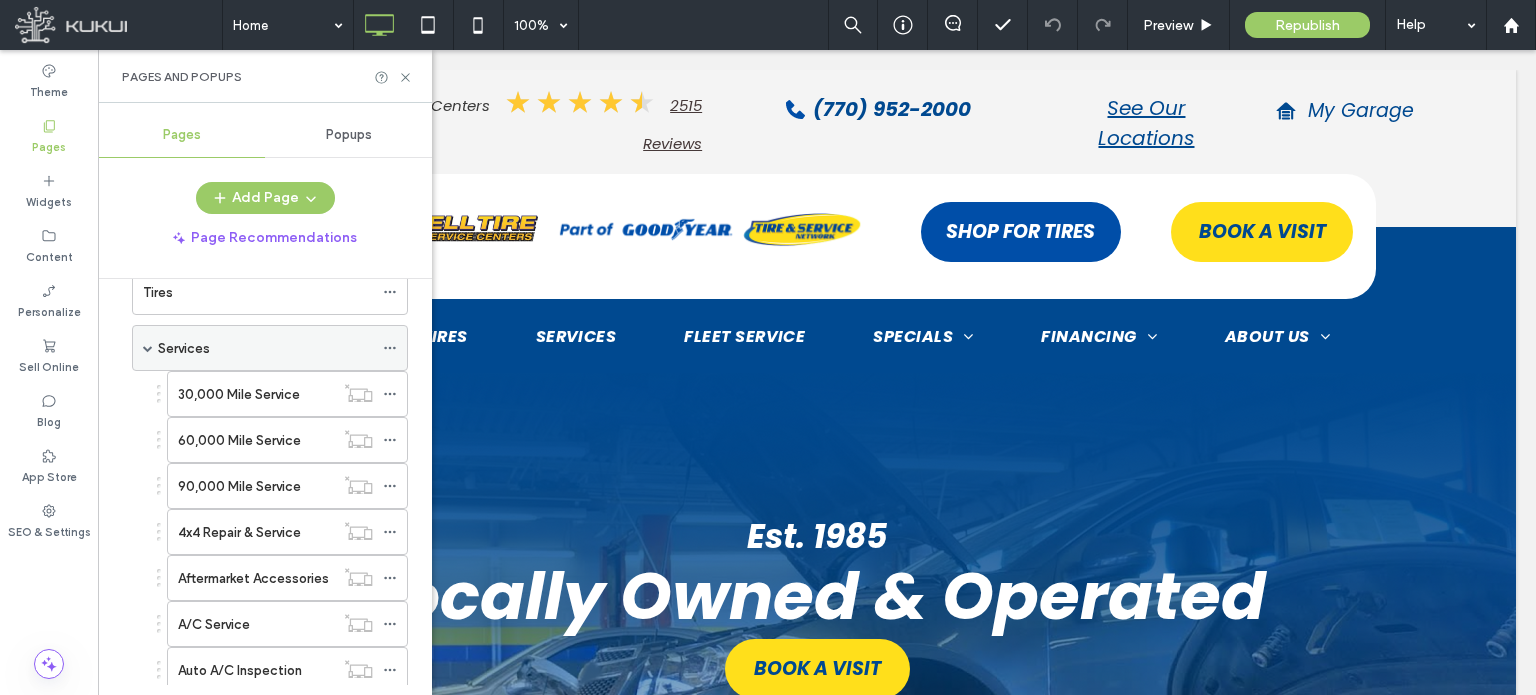 click at bounding box center (148, 348) 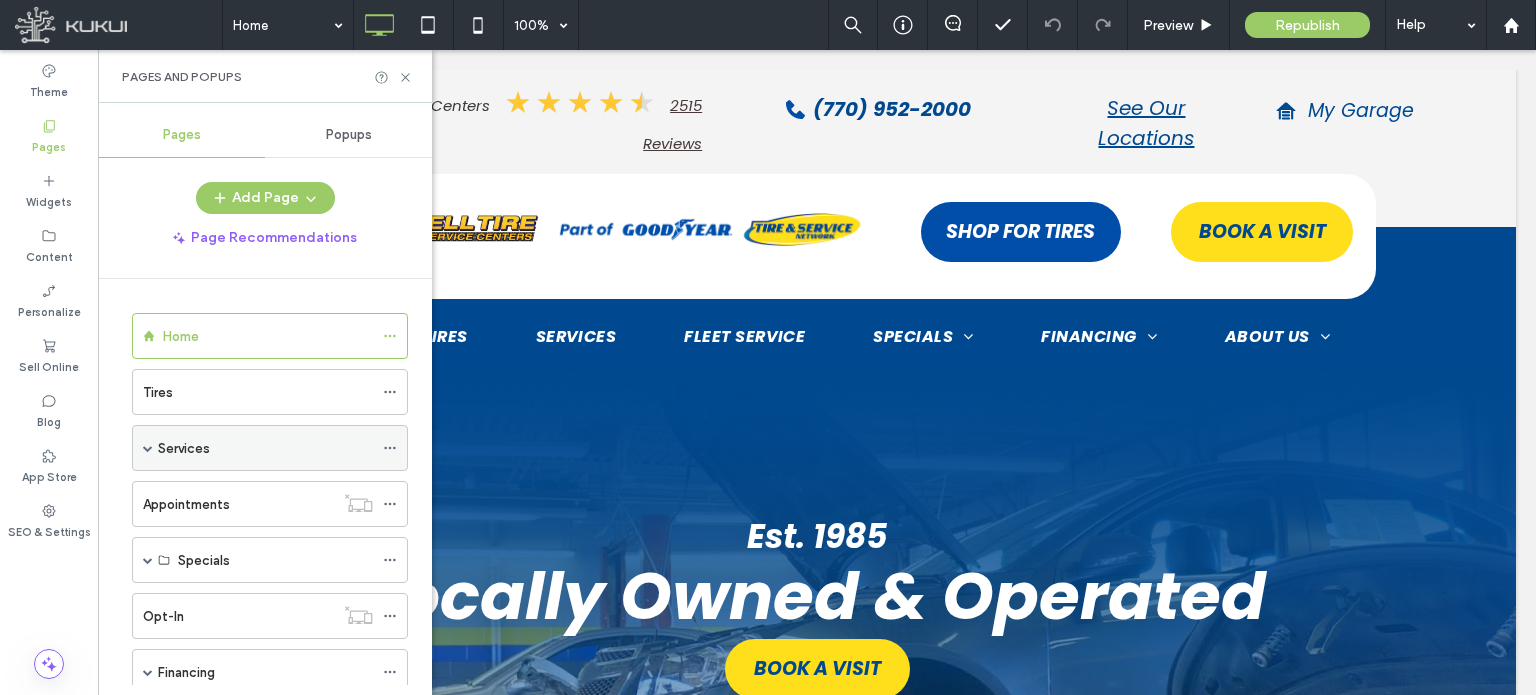 scroll, scrollTop: 0, scrollLeft: 0, axis: both 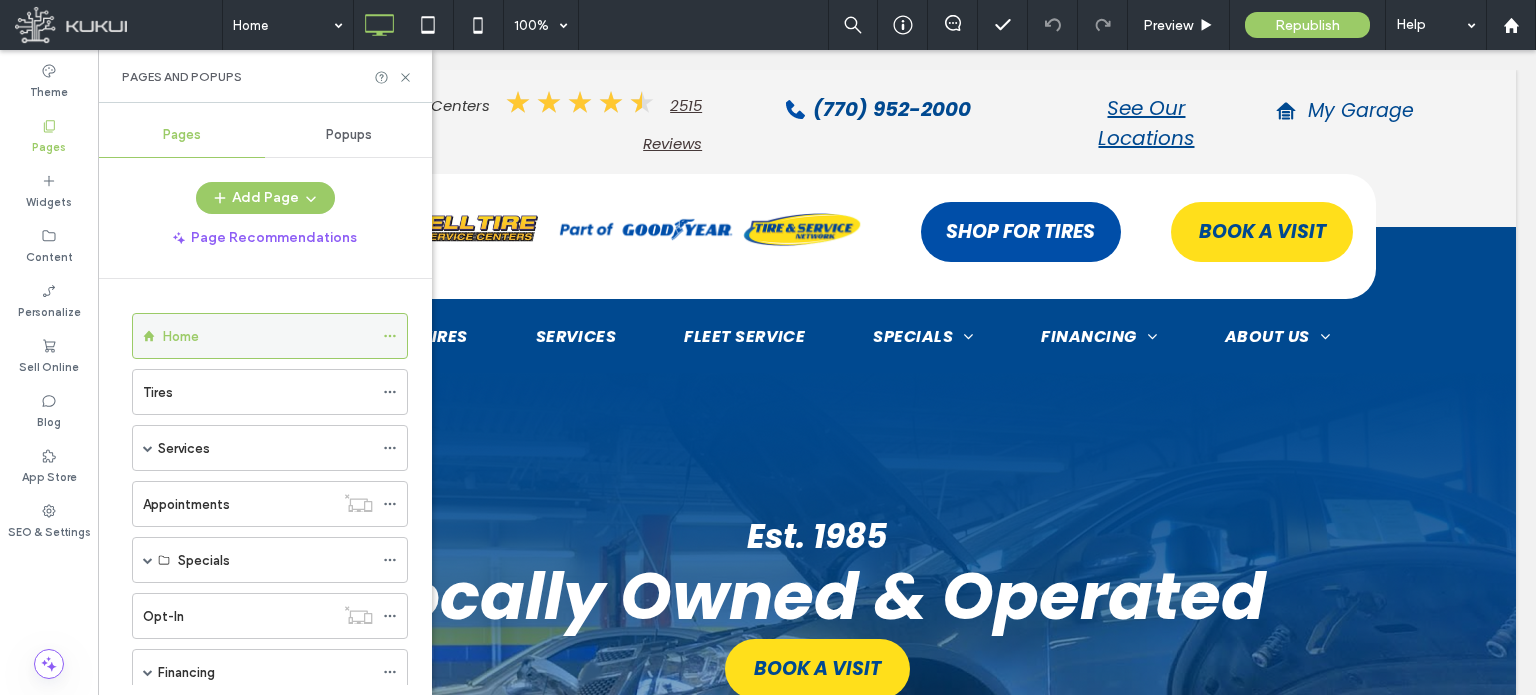 click 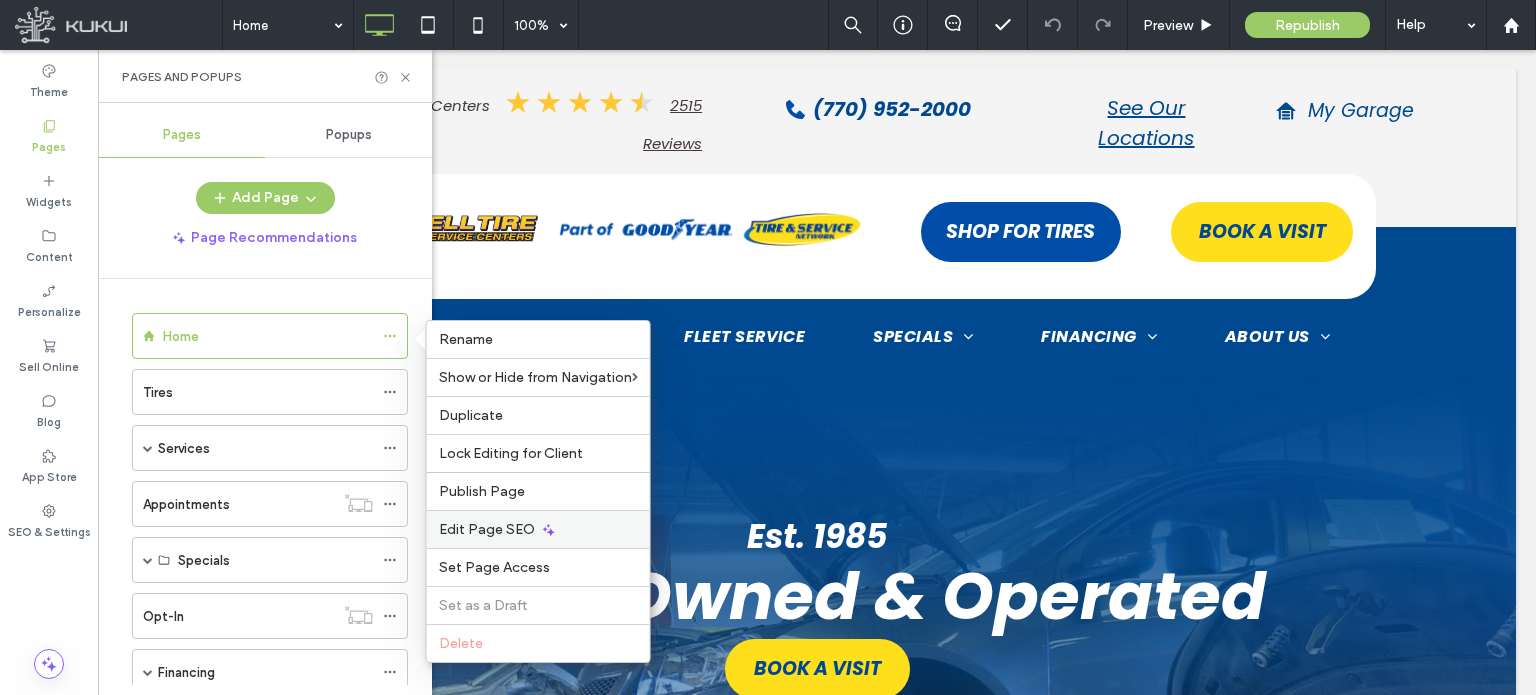 click on "Edit Page SEO" at bounding box center (487, 529) 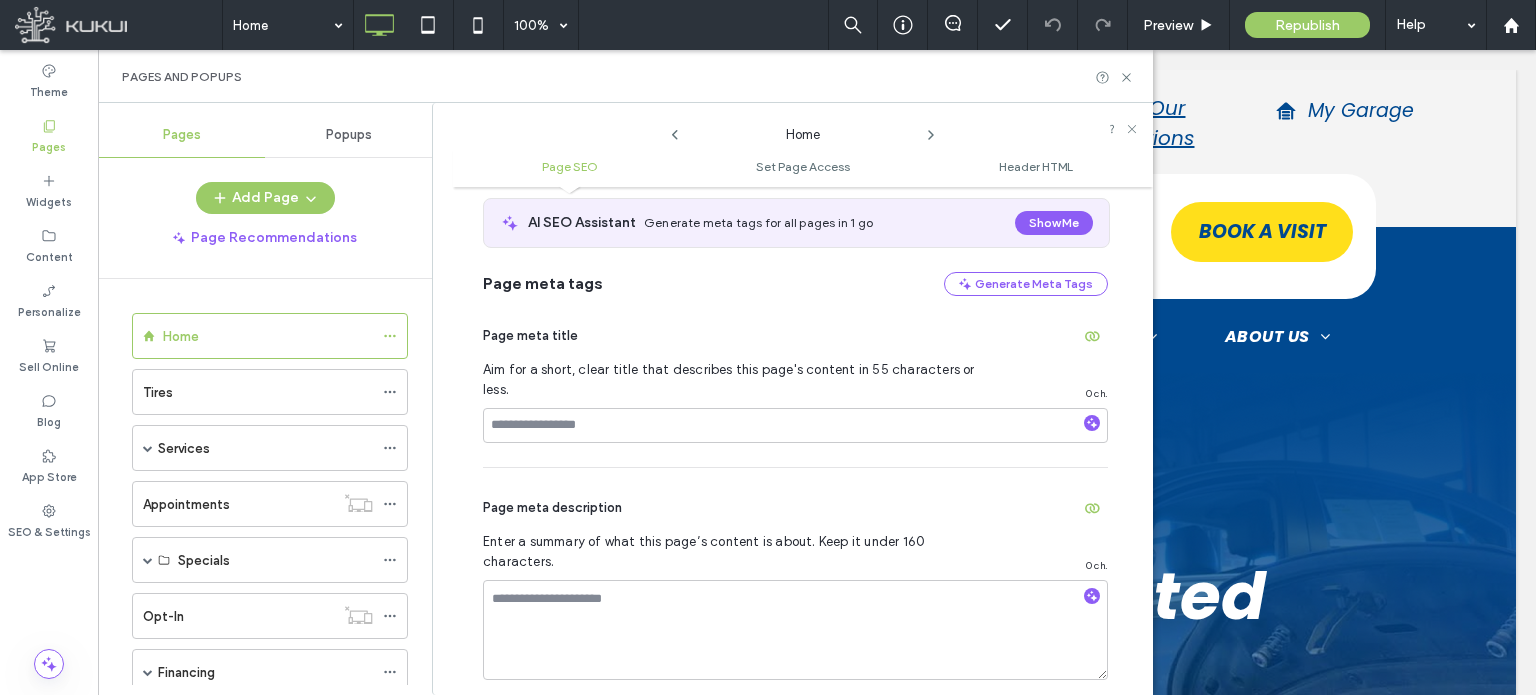 scroll, scrollTop: 110, scrollLeft: 0, axis: vertical 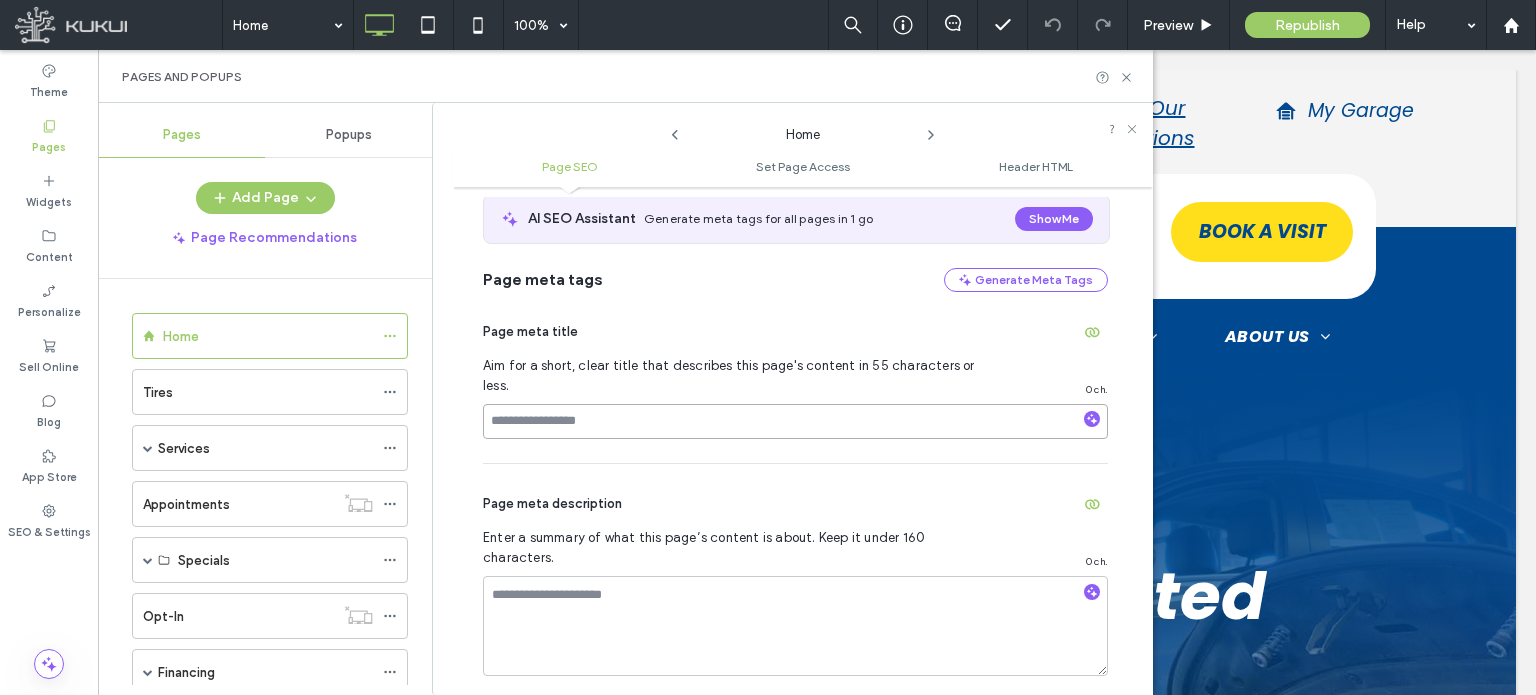 click at bounding box center [795, 421] 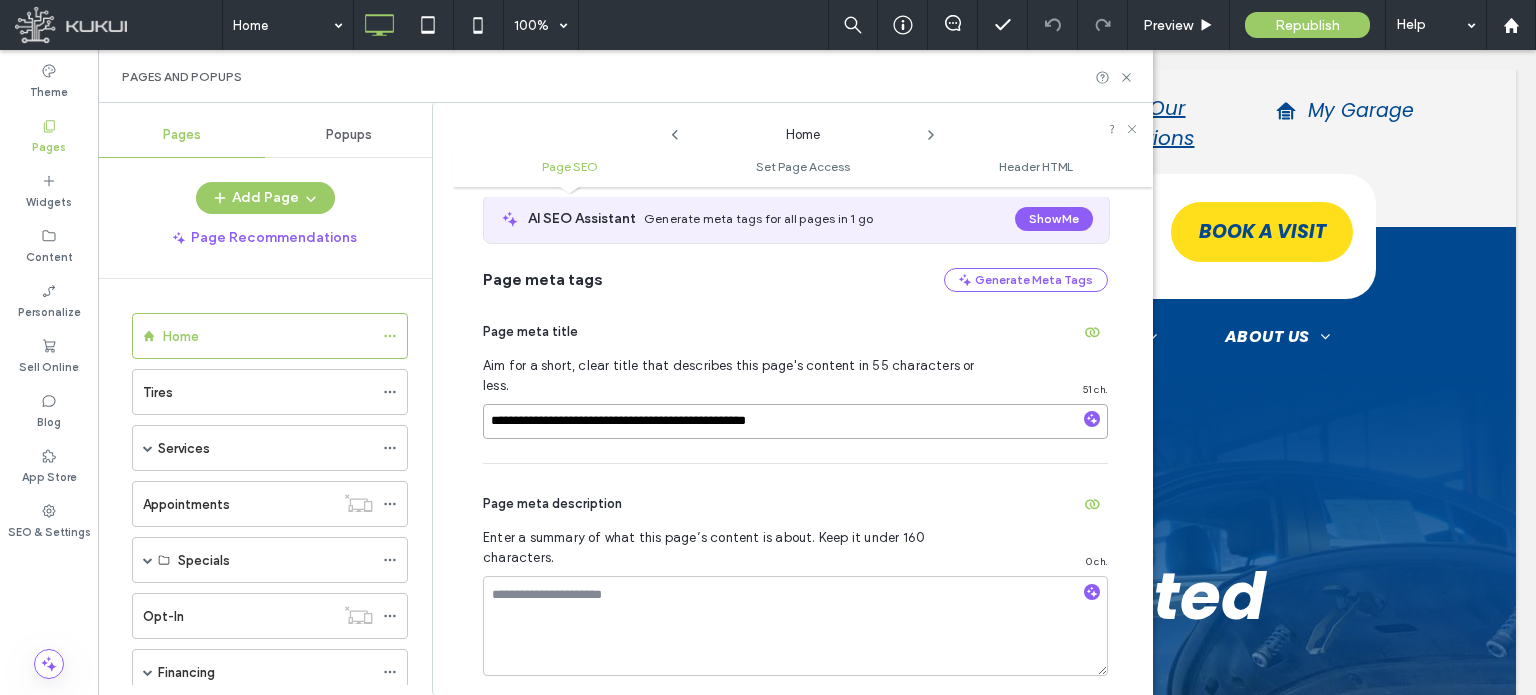 paste on "**********" 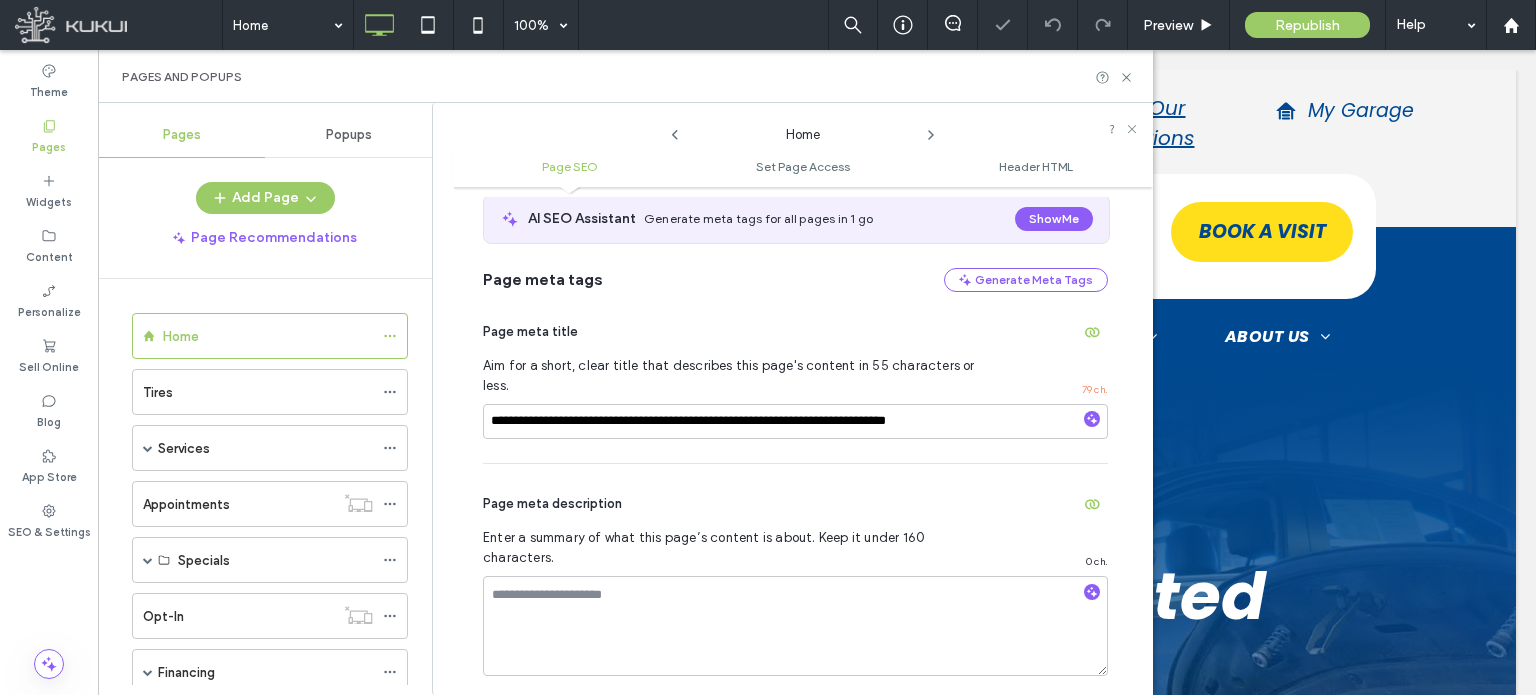 click on "Page meta description Enter a summary of what this page’s content is about. Keep it under 160 characters. 0   ch." at bounding box center [795, 582] 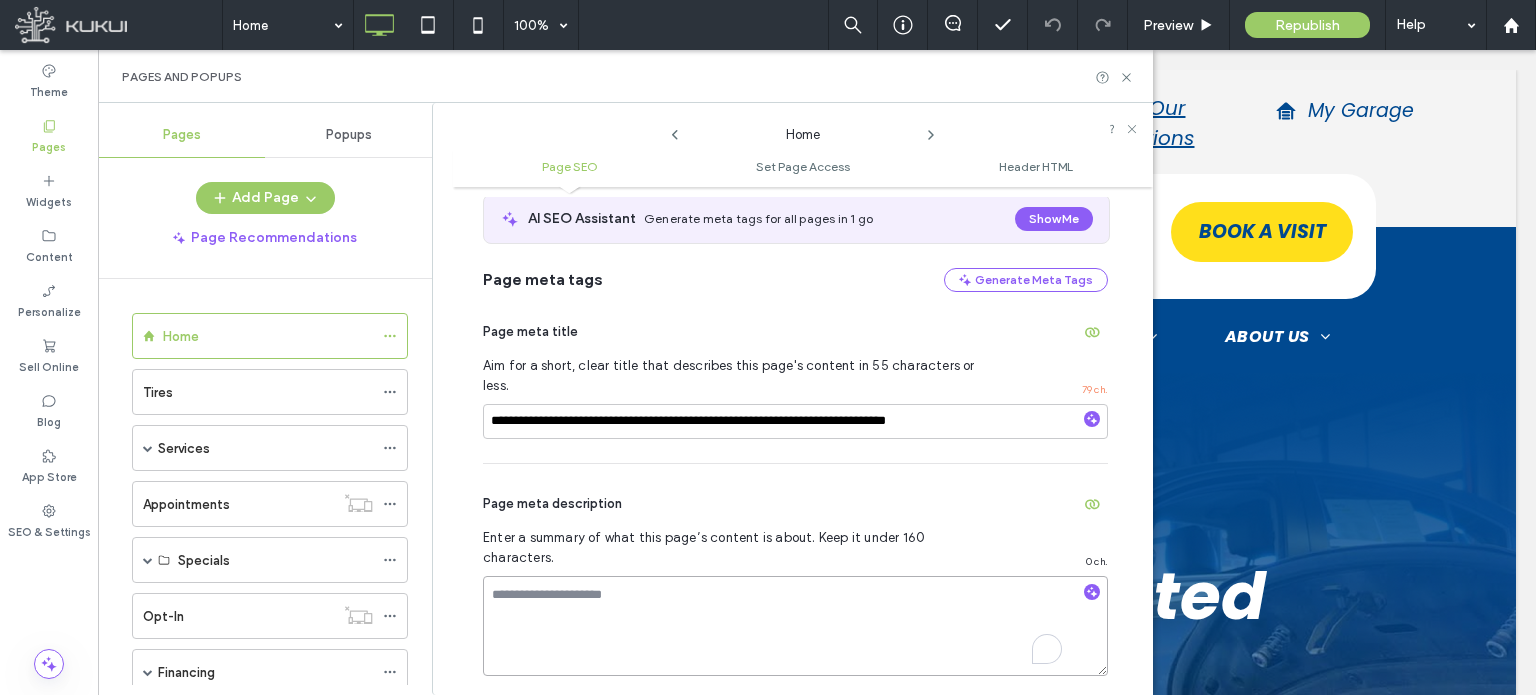 click at bounding box center (795, 626) 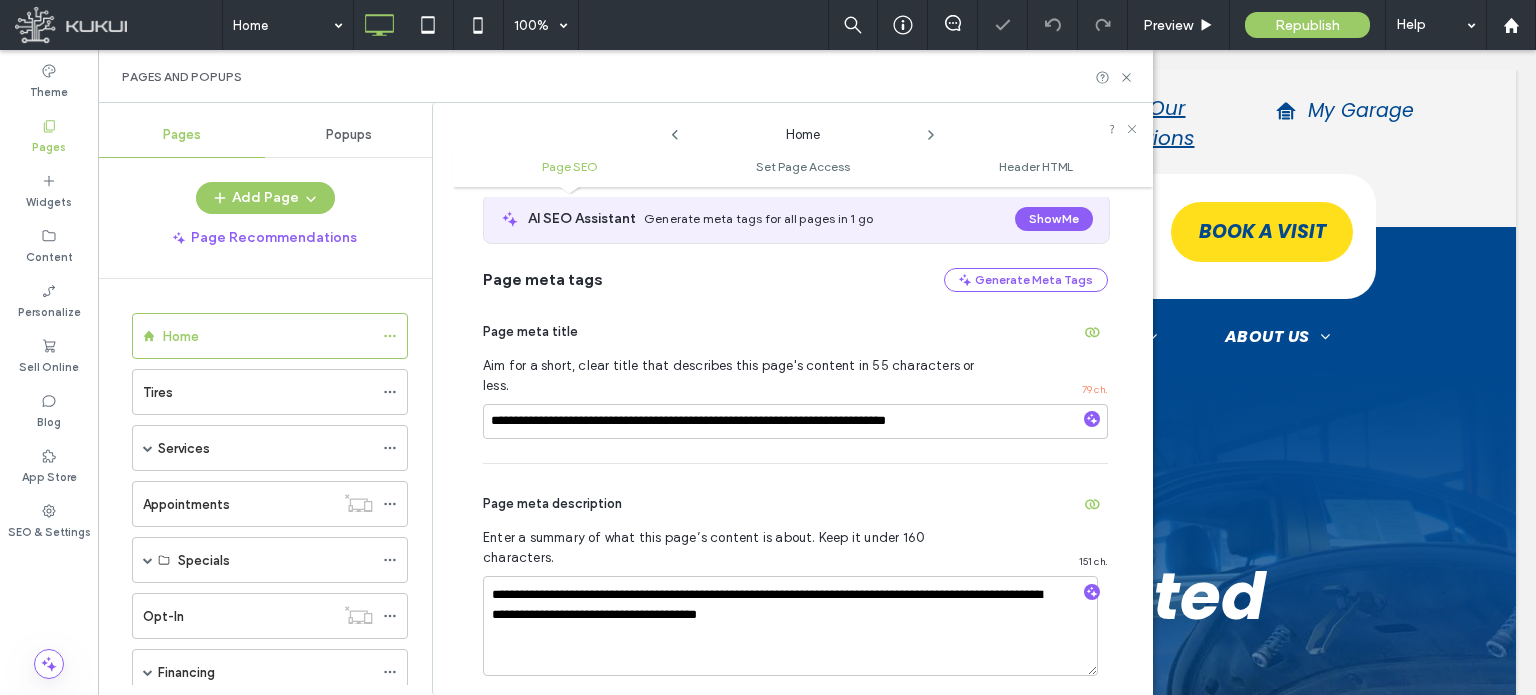 click on "Page meta description" at bounding box center [795, 504] 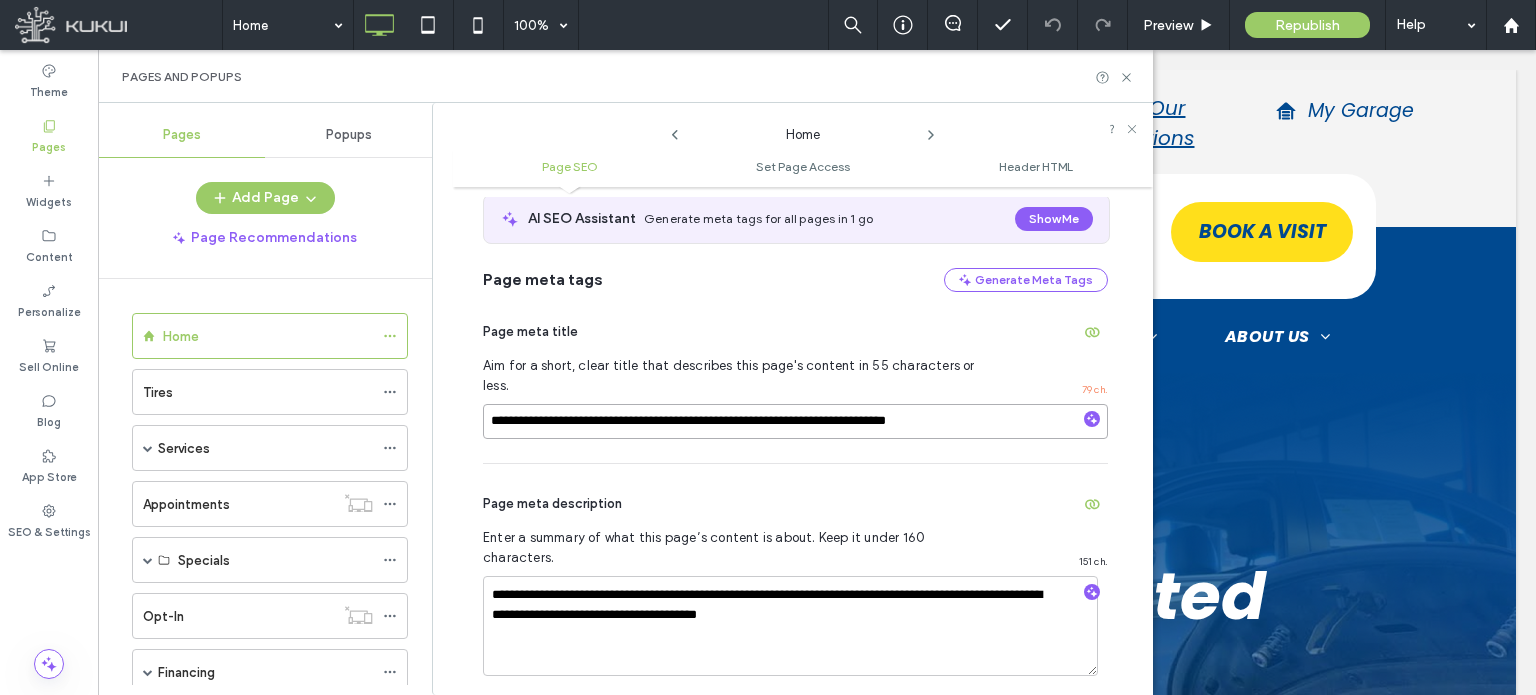 click on "**********" at bounding box center [795, 421] 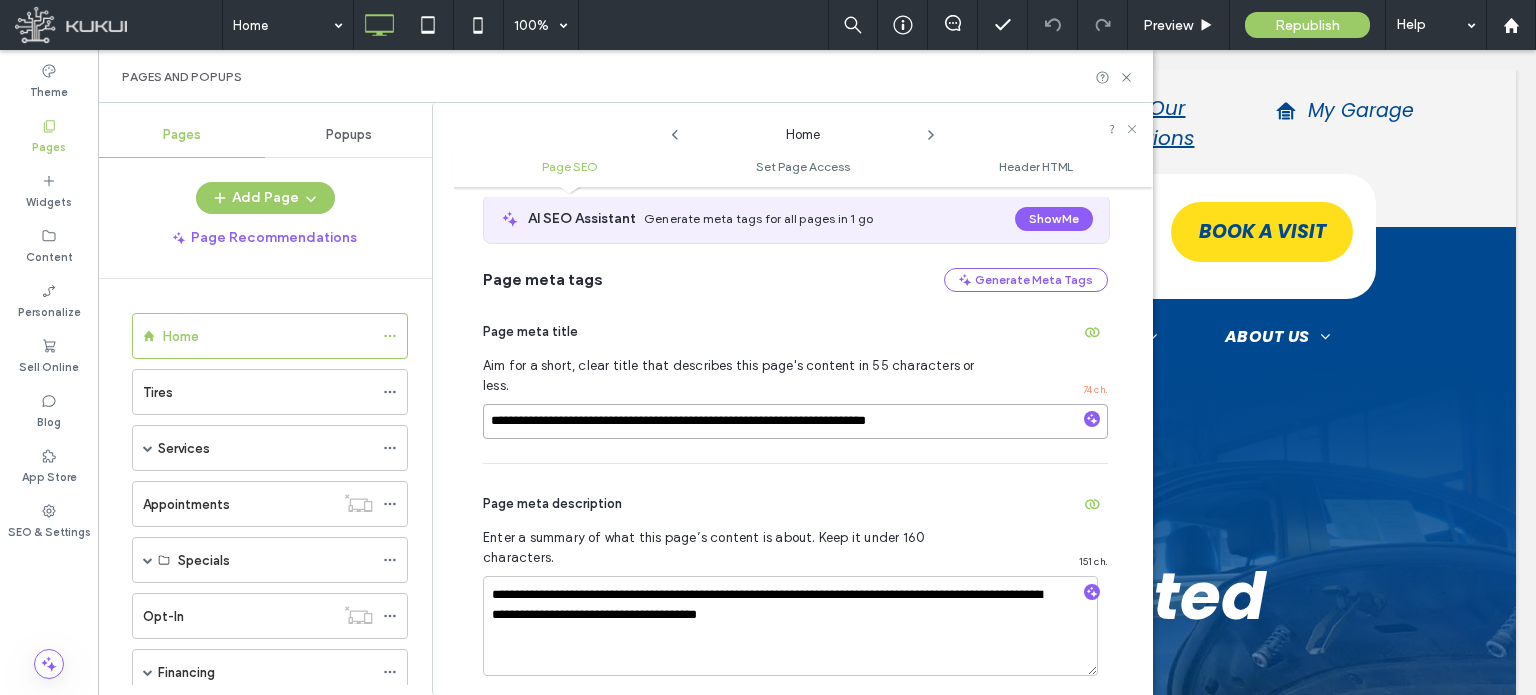 type on "**********" 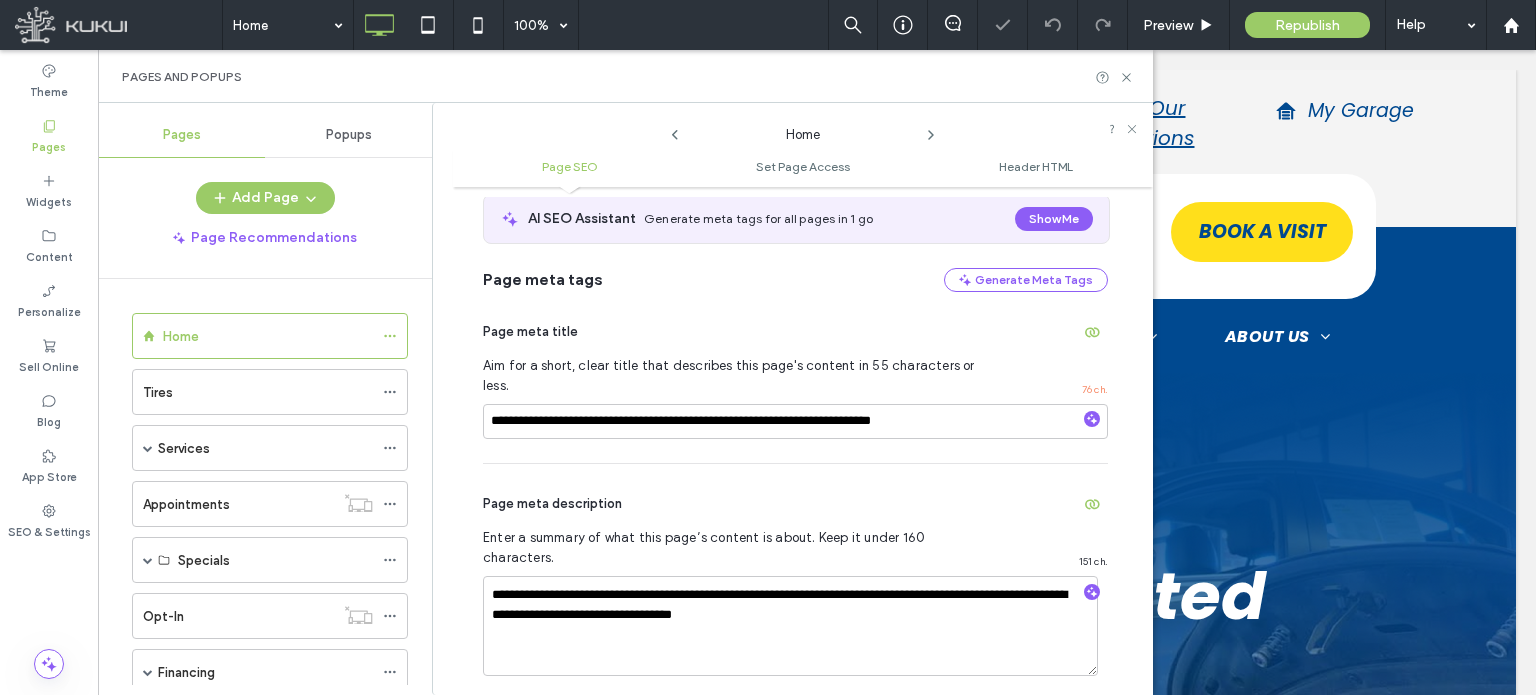 click on "**********" at bounding box center (795, 582) 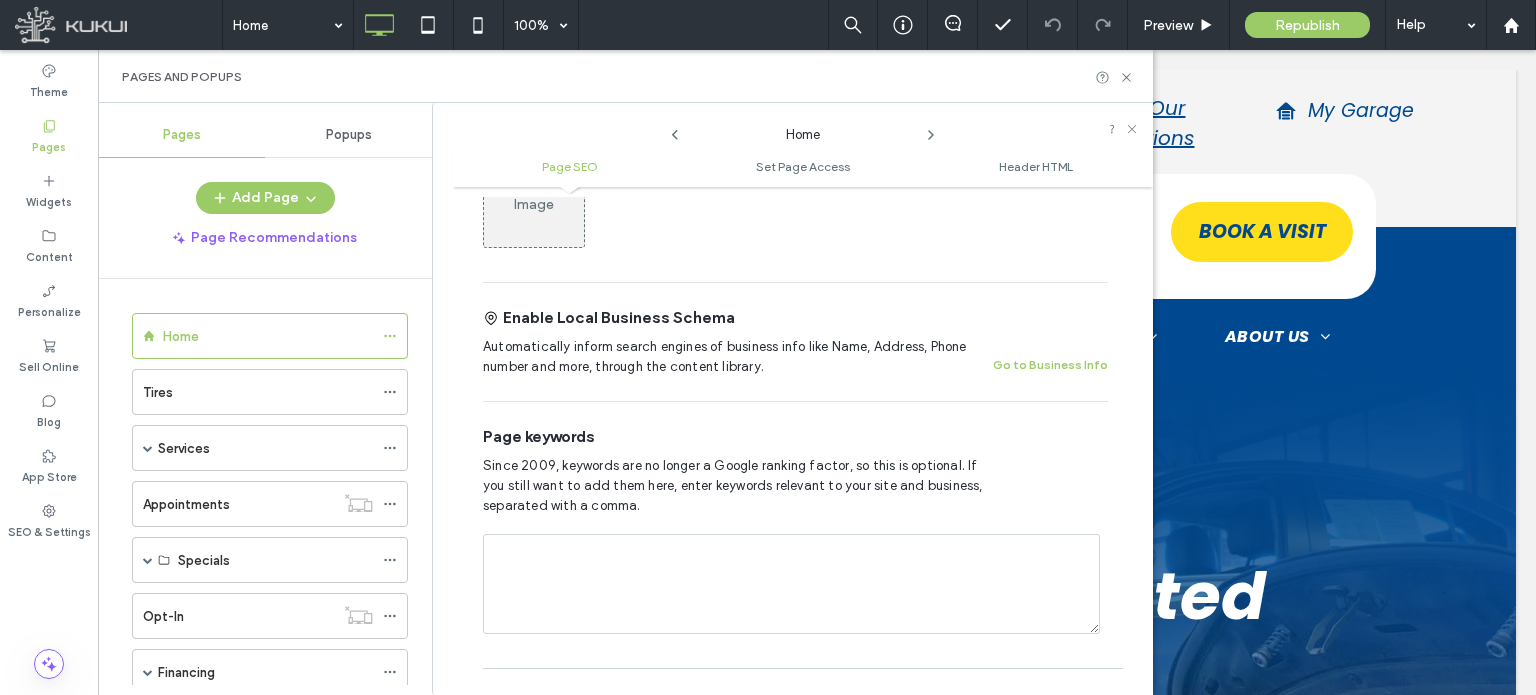 scroll, scrollTop: 910, scrollLeft: 0, axis: vertical 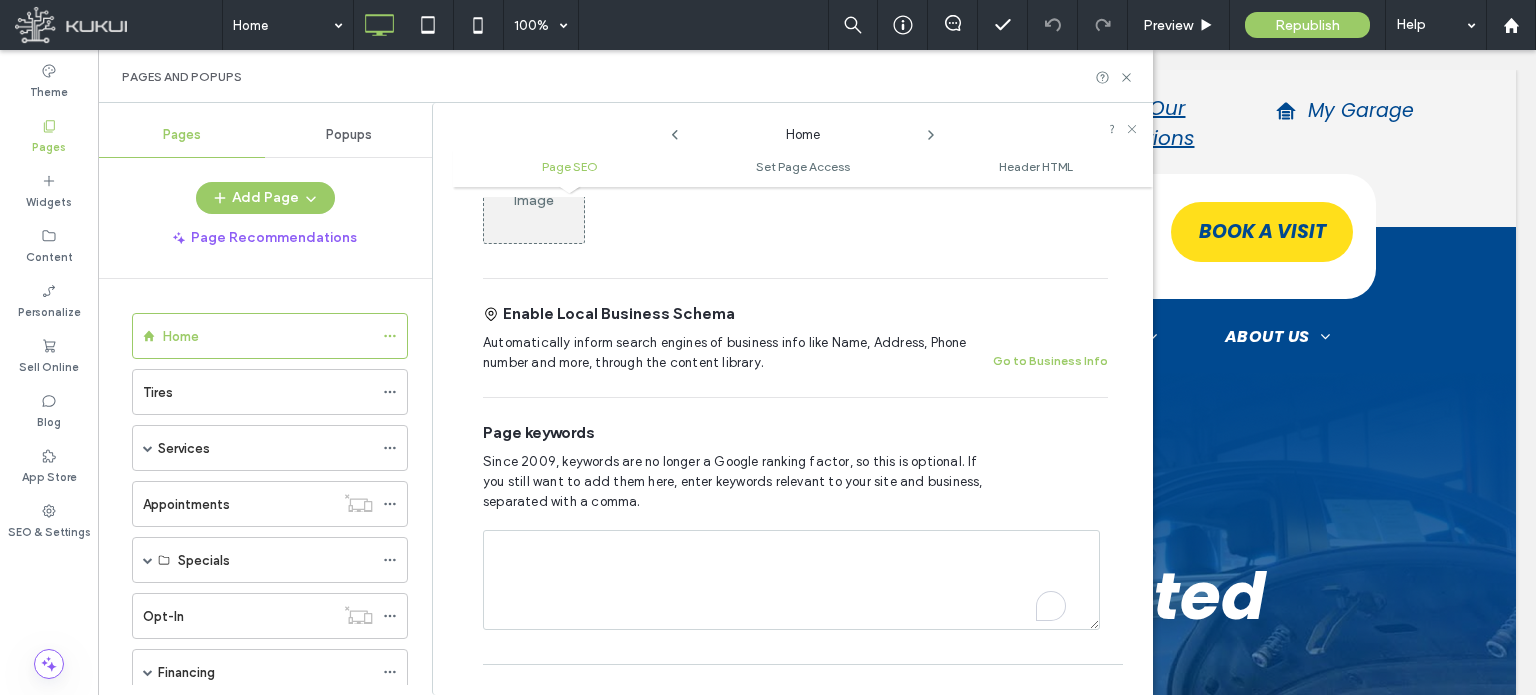 click at bounding box center (791, 580) 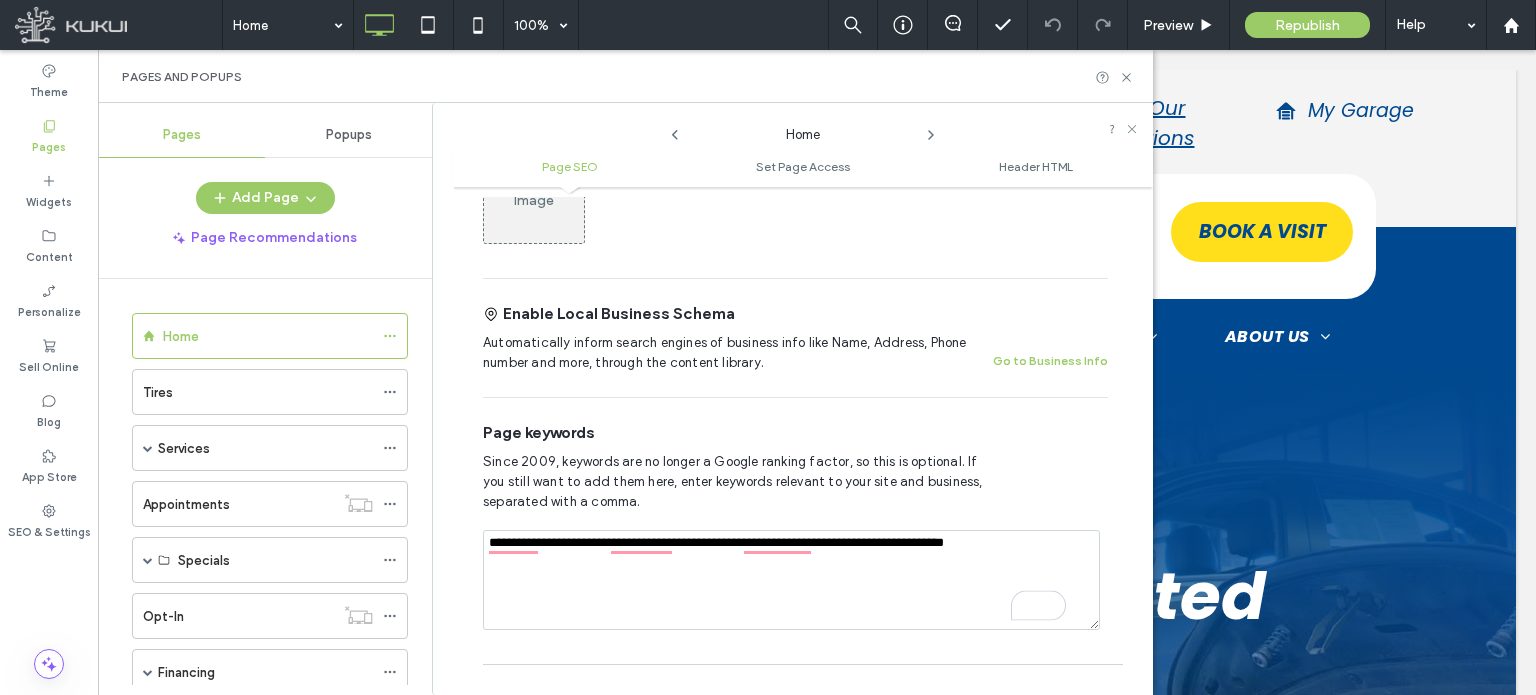 type on "**********" 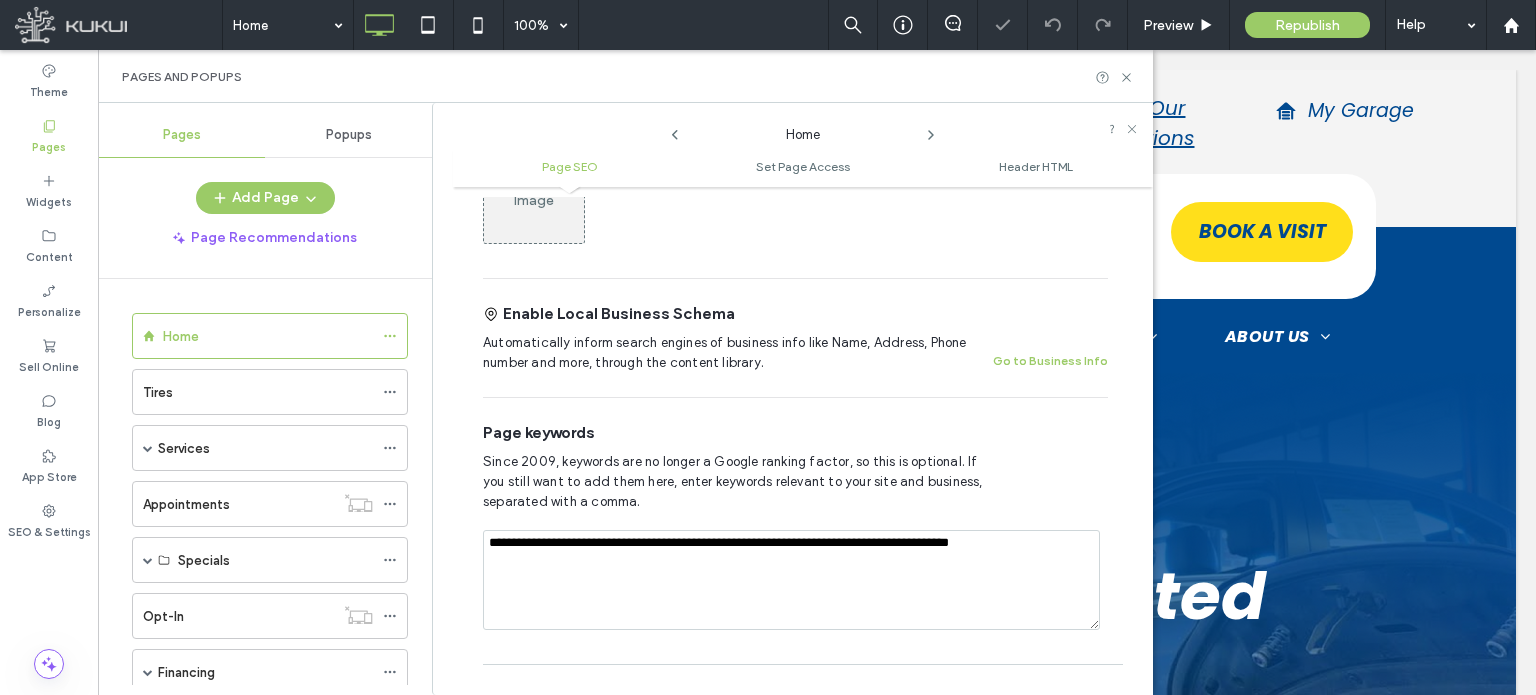 click on "Since 2009, keywords are no longer a Google ranking factor, so this is optional. If you still want to add them here, enter keywords relevant to your site and business, separated with a comma." at bounding box center [795, 482] 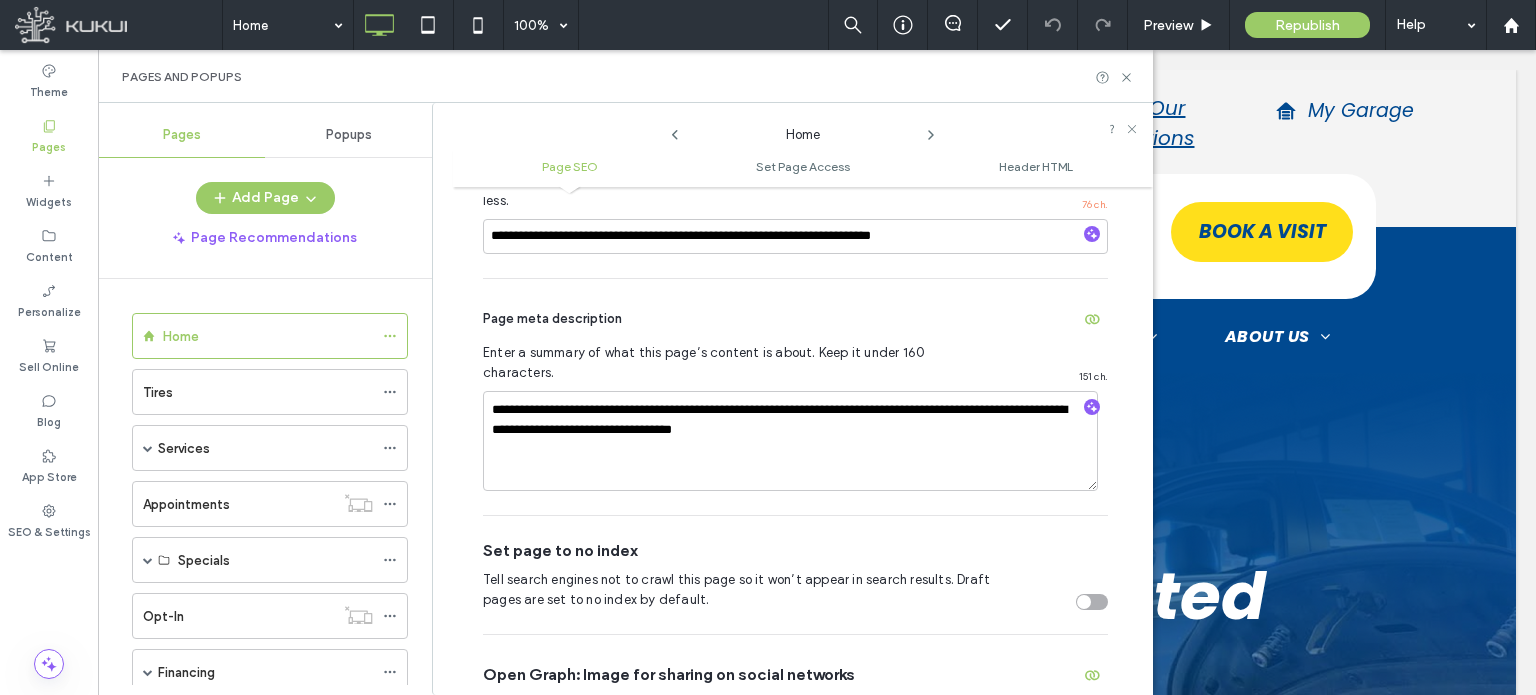 scroll, scrollTop: 210, scrollLeft: 0, axis: vertical 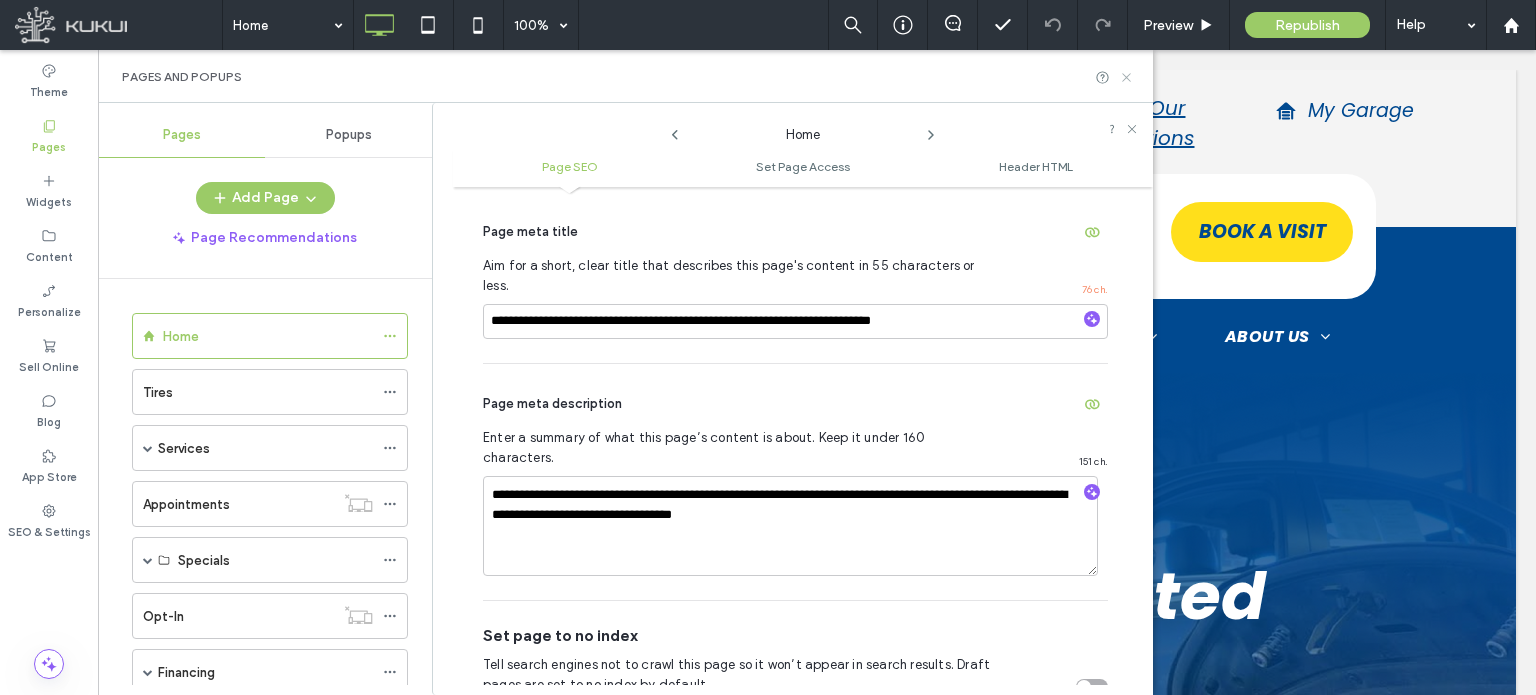 click 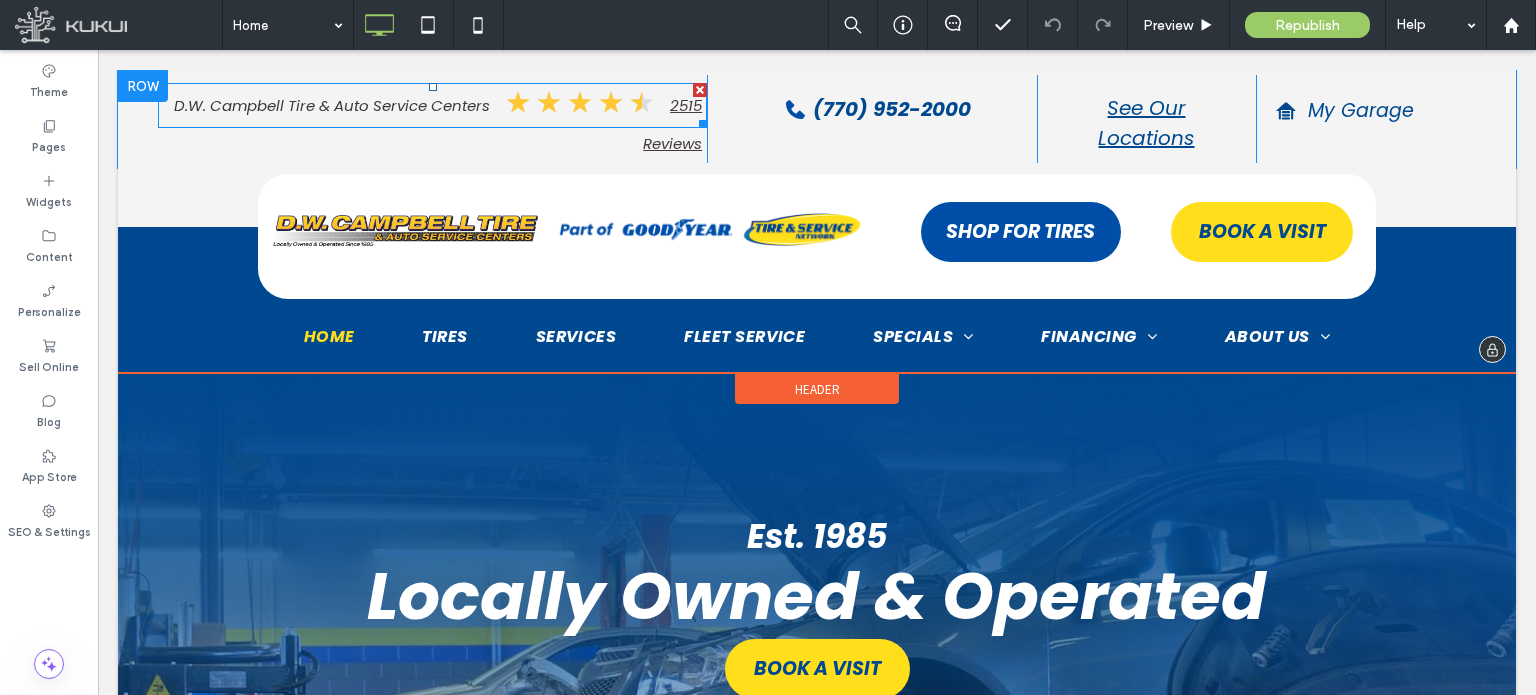 click at bounding box center [432, 105] 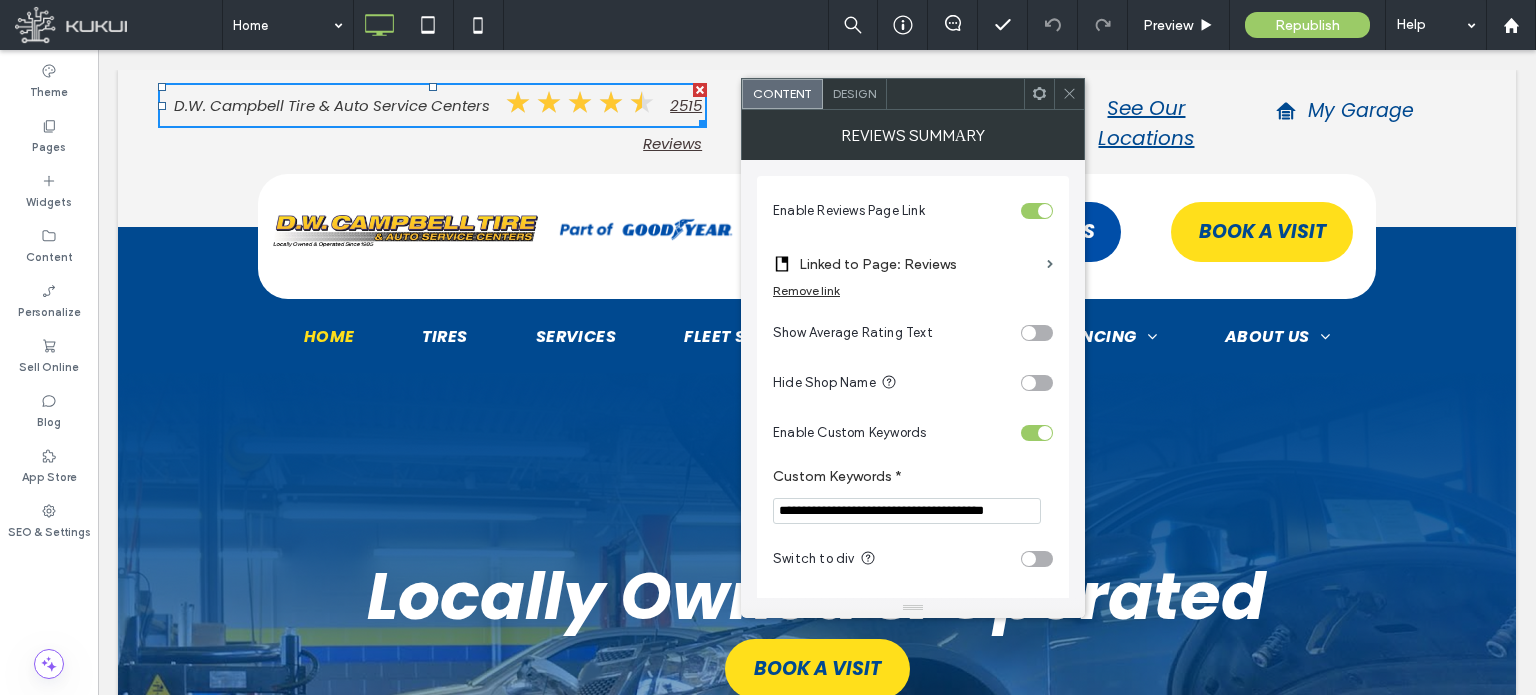 click on "**********" at bounding box center (907, 511) 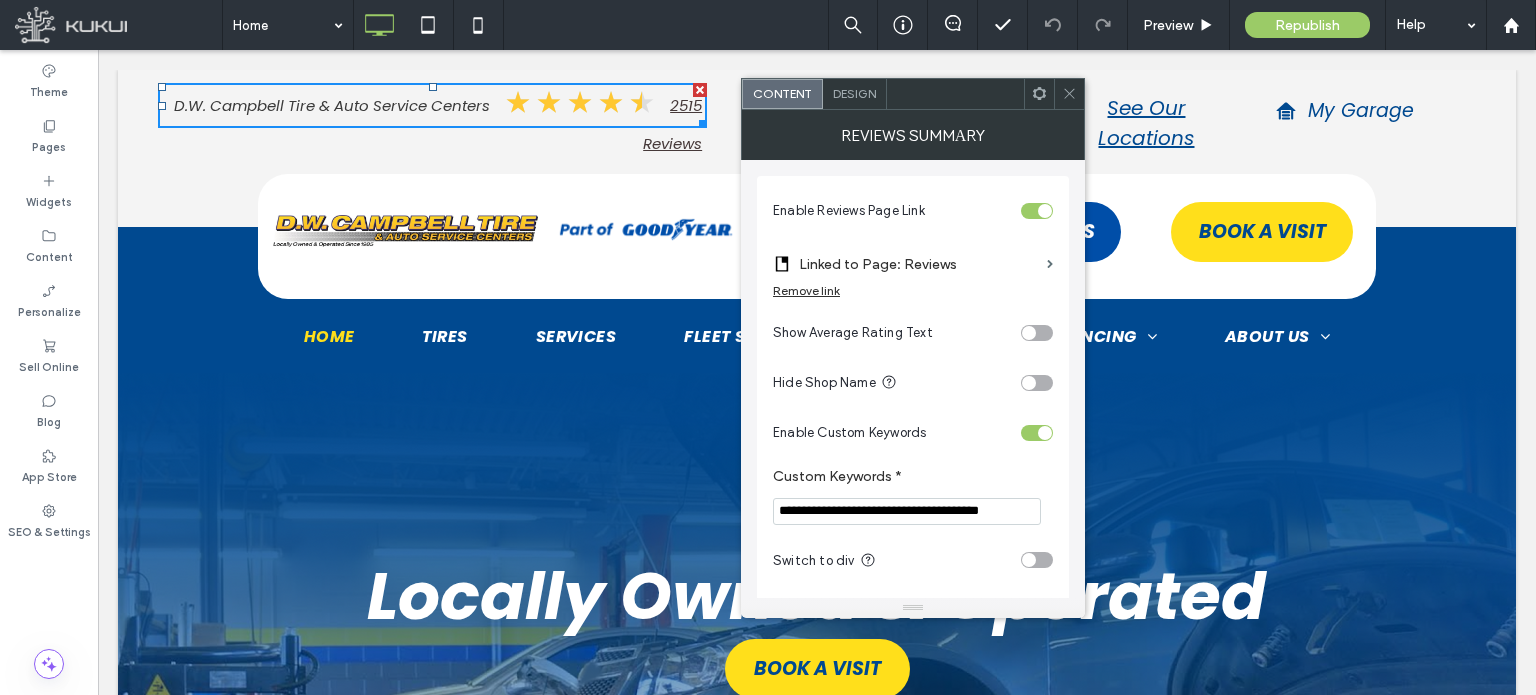 scroll, scrollTop: 0, scrollLeft: 0, axis: both 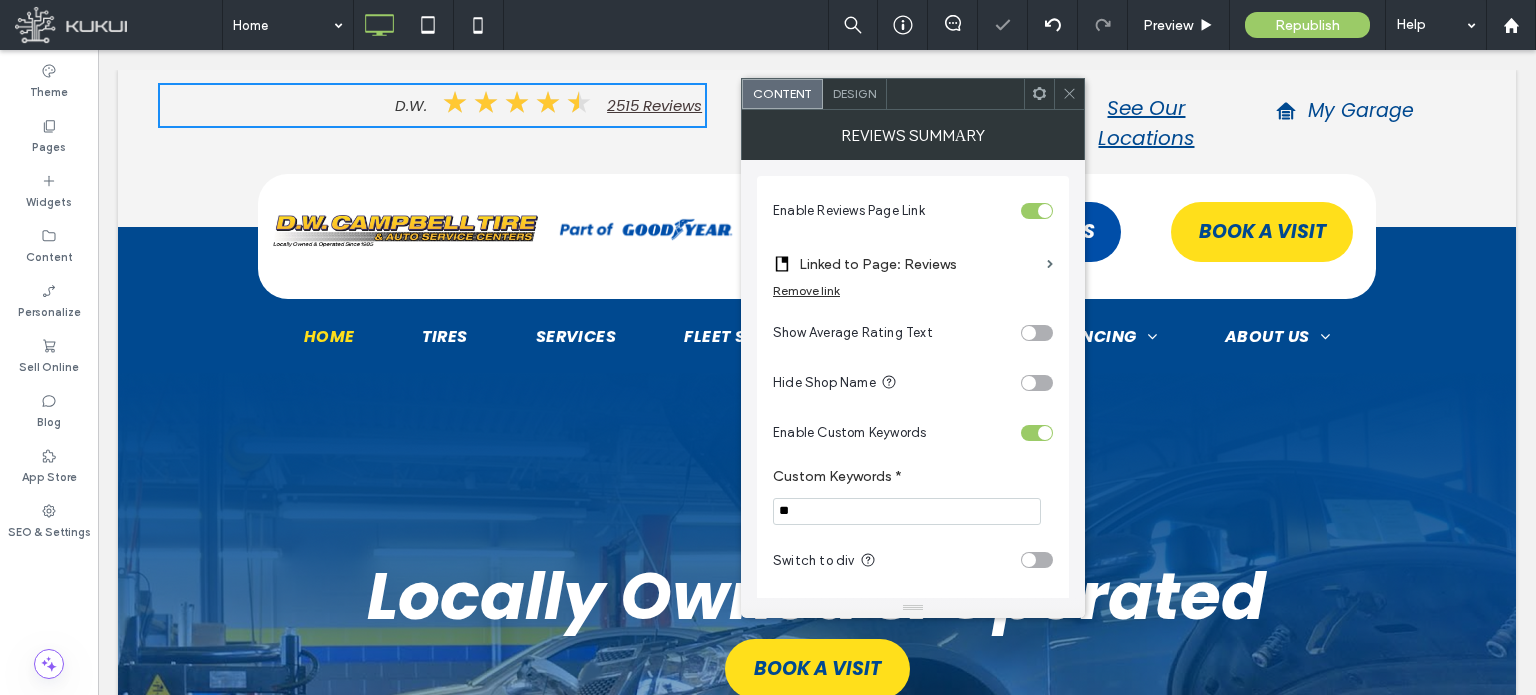 type on "*" 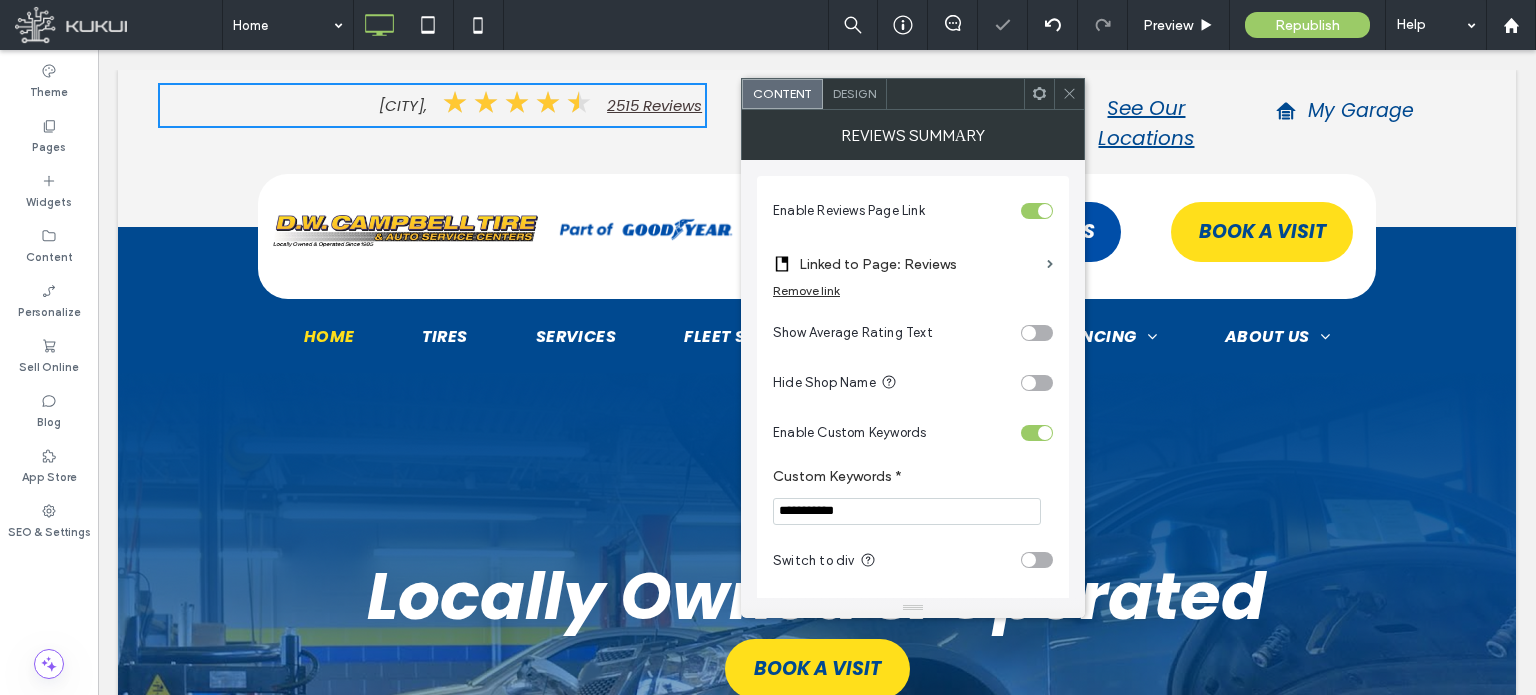 type on "**********" 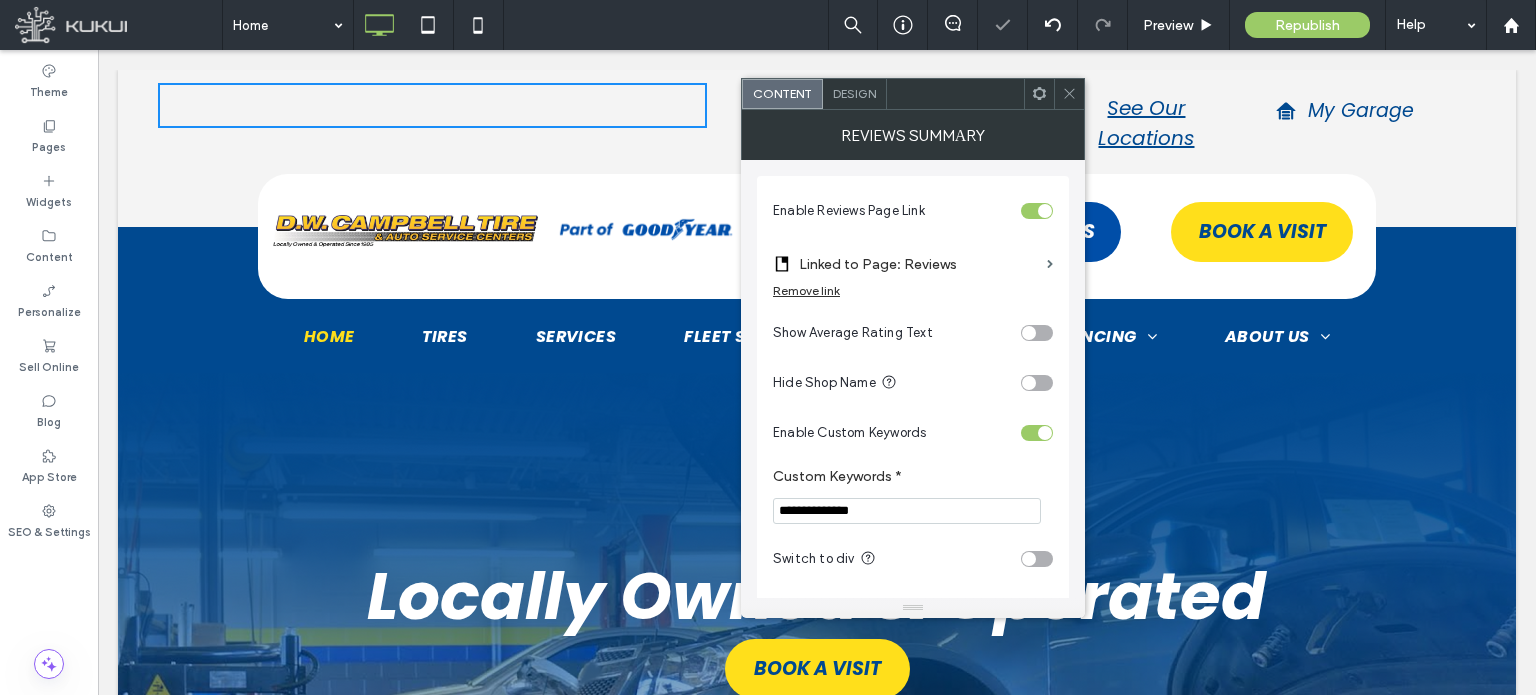 scroll, scrollTop: 0, scrollLeft: 0, axis: both 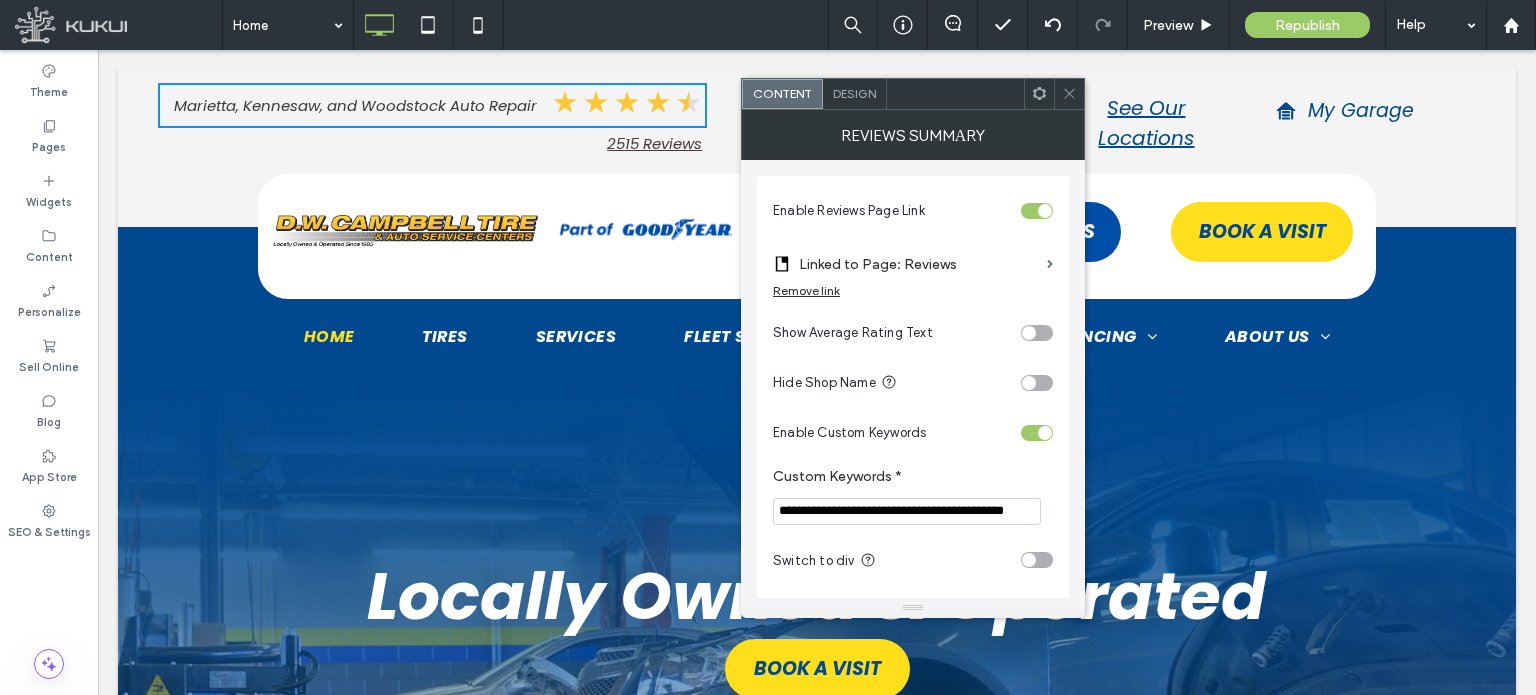 type on "**********" 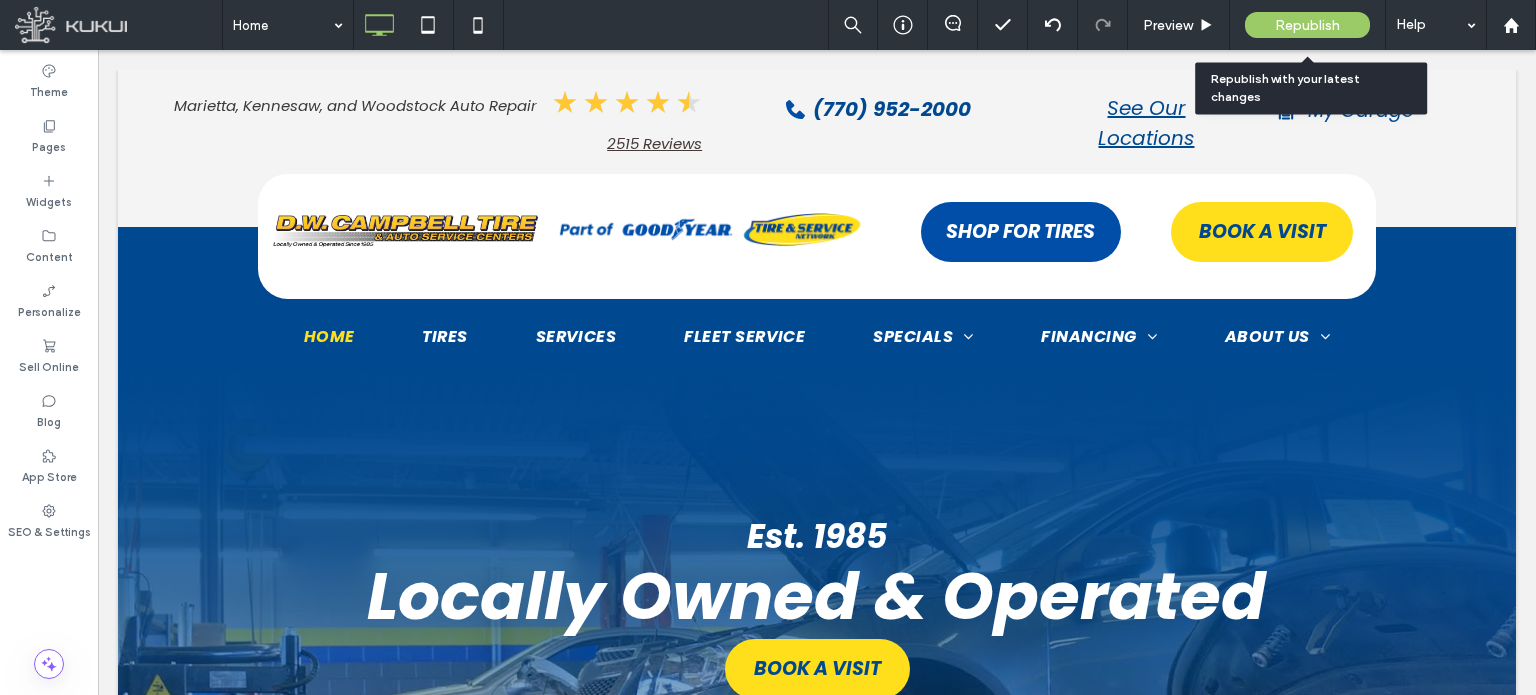 click on "Republish" at bounding box center [1307, 25] 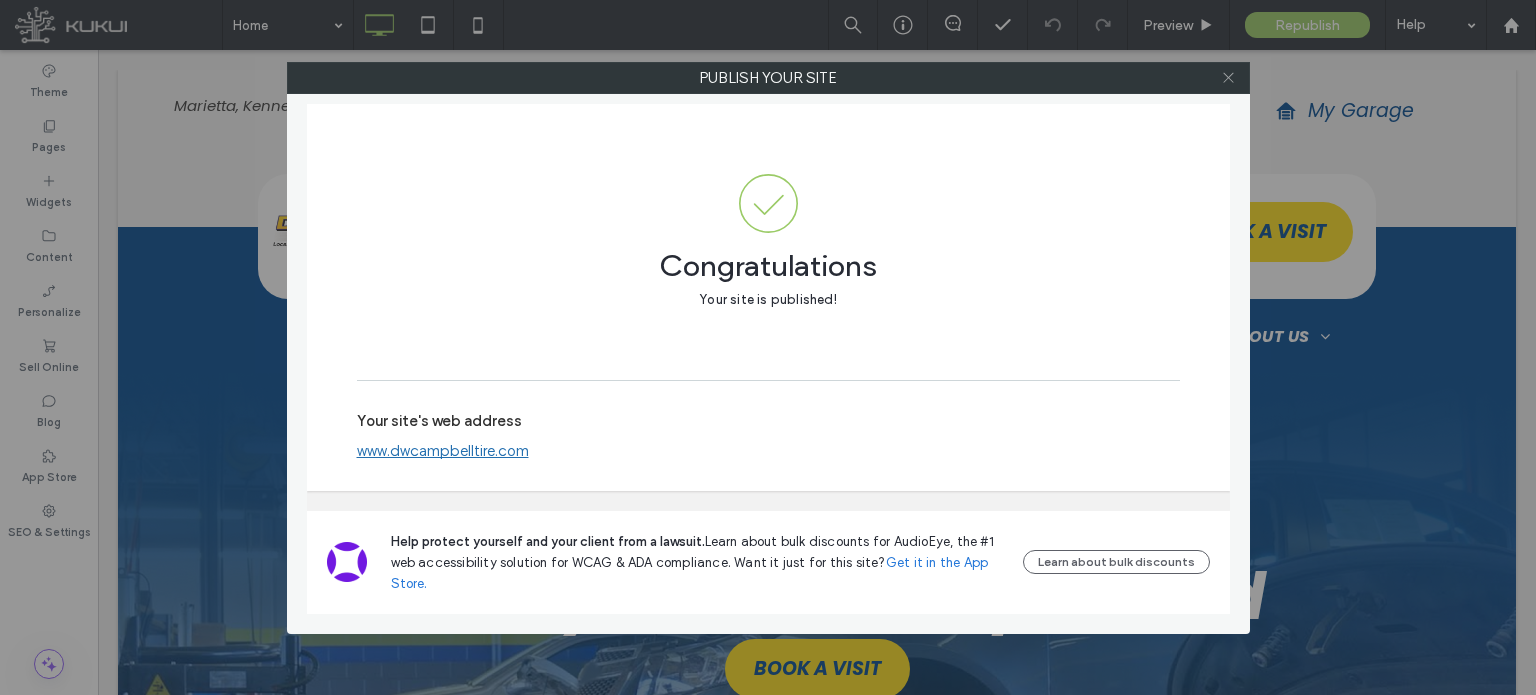 click 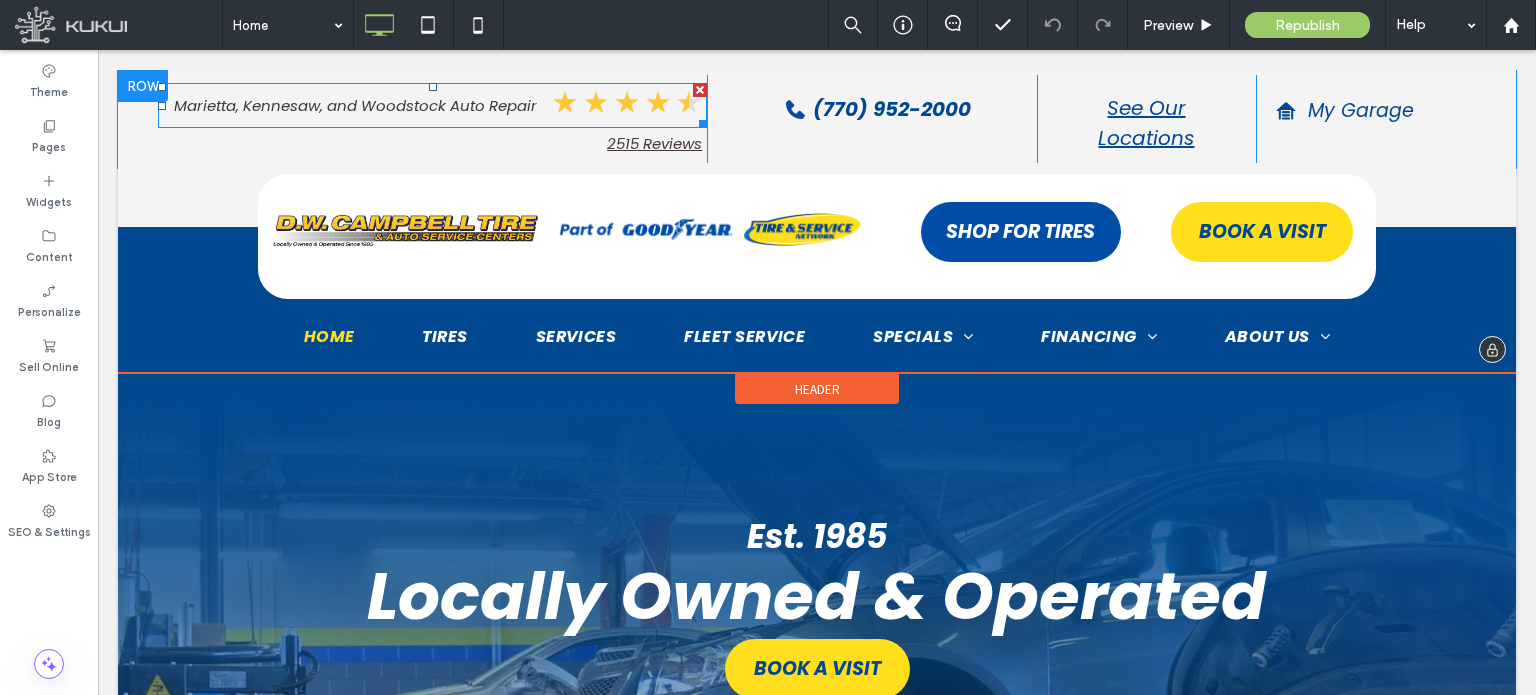 click at bounding box center (432, 105) 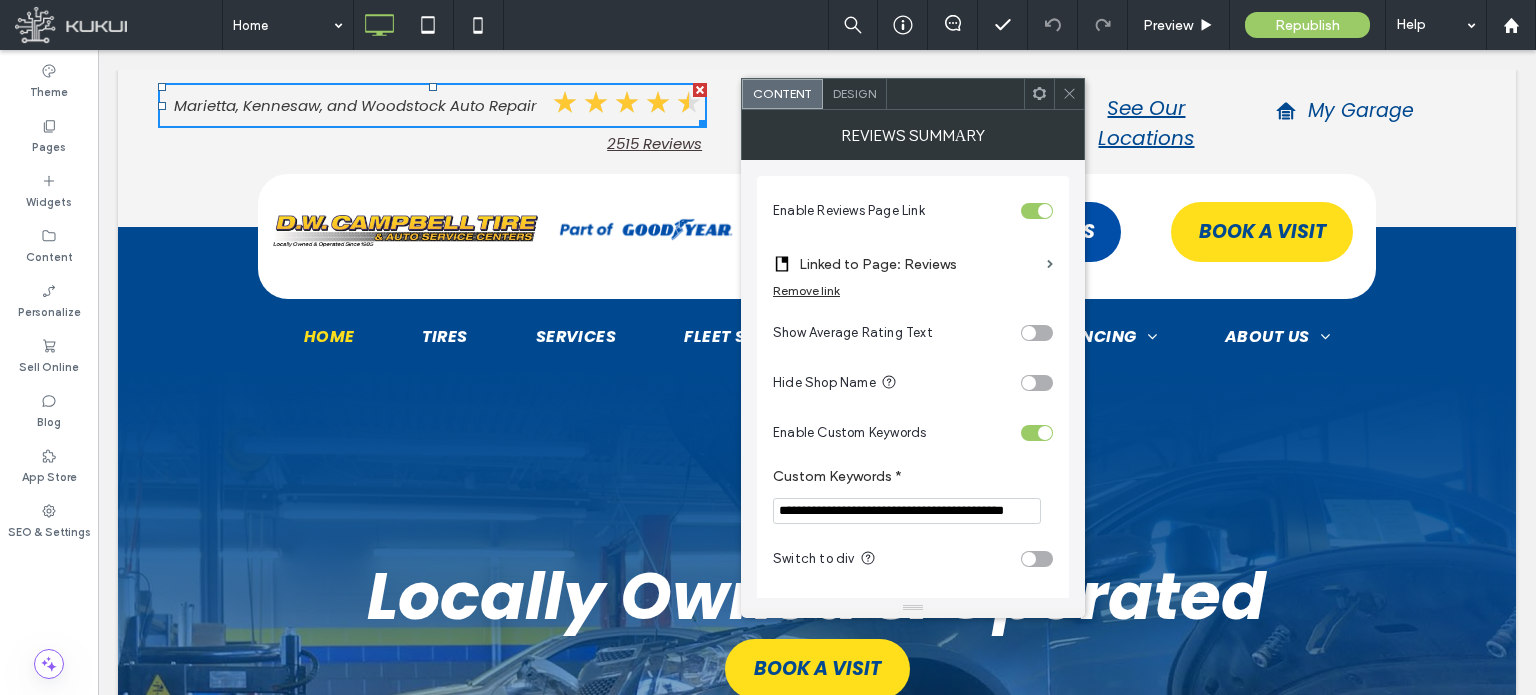 click on "Reviews Summаry" at bounding box center (913, 135) 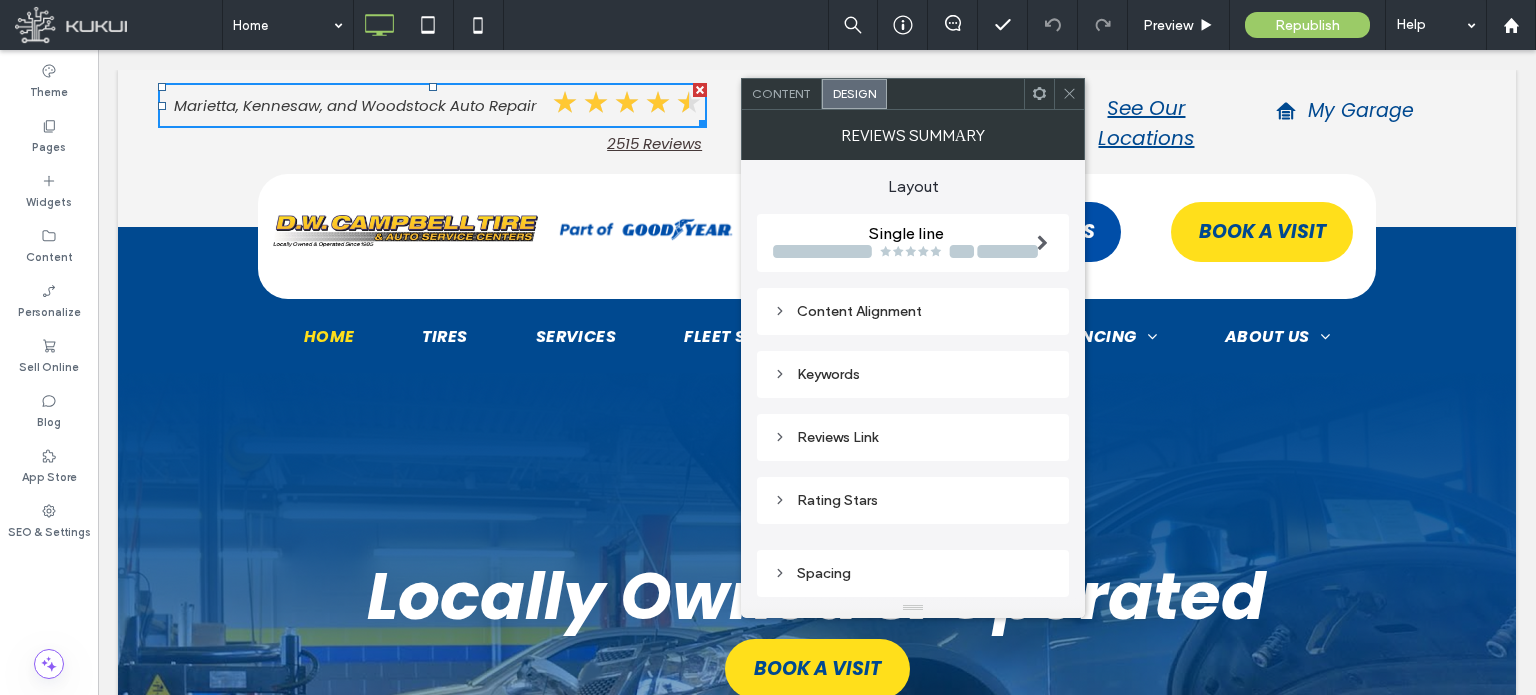 click at bounding box center (1042, 243) 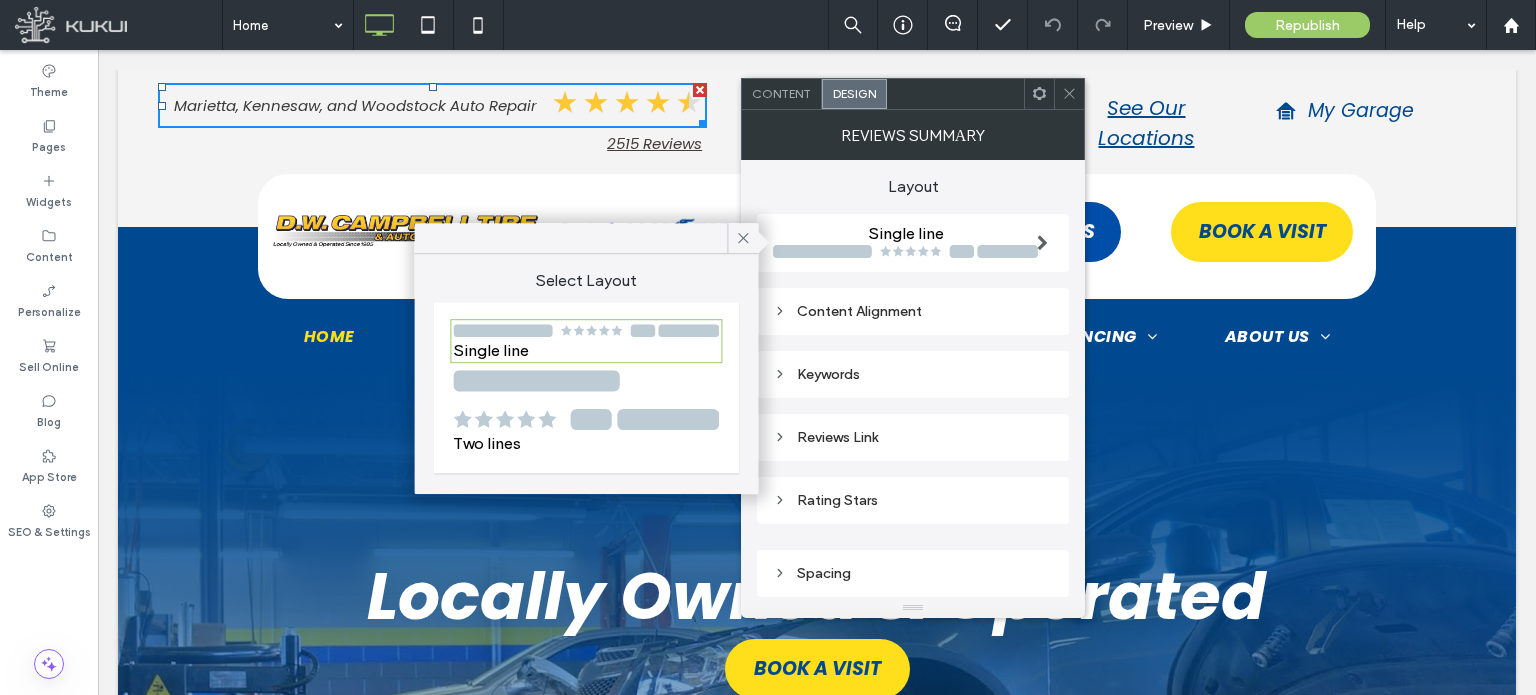 click at bounding box center [586, 400] 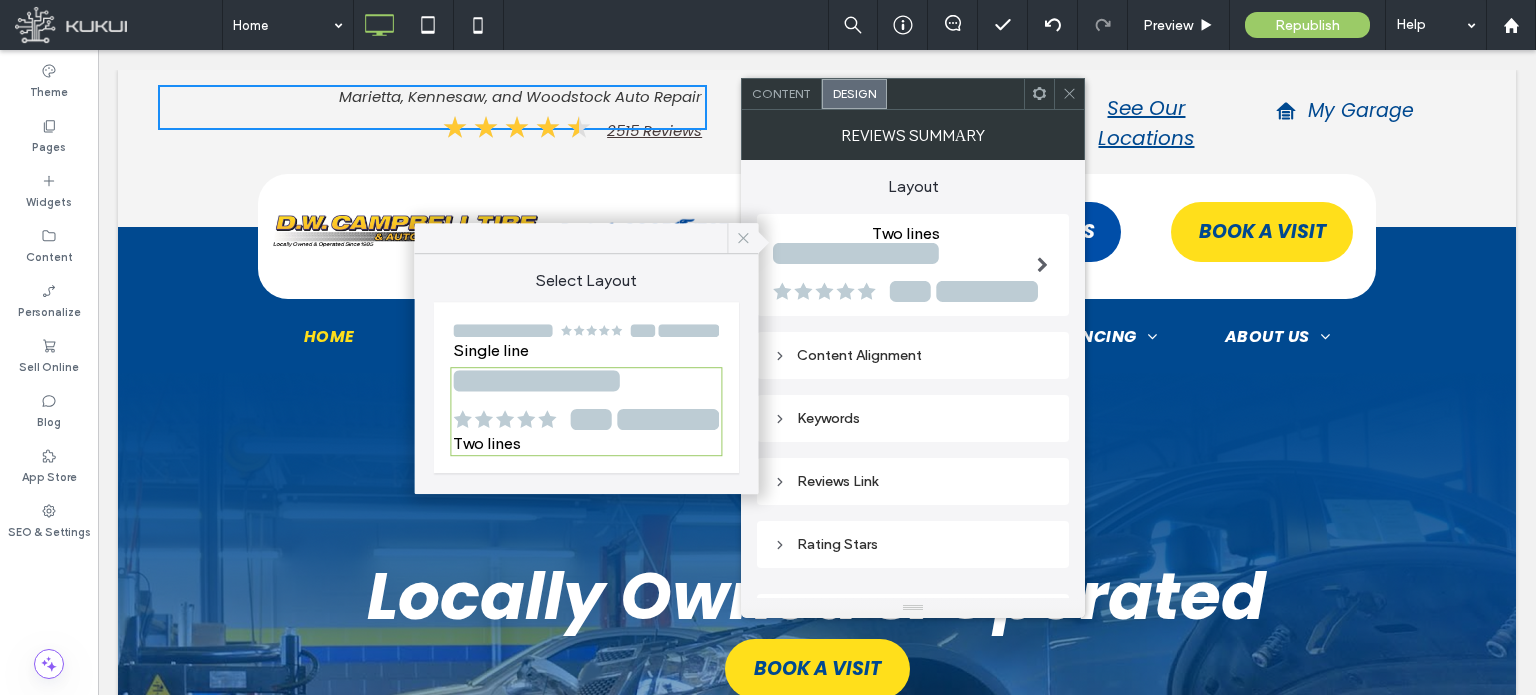 drag, startPoint x: 746, startPoint y: 242, endPoint x: 798, endPoint y: 235, distance: 52.46904 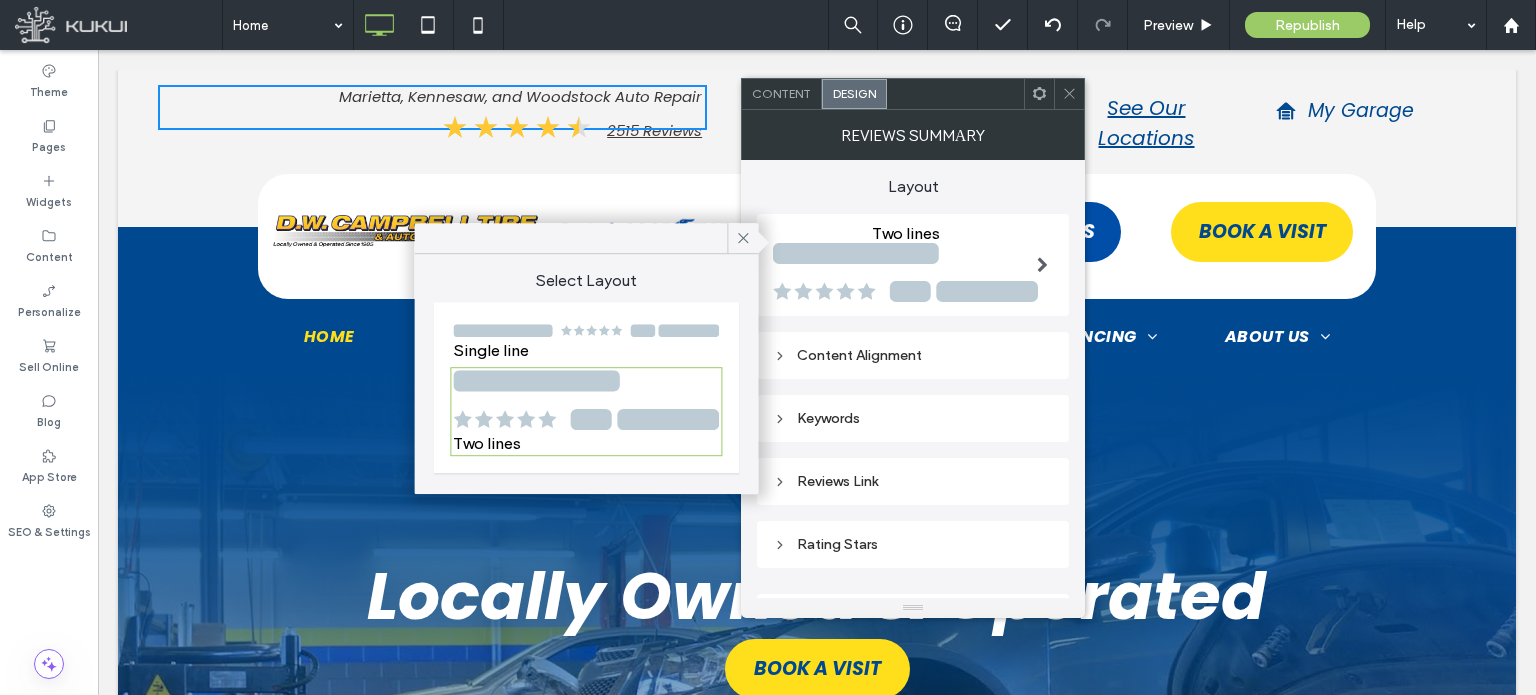 click 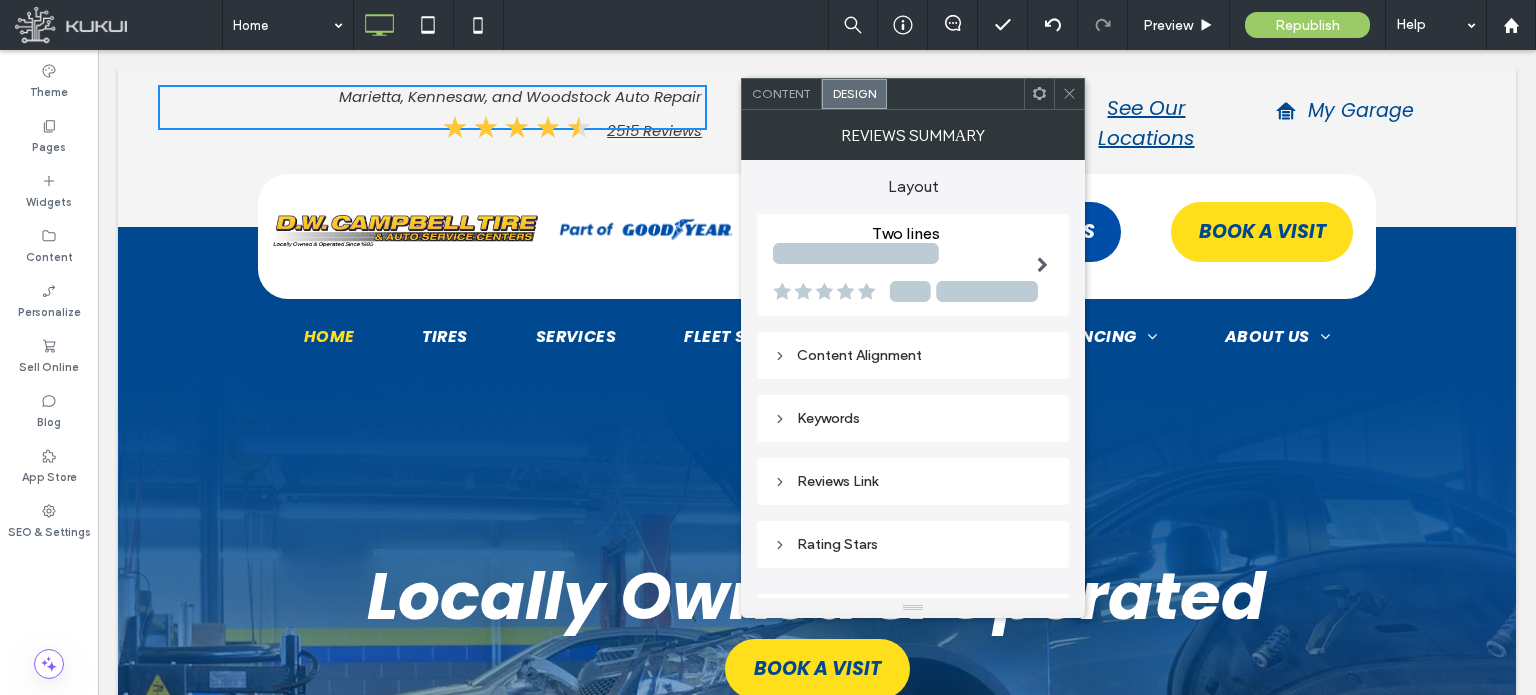 click at bounding box center (1069, 94) 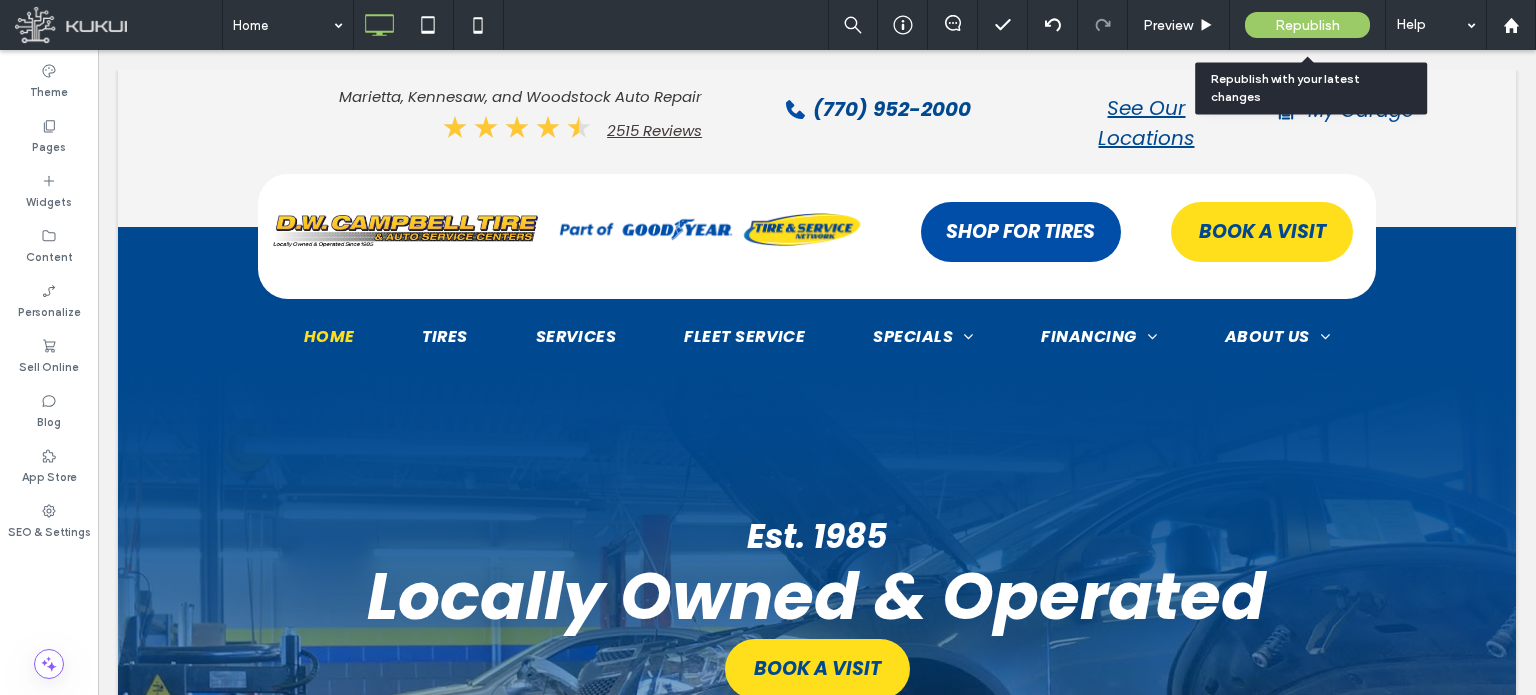 click on "Republish" at bounding box center (1307, 25) 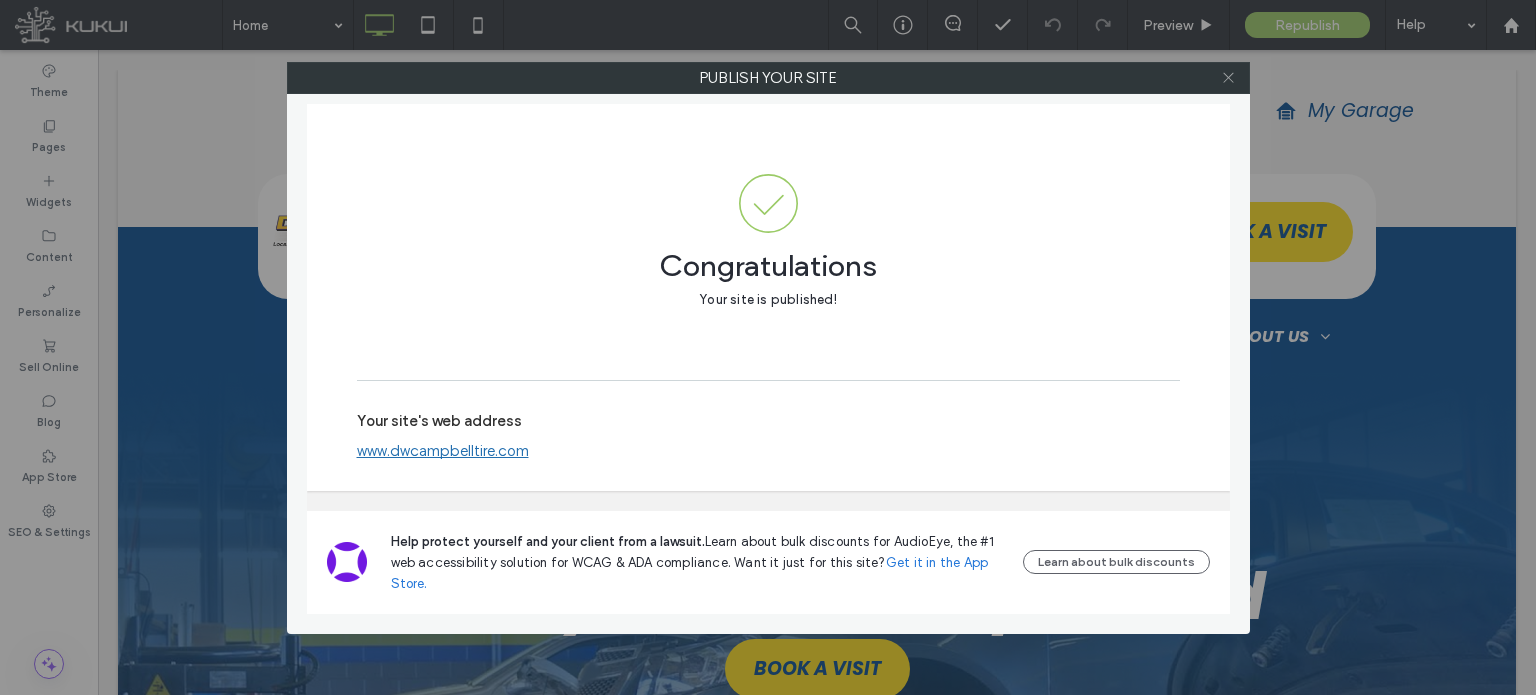 click 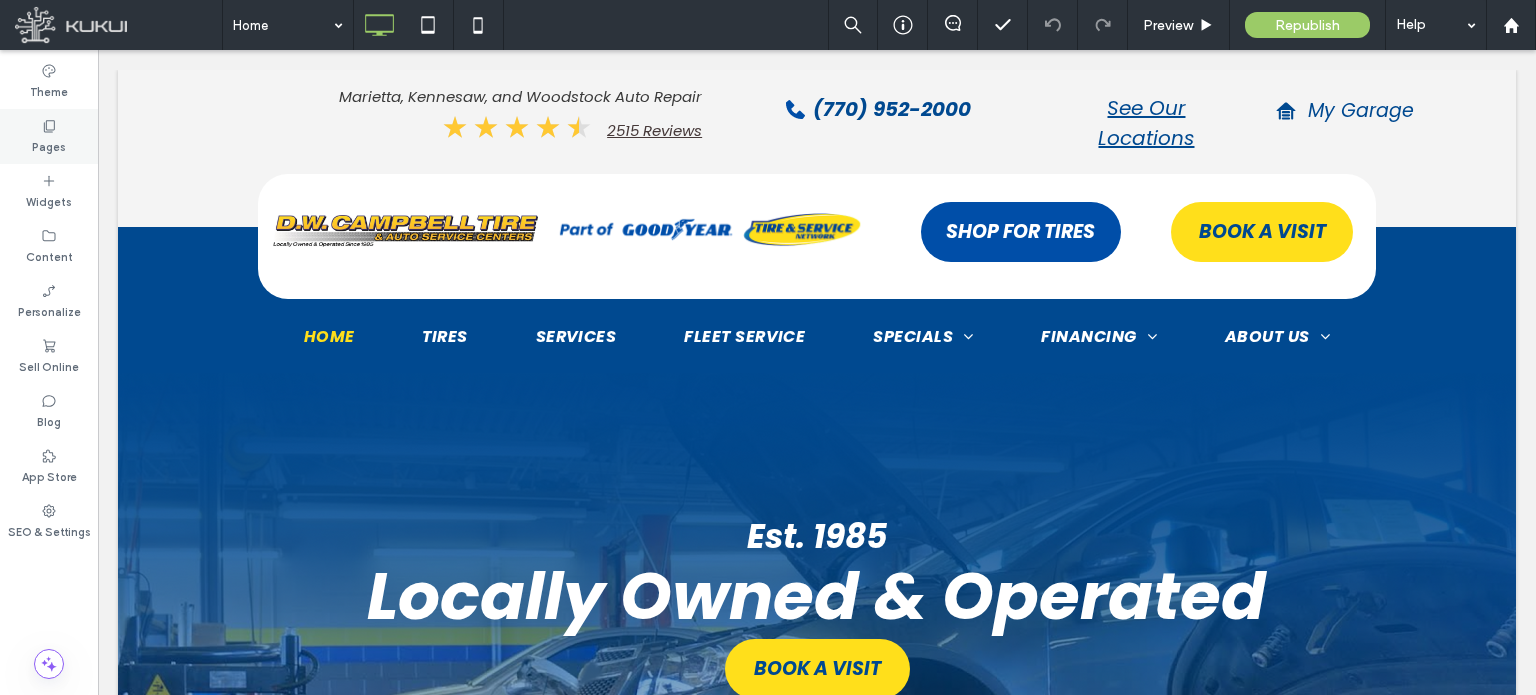 click 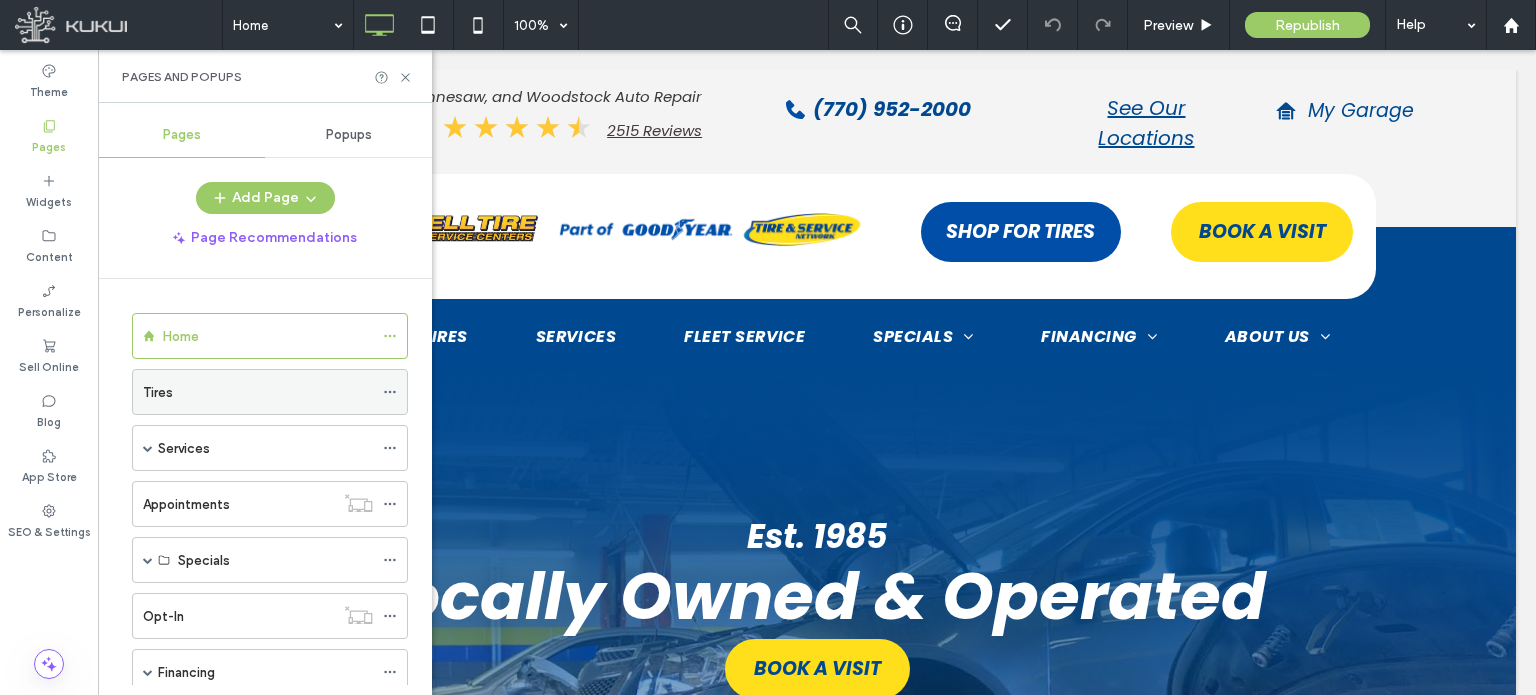 click on "Tires" at bounding box center [258, 392] 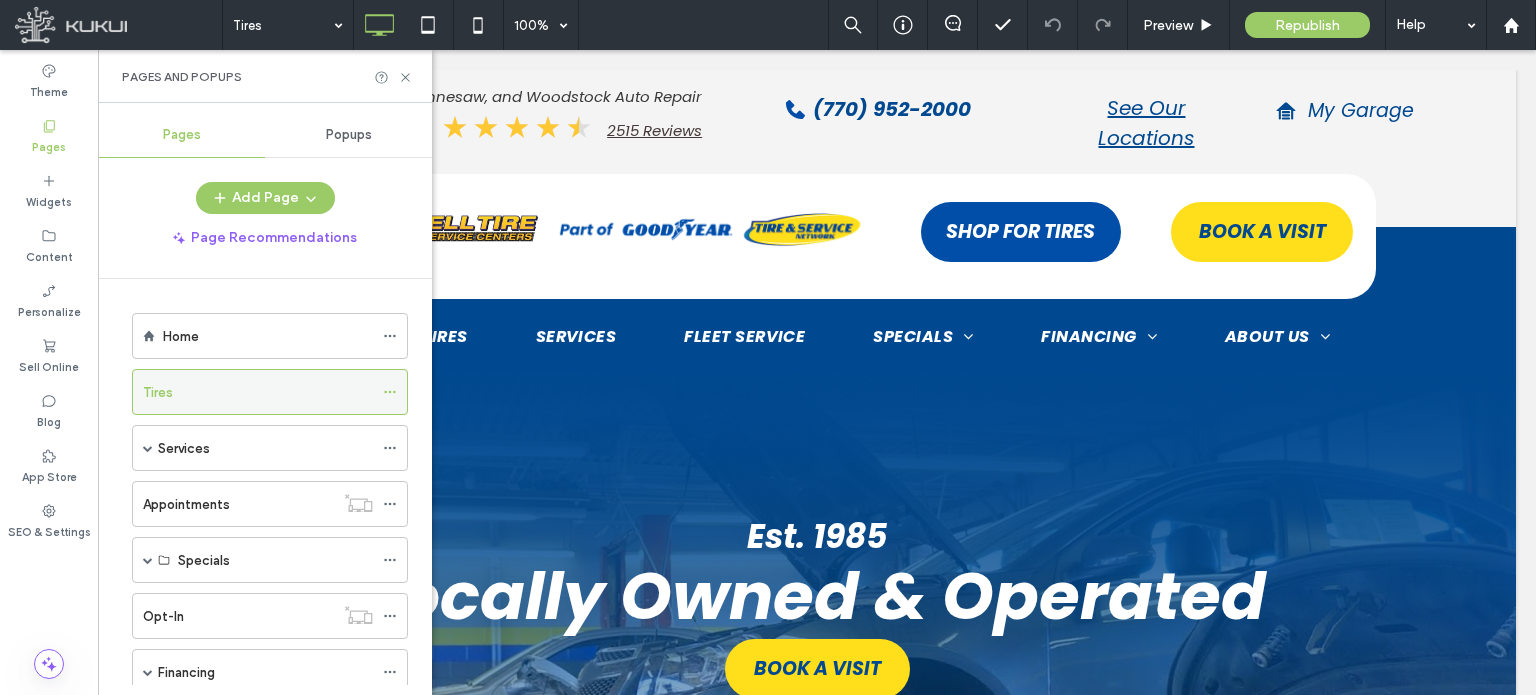 click 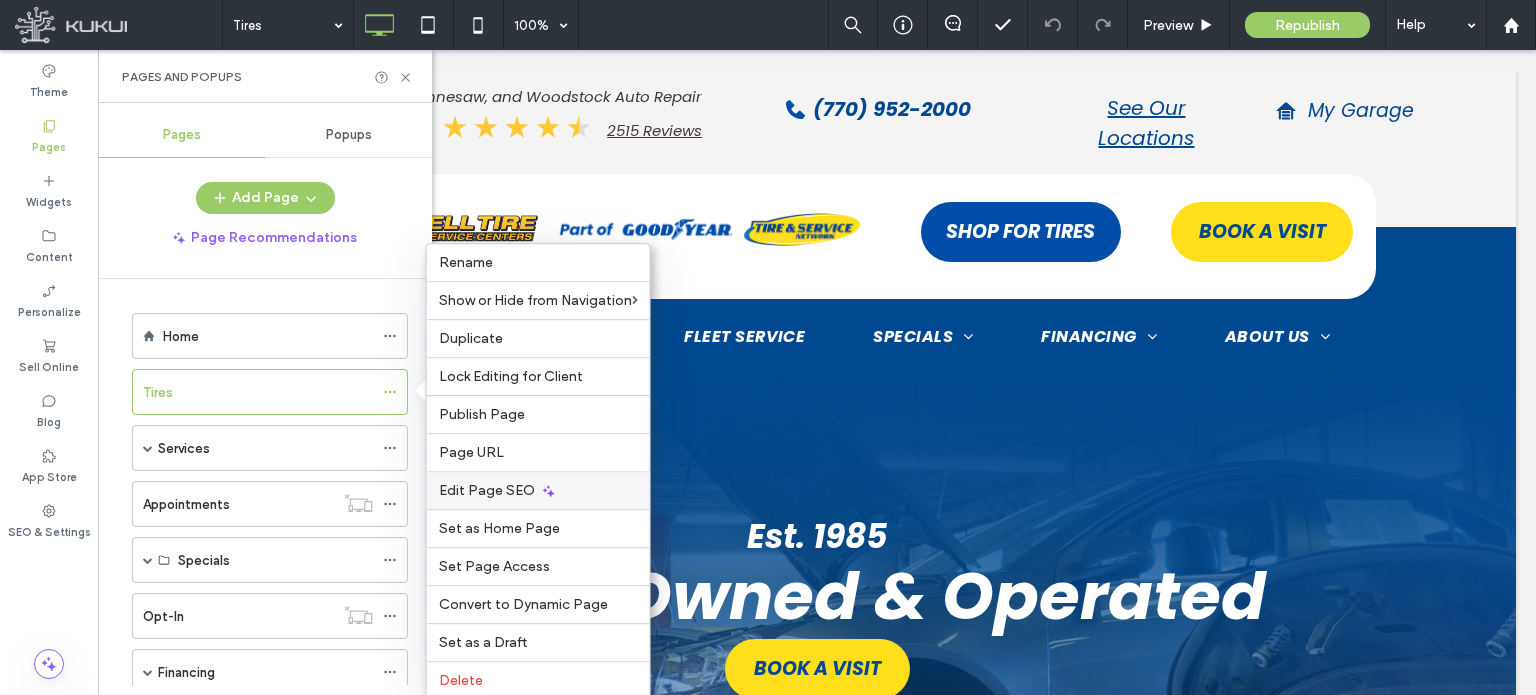 click on "Edit Page SEO" at bounding box center (487, 490) 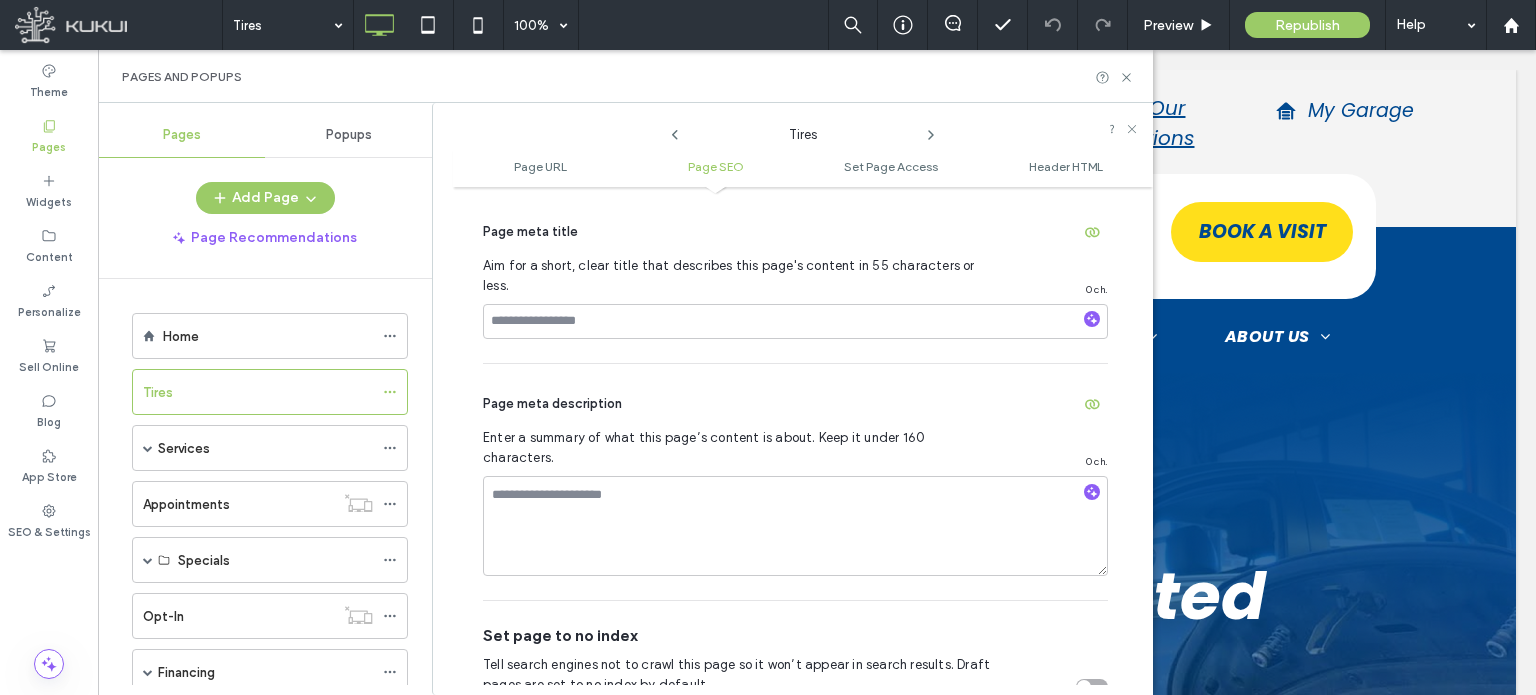 scroll, scrollTop: 474, scrollLeft: 0, axis: vertical 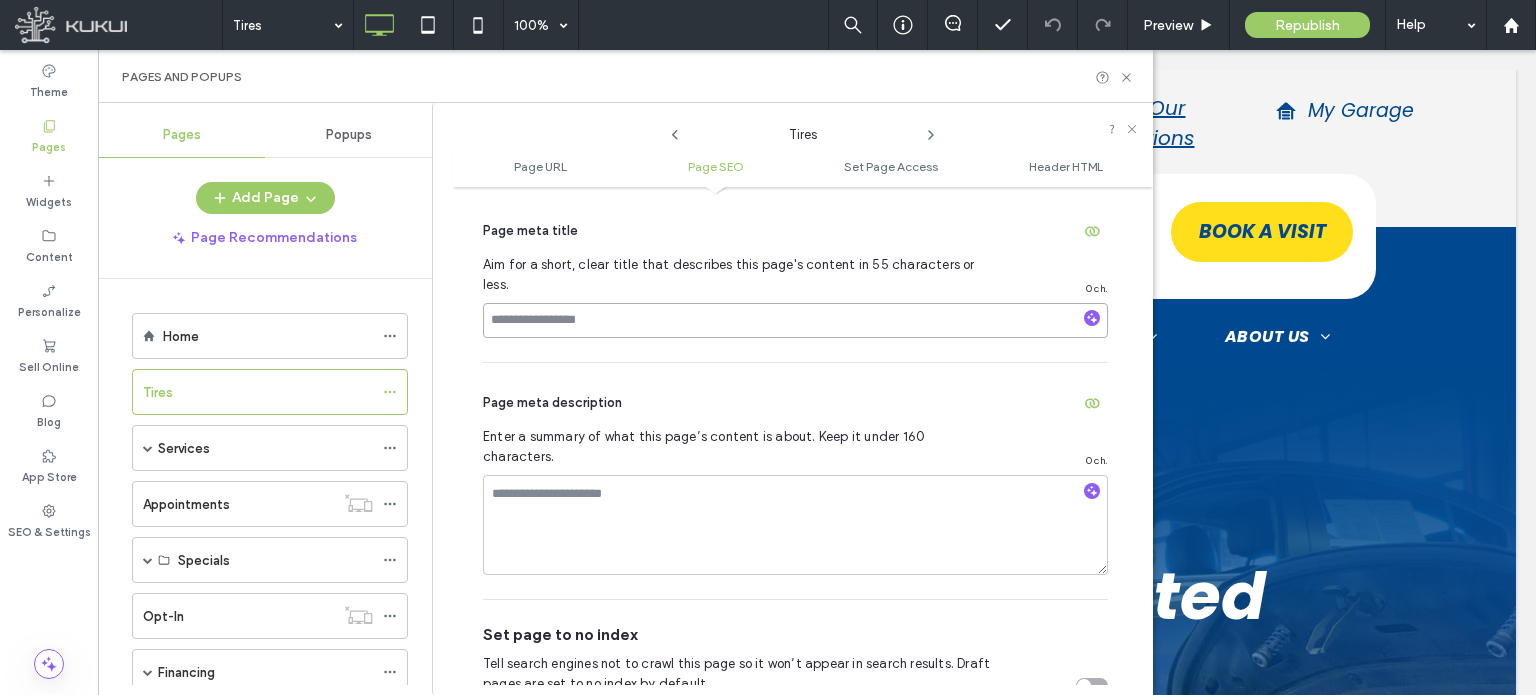 click at bounding box center (795, 320) 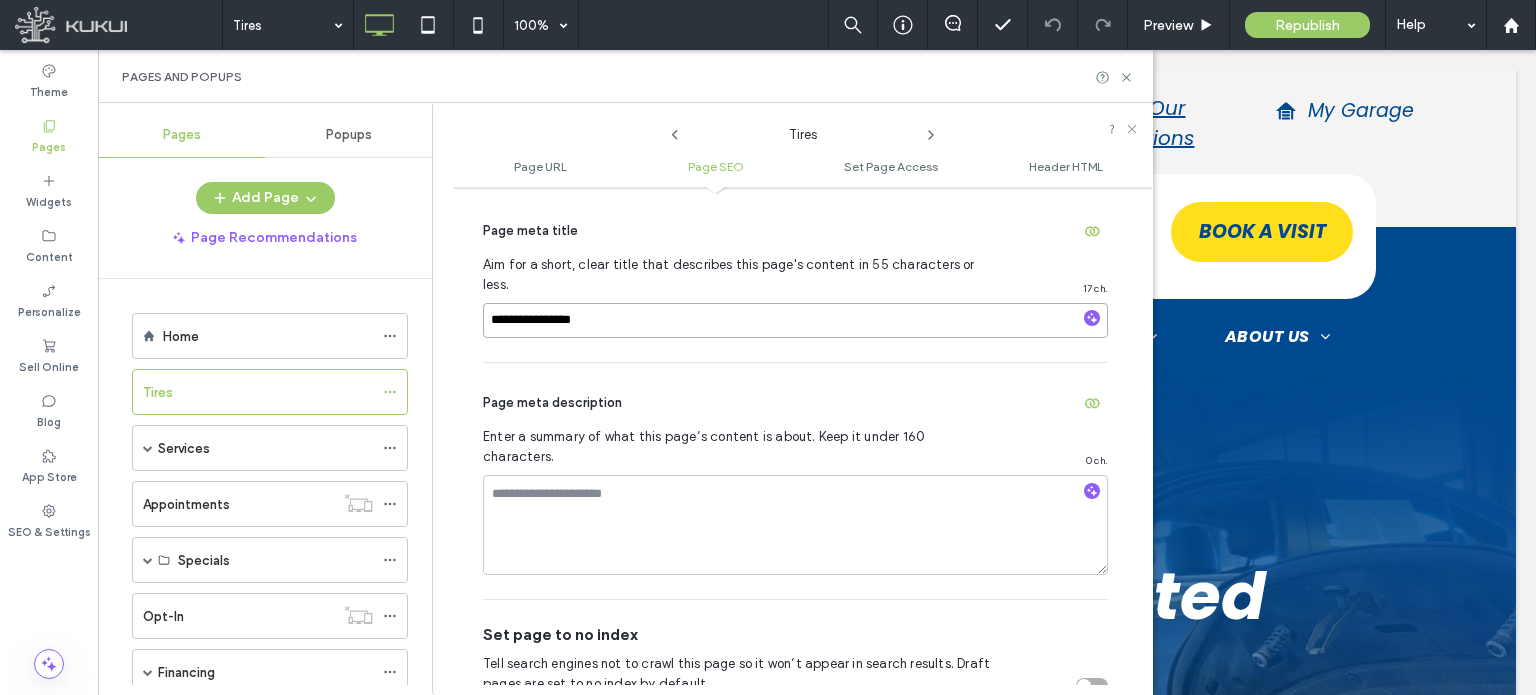 type on "**********" 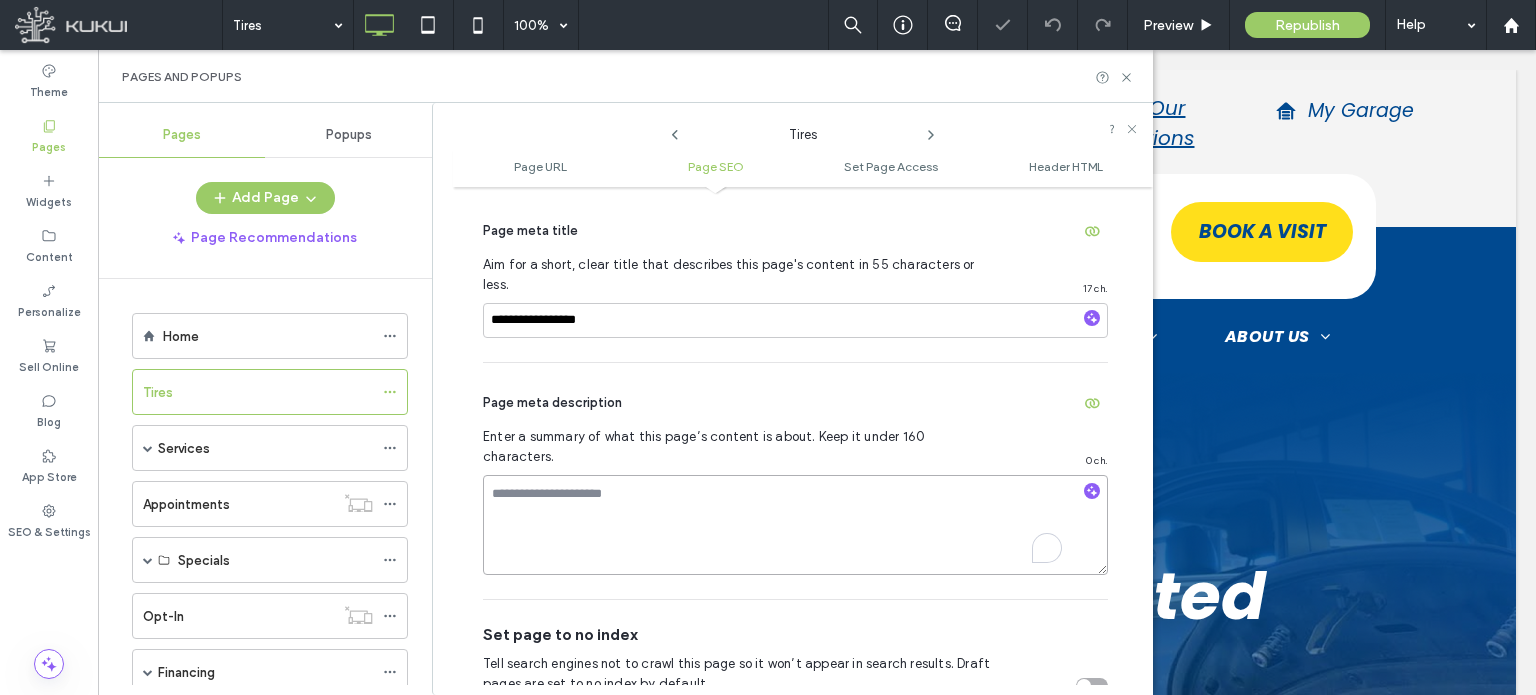 click at bounding box center [795, 525] 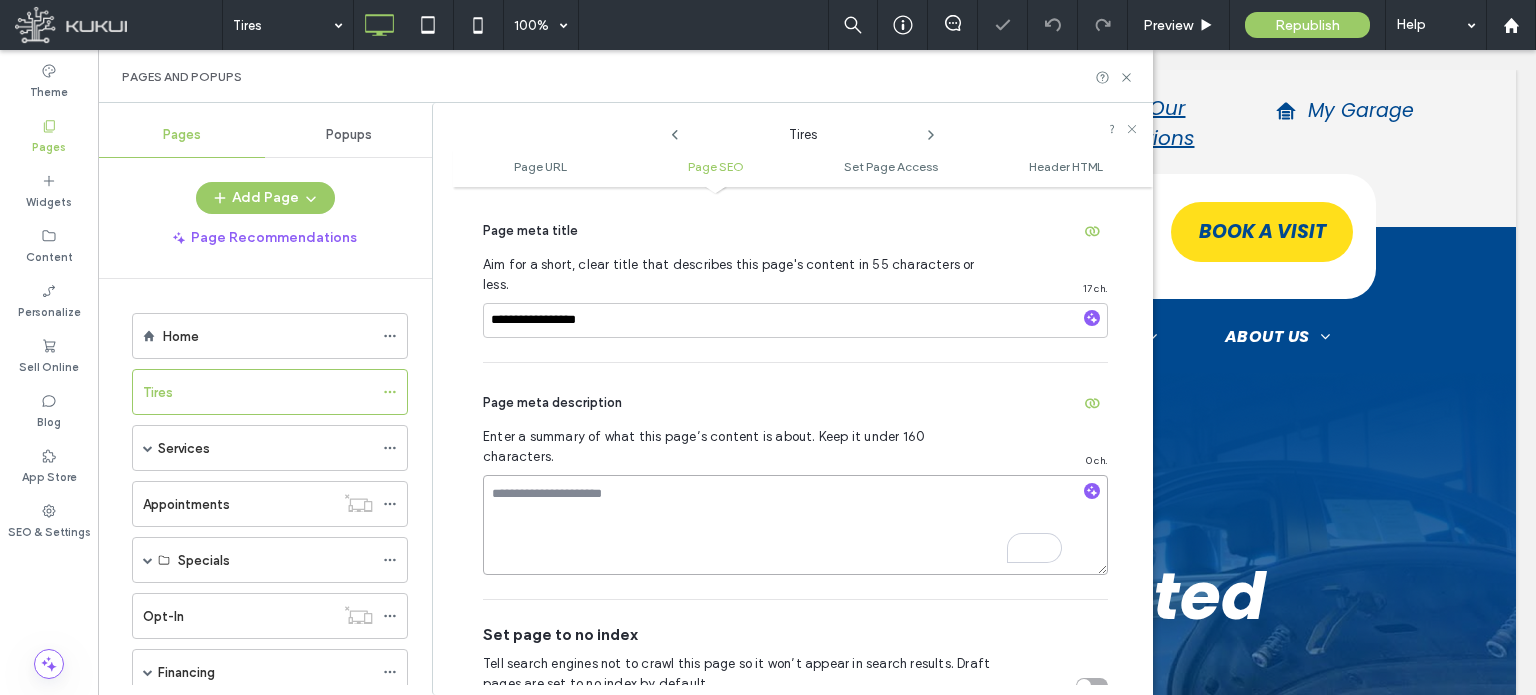 paste on "**********" 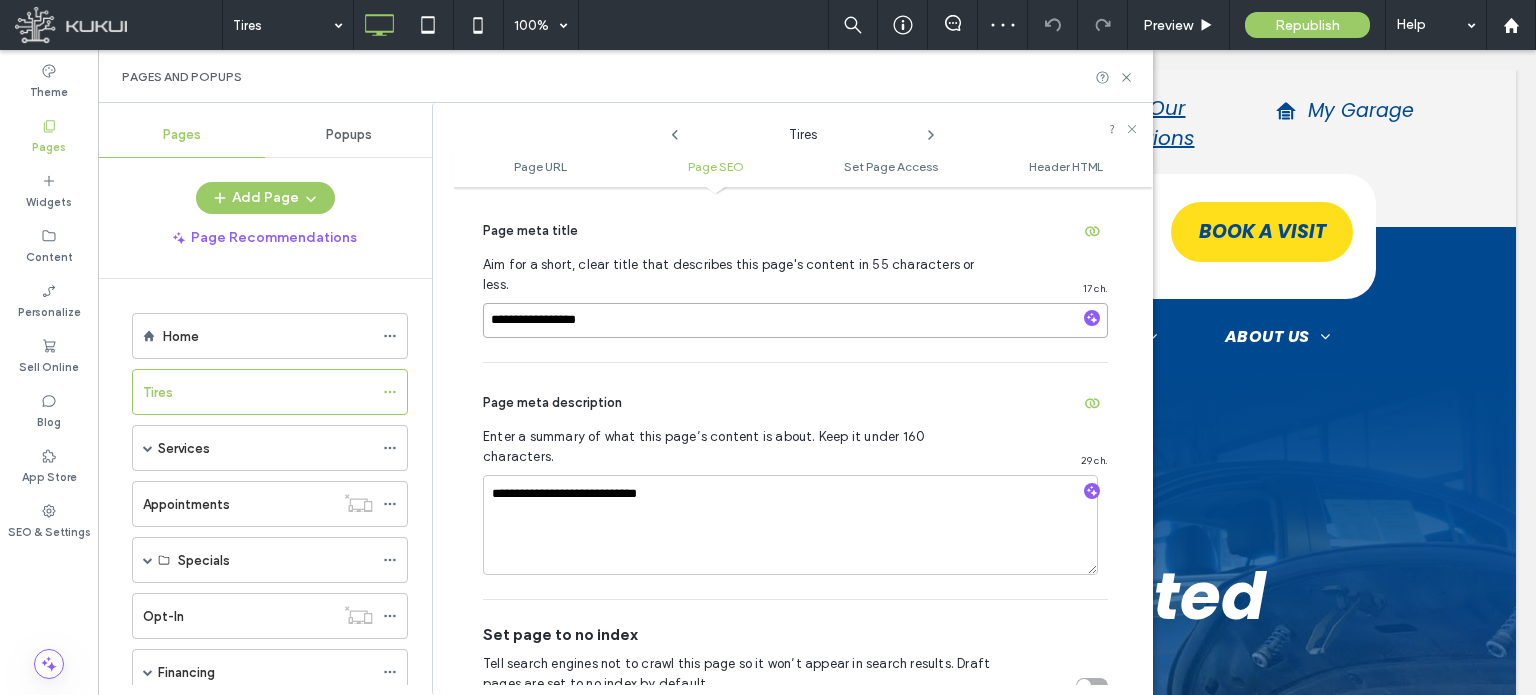 click on "**********" at bounding box center (795, 320) 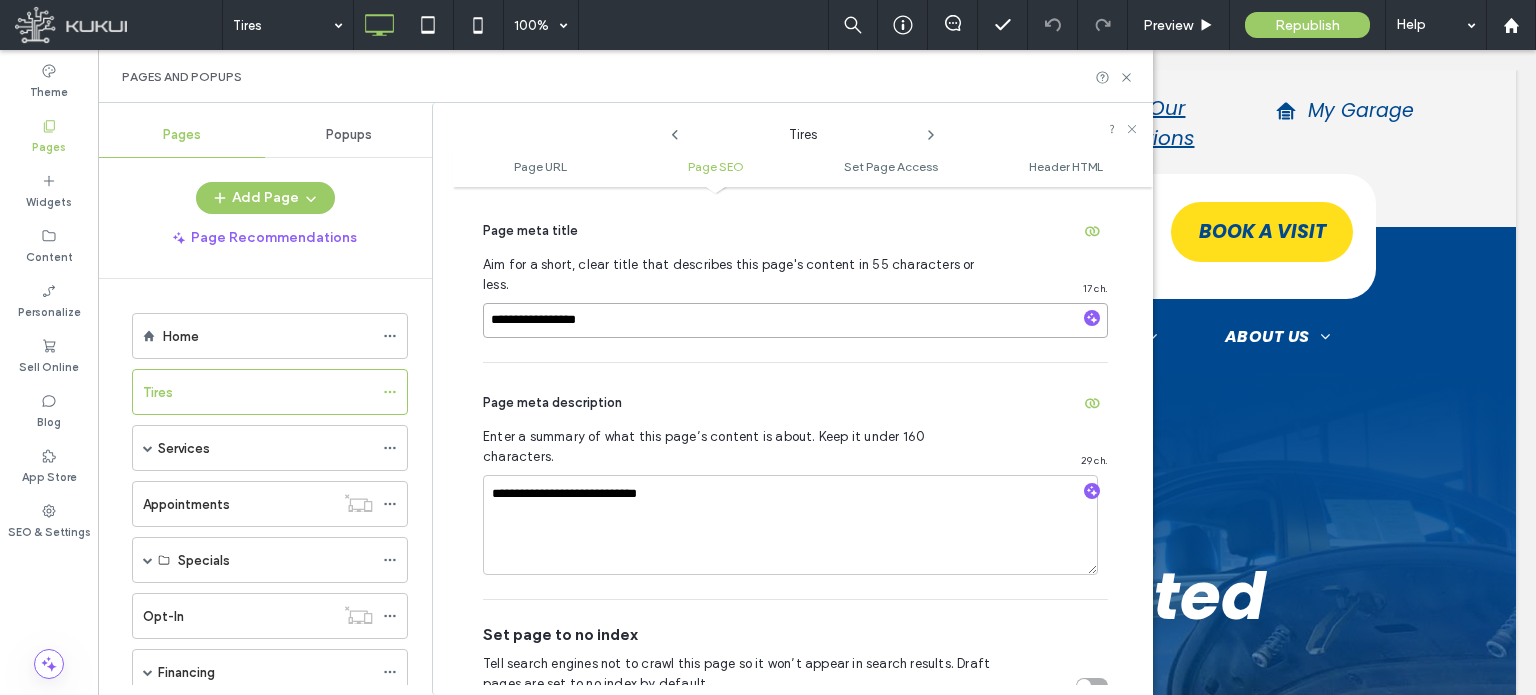 paste on "**********" 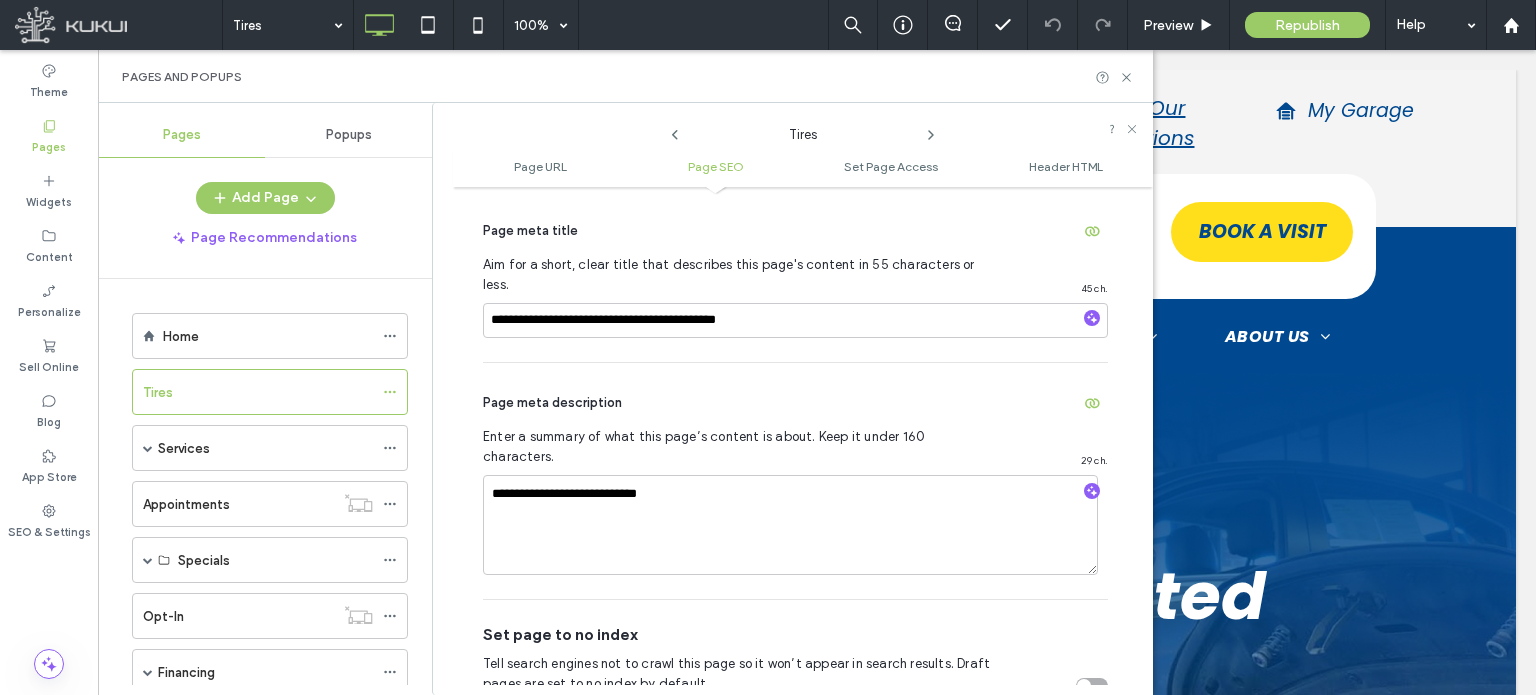 click on "**********" at bounding box center (795, 481) 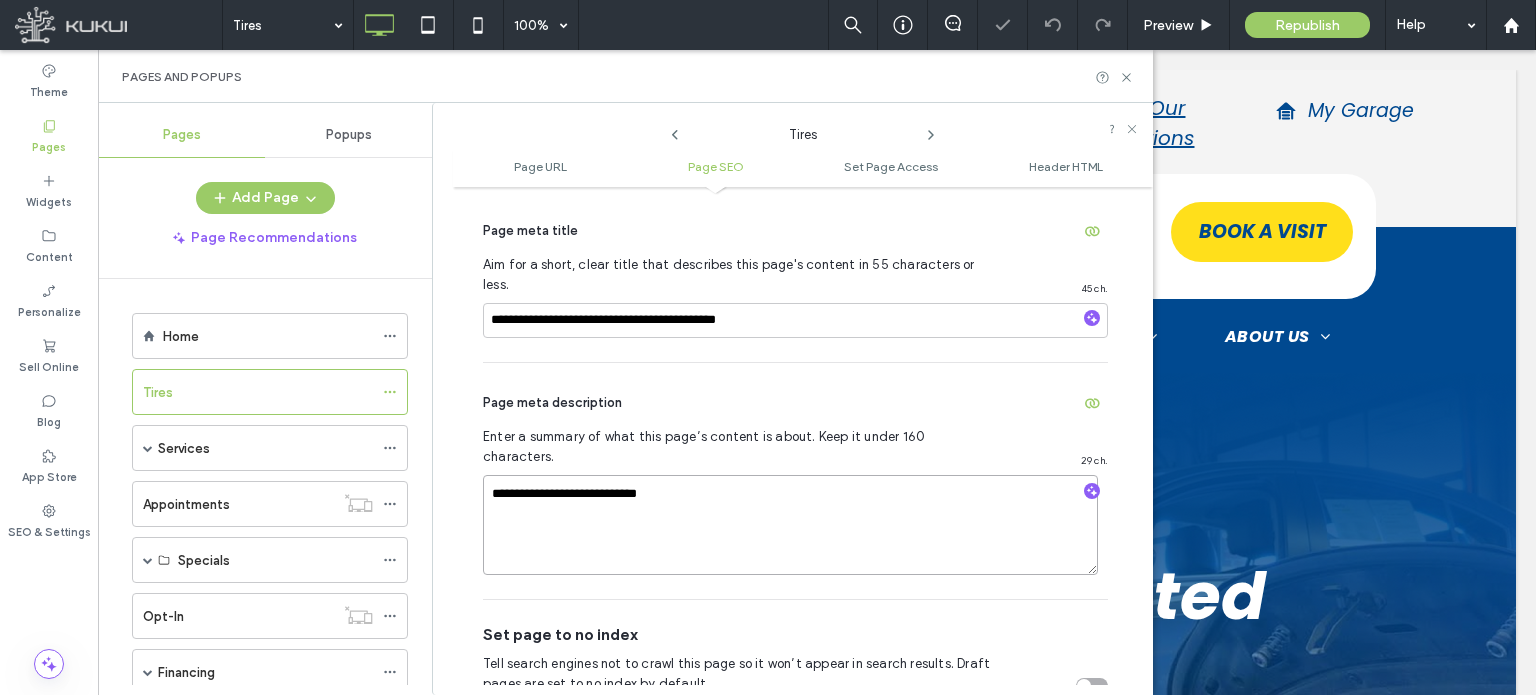 click on "**********" at bounding box center (790, 525) 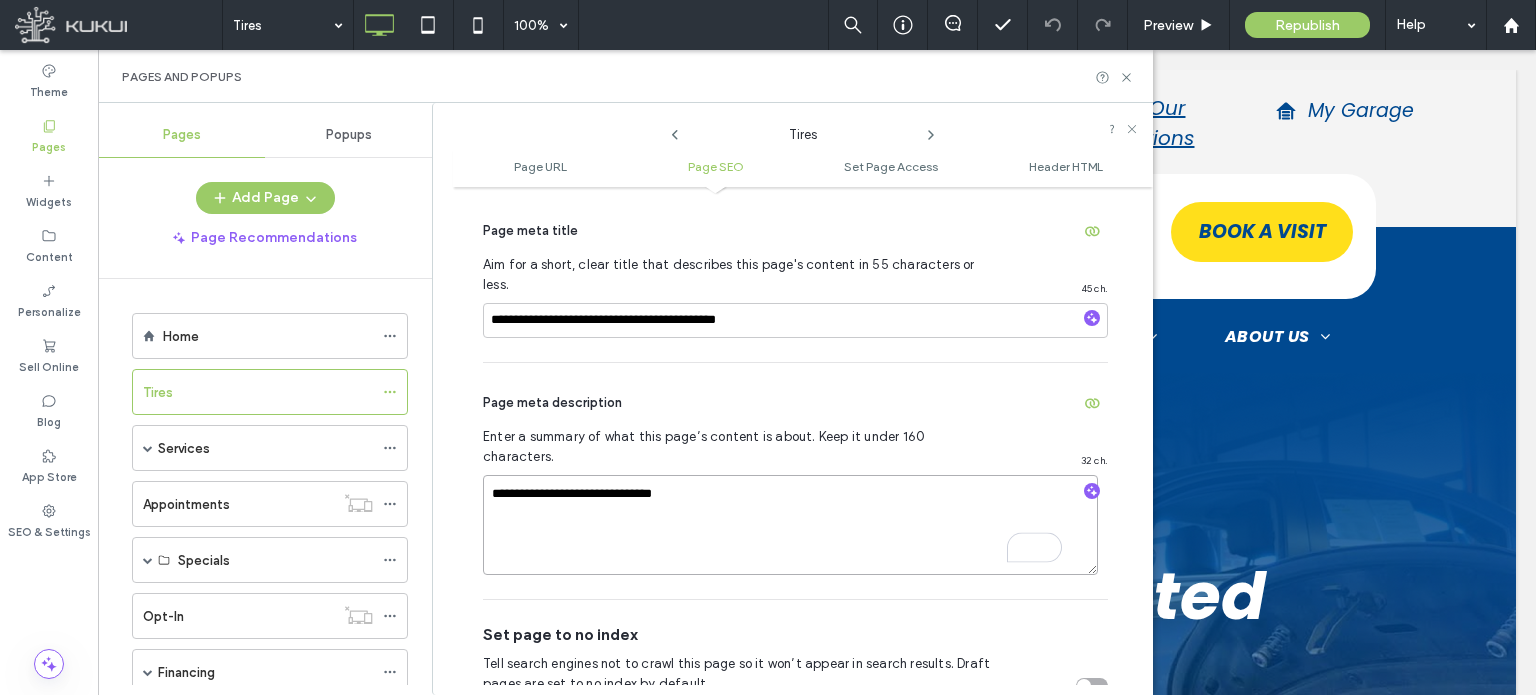 paste on "**********" 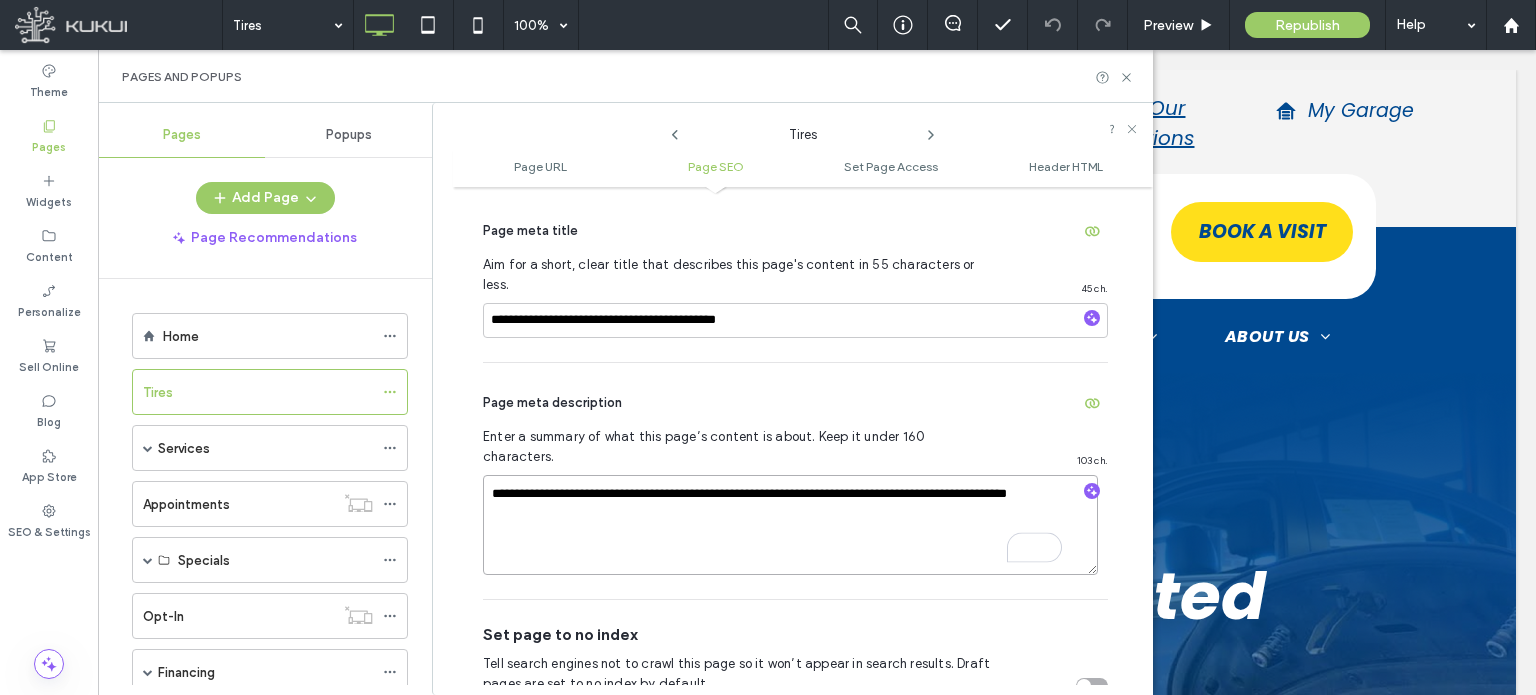 click on "**********" at bounding box center (790, 525) 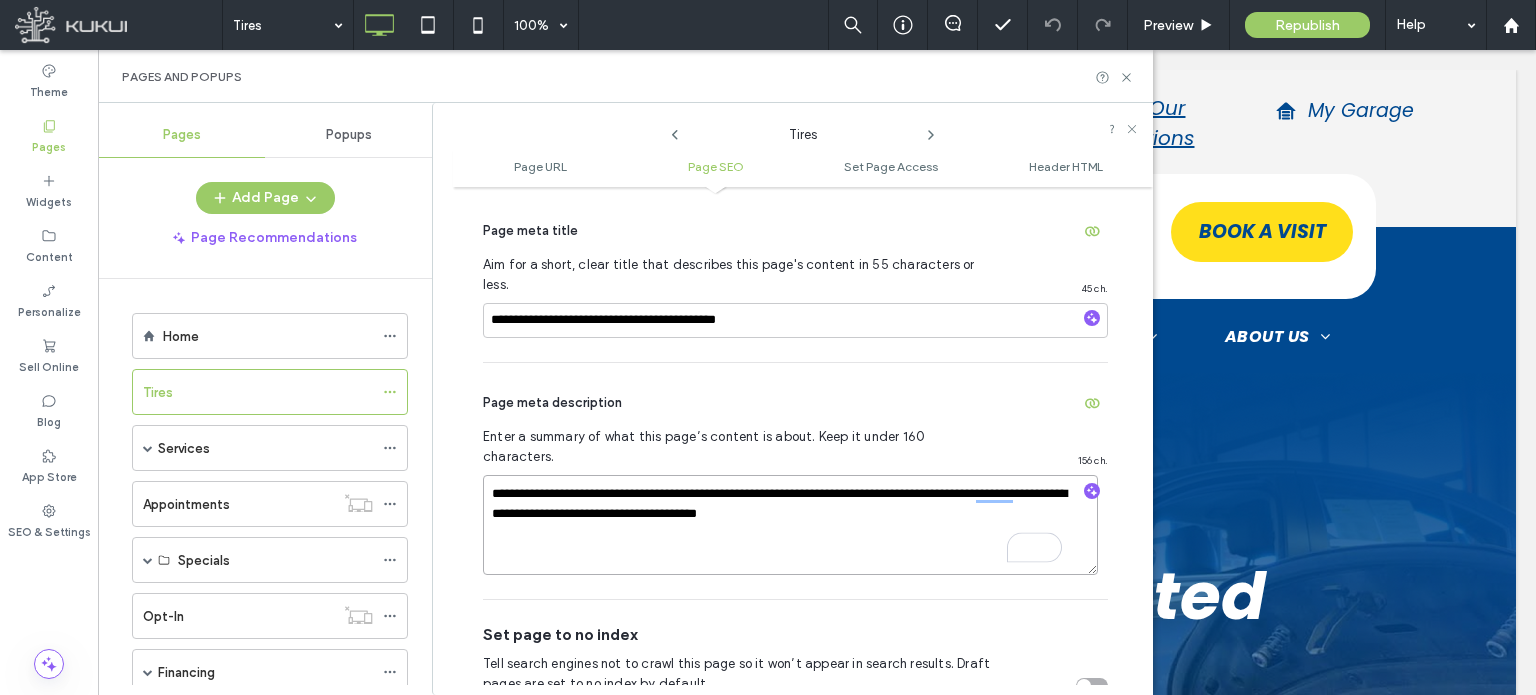 type on "**********" 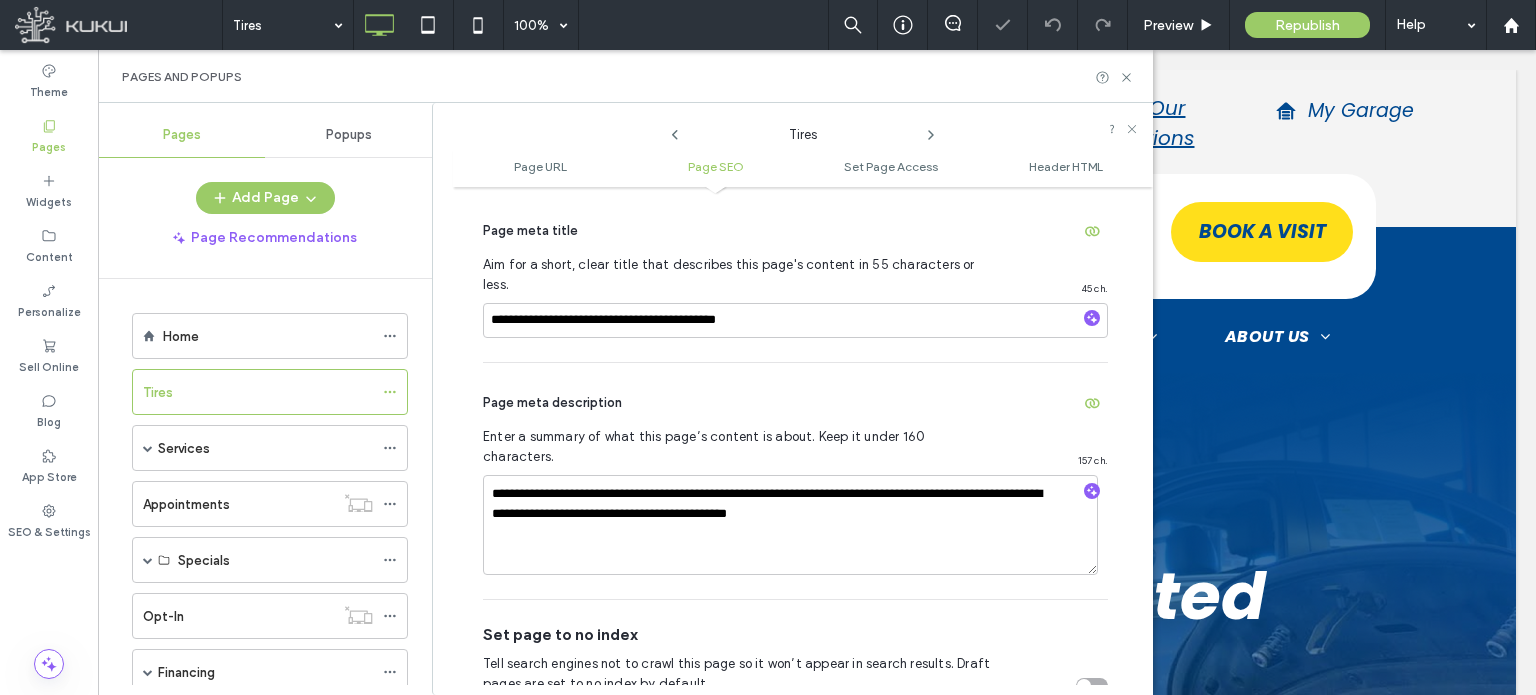click on "Page meta description" at bounding box center (795, 403) 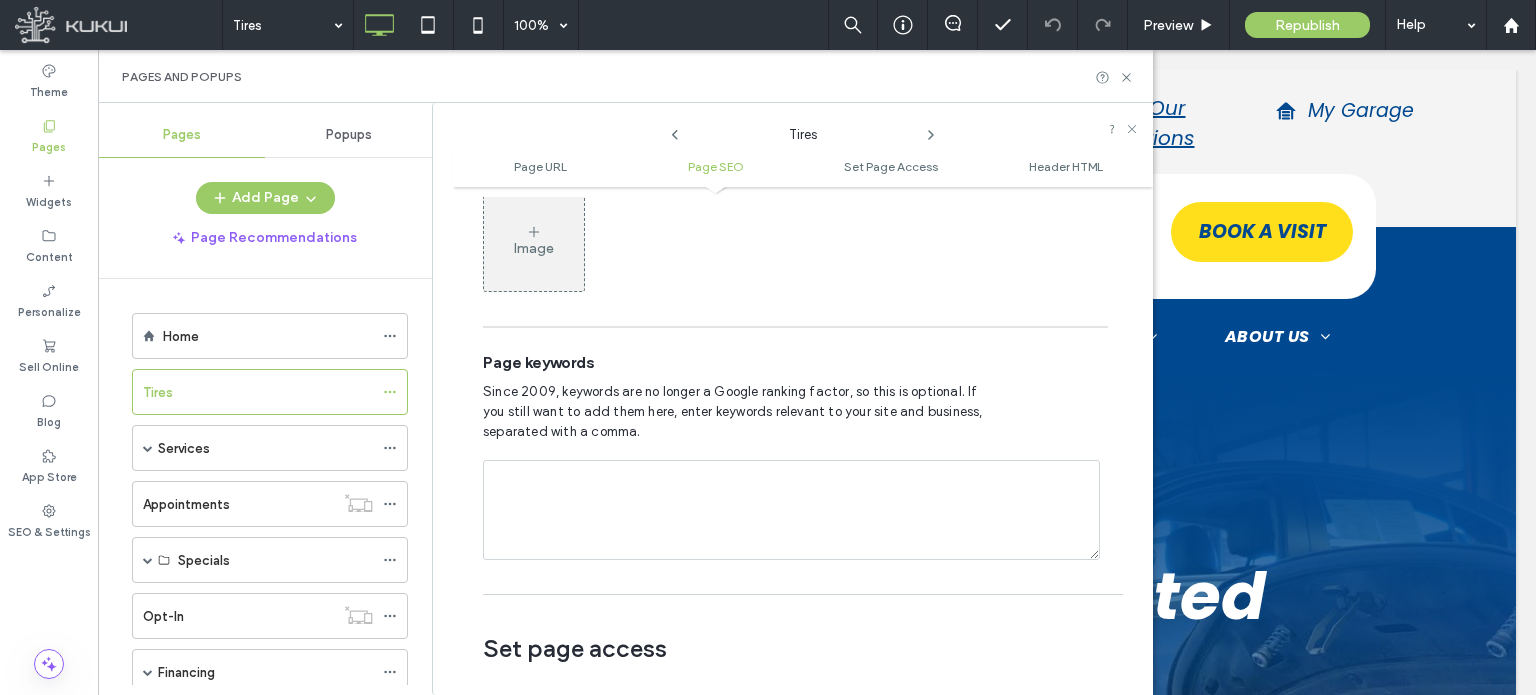 scroll, scrollTop: 1174, scrollLeft: 0, axis: vertical 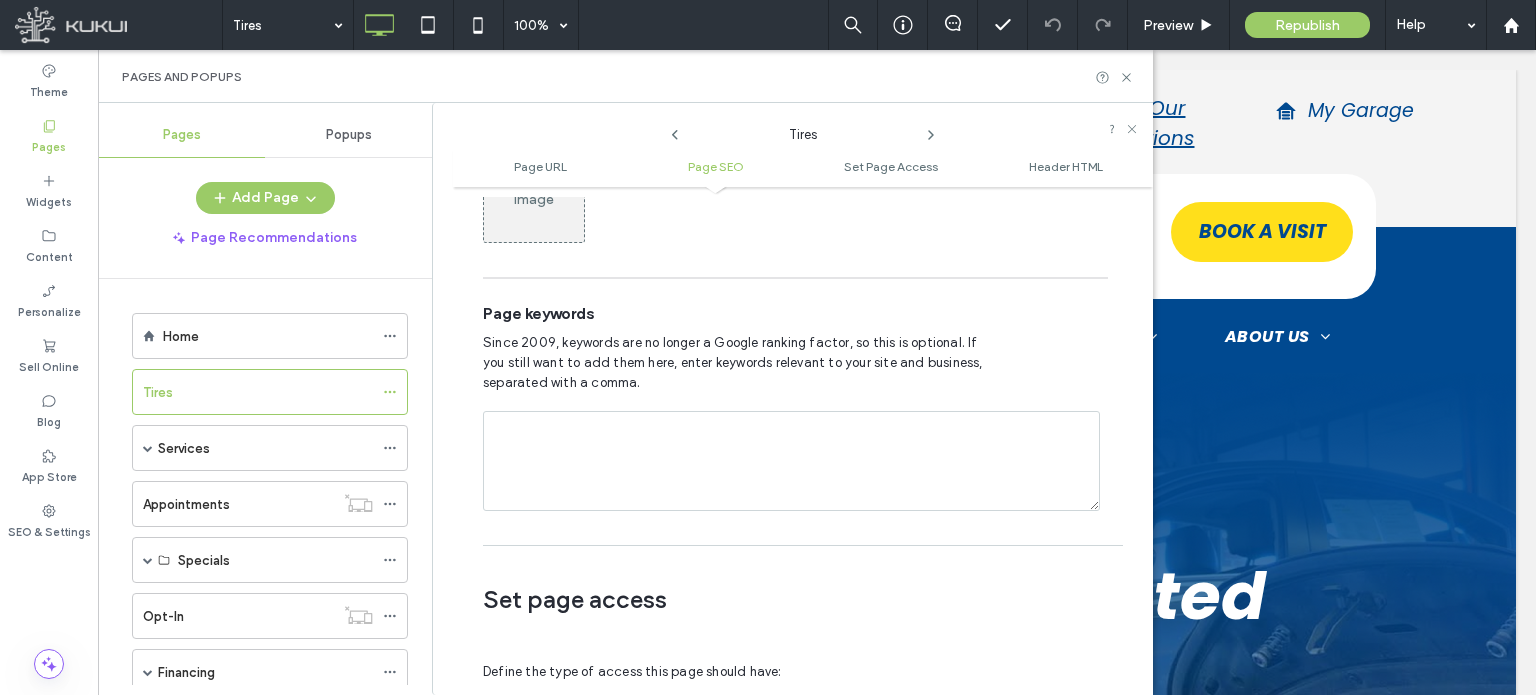 click at bounding box center [791, 461] 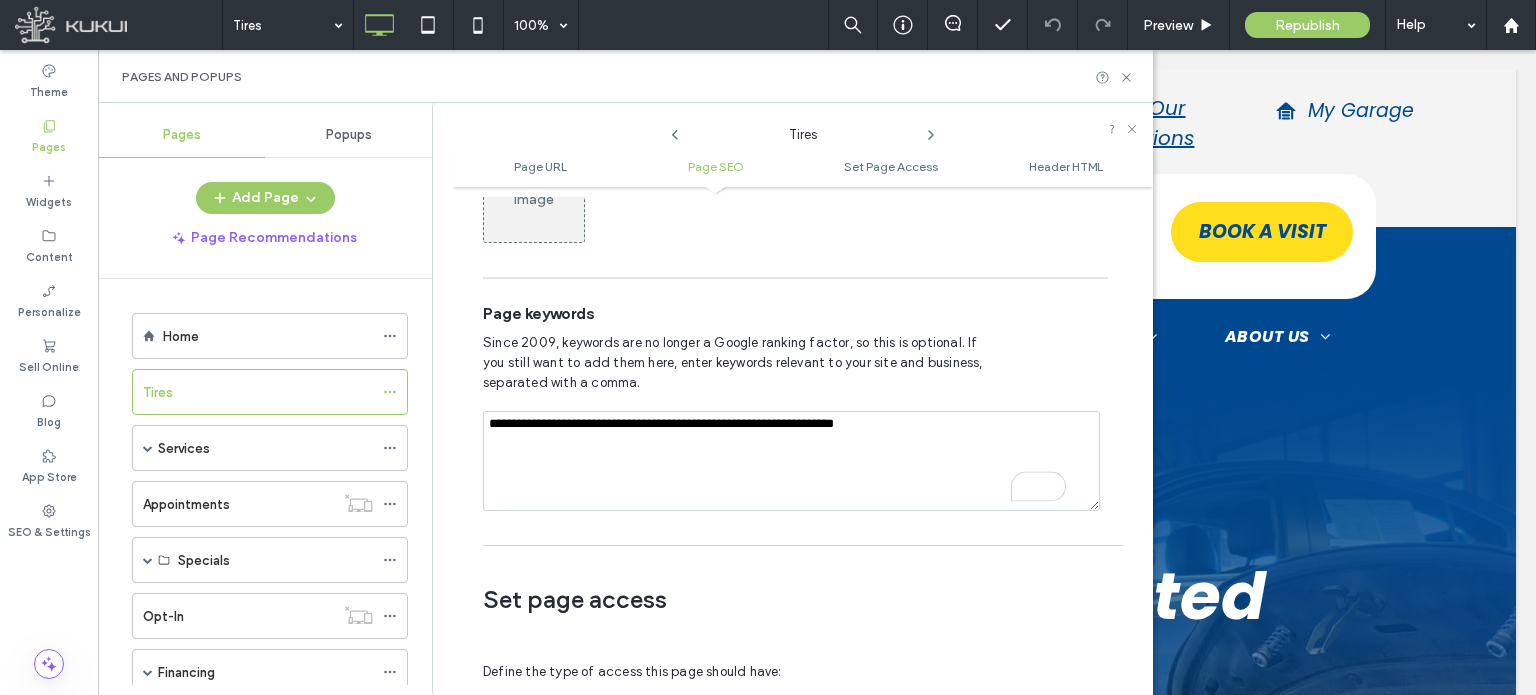 type on "**********" 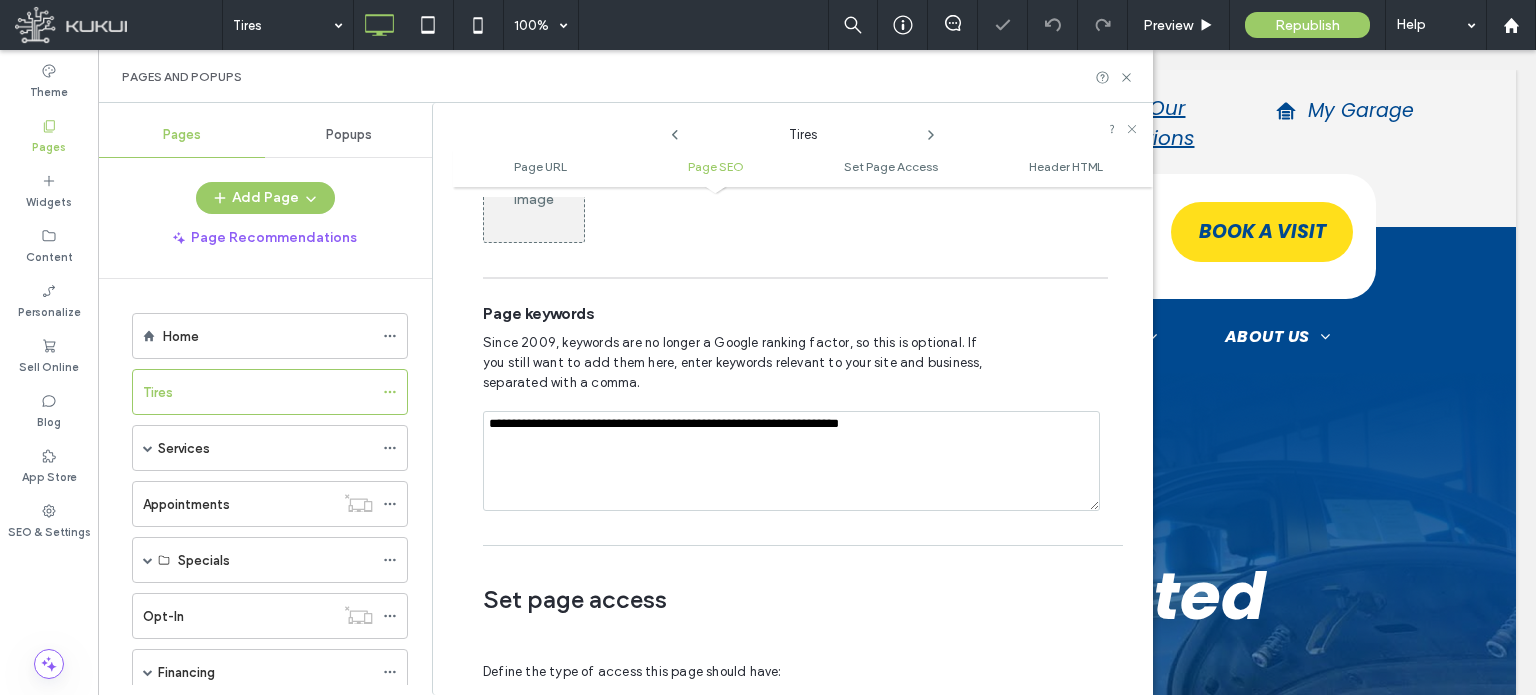 click on "Since 2009, keywords are no longer a Google ranking factor, so this is optional. If you still want to add them here, enter keywords relevant to your site and business, separated with a comma." at bounding box center (740, 363) 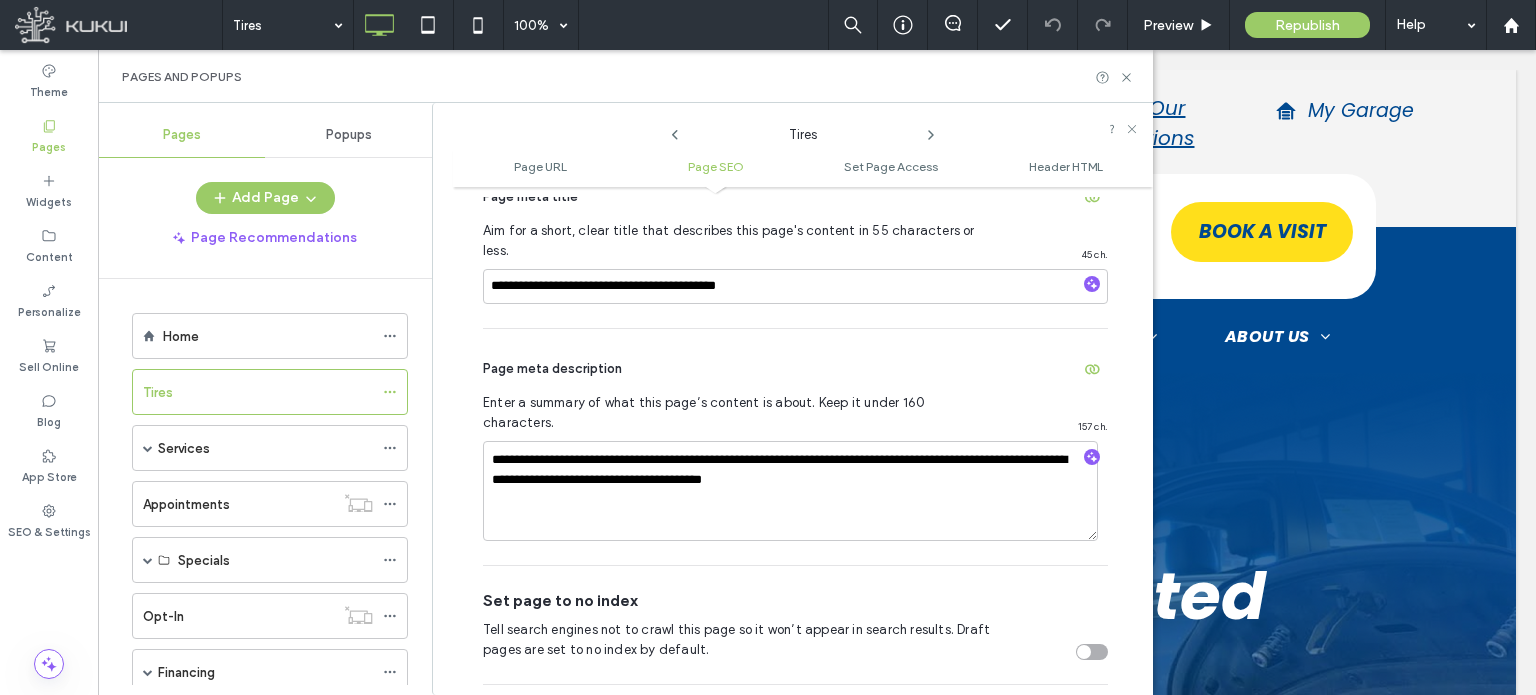 scroll, scrollTop: 474, scrollLeft: 0, axis: vertical 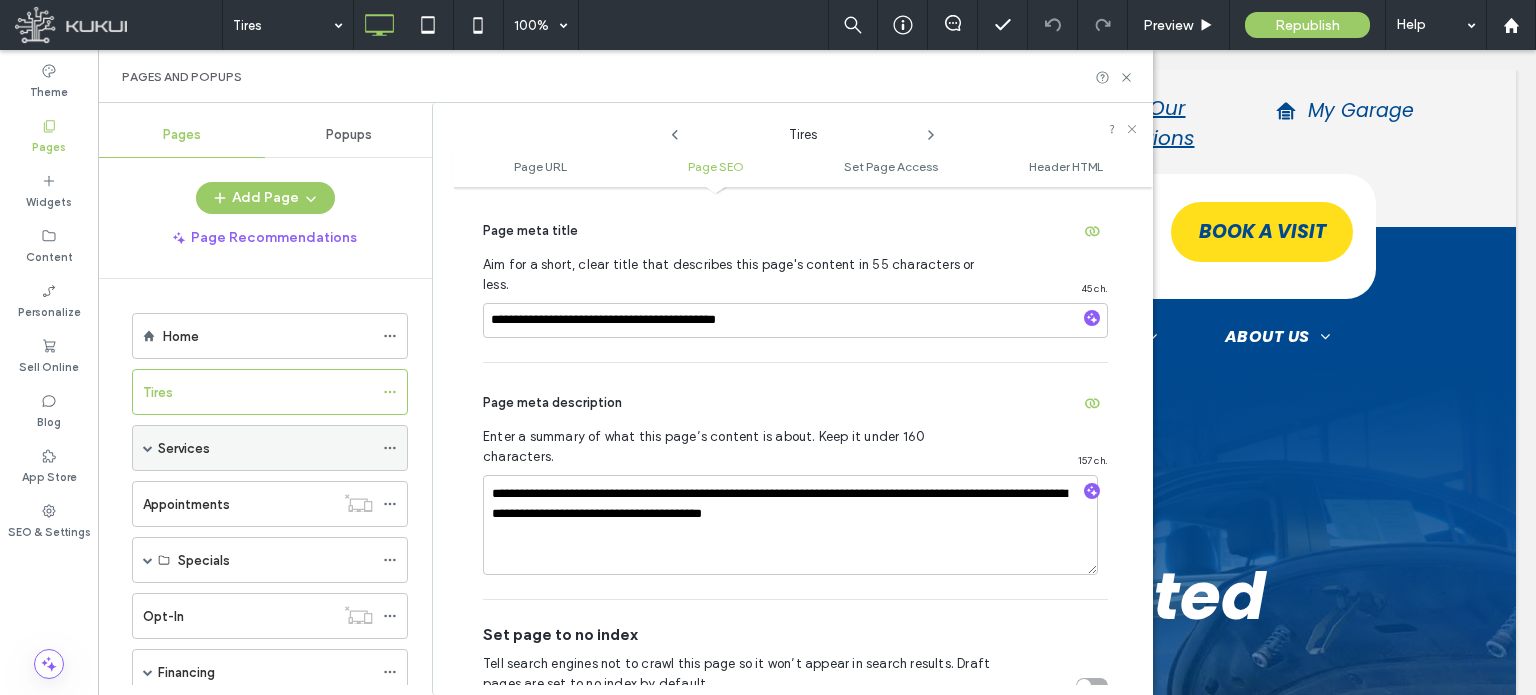click on "Services" at bounding box center [265, 448] 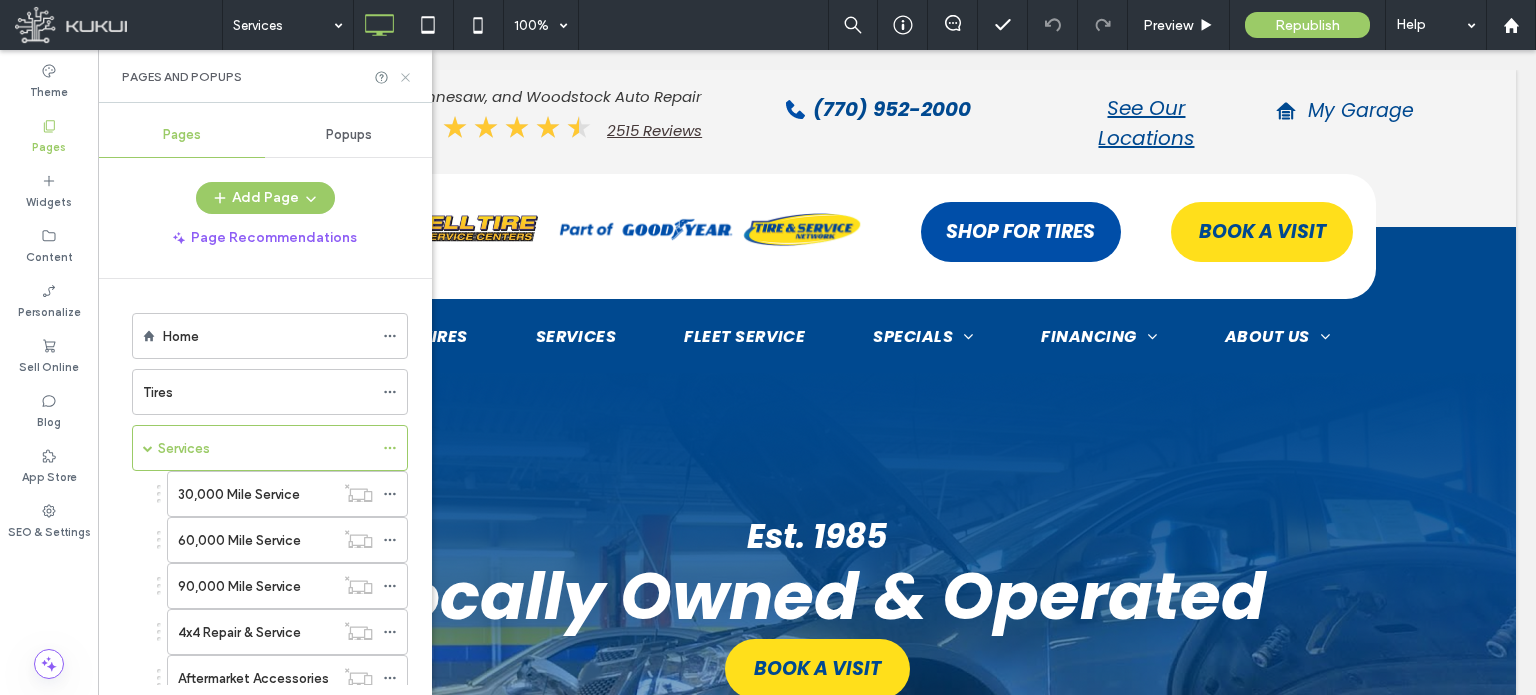 click 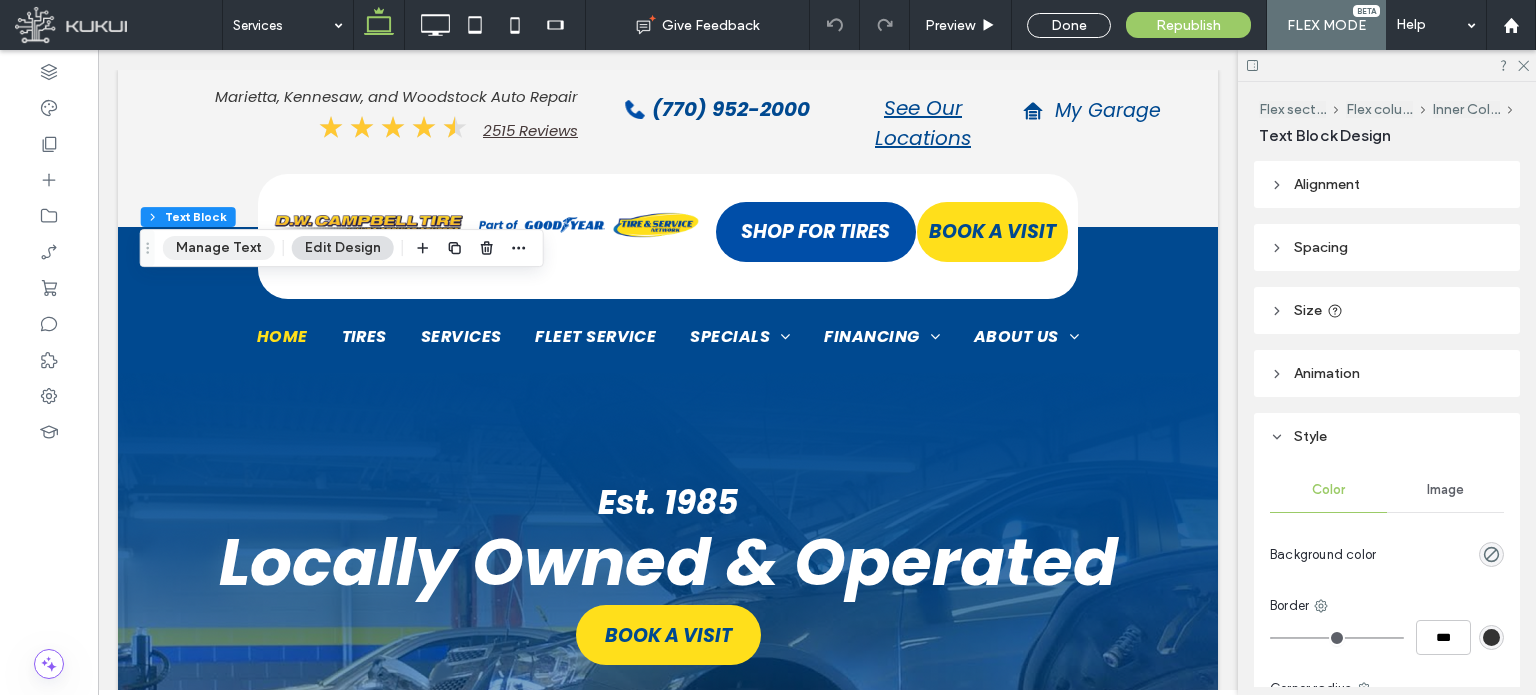 click on "Manage Text" at bounding box center (219, 248) 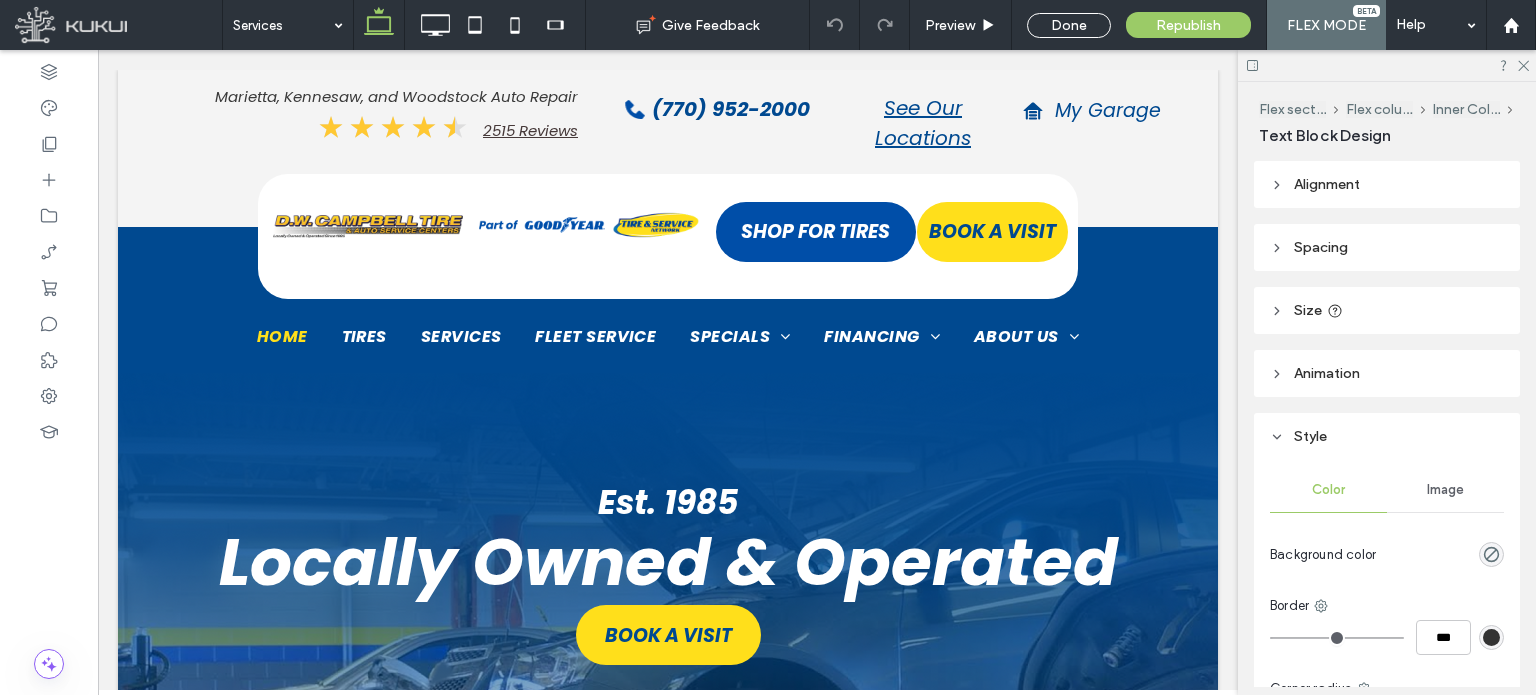 type on "*******" 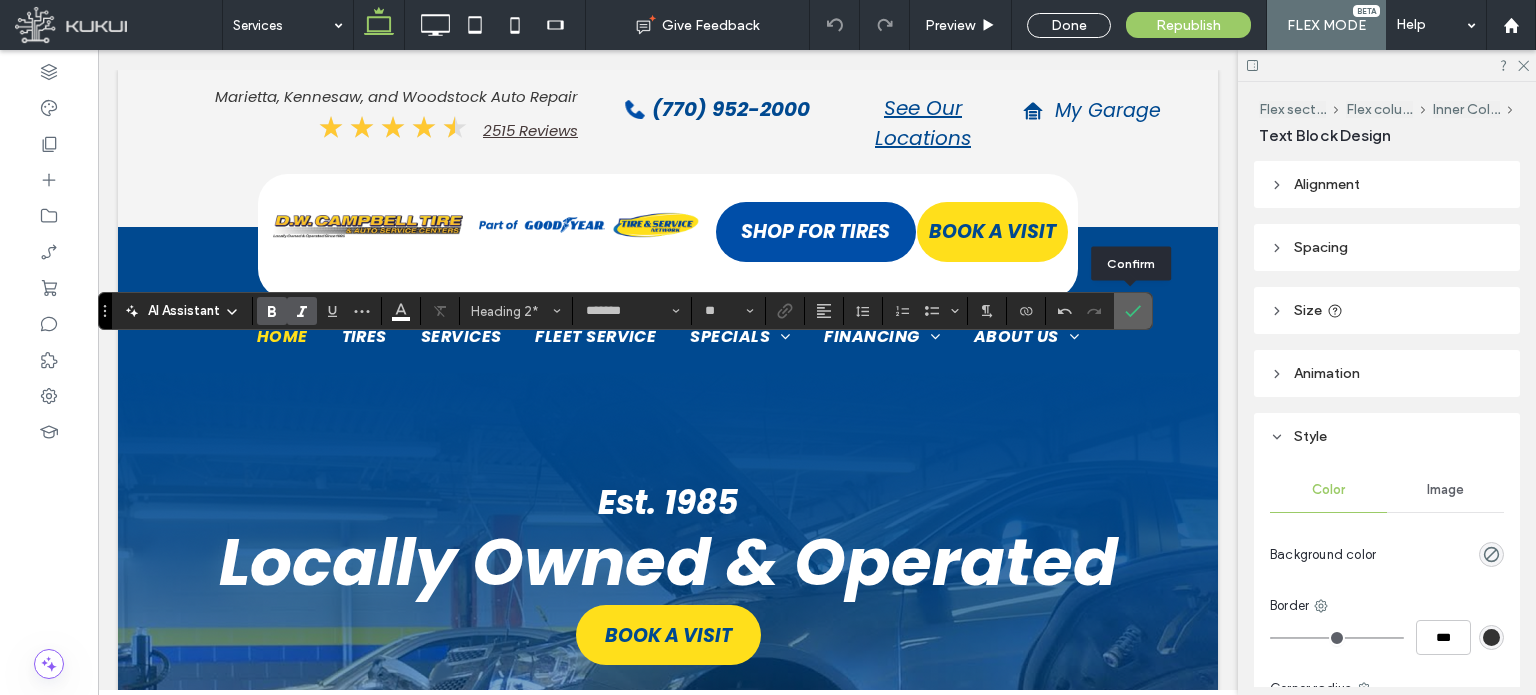 click 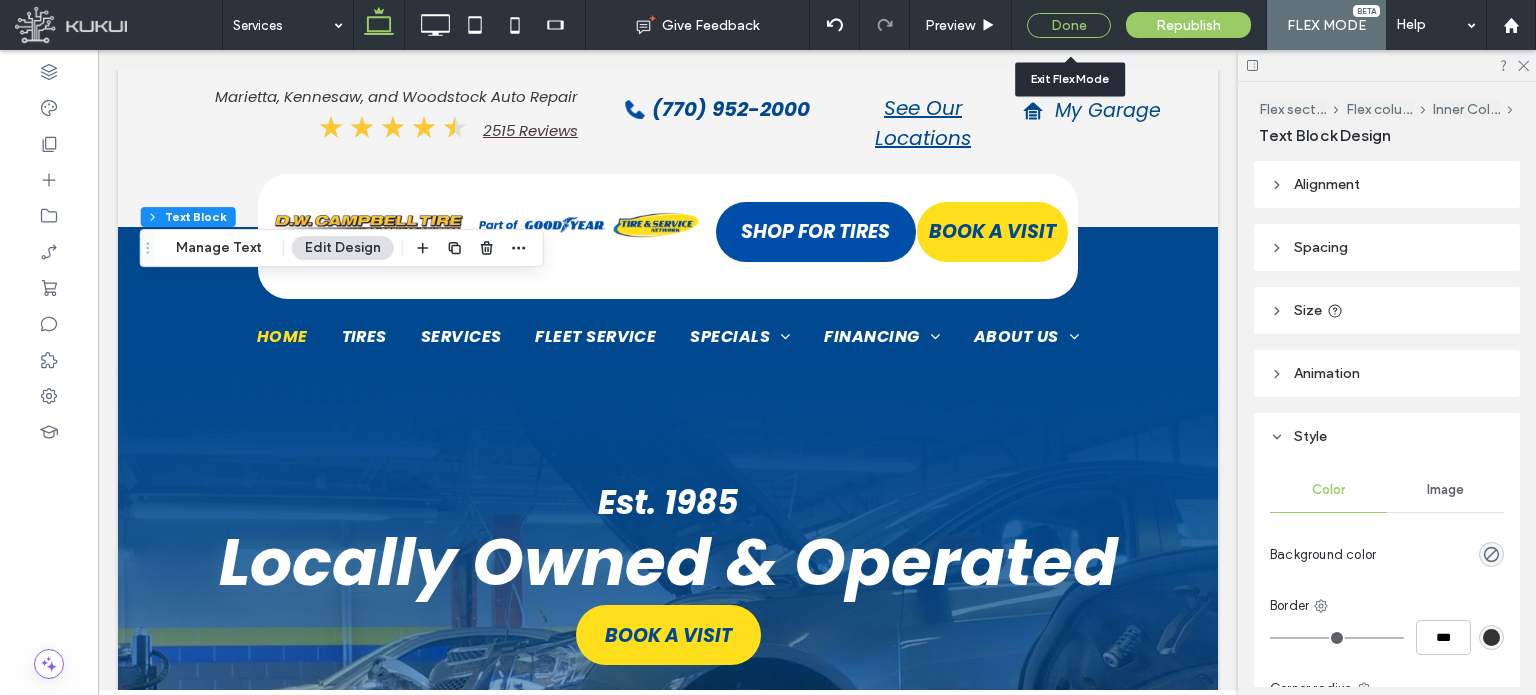 click on "Done" at bounding box center [1069, 25] 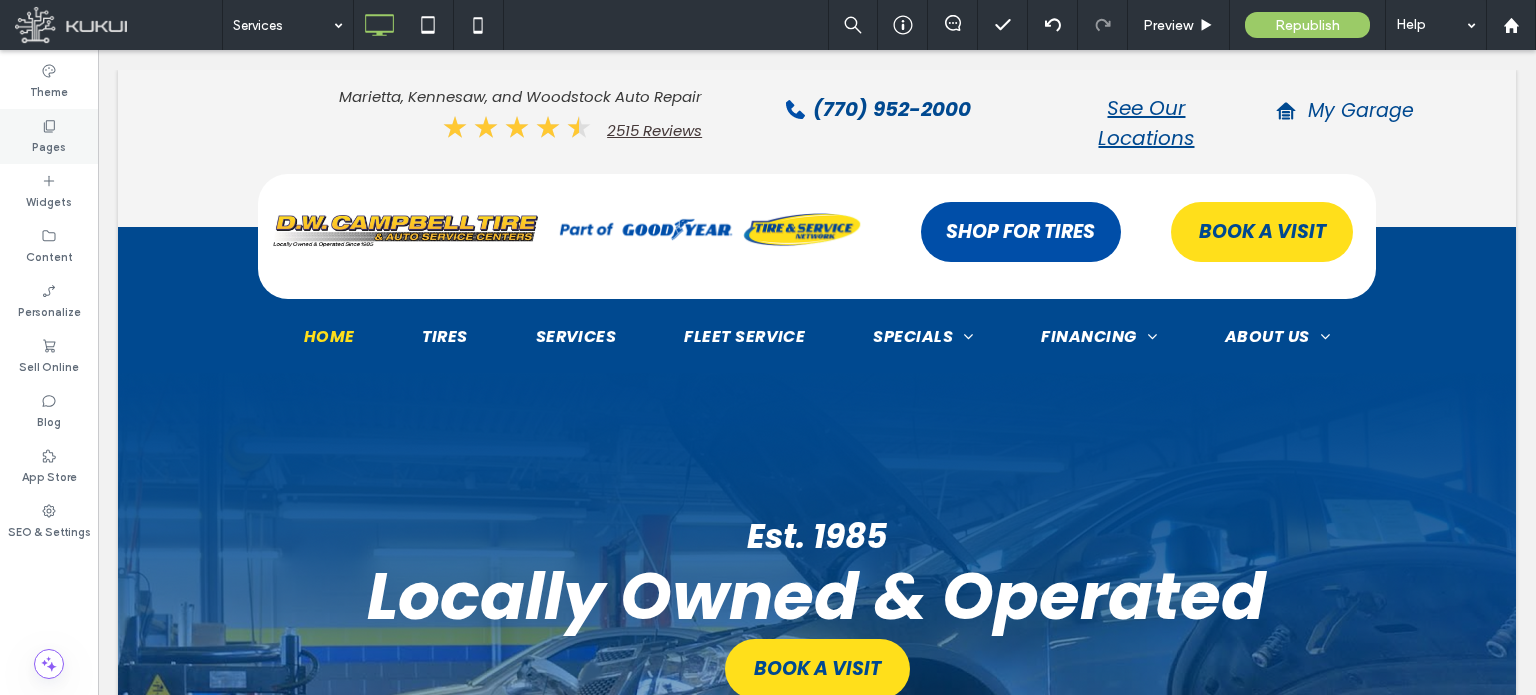 click 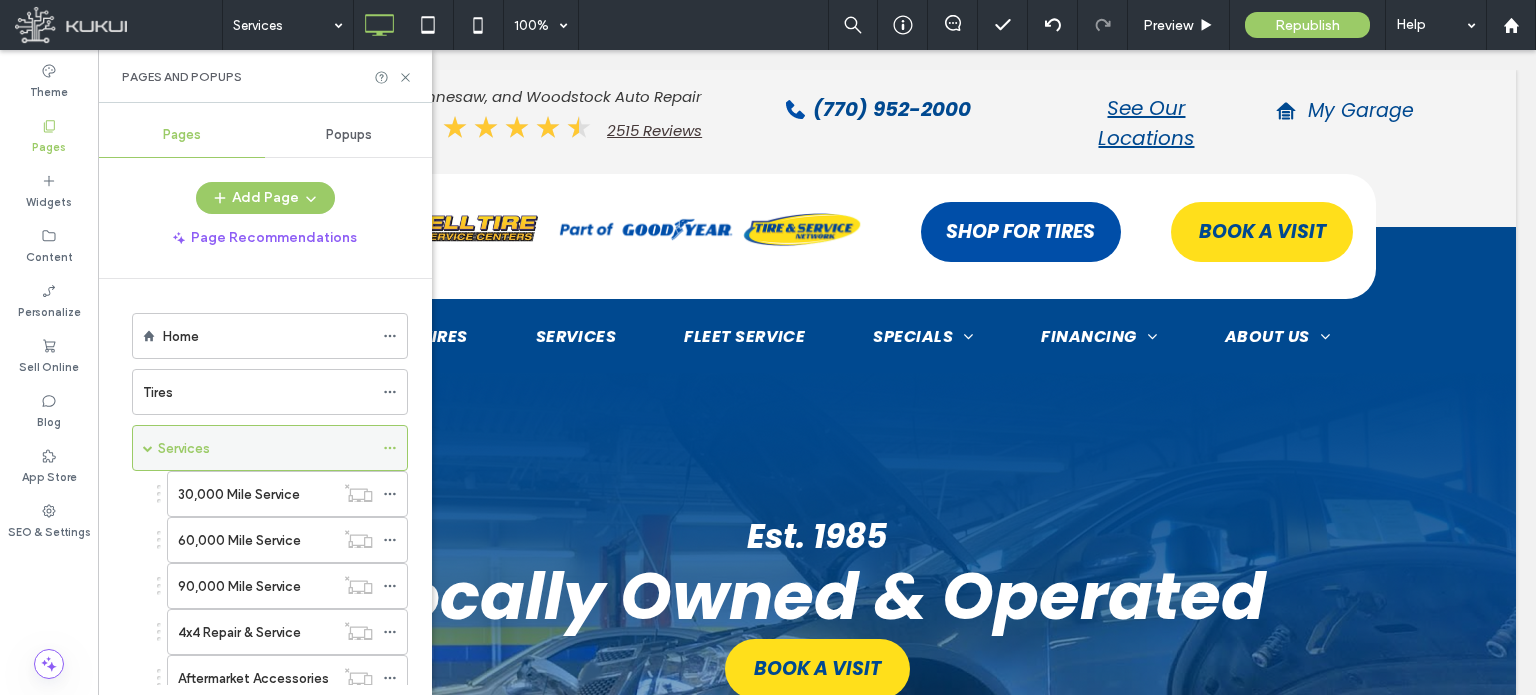 click 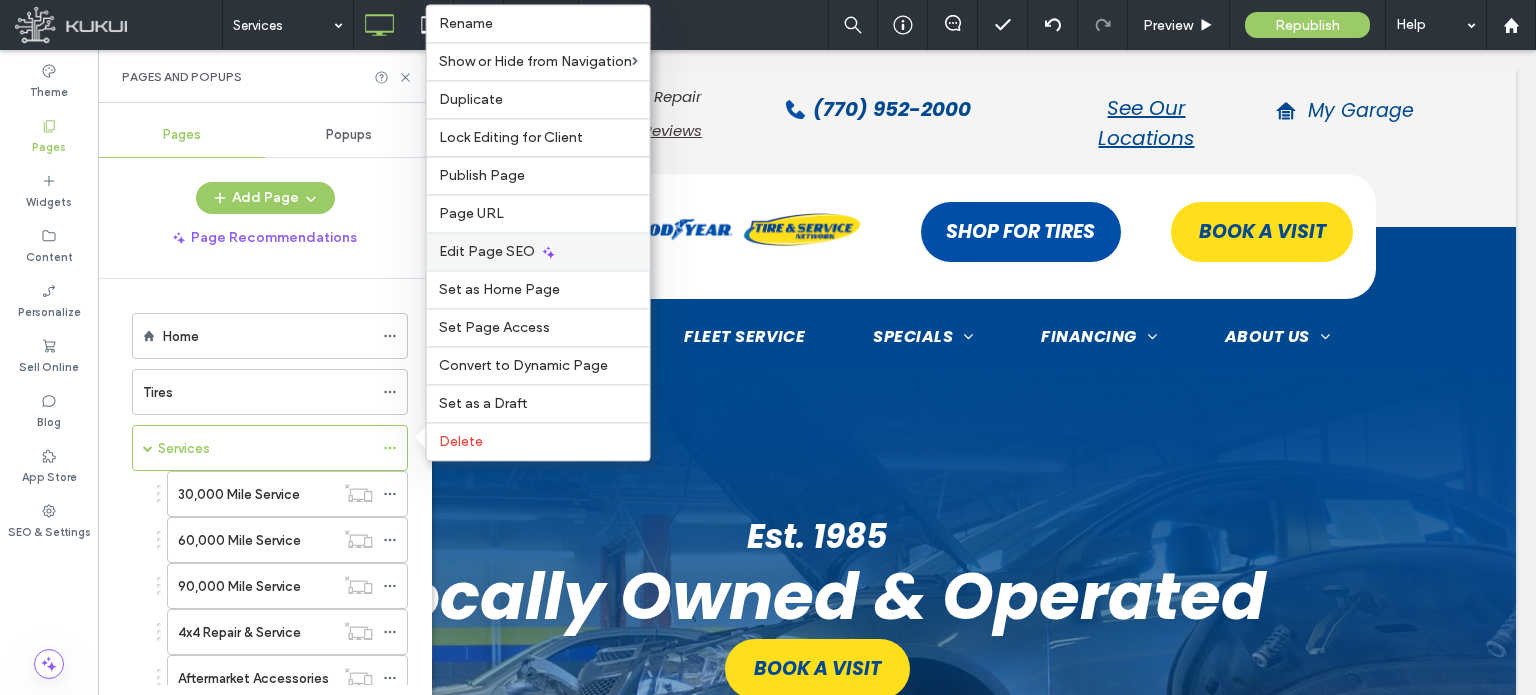 click on "Edit Page SEO" at bounding box center (487, 251) 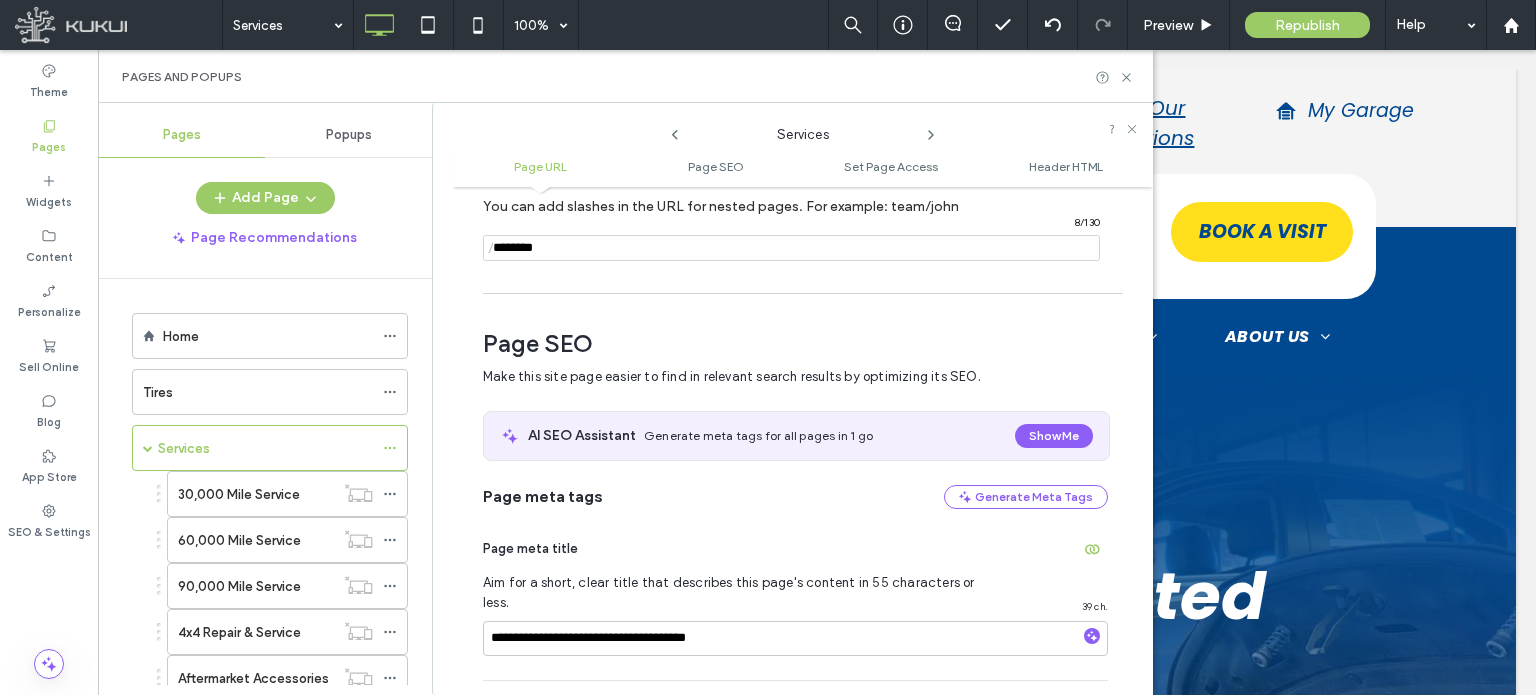 scroll, scrollTop: 274, scrollLeft: 0, axis: vertical 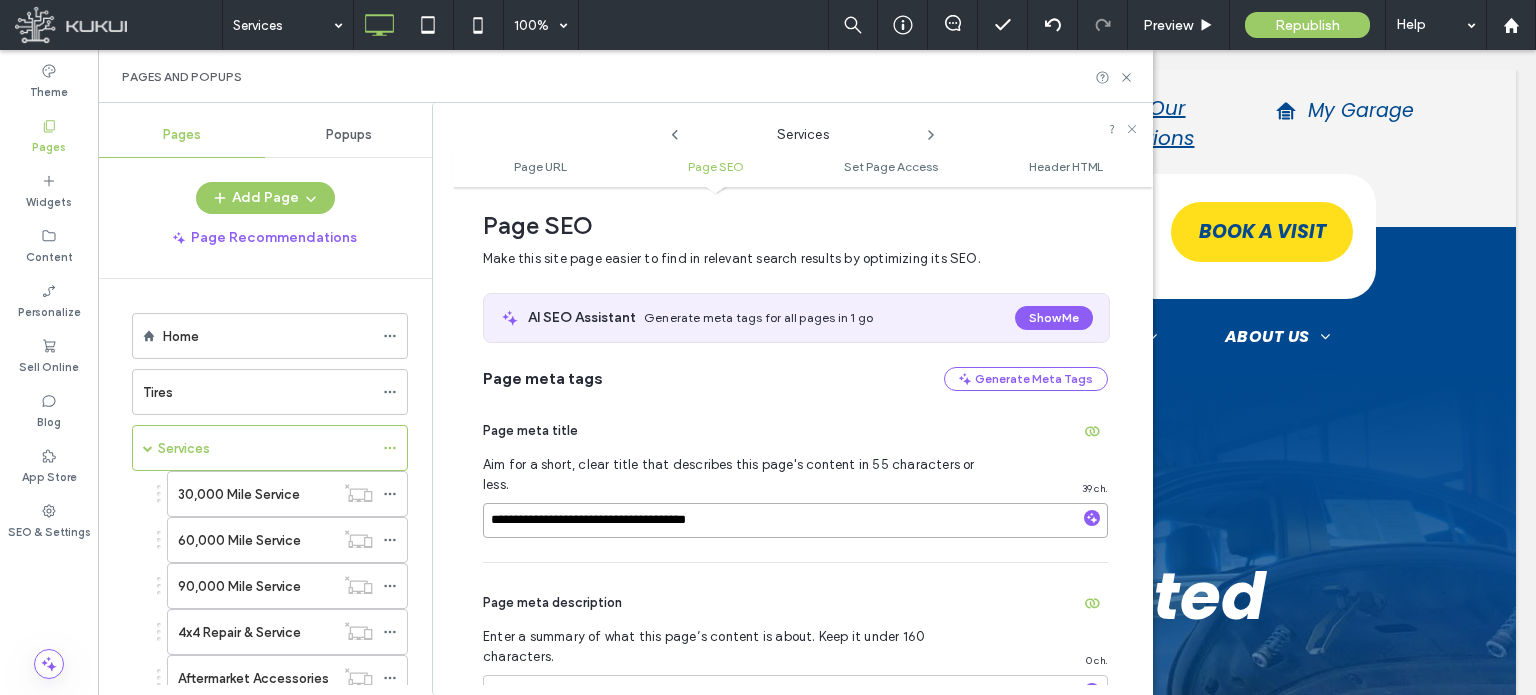 click on "**********" at bounding box center (795, 520) 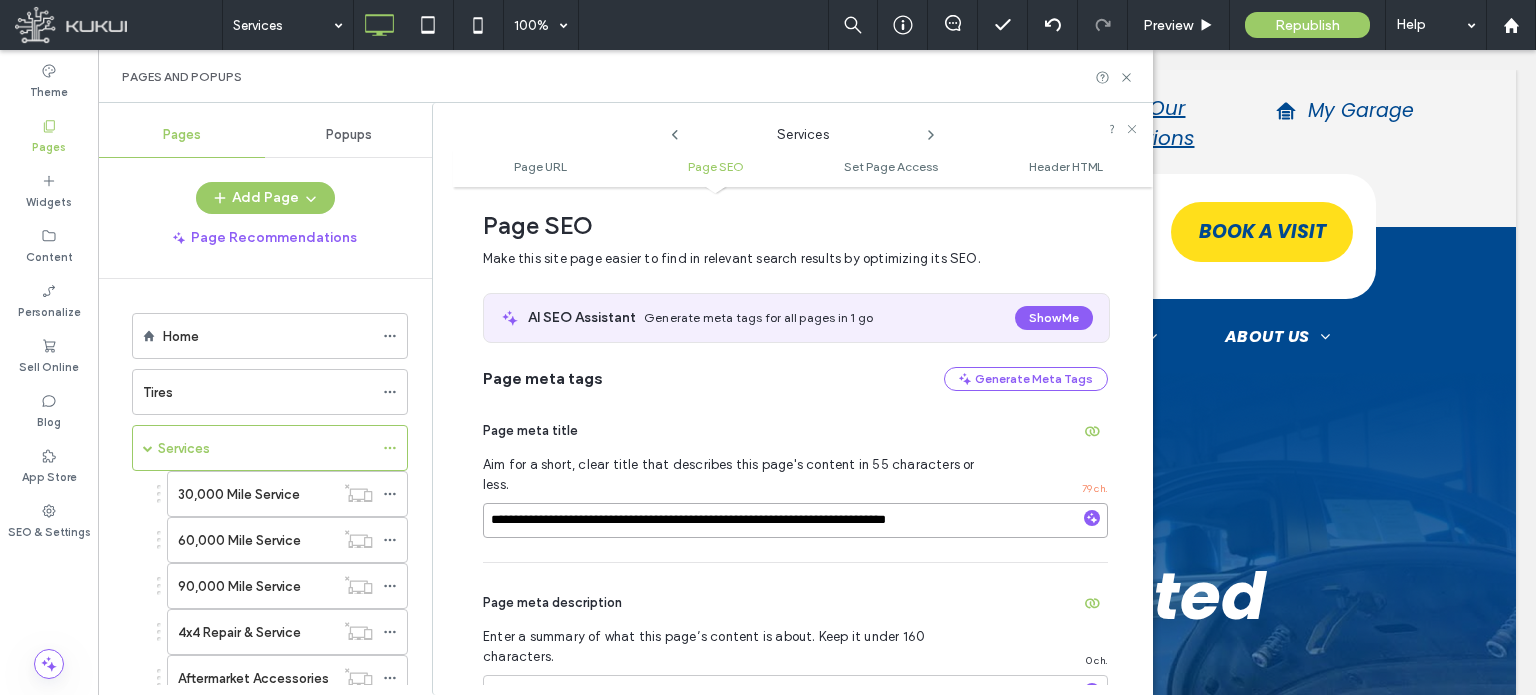 type on "**********" 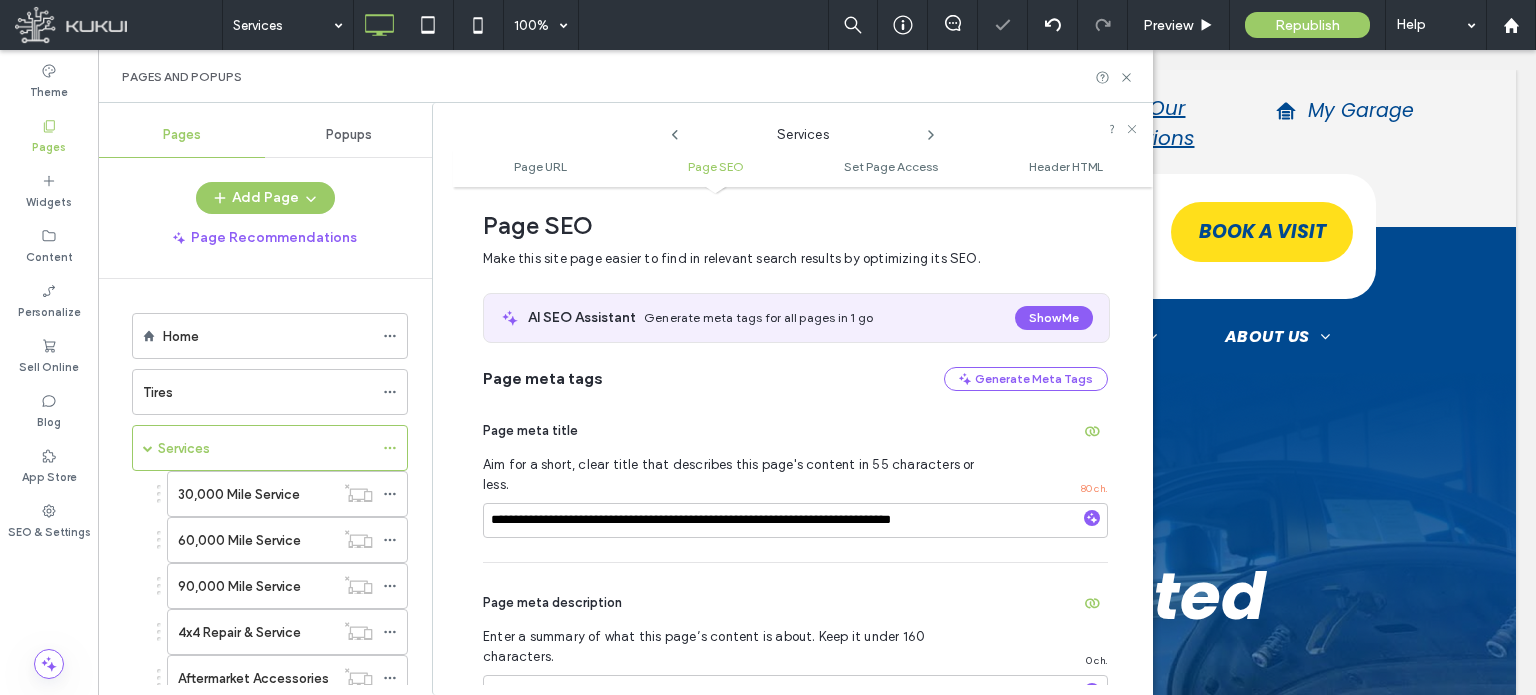 click on "Page meta description Enter a summary of what this page’s content is about. Keep it under 160 characters. 0   ch." at bounding box center [795, 681] 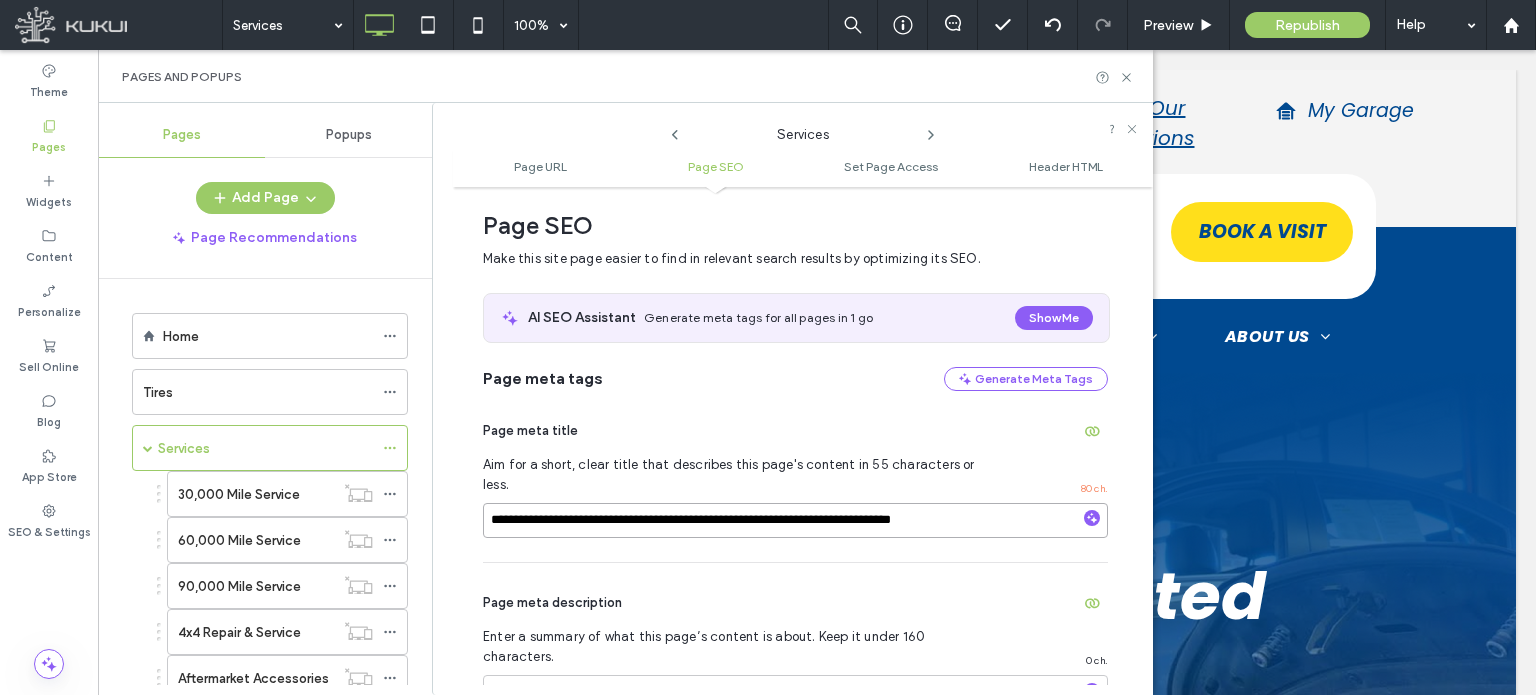 click on "**********" at bounding box center (795, 520) 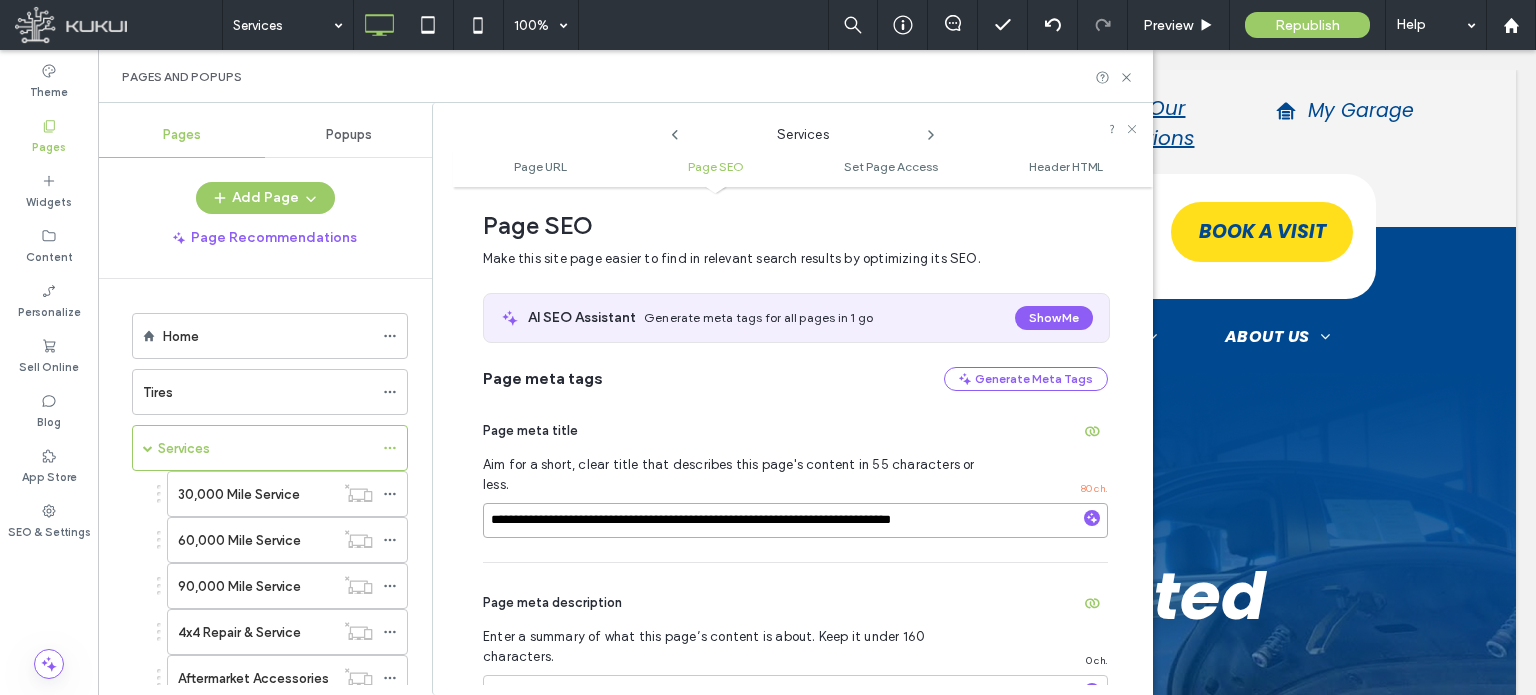 type on "**********" 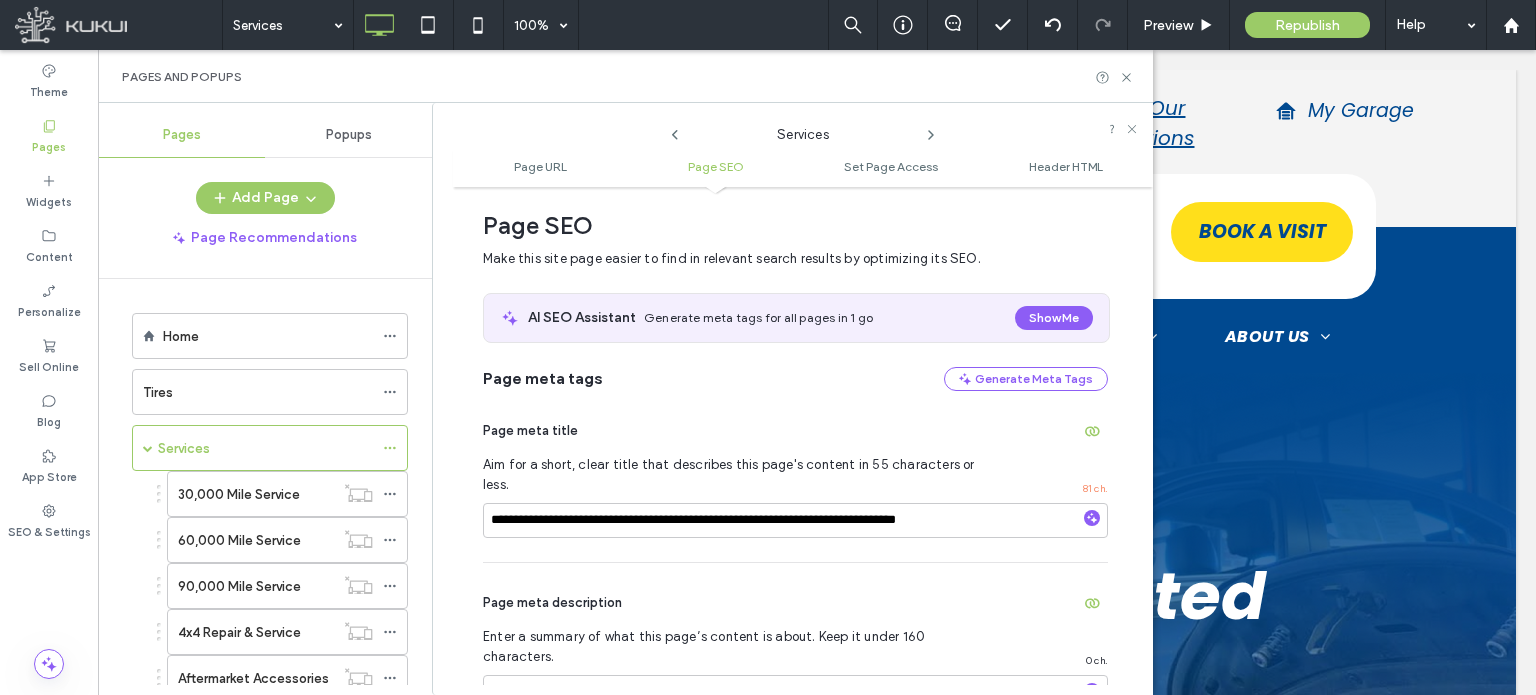 click on "Page meta description Enter a summary of what this page’s content is about. Keep it under 160 characters. 0   ch." at bounding box center [795, 681] 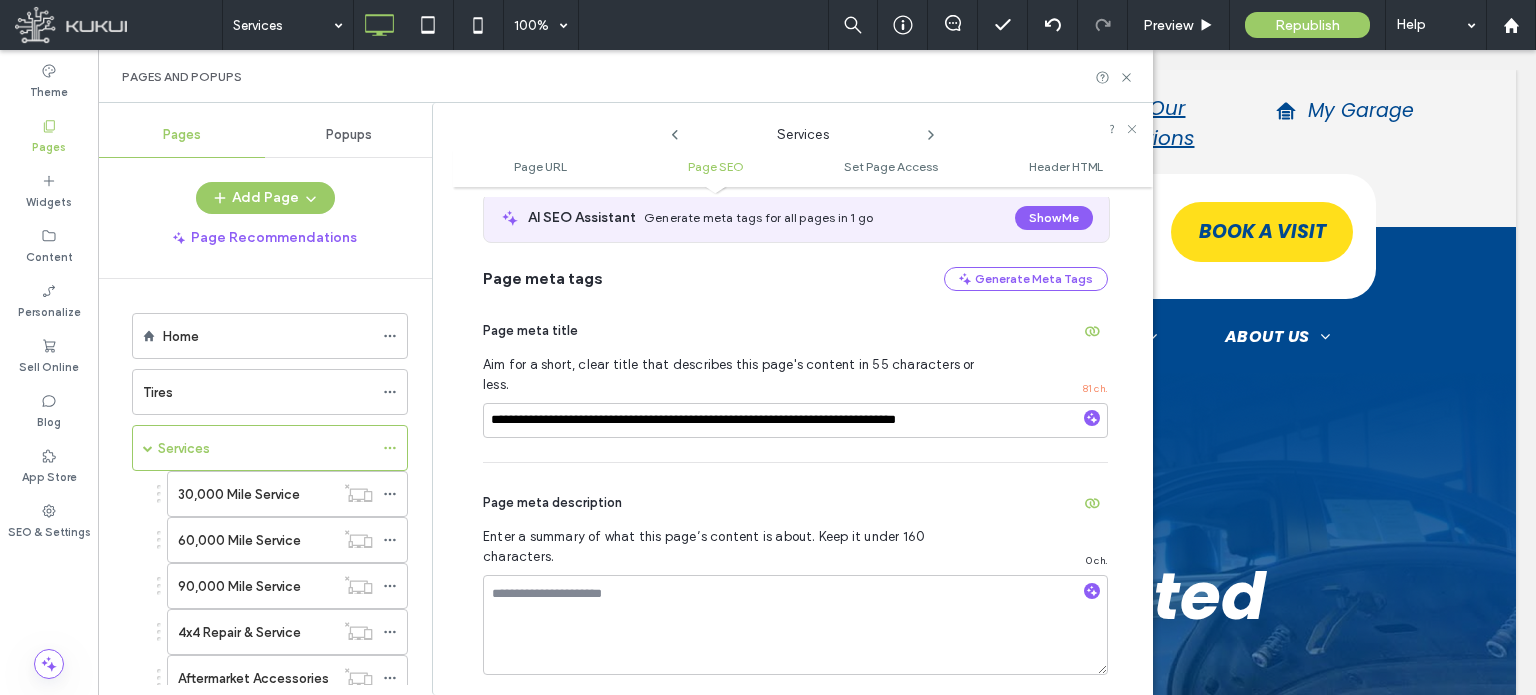 scroll, scrollTop: 474, scrollLeft: 0, axis: vertical 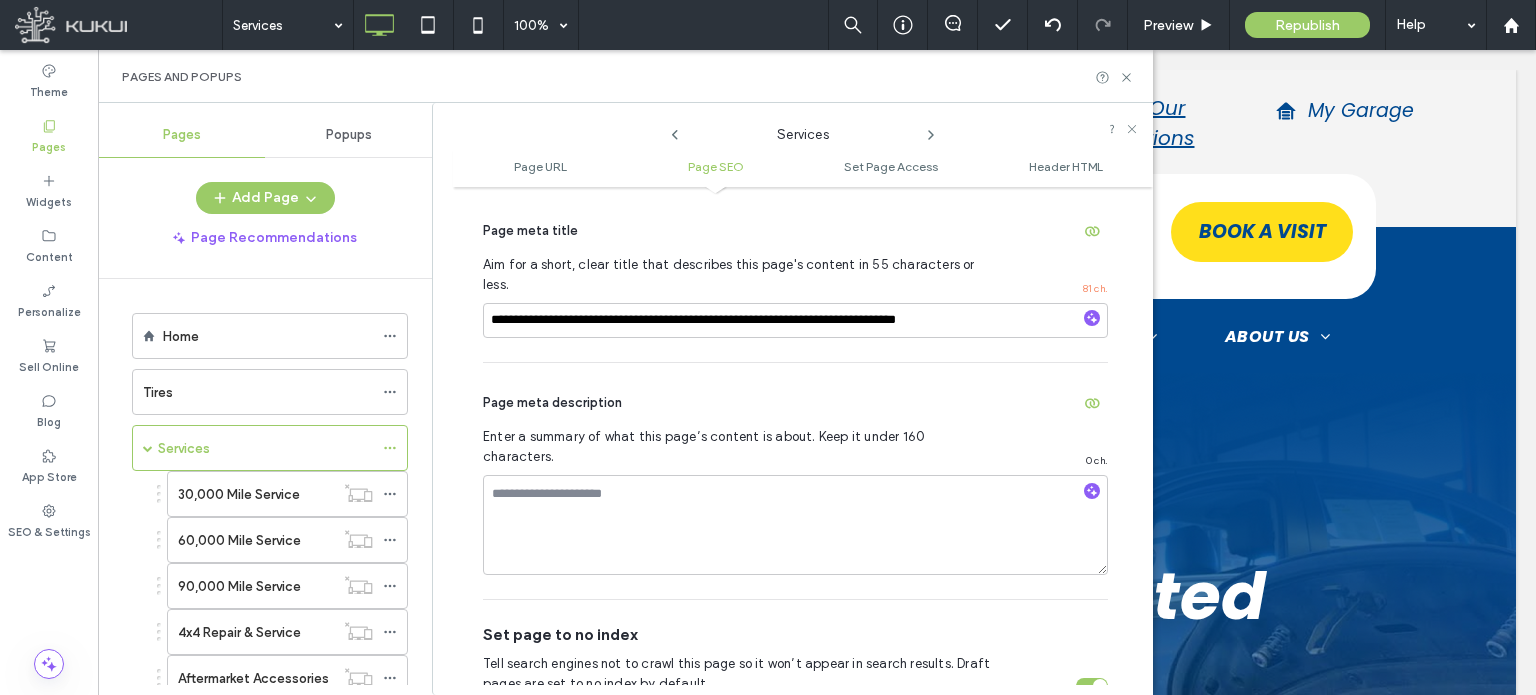 click at bounding box center (1092, 686) 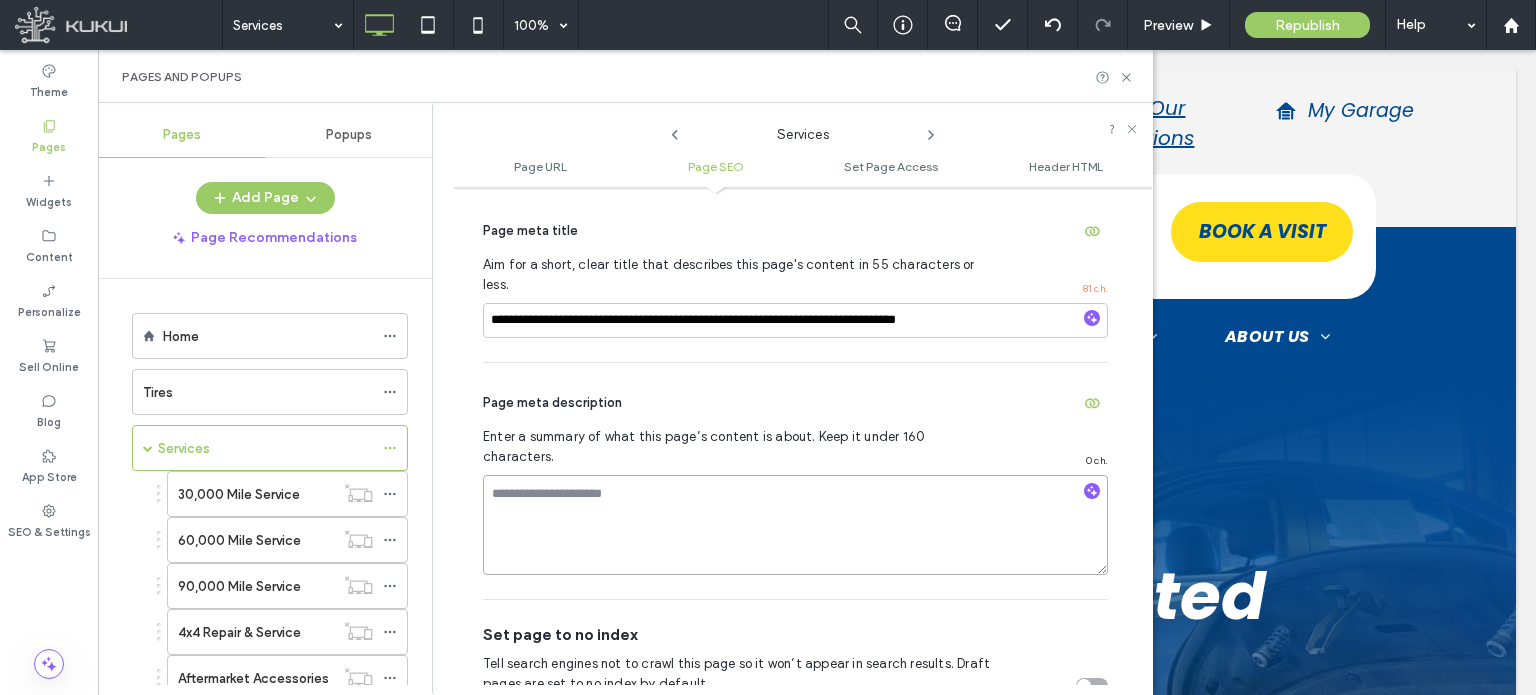 click at bounding box center (795, 525) 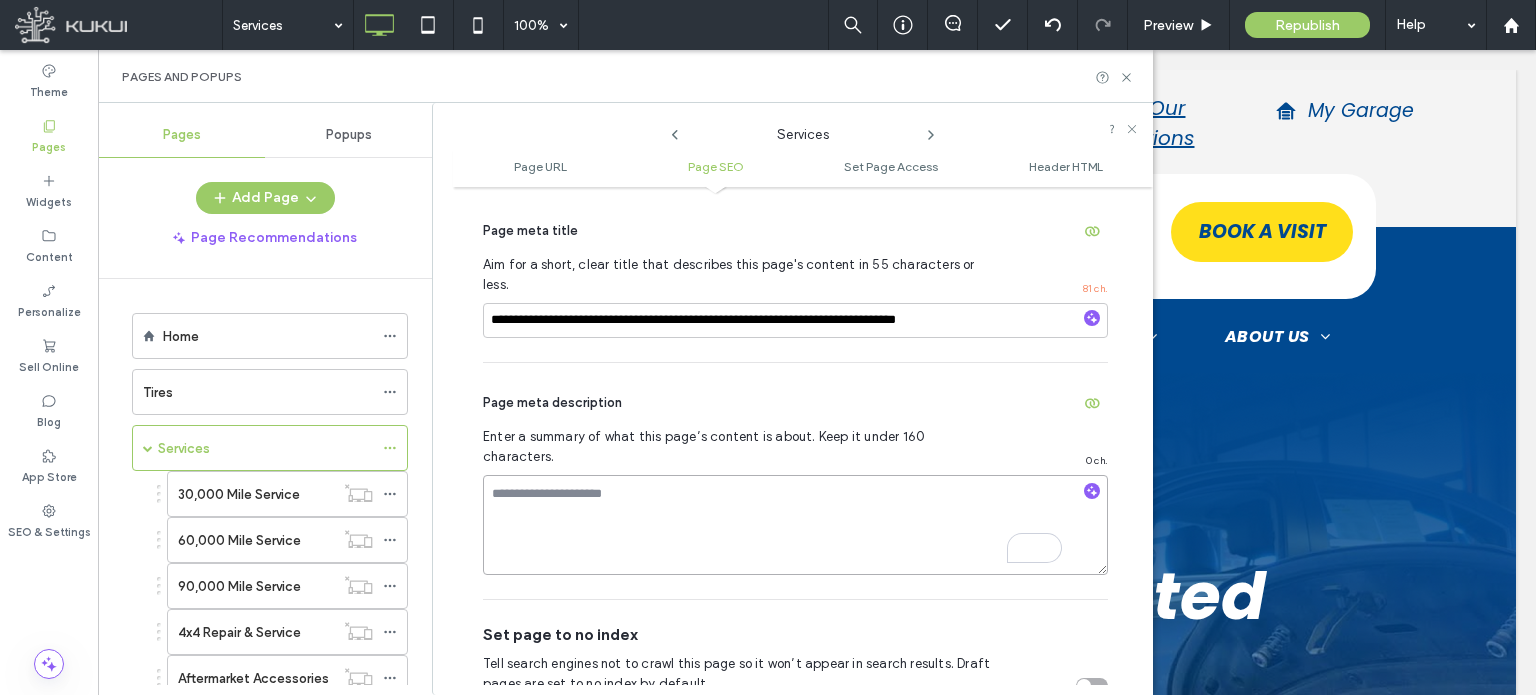paste on "**********" 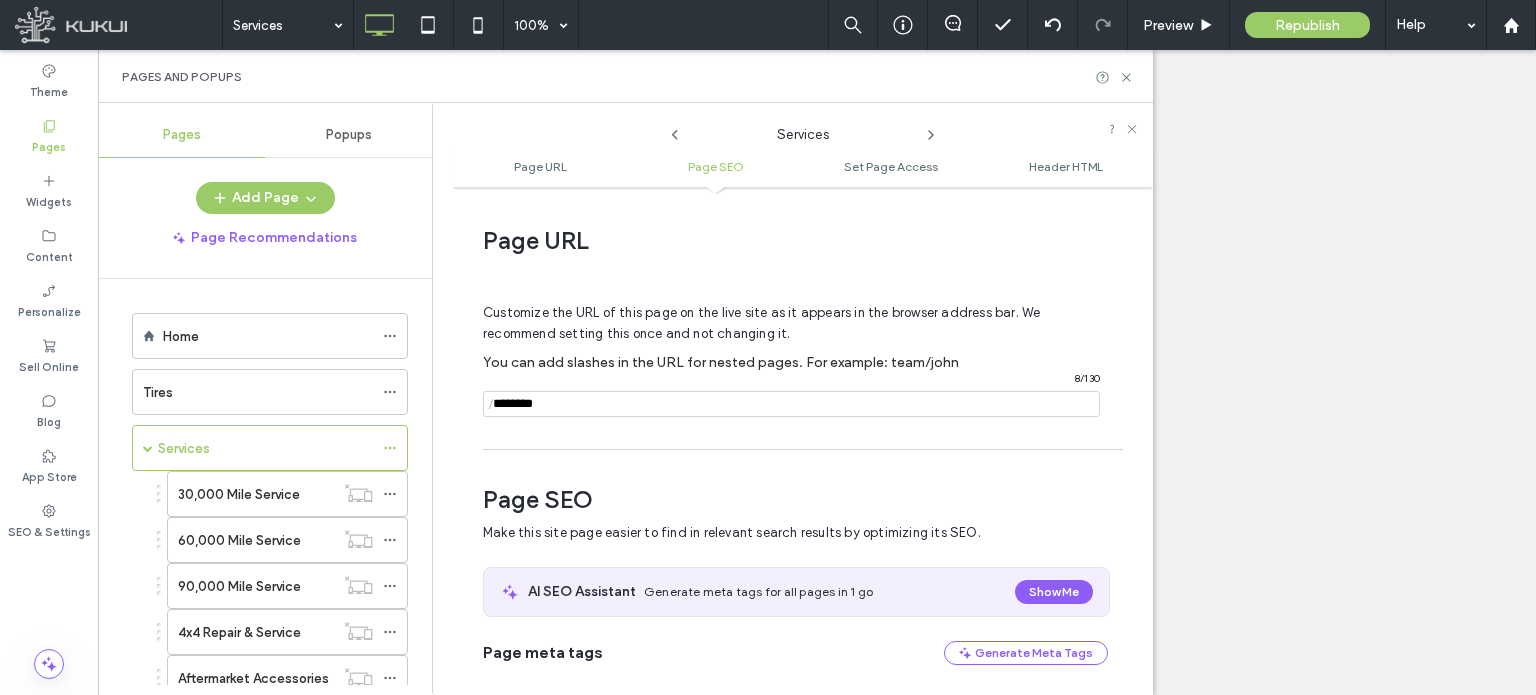 scroll, scrollTop: 0, scrollLeft: 0, axis: both 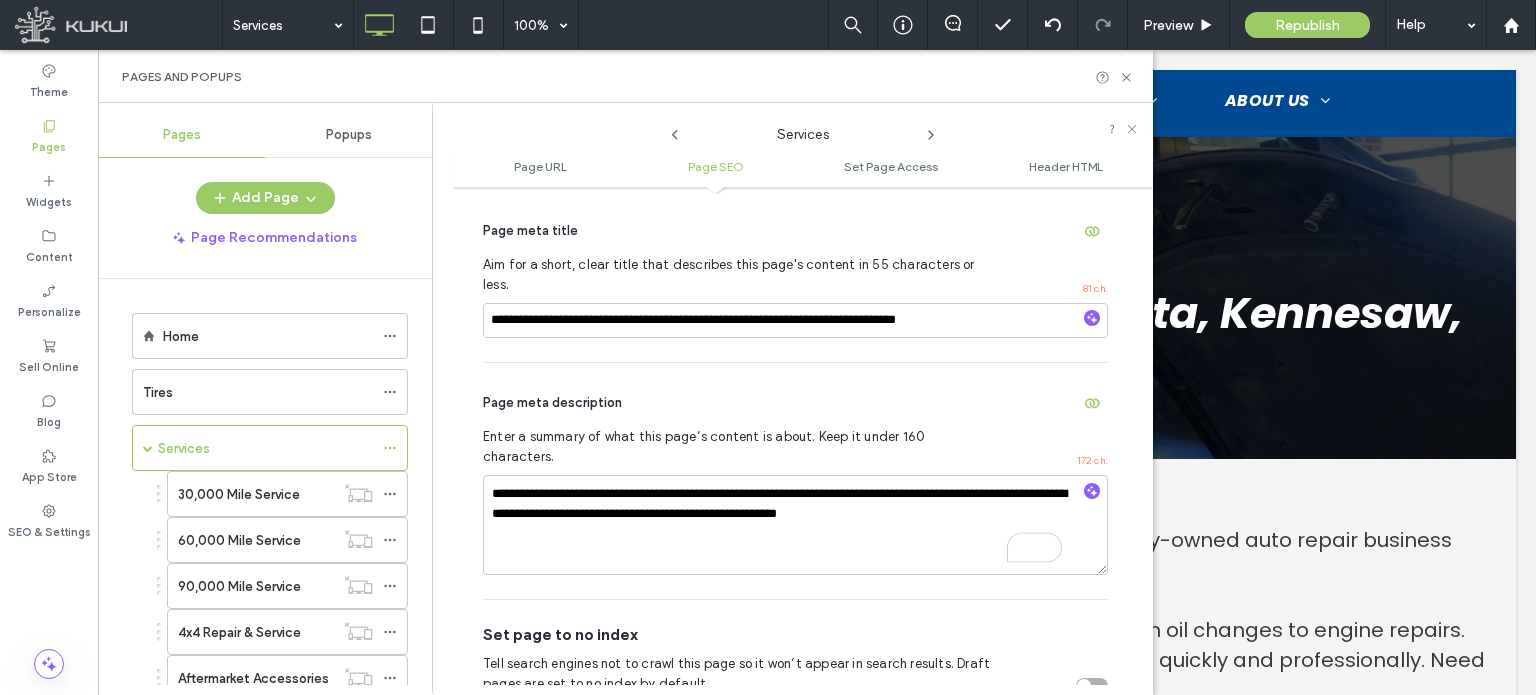 type on "**********" 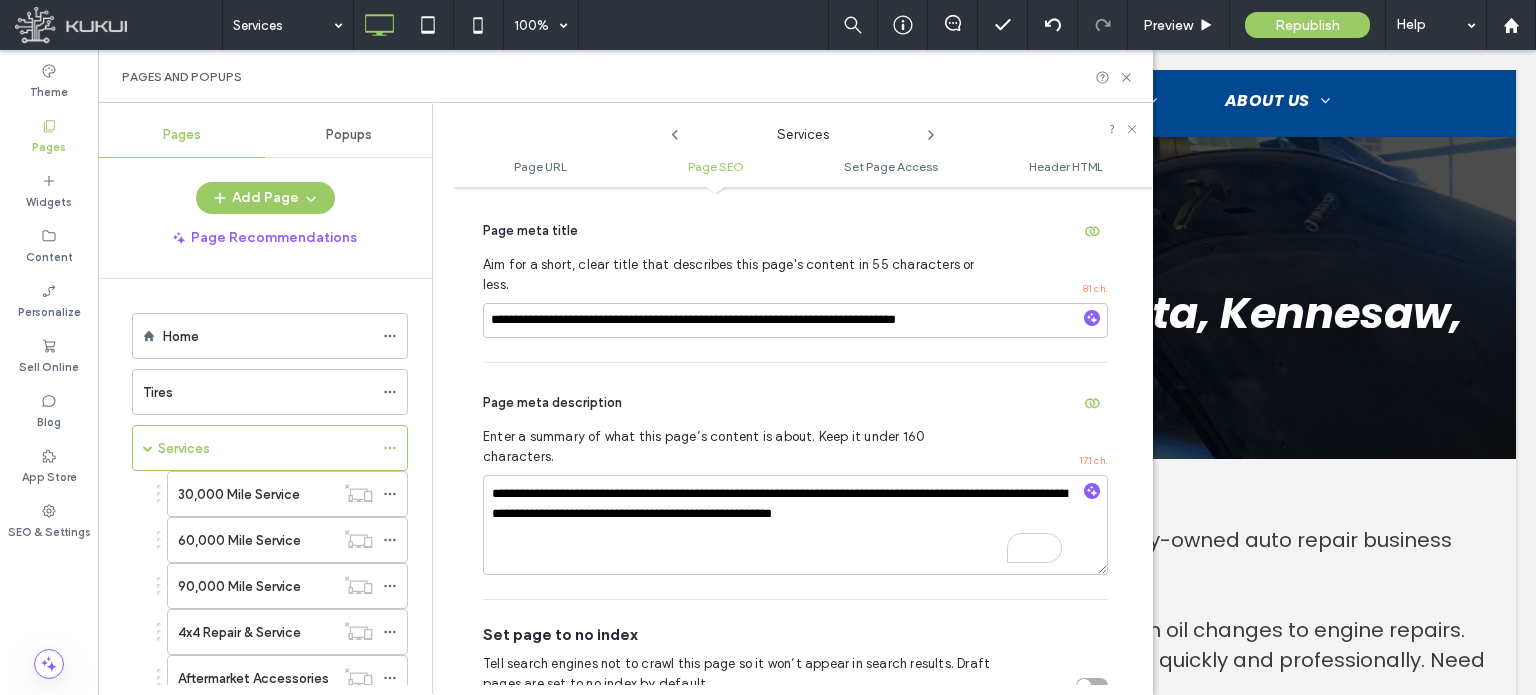click on "**********" at bounding box center (795, 481) 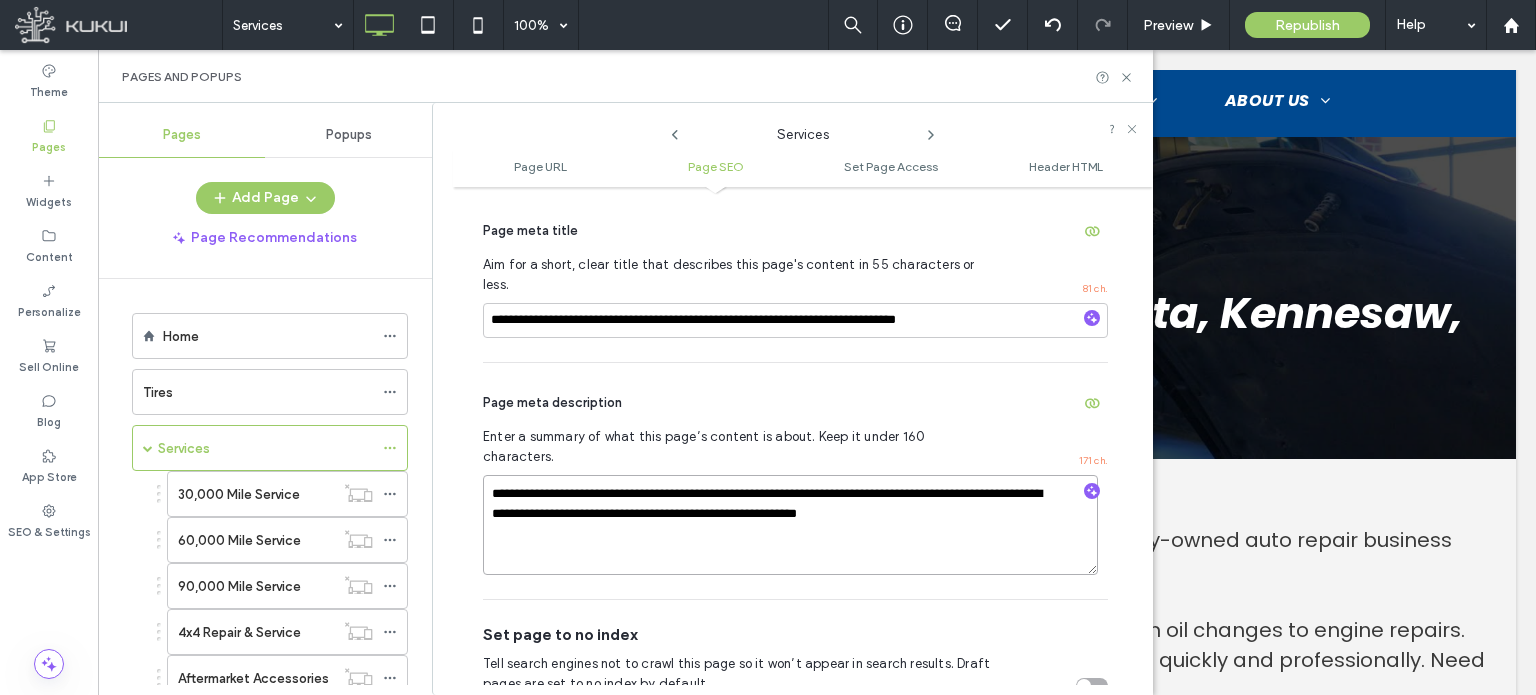 click on "**********" at bounding box center [790, 525] 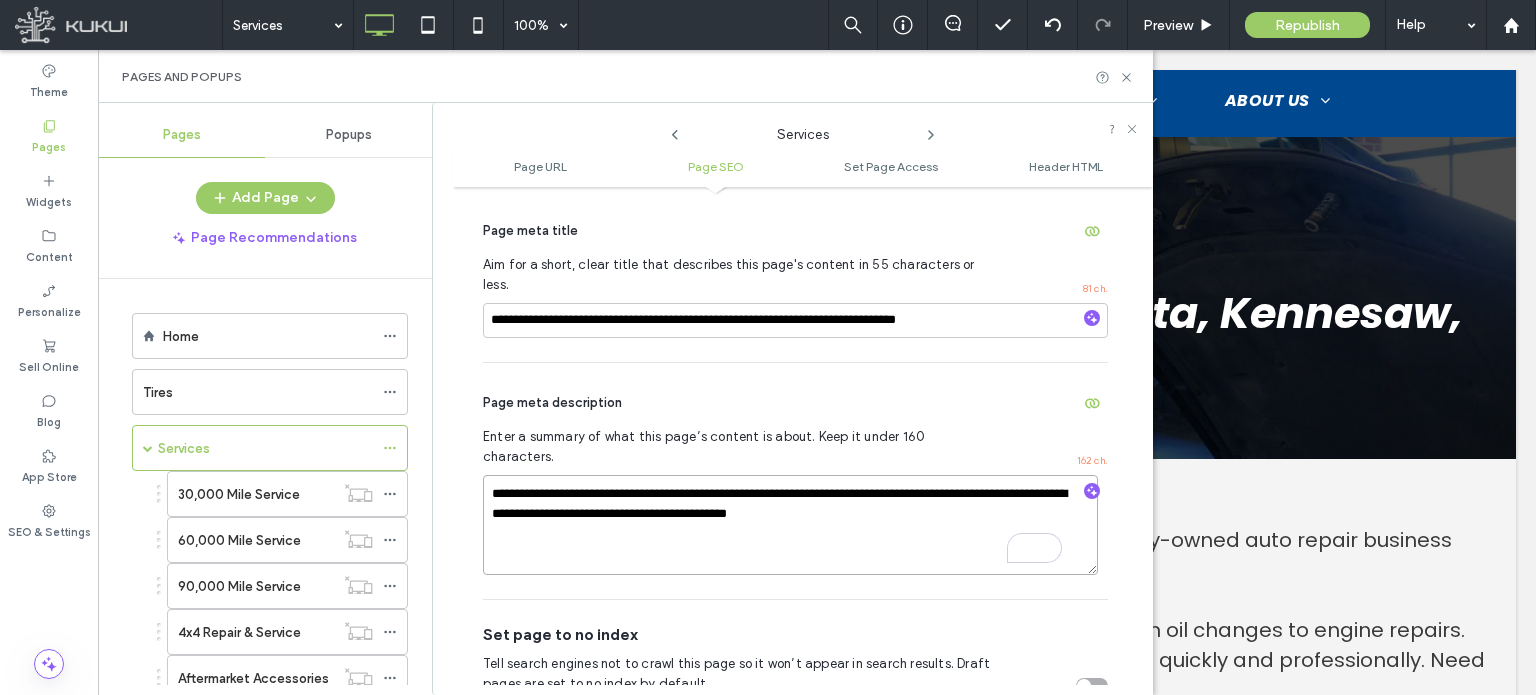 type on "**********" 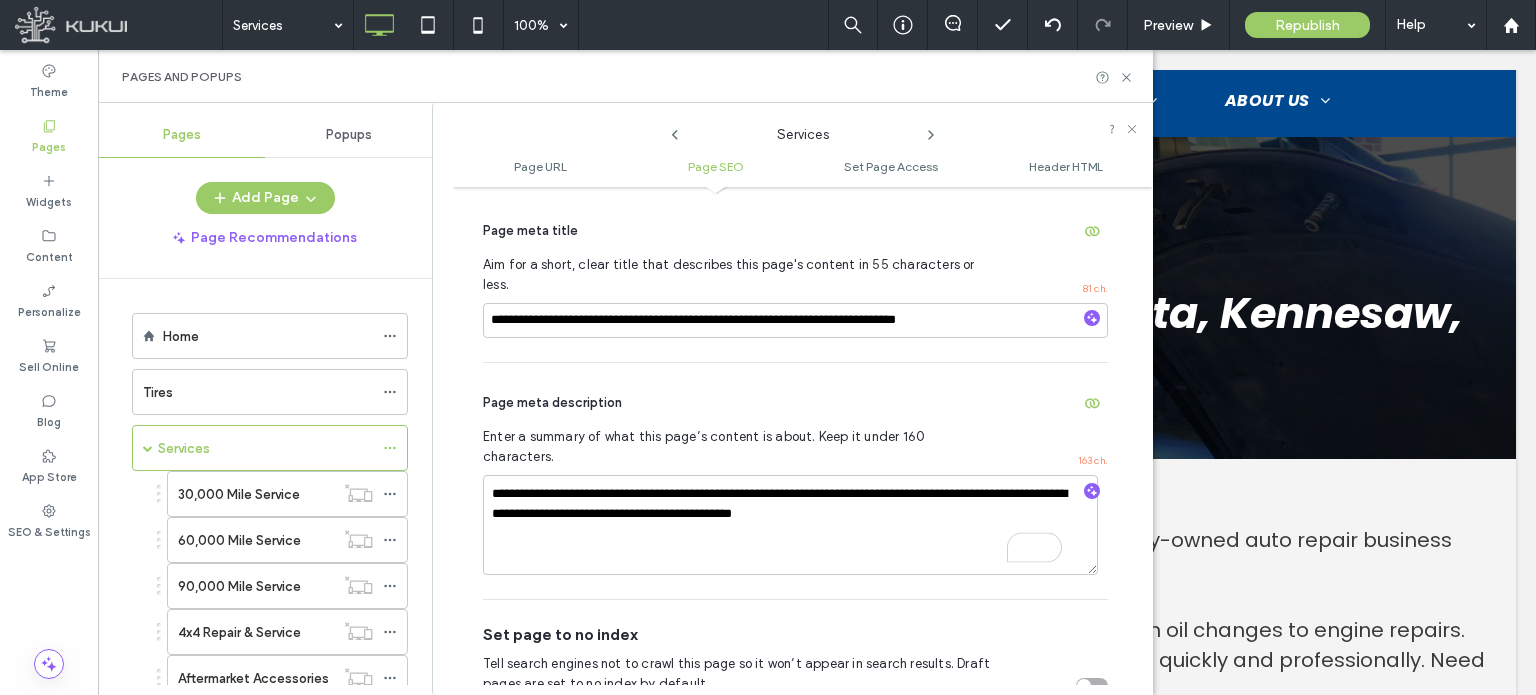 click on "Page meta description" at bounding box center [795, 403] 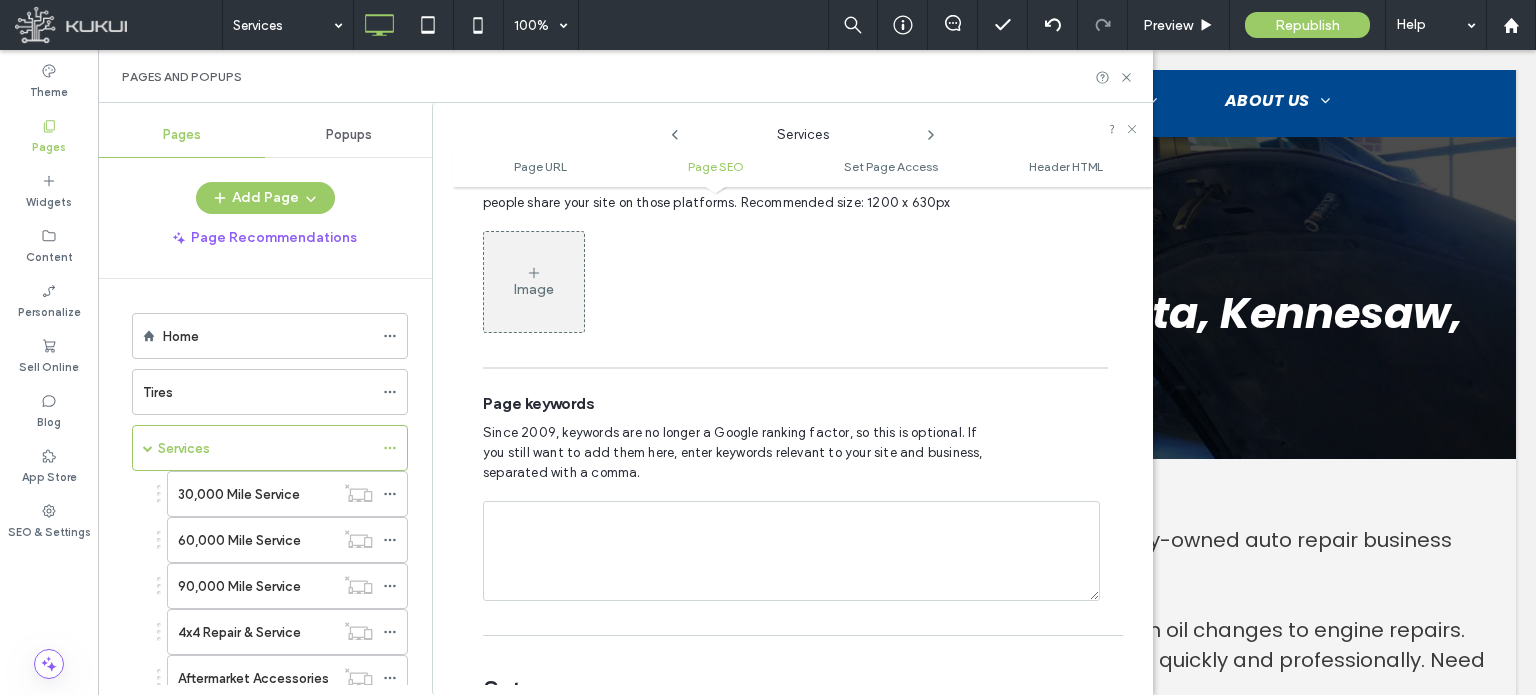 scroll, scrollTop: 1174, scrollLeft: 0, axis: vertical 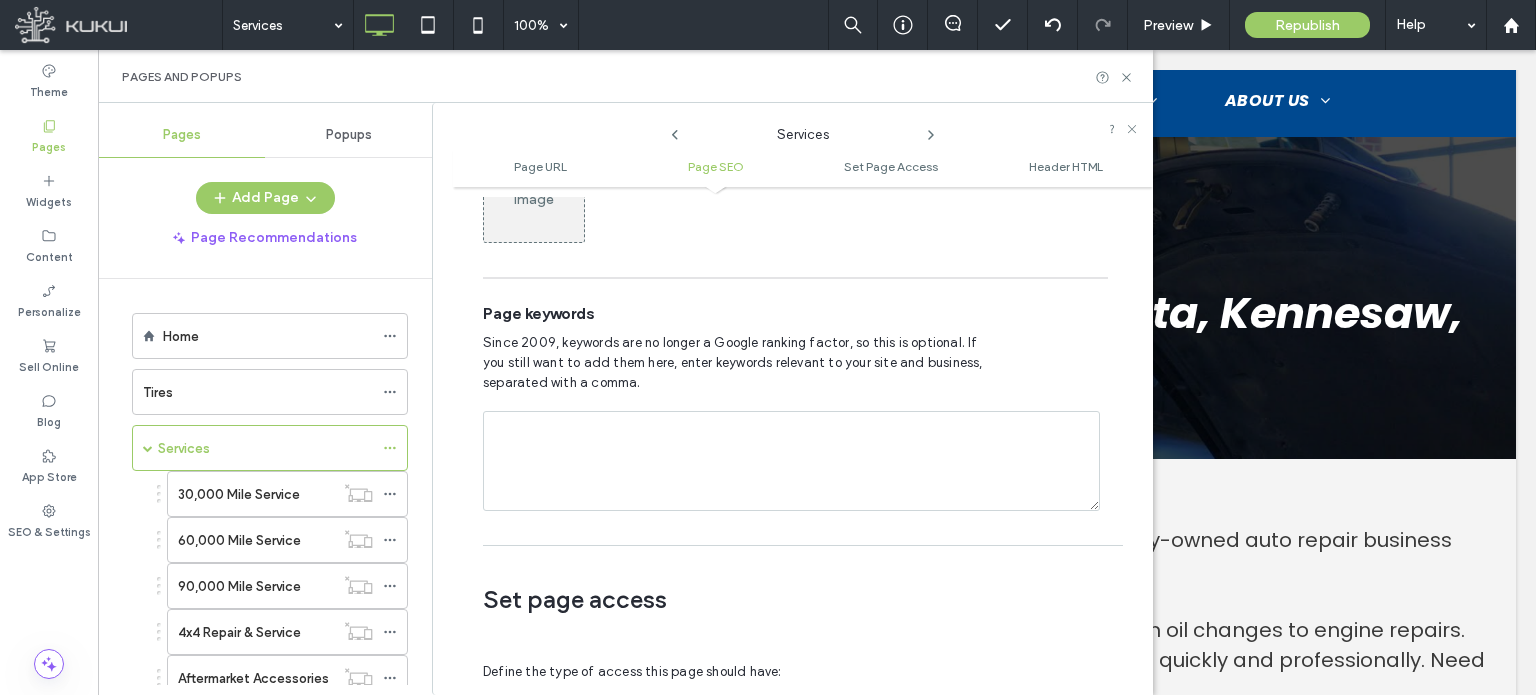 click at bounding box center [791, 461] 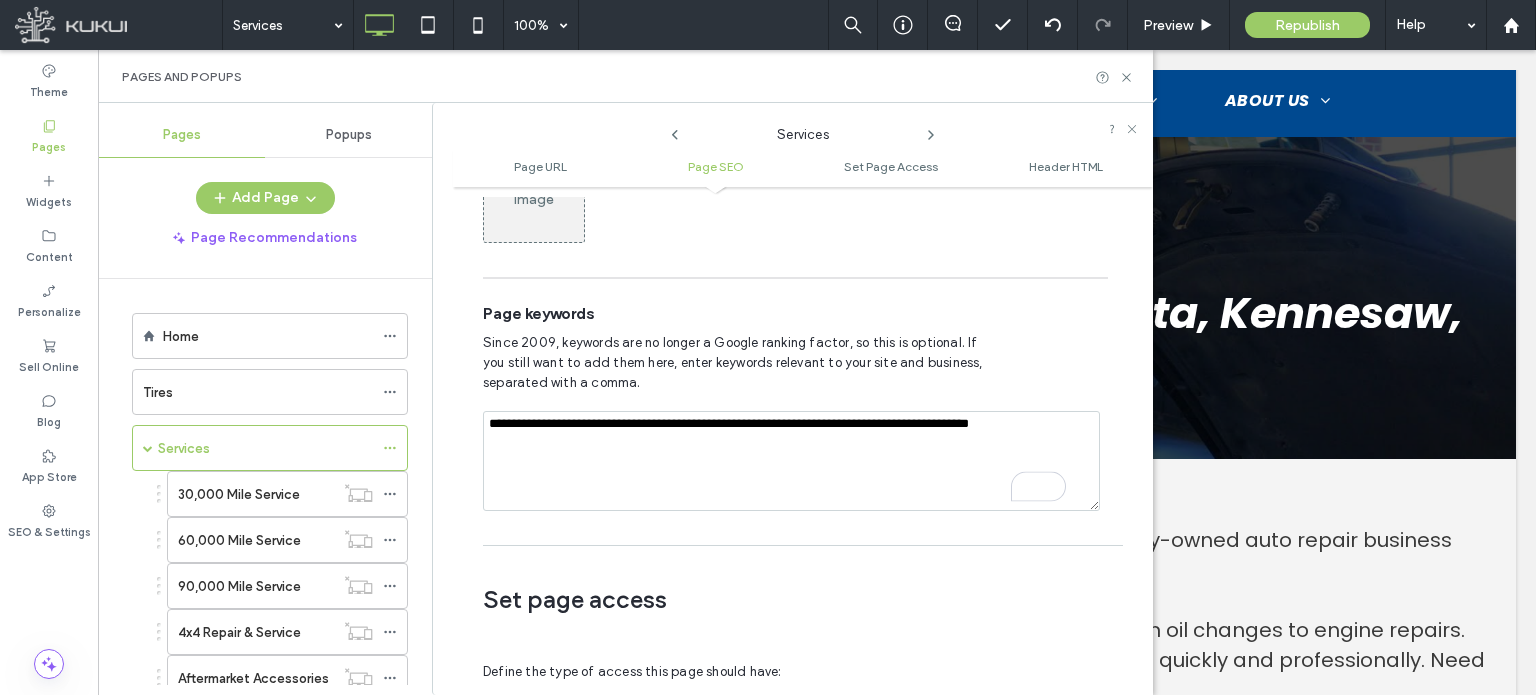 type on "**********" 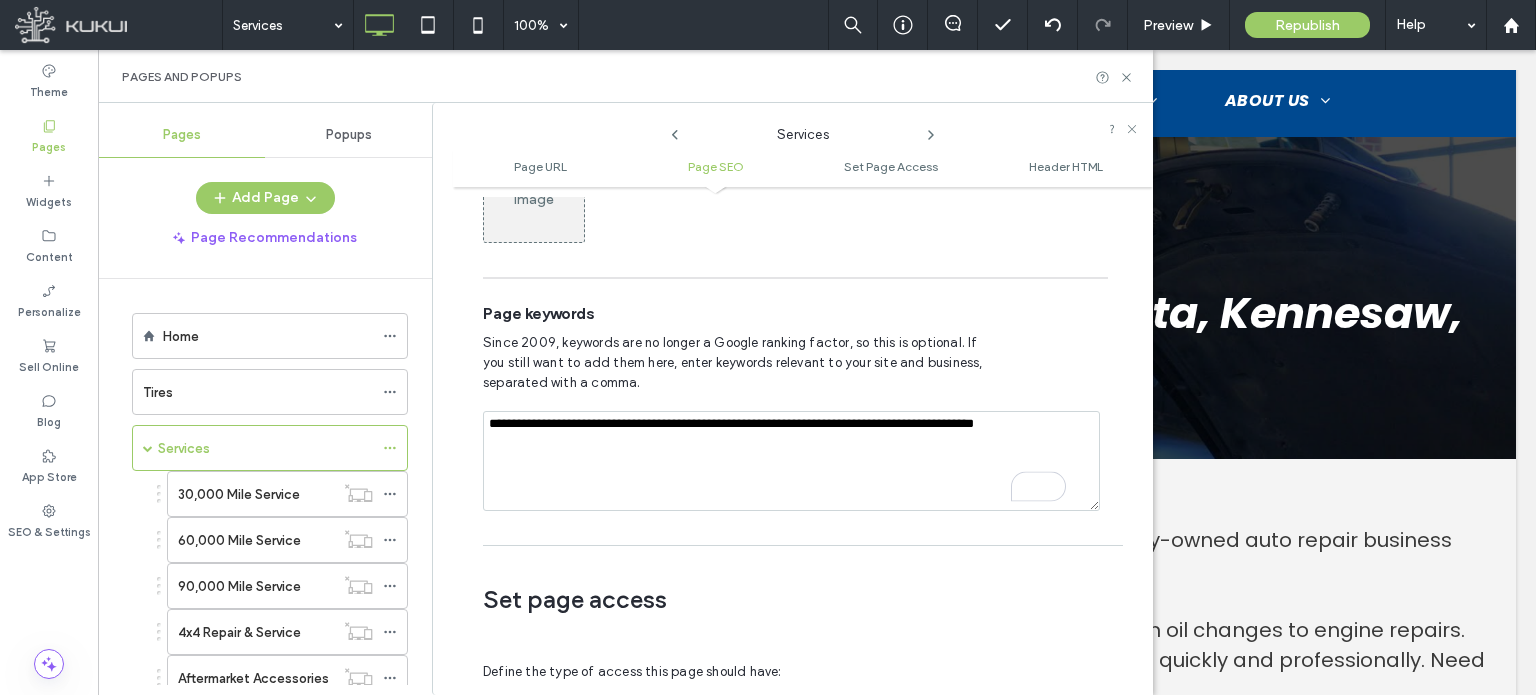 click on "Since 2009, keywords are no longer a Google ranking factor, so this is optional. If you still want to add them here, enter keywords relevant to your site and business, separated with a comma." at bounding box center [795, 363] 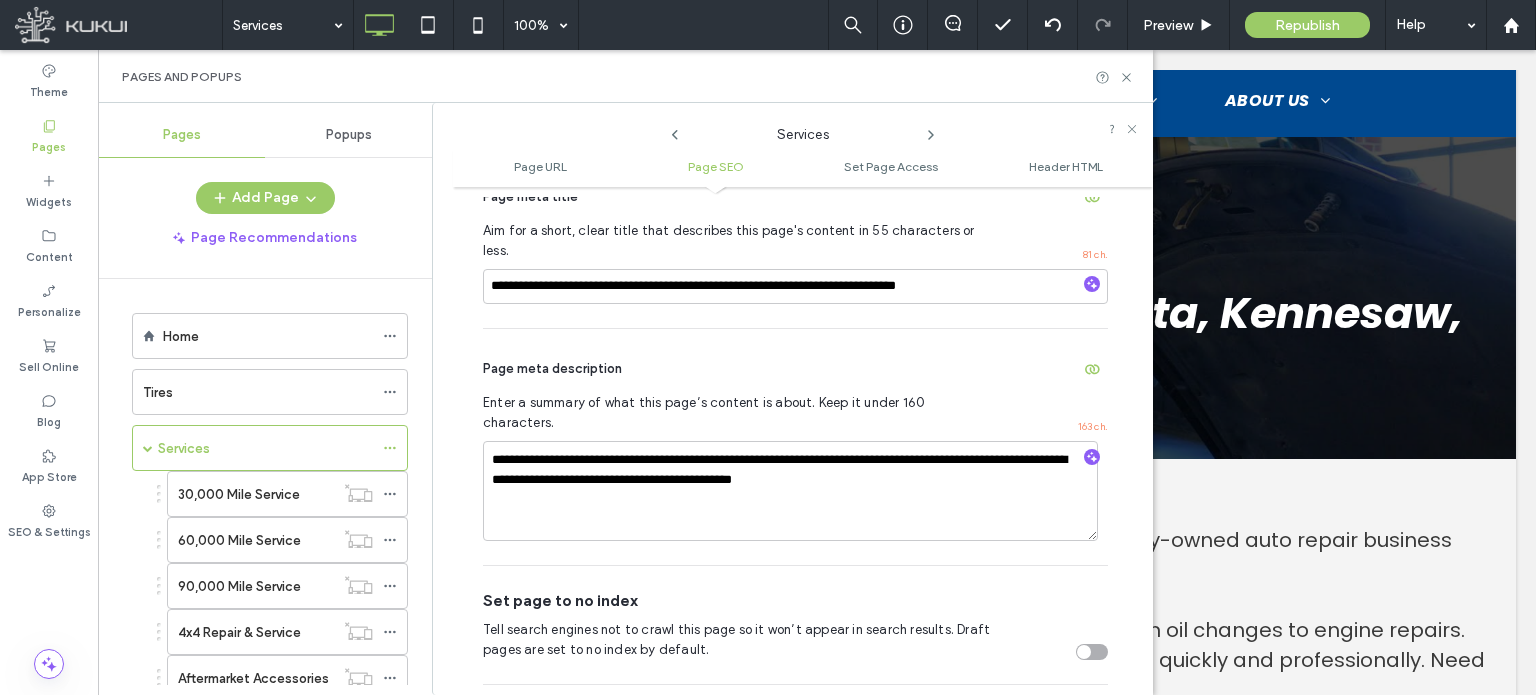 scroll, scrollTop: 474, scrollLeft: 0, axis: vertical 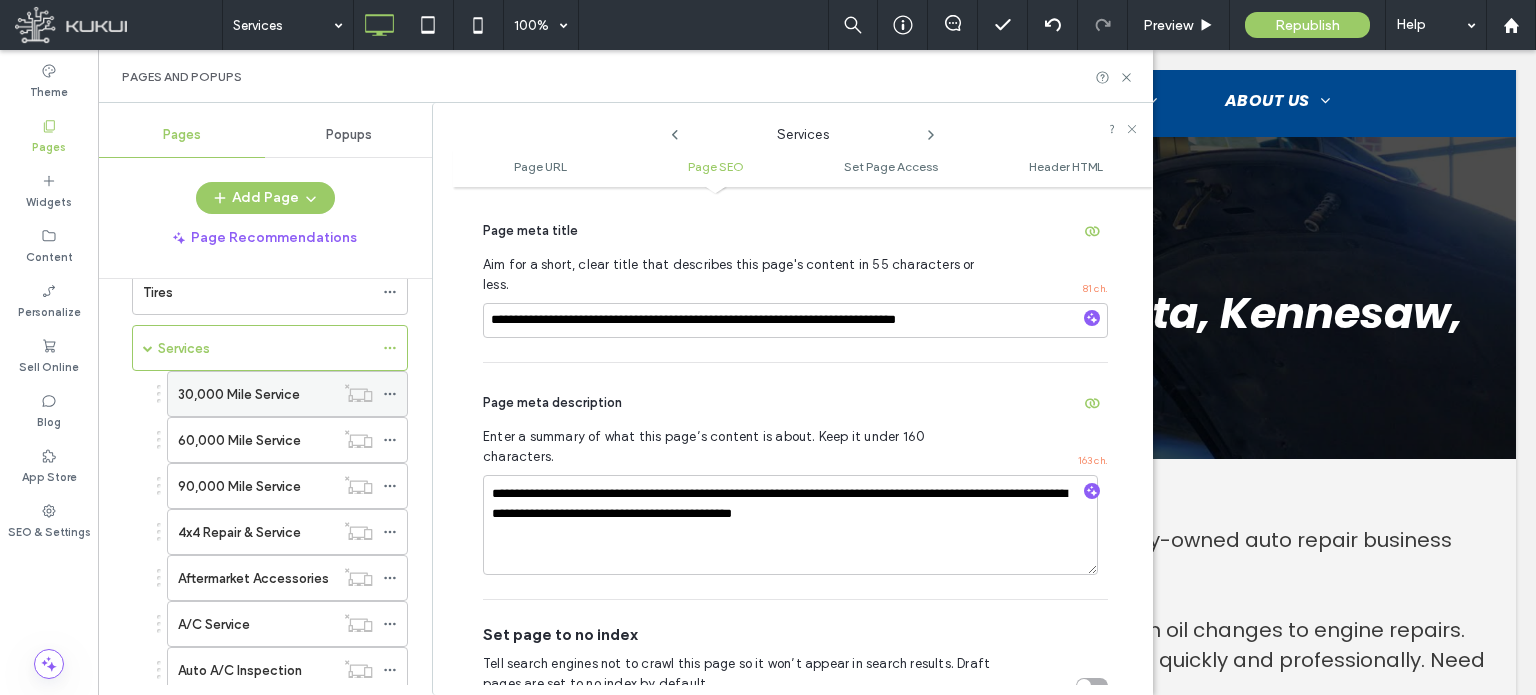 click on "30,000 Mile Service" at bounding box center [239, 394] 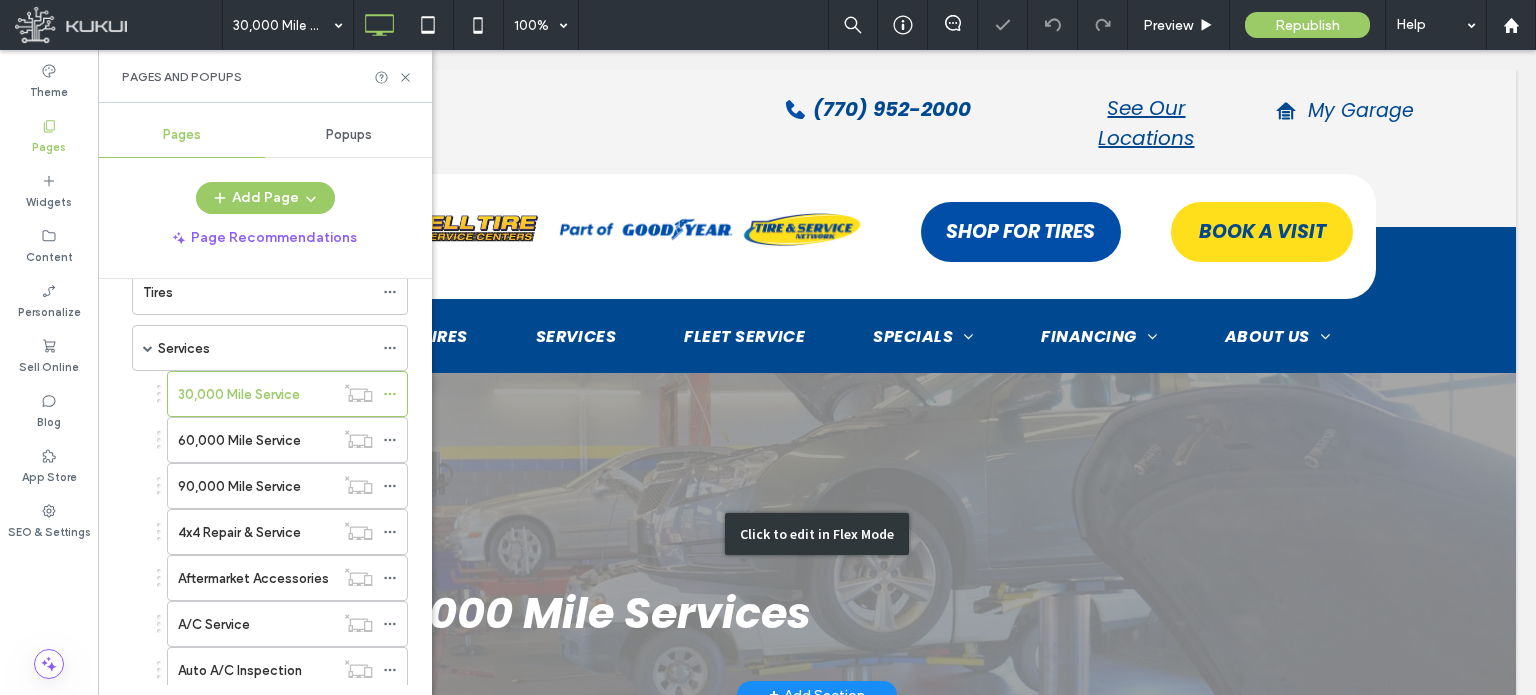 scroll, scrollTop: 0, scrollLeft: 0, axis: both 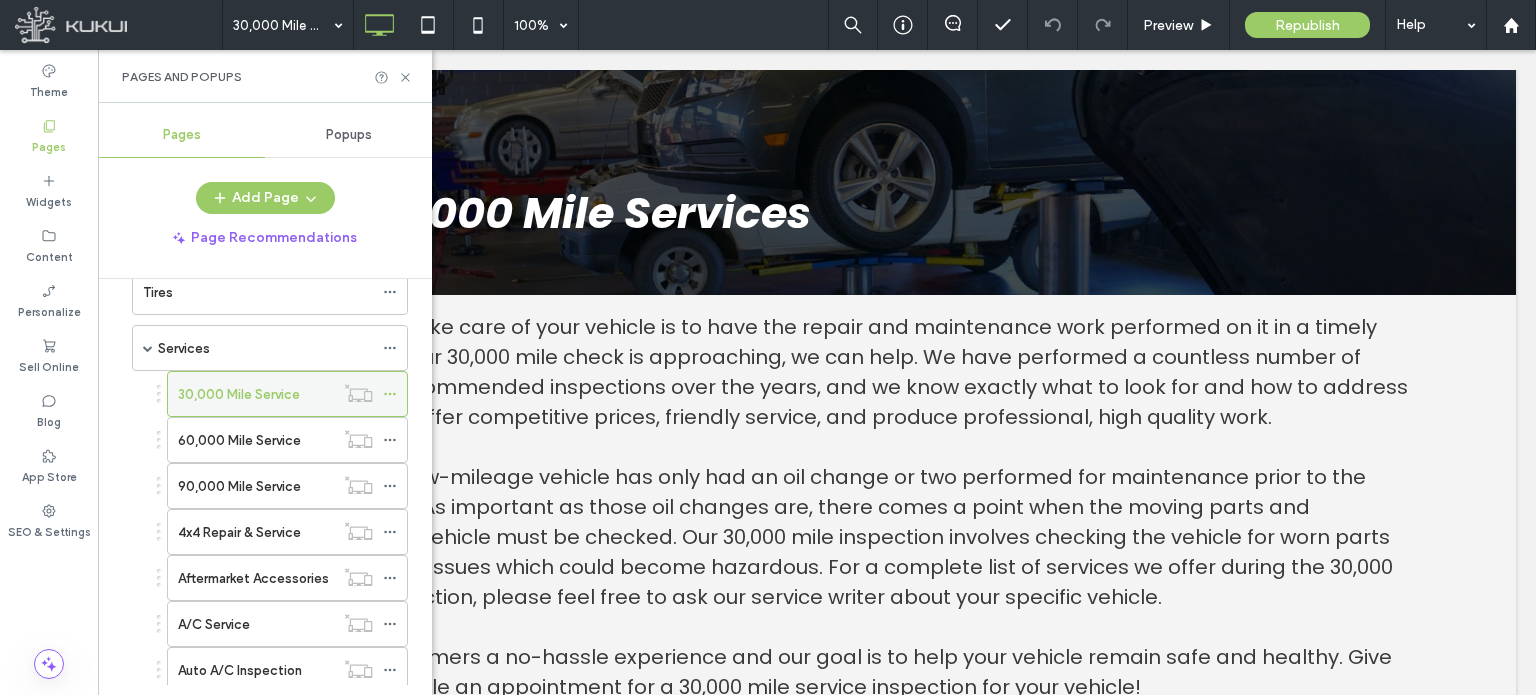 click 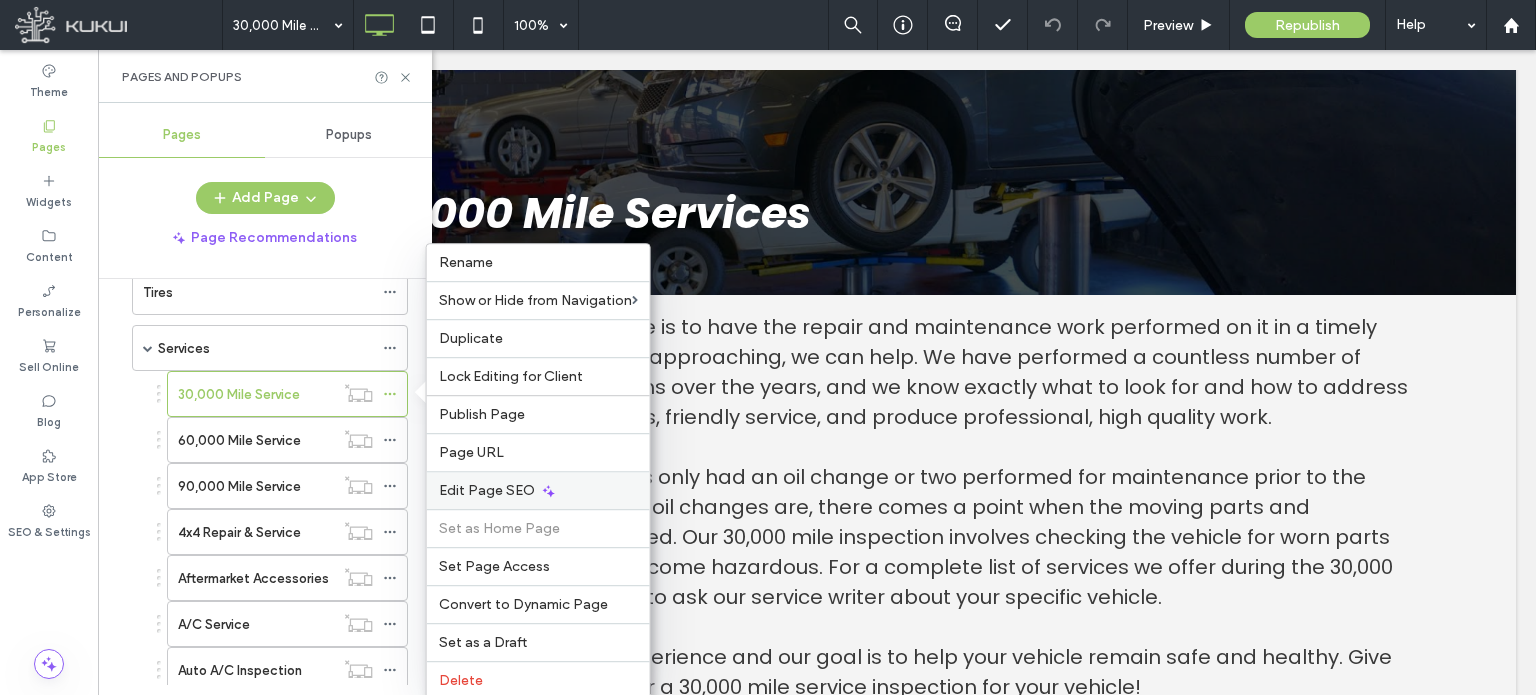 click on "Edit Page SEO" at bounding box center (487, 490) 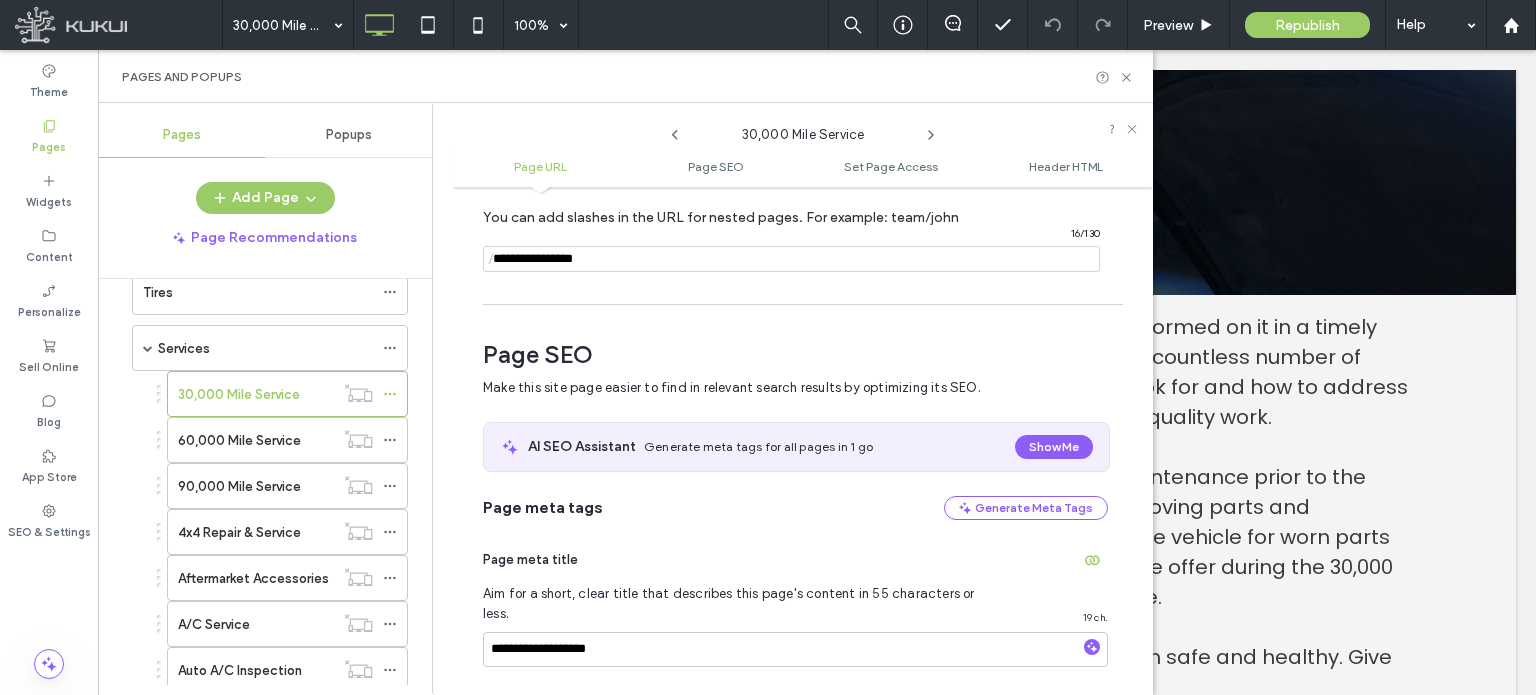 scroll, scrollTop: 274, scrollLeft: 0, axis: vertical 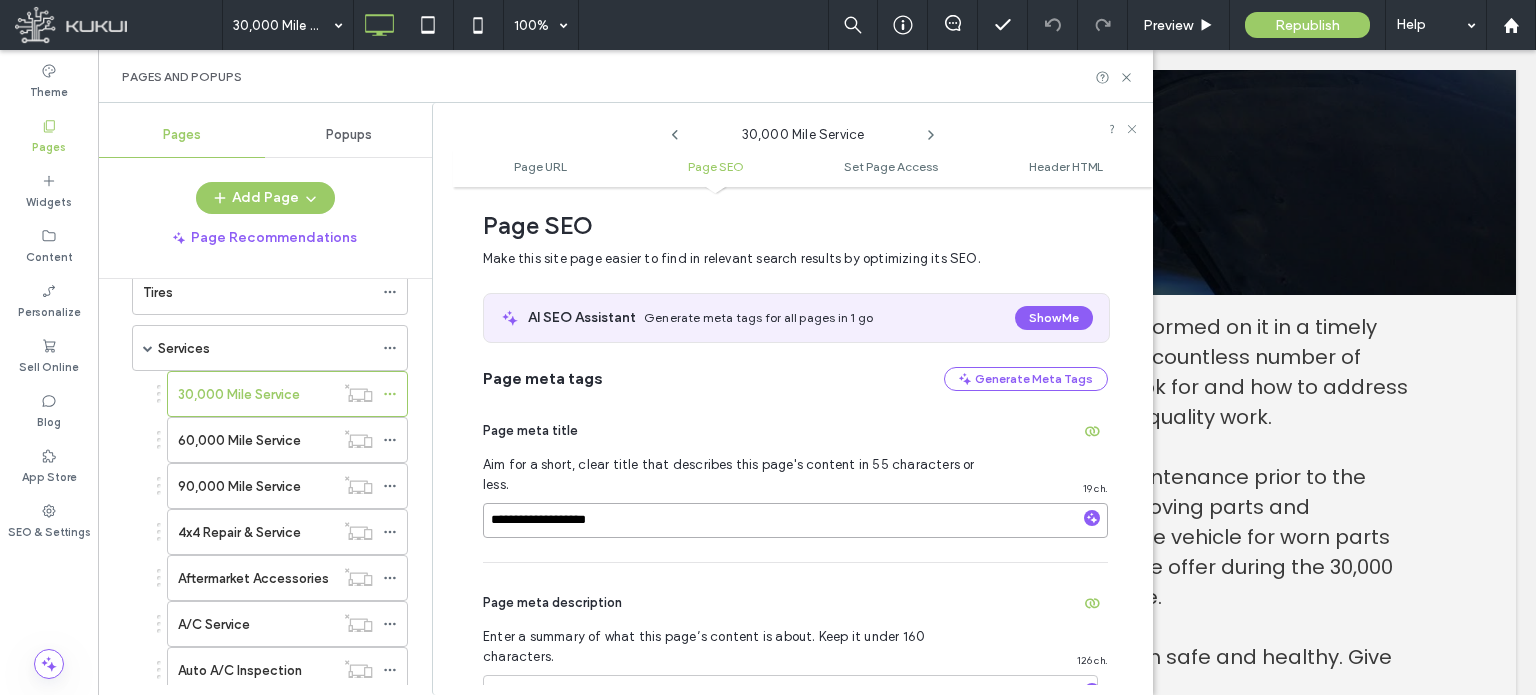 click on "**********" at bounding box center (795, 520) 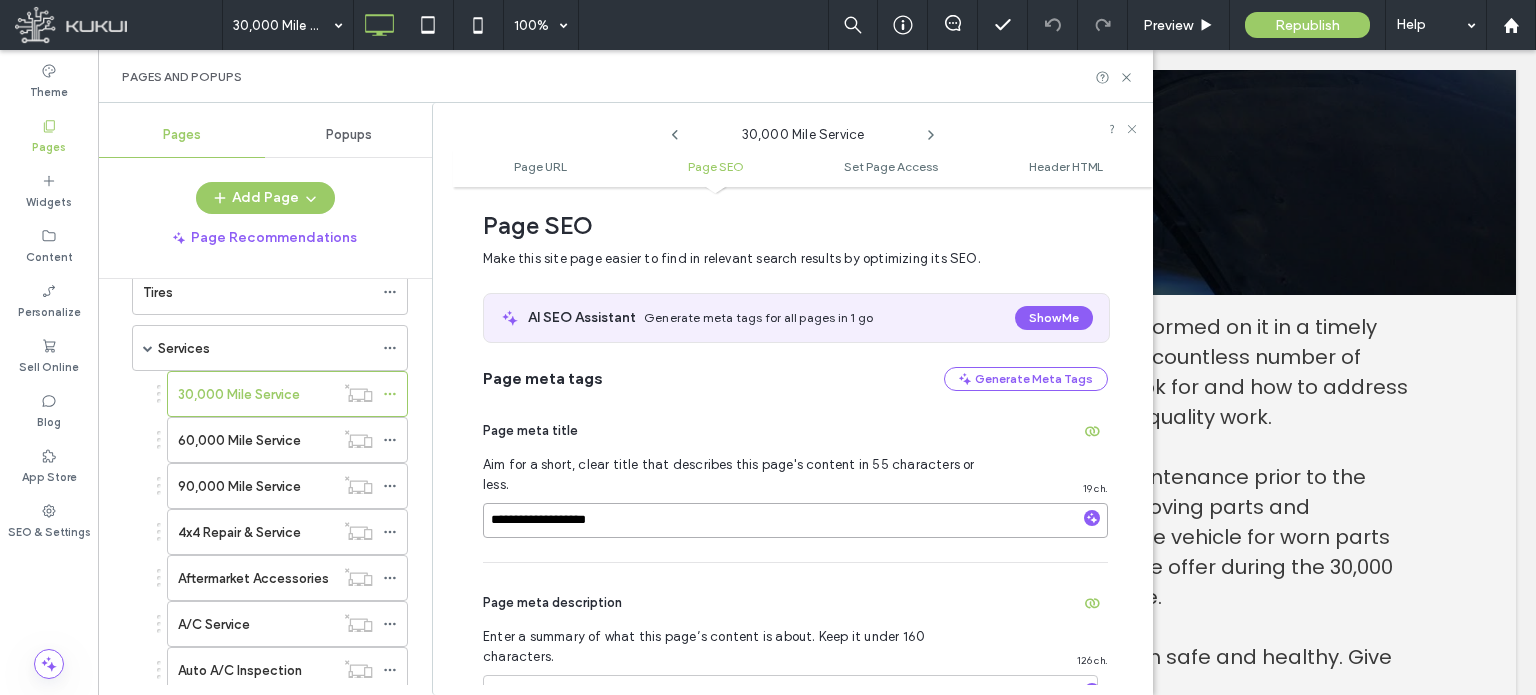 paste on "**********" 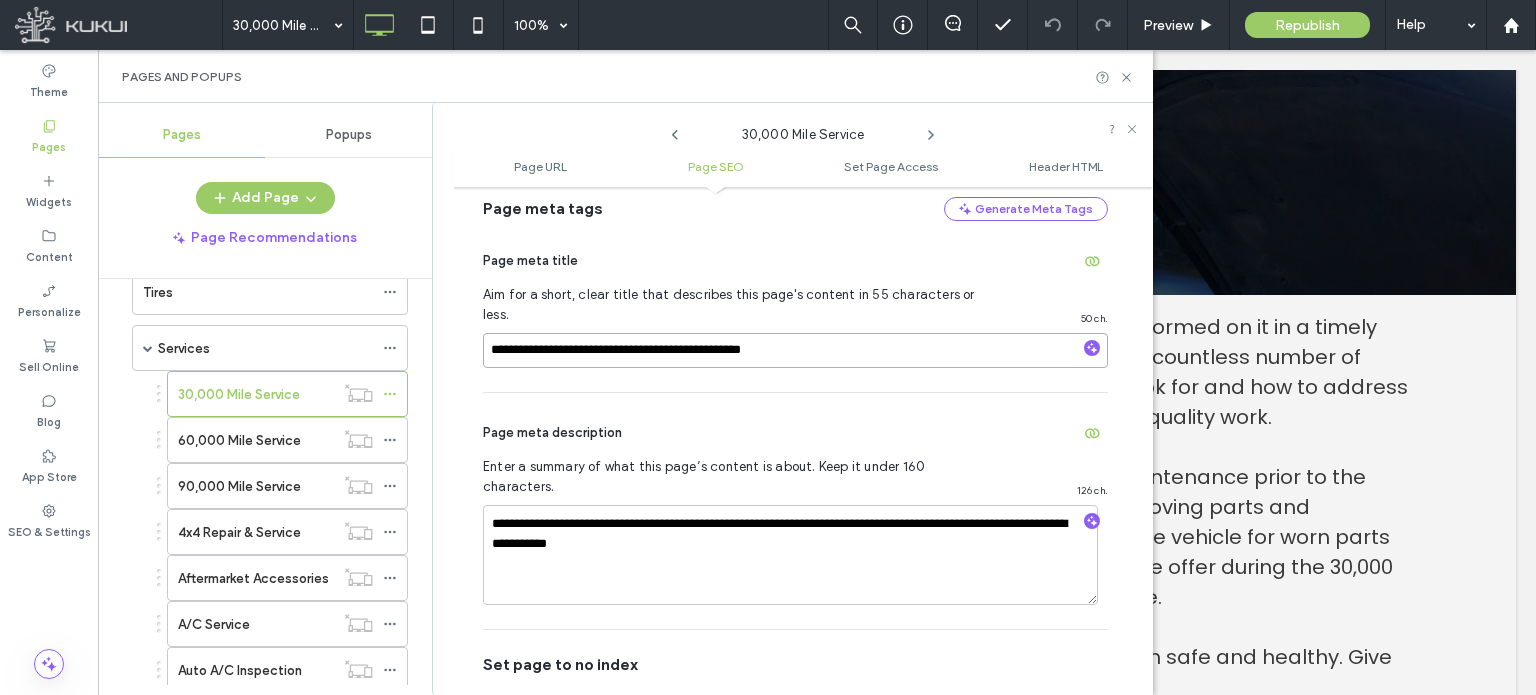 scroll, scrollTop: 474, scrollLeft: 0, axis: vertical 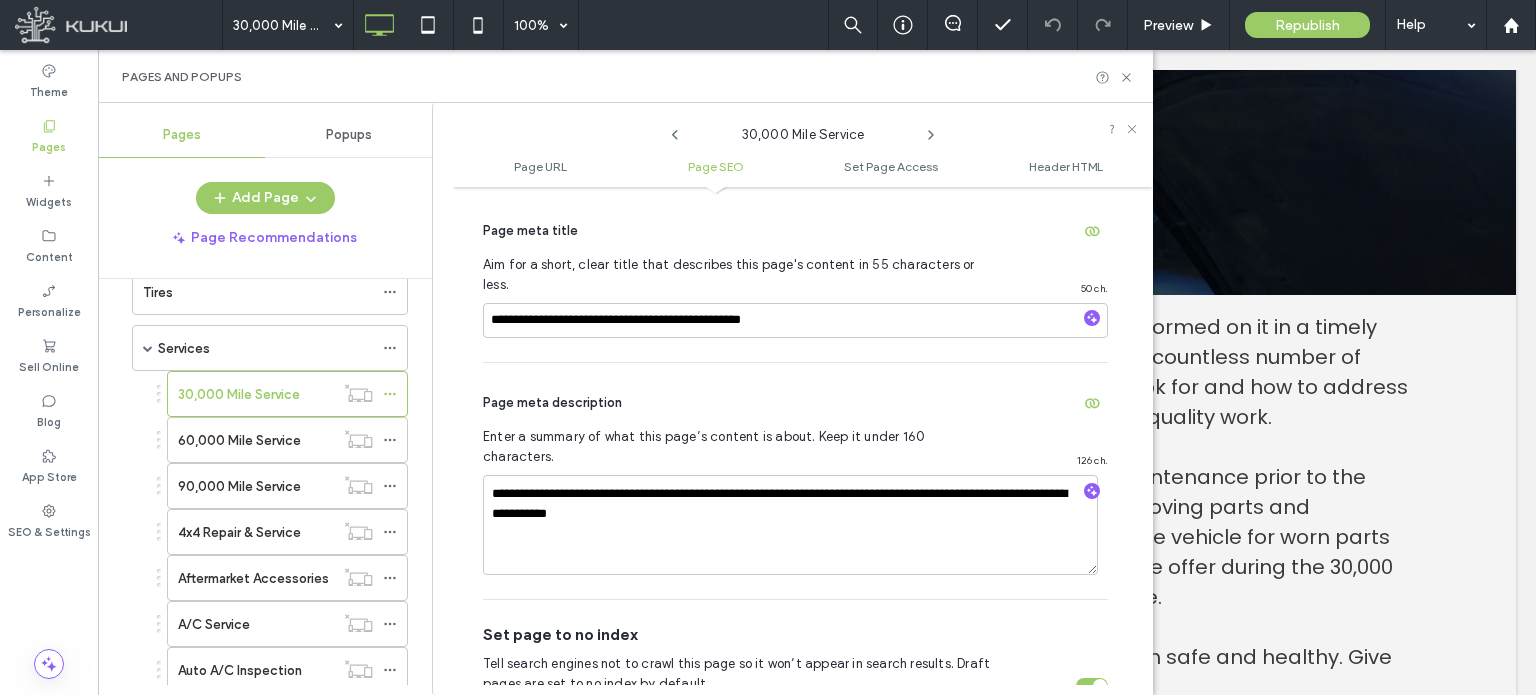 click on "Page meta description" at bounding box center (795, 403) 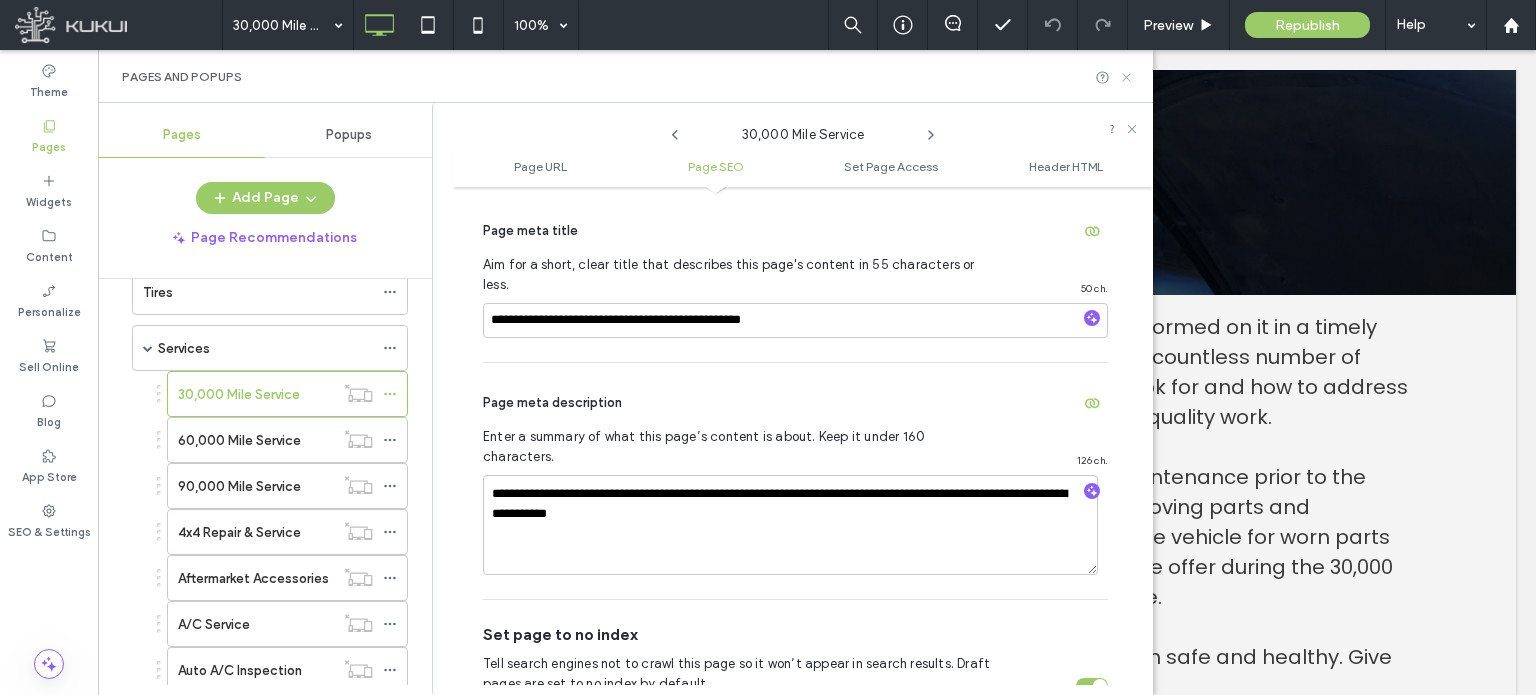 click 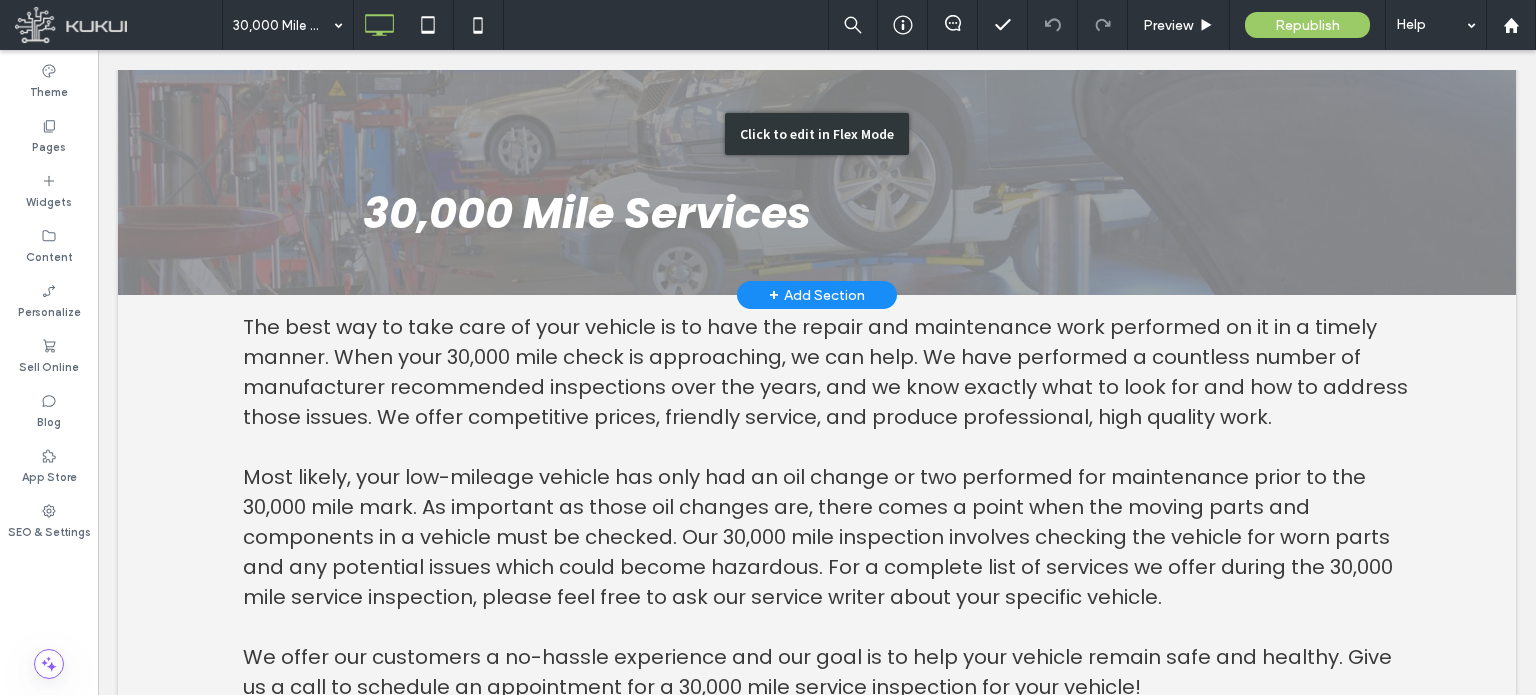 click on "Click to edit in Flex Mode" at bounding box center (817, 134) 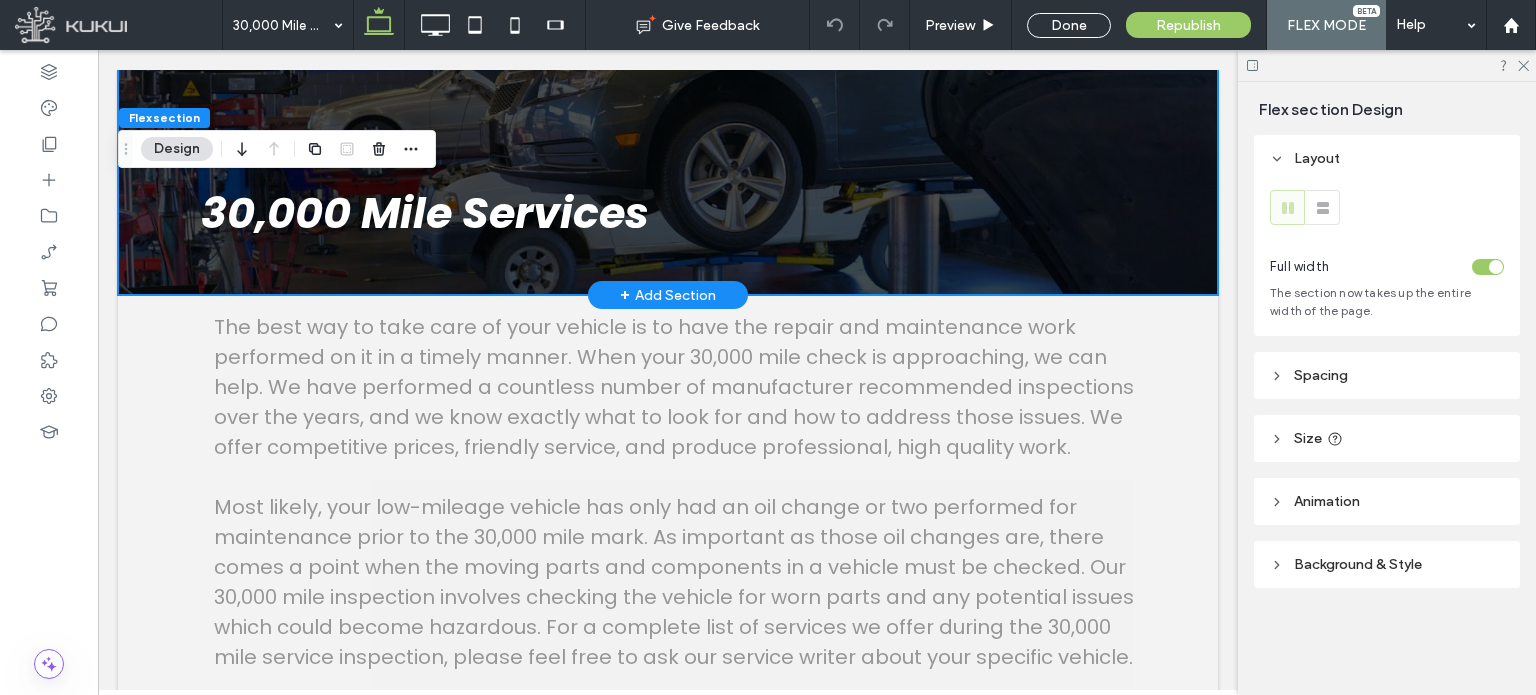 click on "30,000 Mile Services" at bounding box center (425, 213) 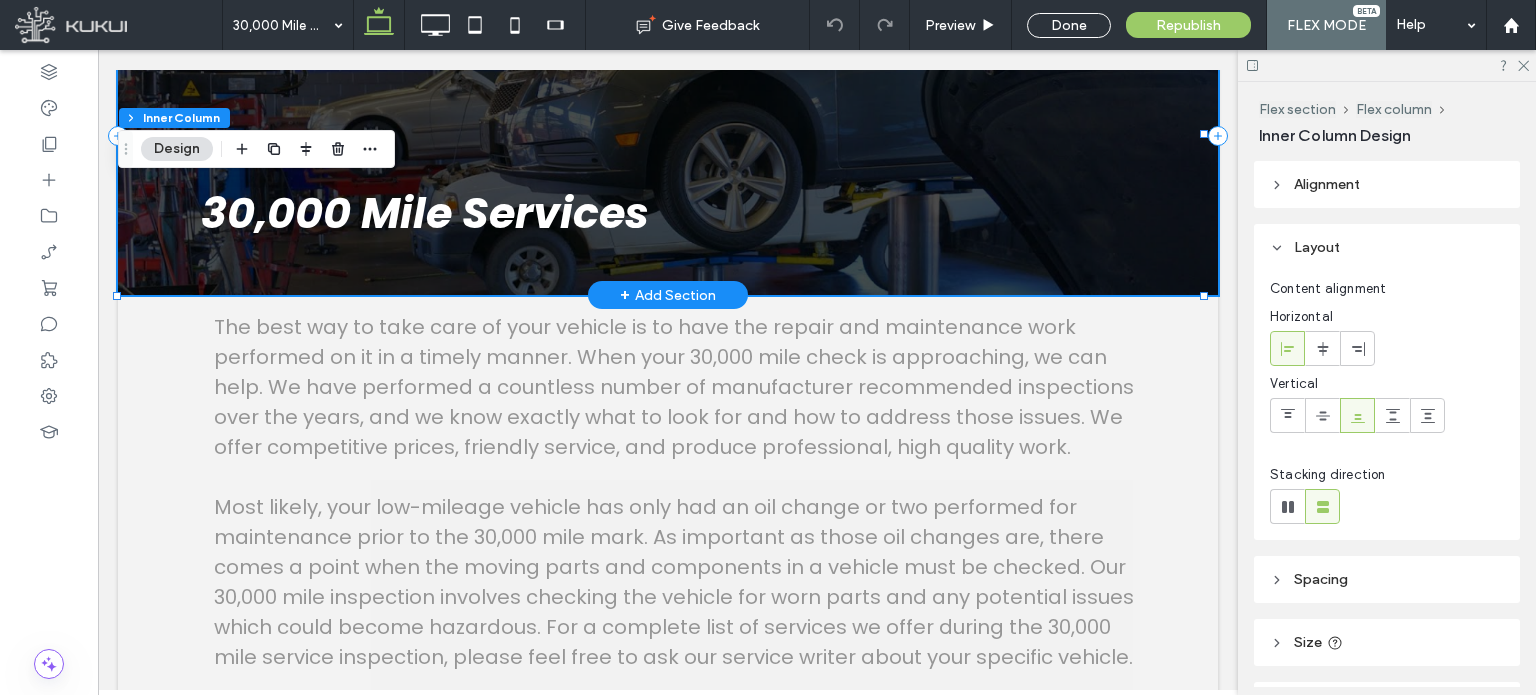 click on "30,000 Mile Services" at bounding box center [425, 213] 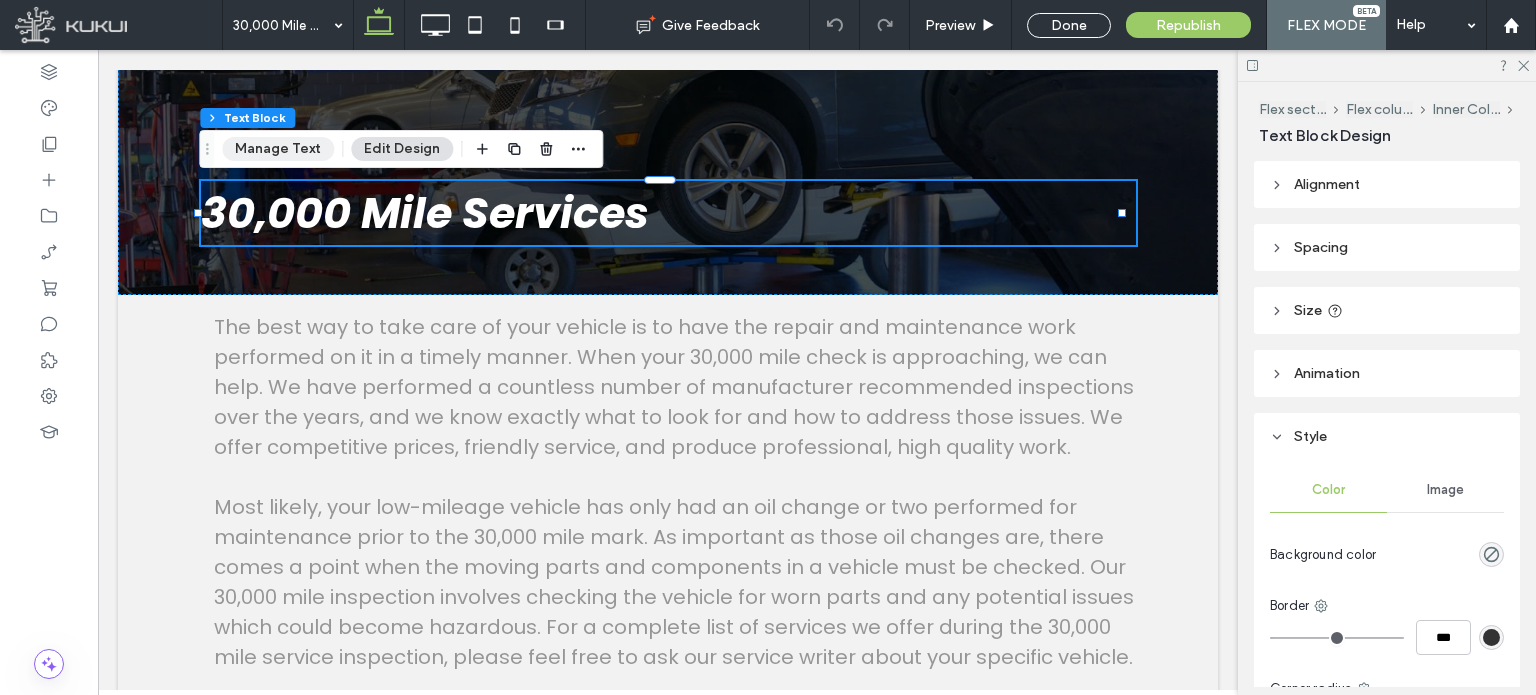 drag, startPoint x: 273, startPoint y: 147, endPoint x: 327, endPoint y: 127, distance: 57.58472 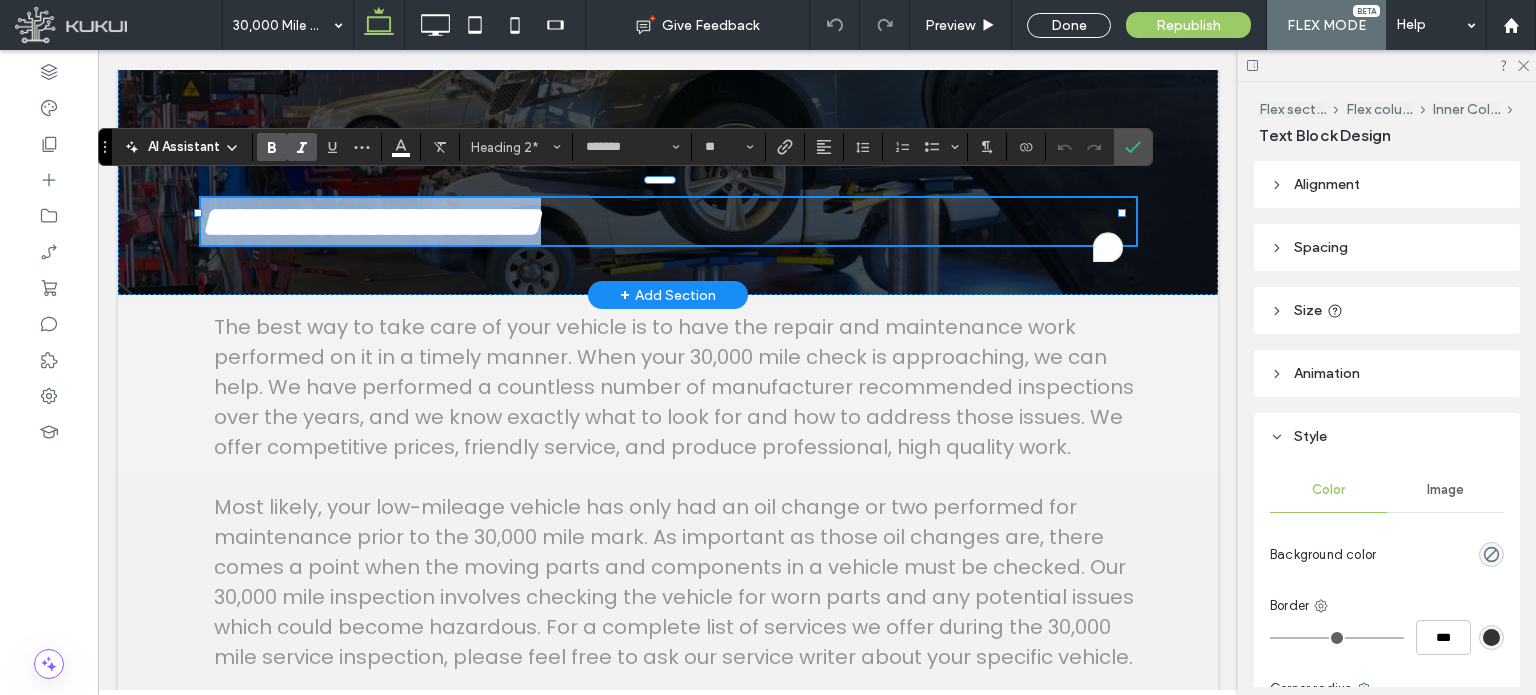 click on "**********" at bounding box center (668, 221) 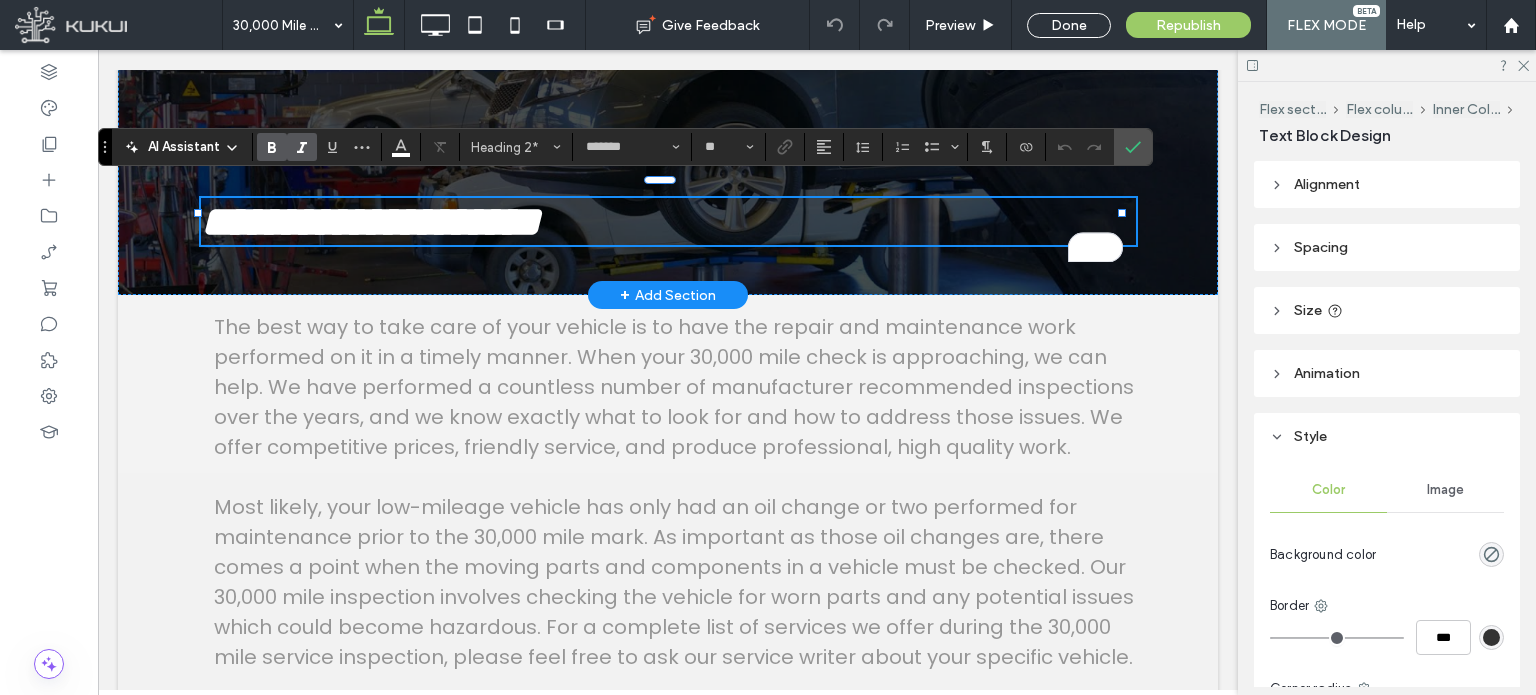 type 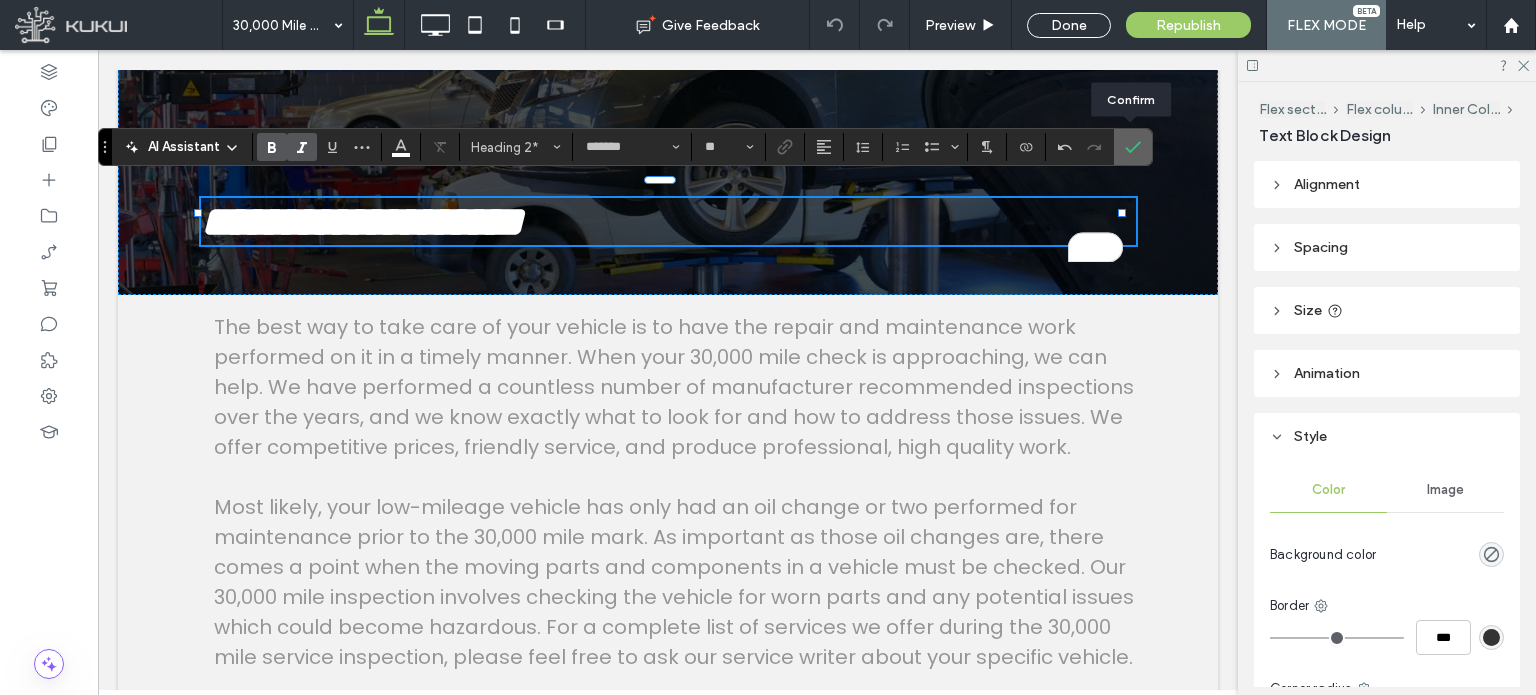 click 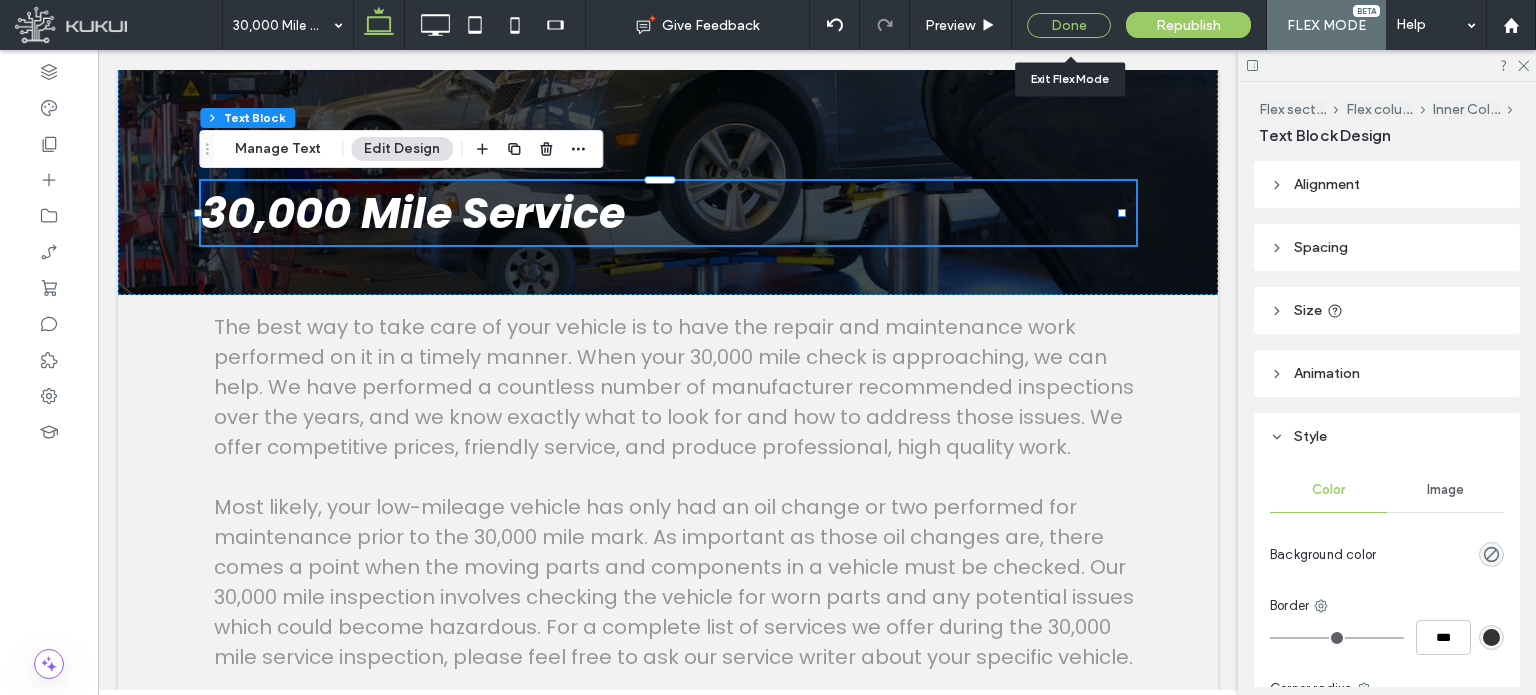 click on "Done" at bounding box center [1069, 25] 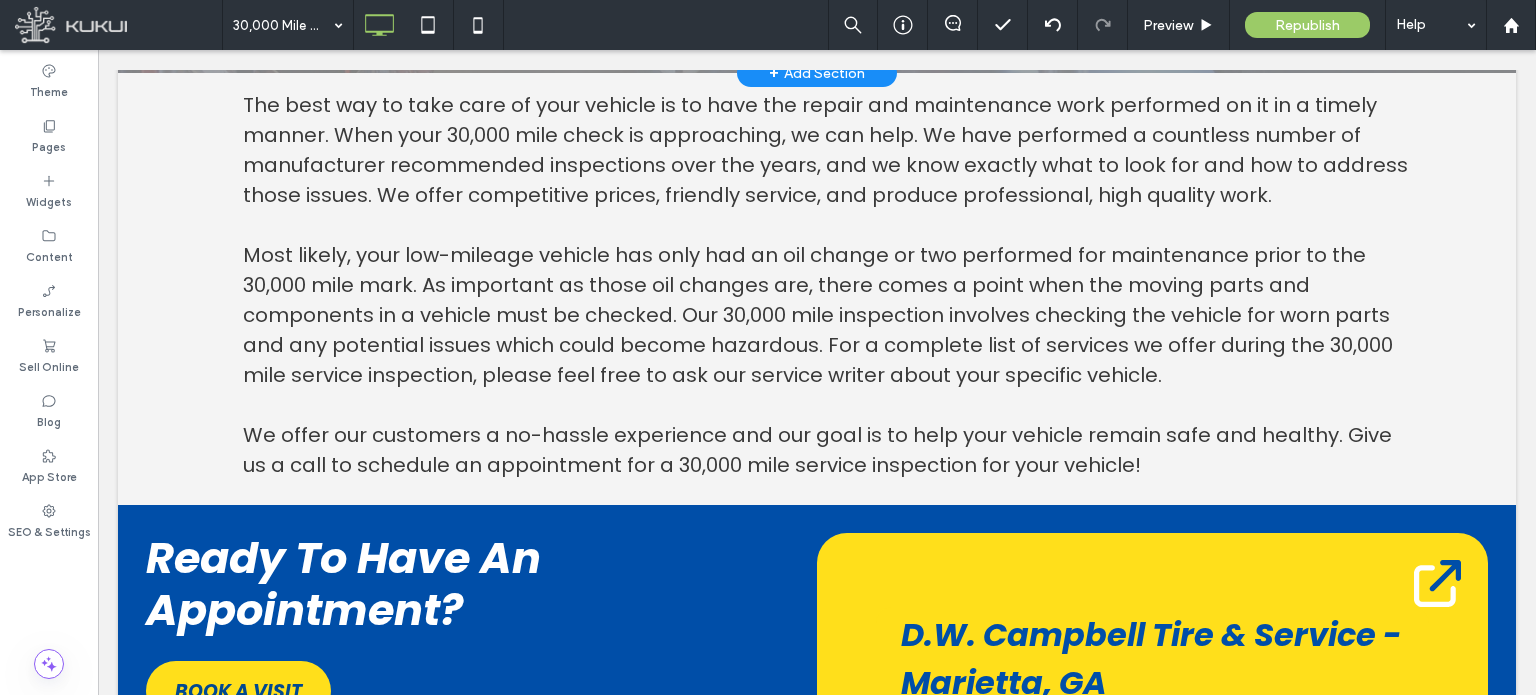 scroll, scrollTop: 700, scrollLeft: 0, axis: vertical 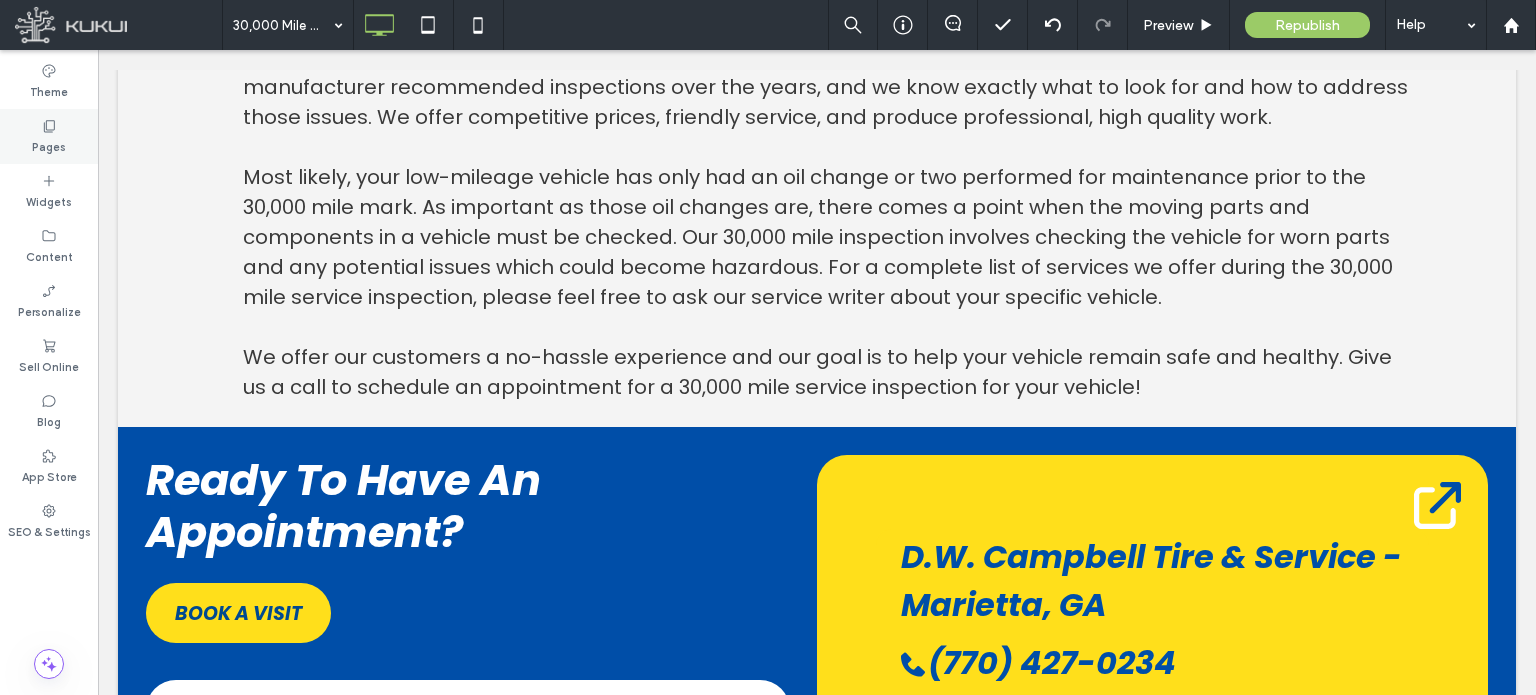 click 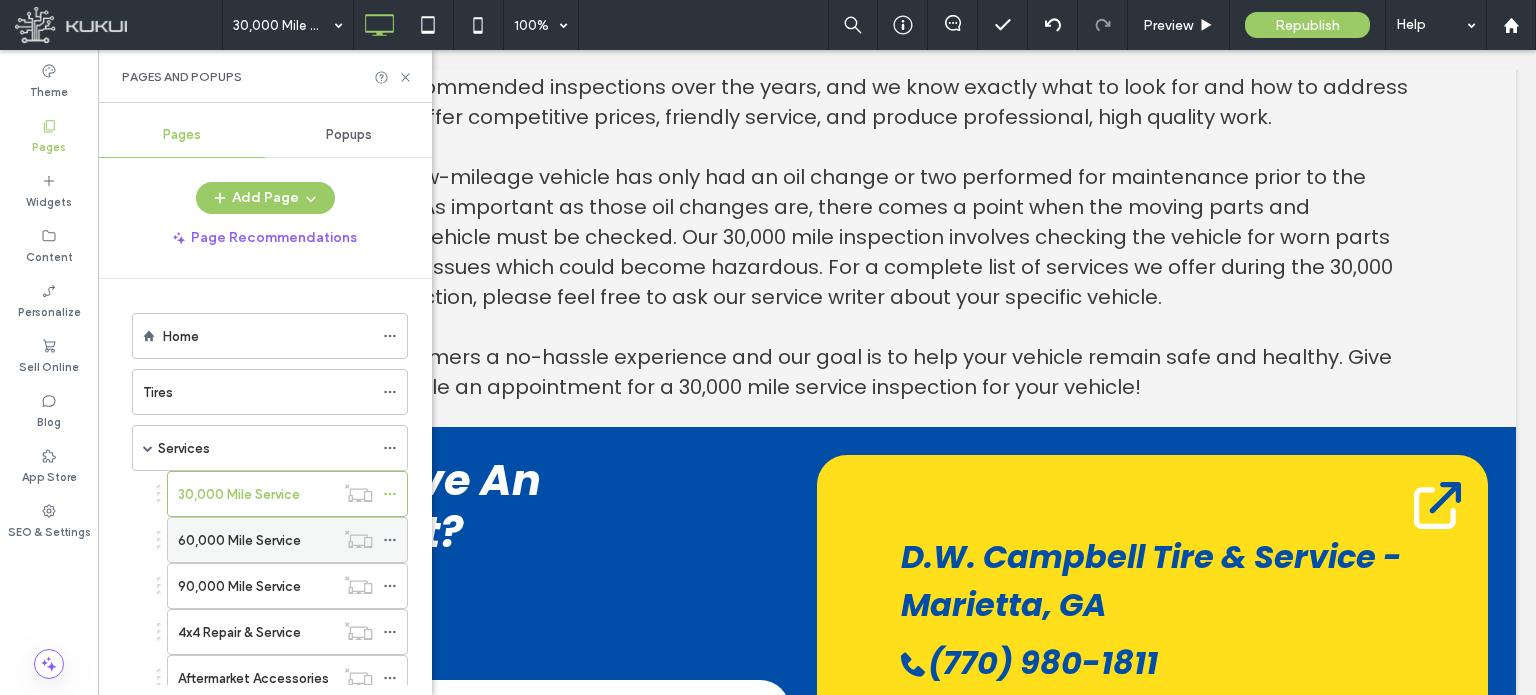 scroll, scrollTop: 100, scrollLeft: 0, axis: vertical 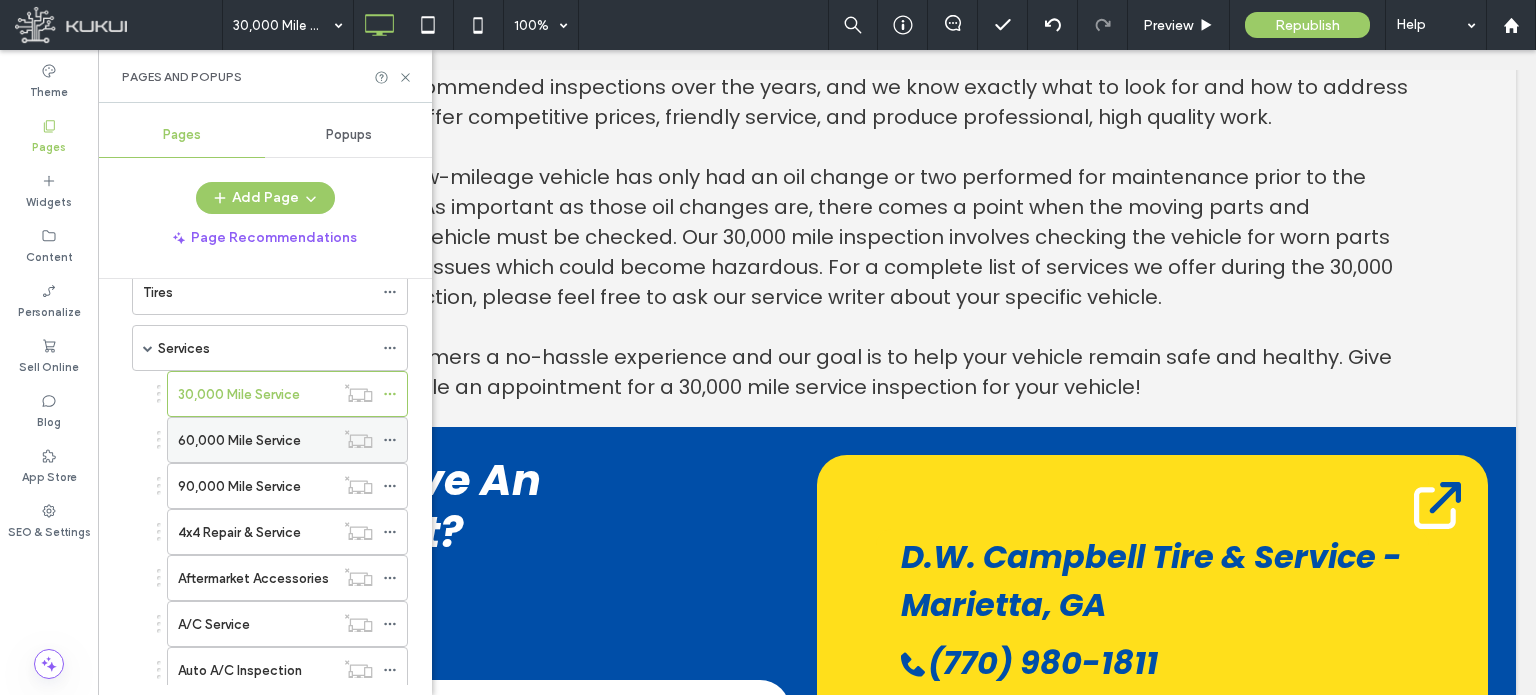 click on "60,000 Mile Service" at bounding box center (239, 440) 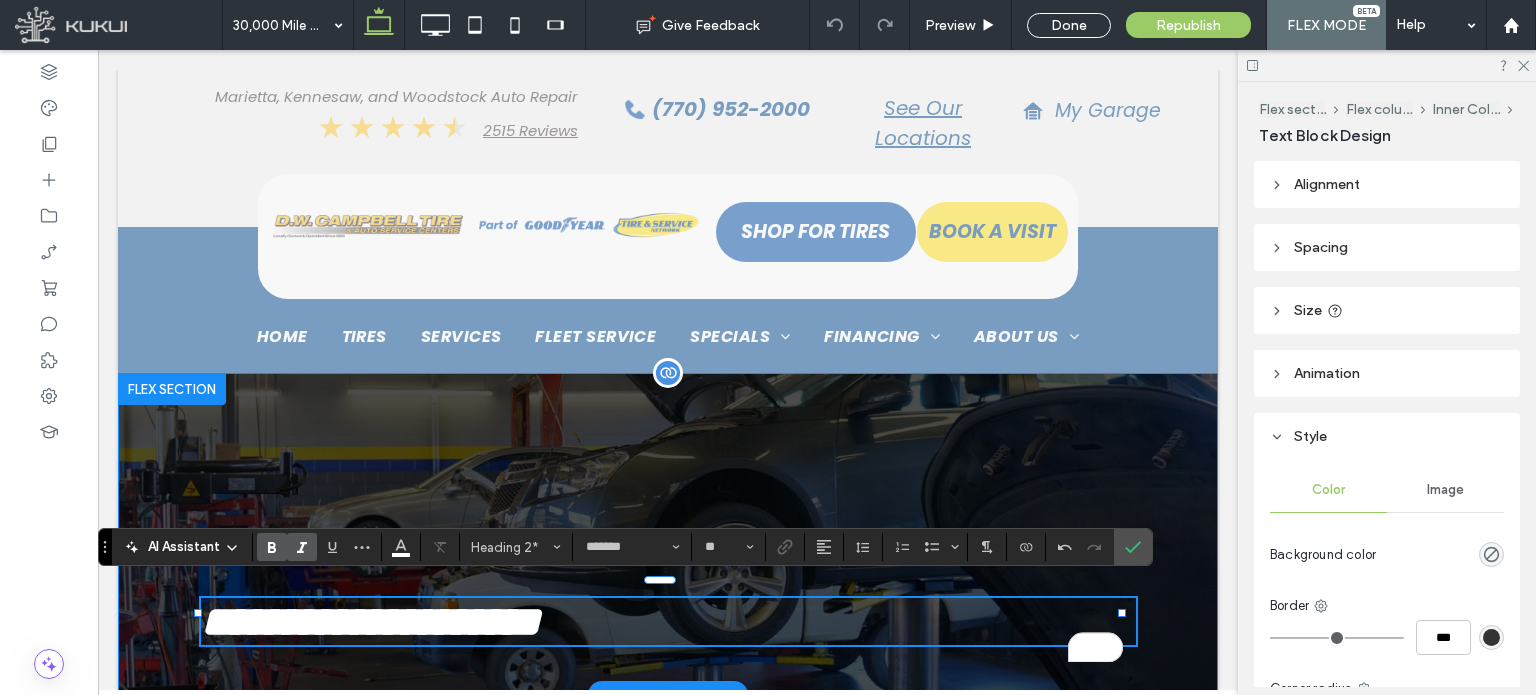 scroll, scrollTop: 0, scrollLeft: 0, axis: both 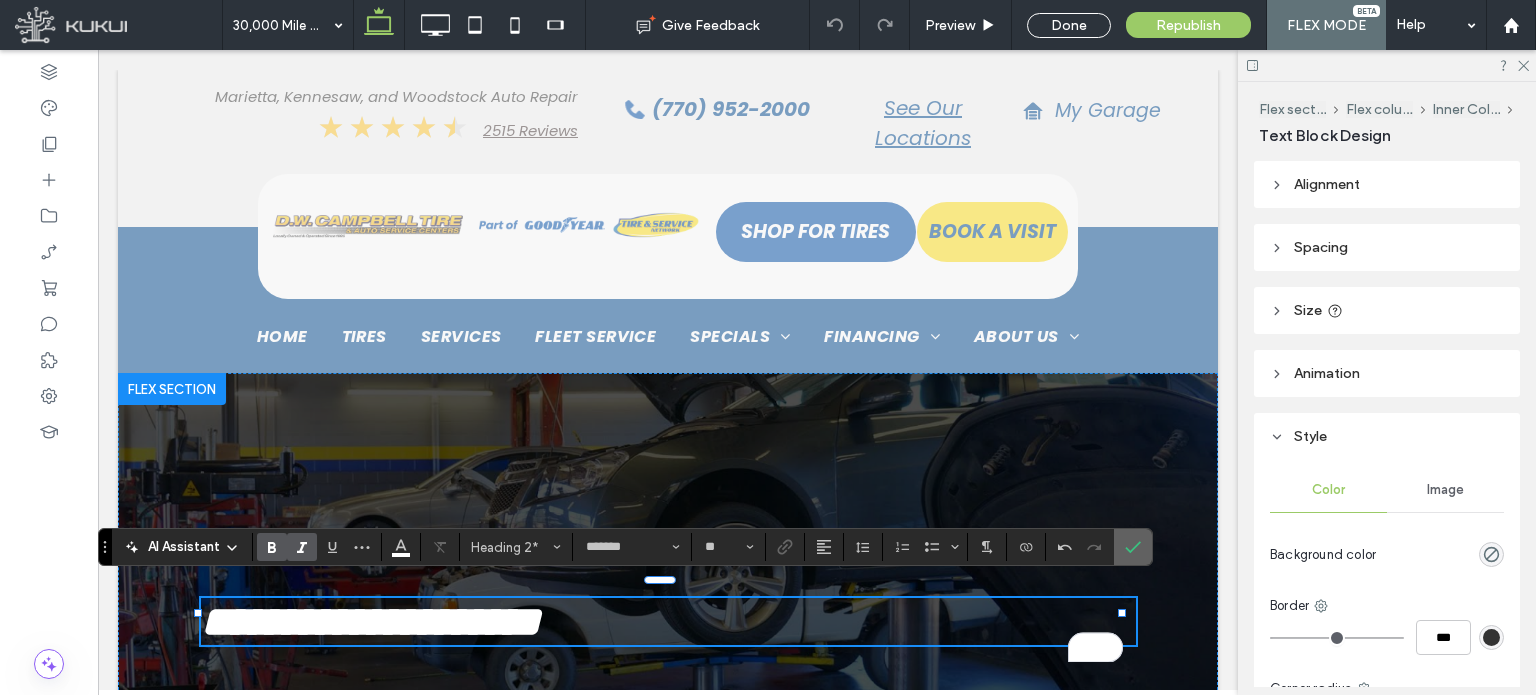 click 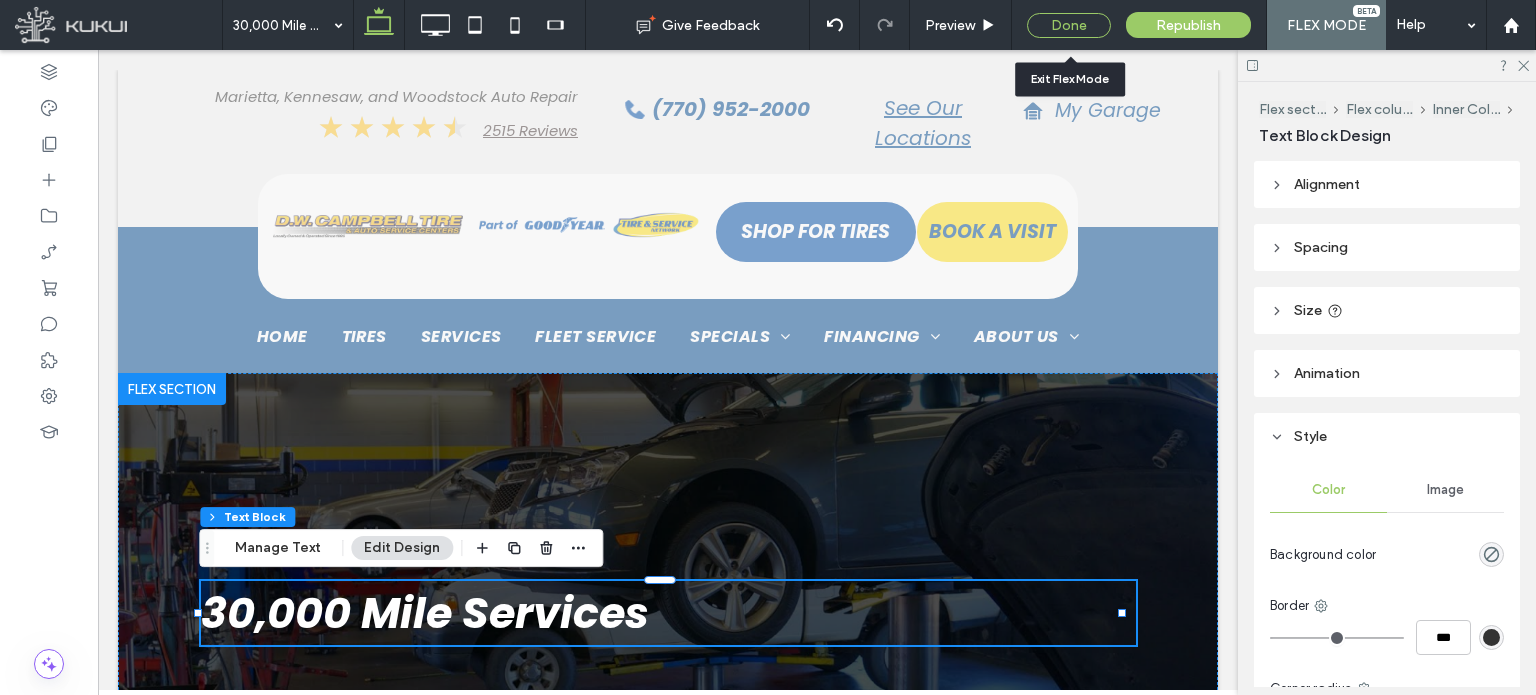 click on "Done" at bounding box center (1069, 25) 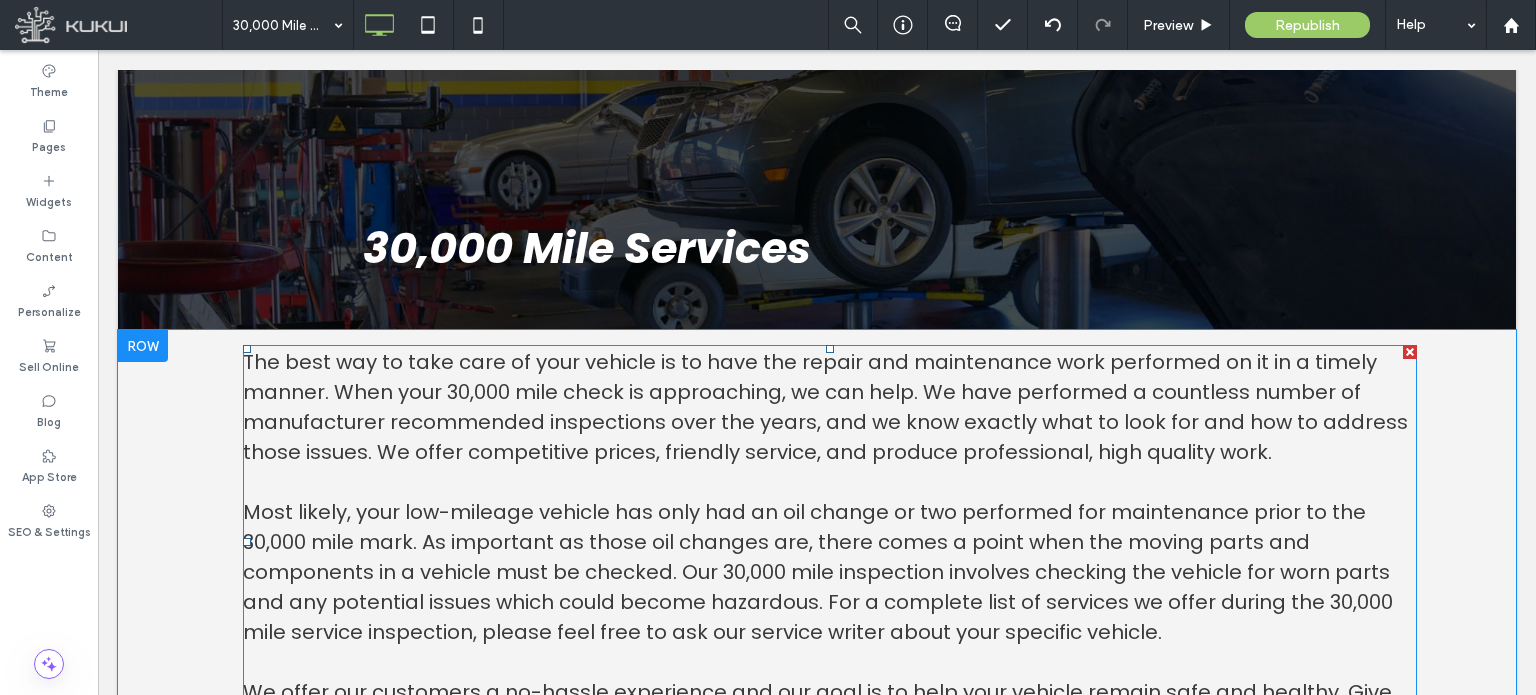 scroll, scrollTop: 400, scrollLeft: 0, axis: vertical 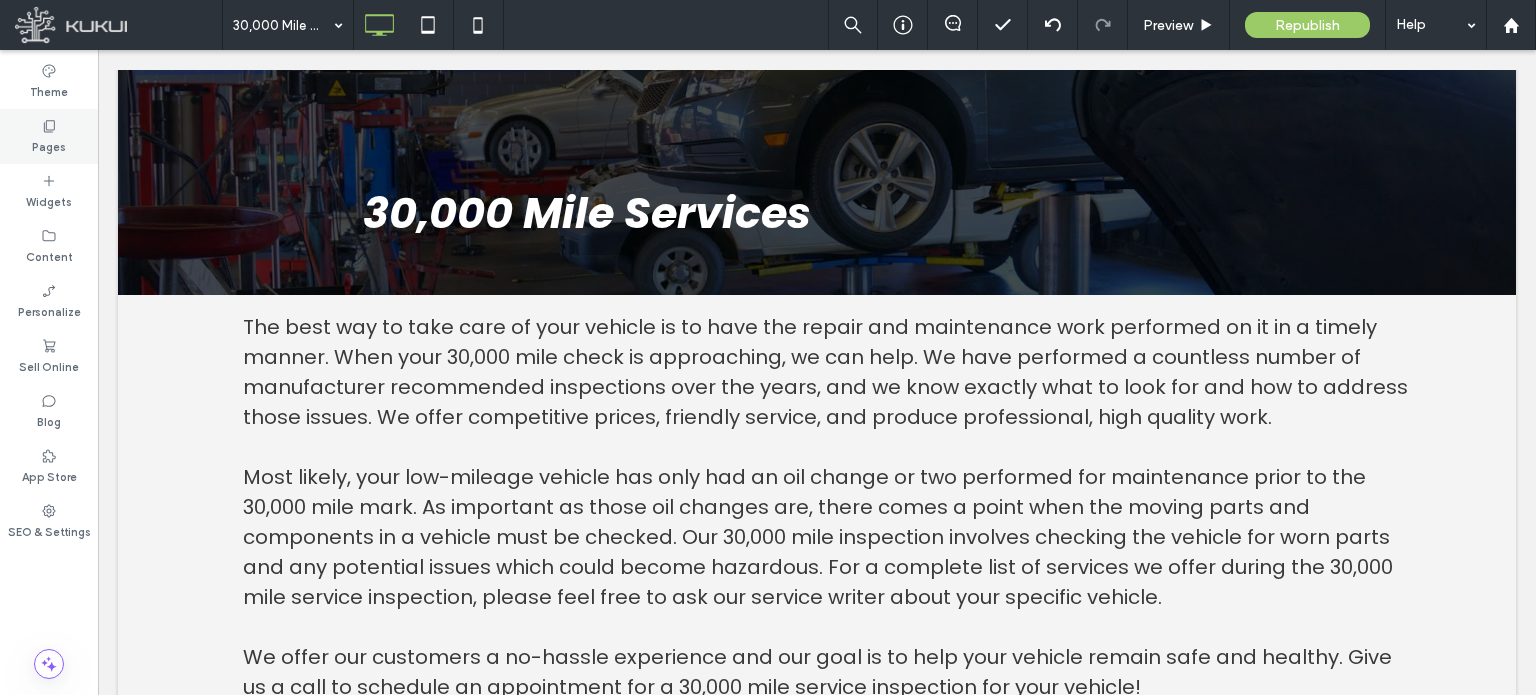 click 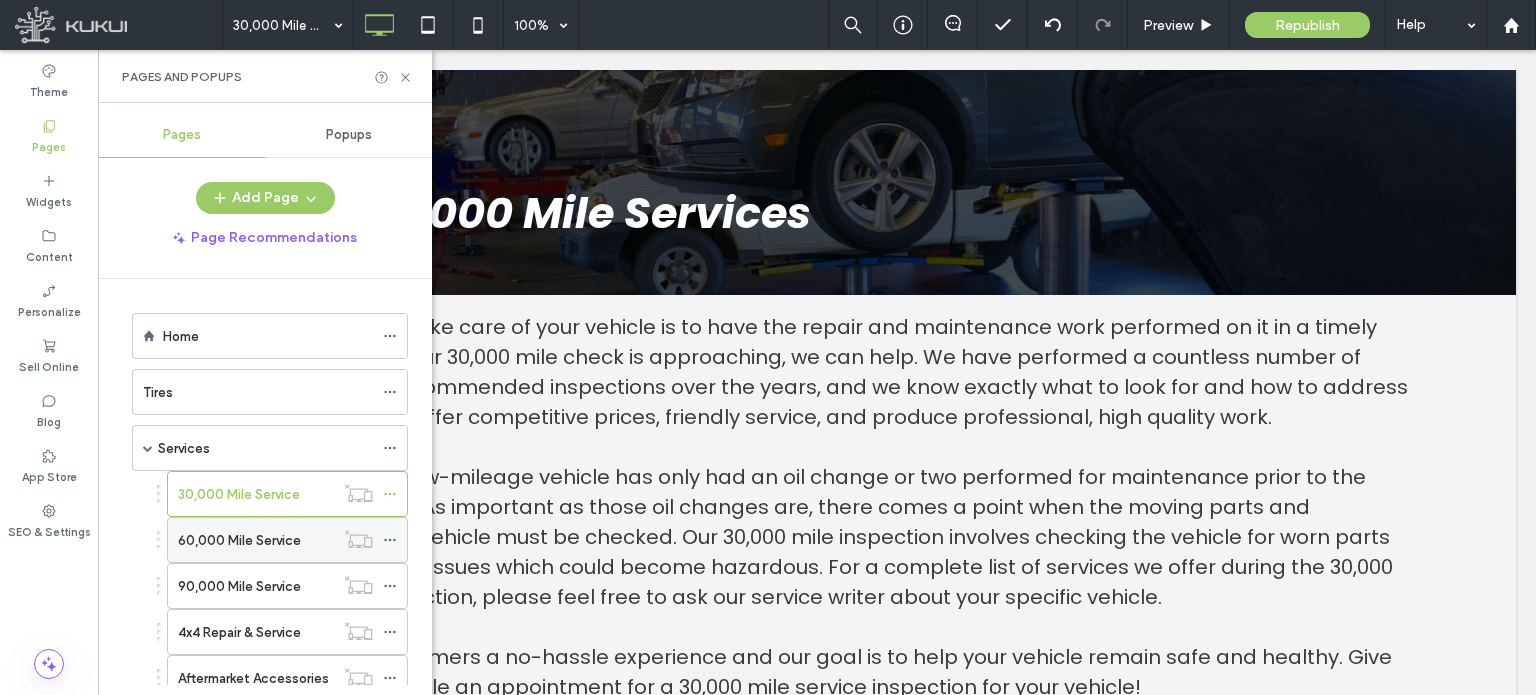 click on "60,000 Mile Service" at bounding box center [239, 540] 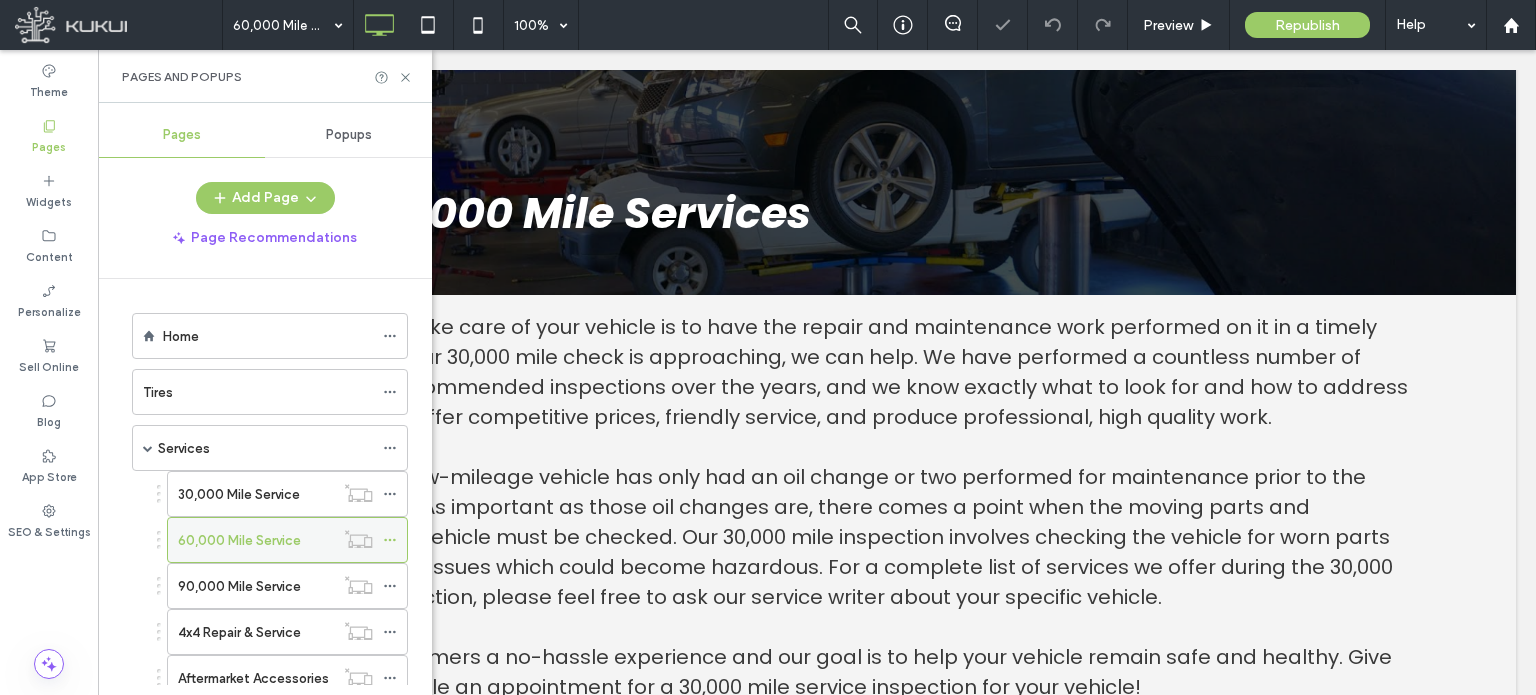 click at bounding box center [358, 539] 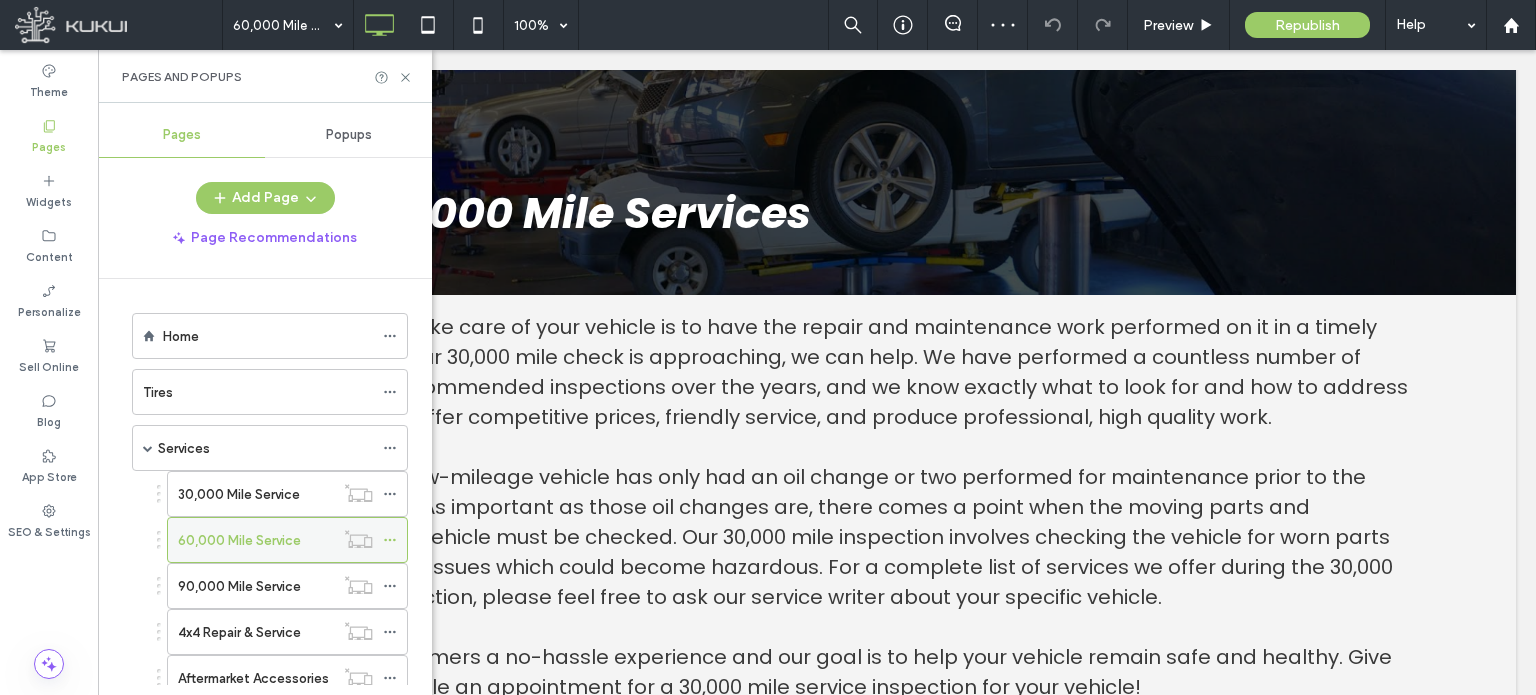 click 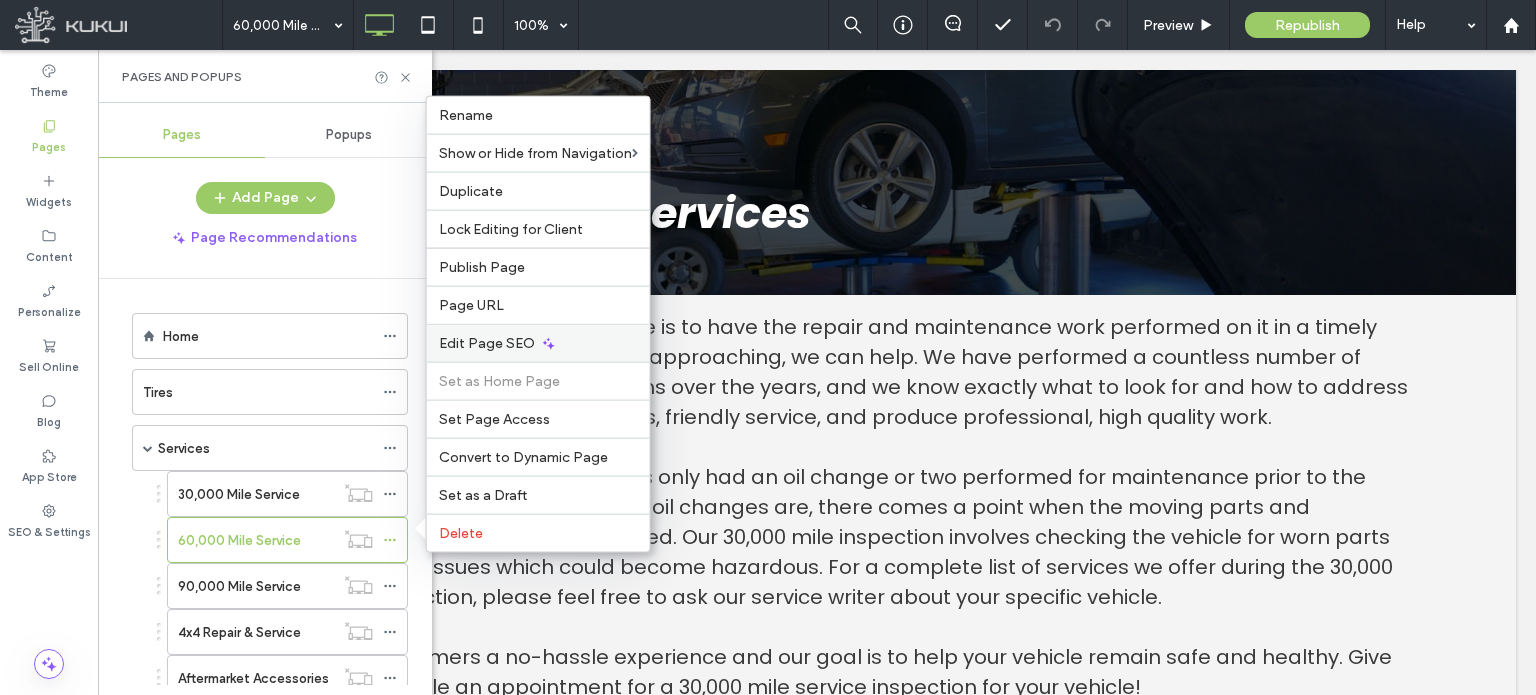 click on "Edit Page SEO" at bounding box center [538, 343] 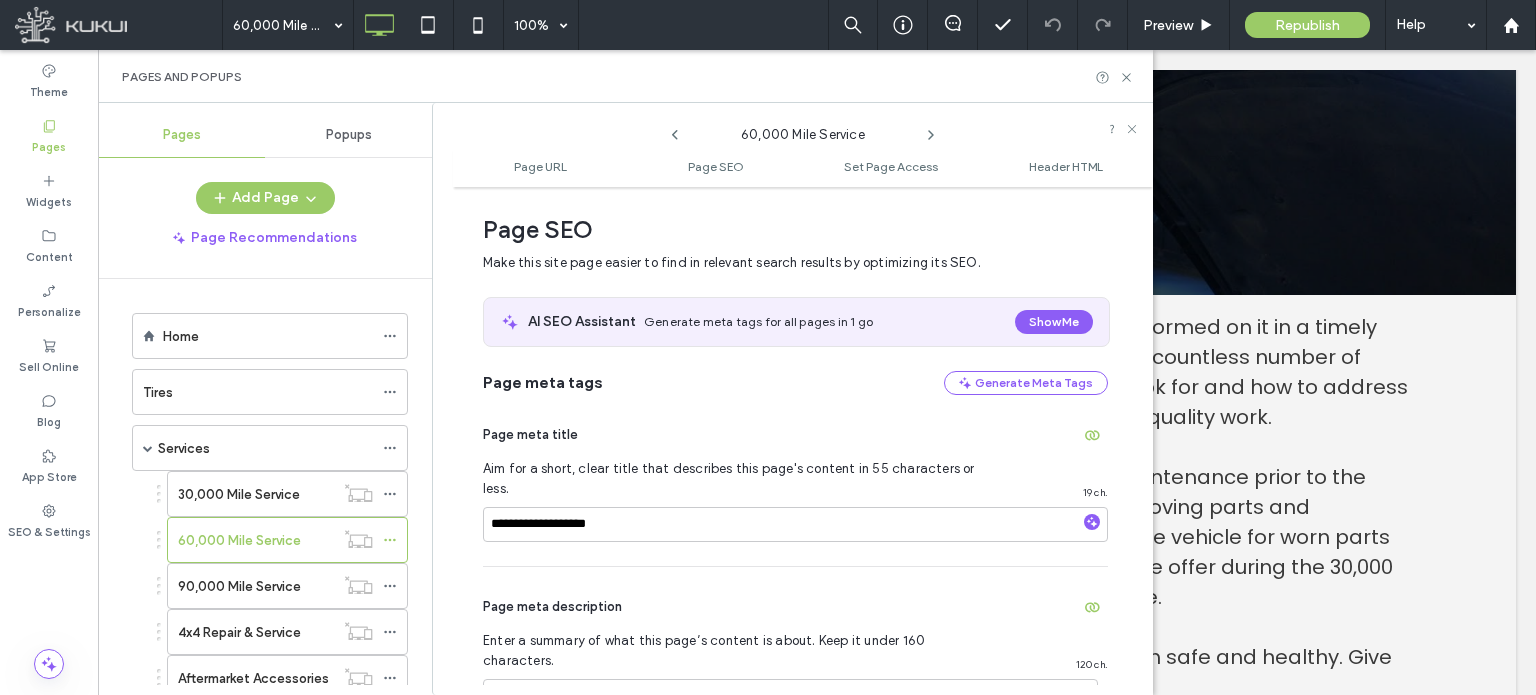 scroll, scrollTop: 274, scrollLeft: 0, axis: vertical 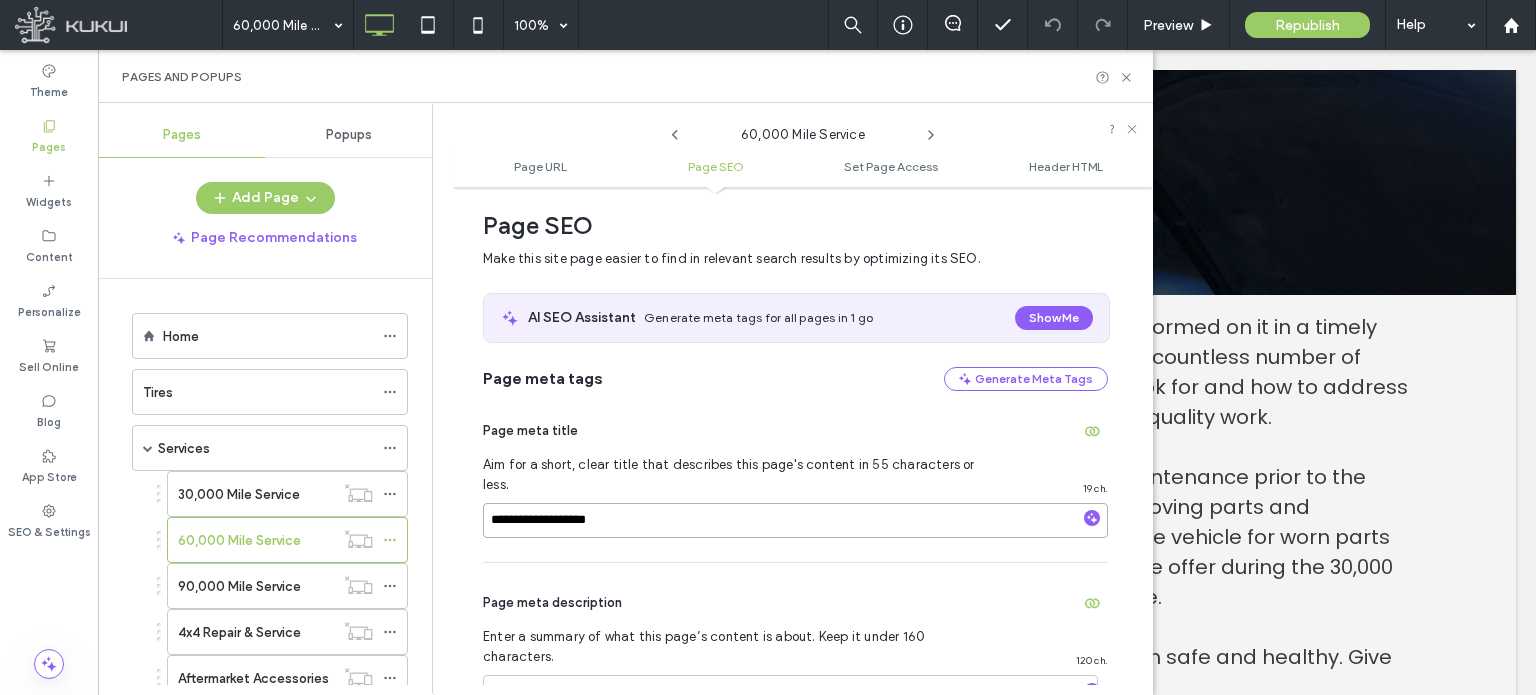 click on "**********" at bounding box center [795, 520] 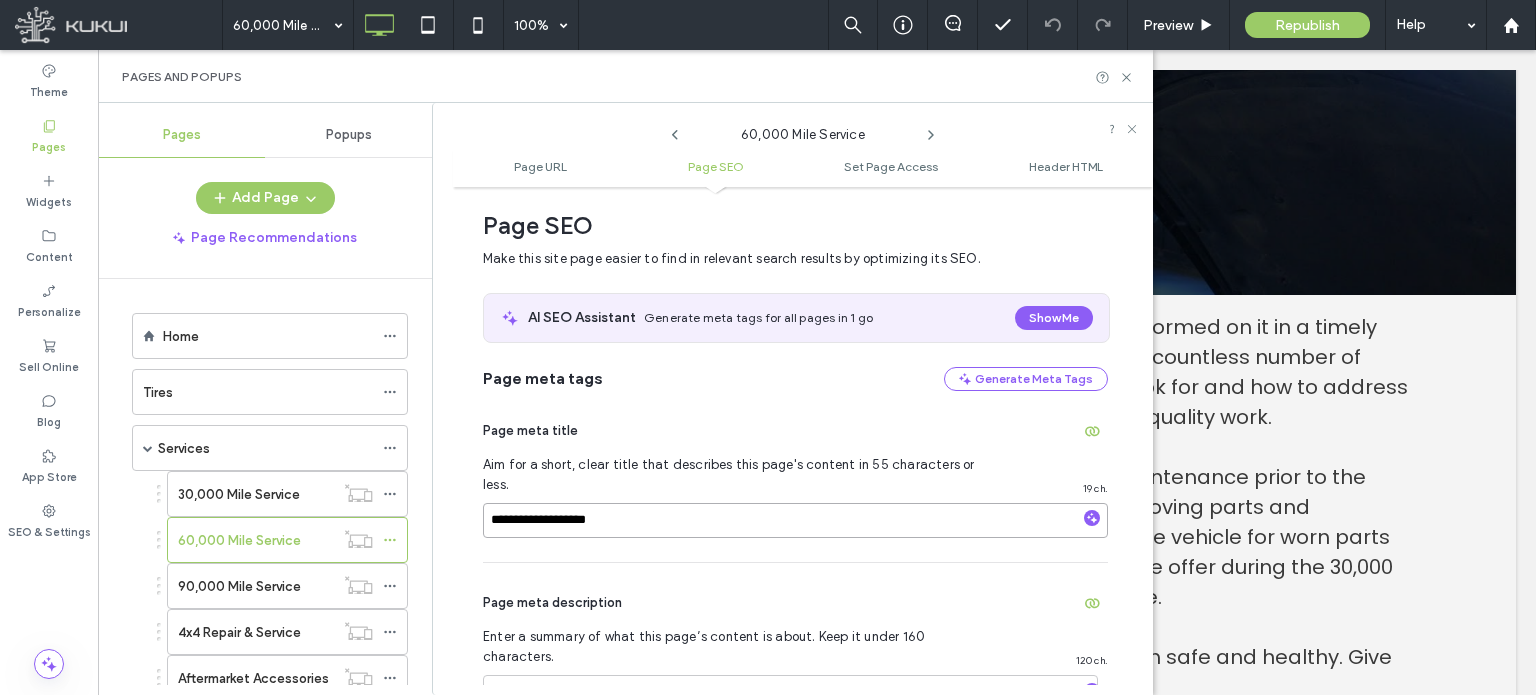 paste on "**********" 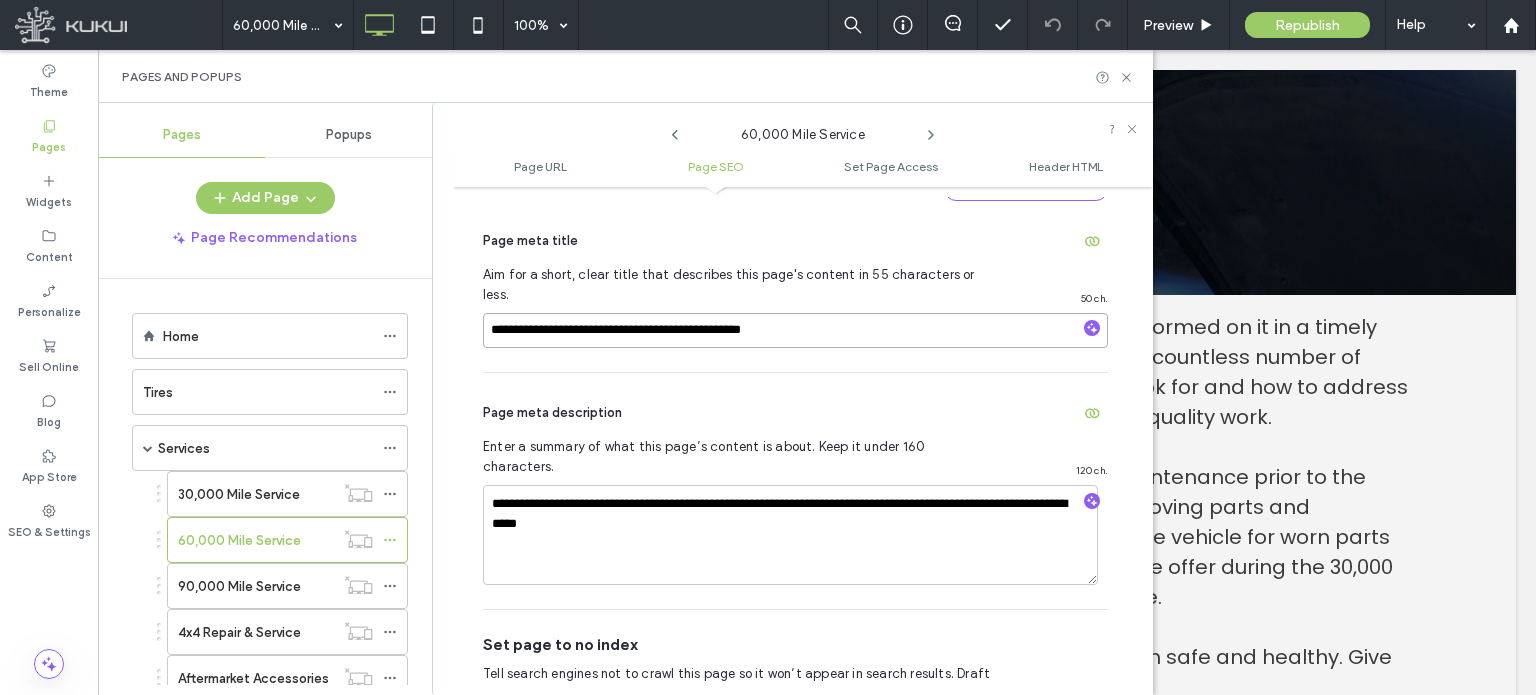 scroll, scrollTop: 474, scrollLeft: 0, axis: vertical 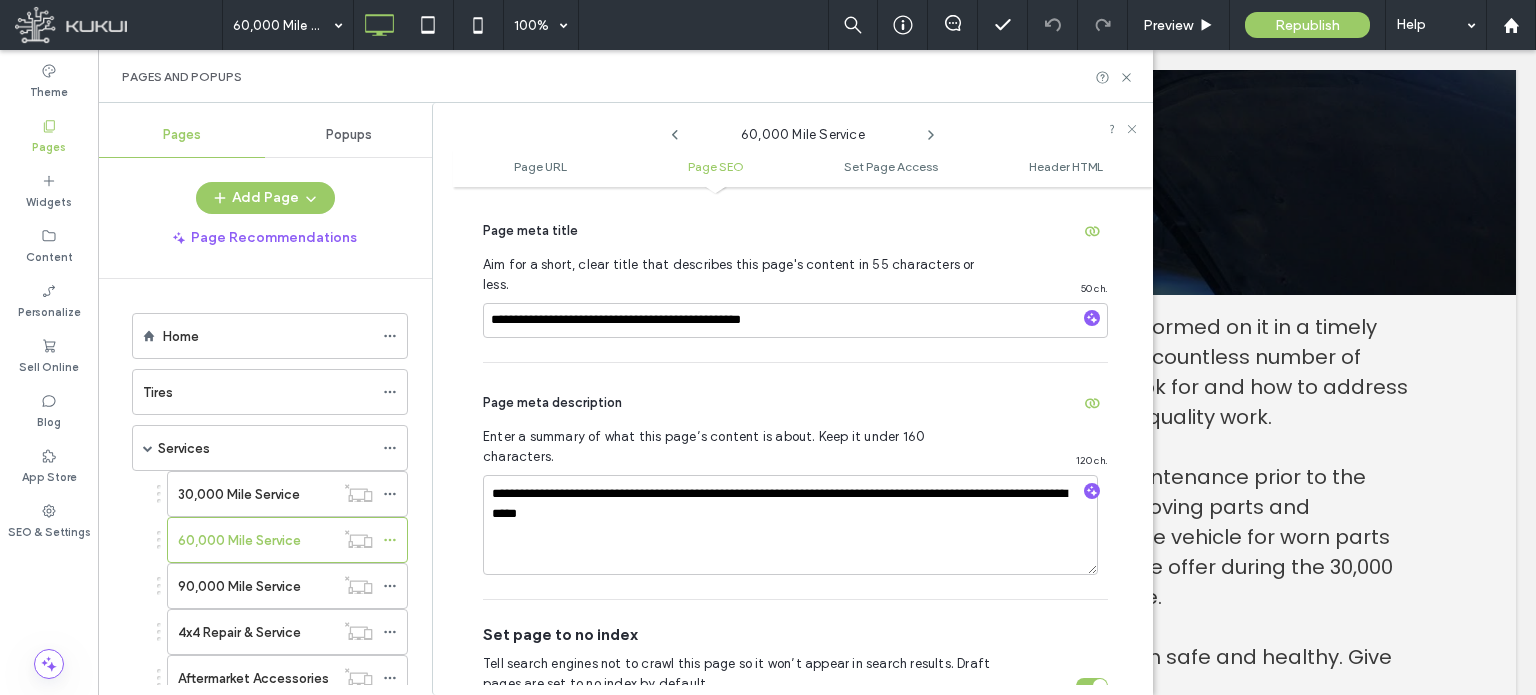 click on "Enter a summary of what this page’s content is about. Keep it under 160 characters." at bounding box center [740, 447] 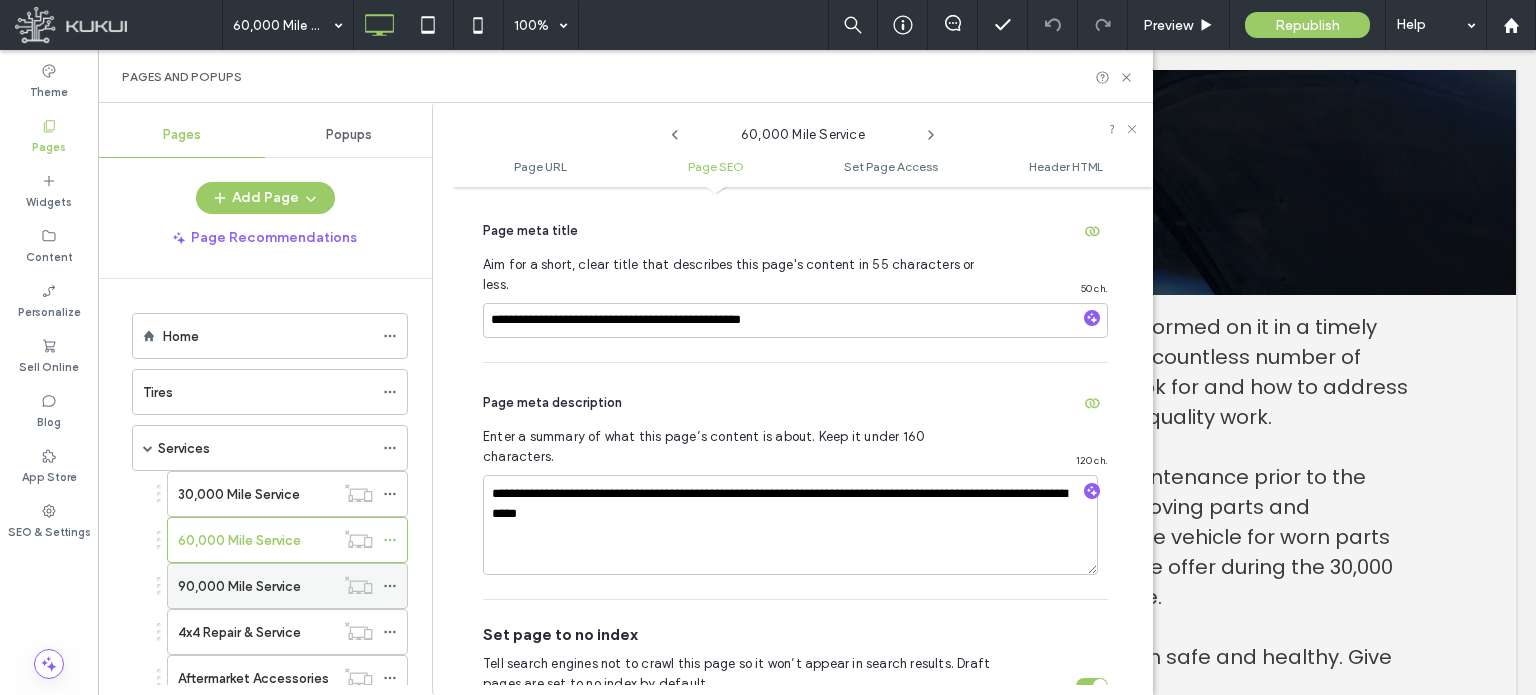 click on "90,000 Mile Service" at bounding box center (239, 586) 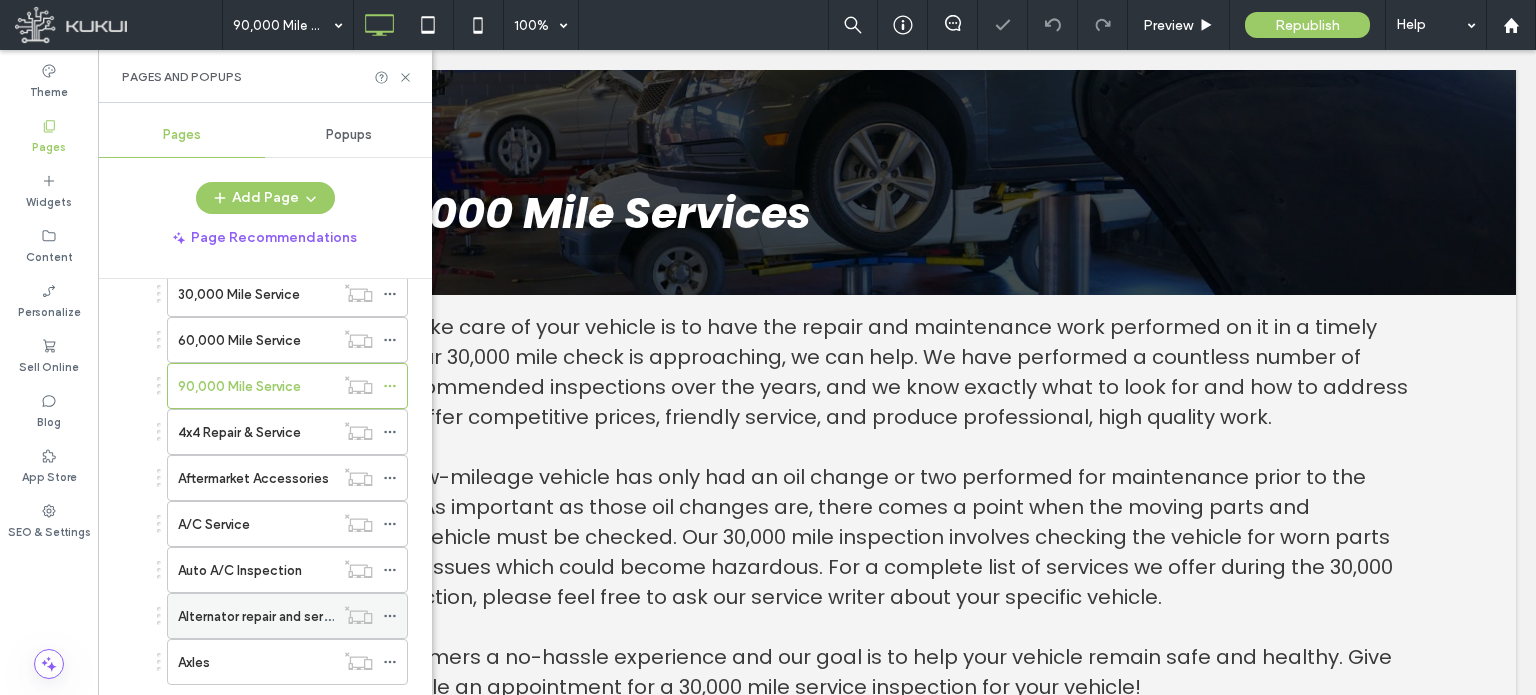 scroll, scrollTop: 100, scrollLeft: 0, axis: vertical 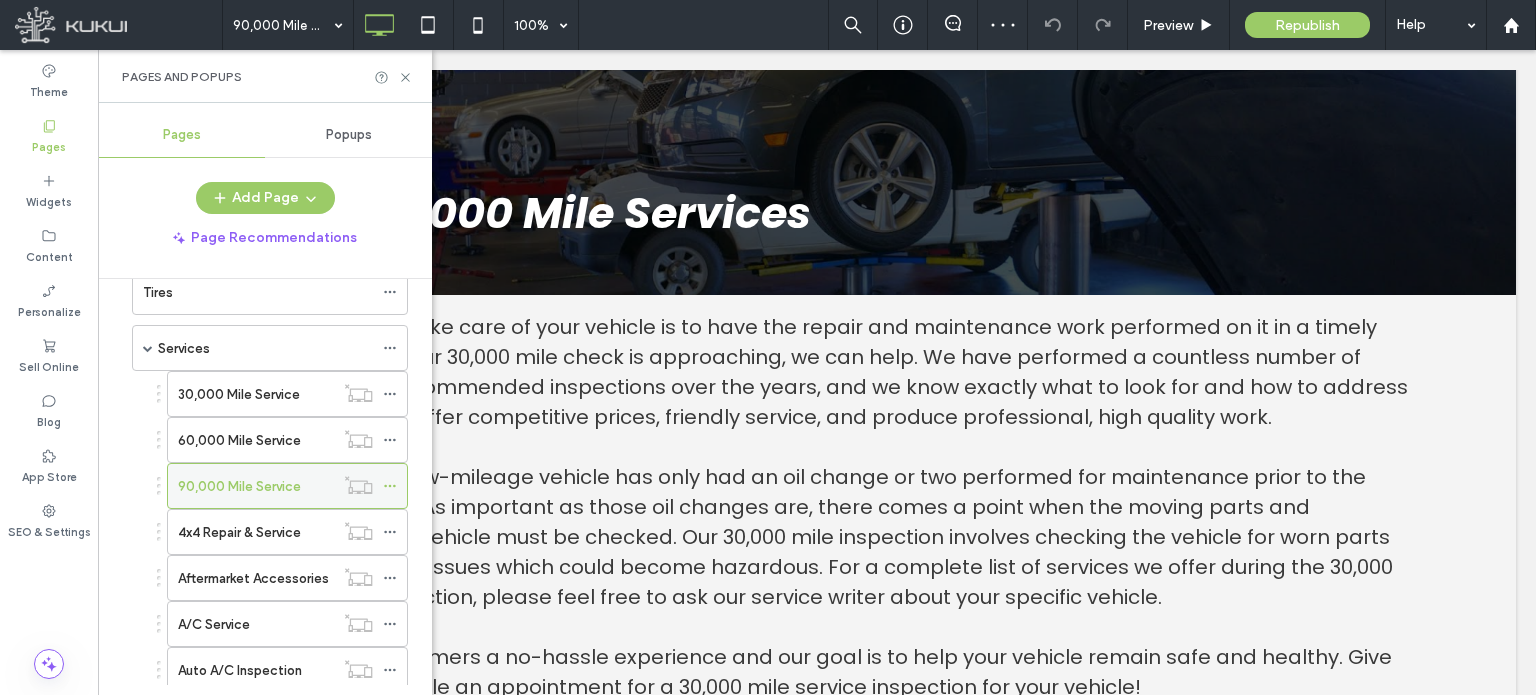 click 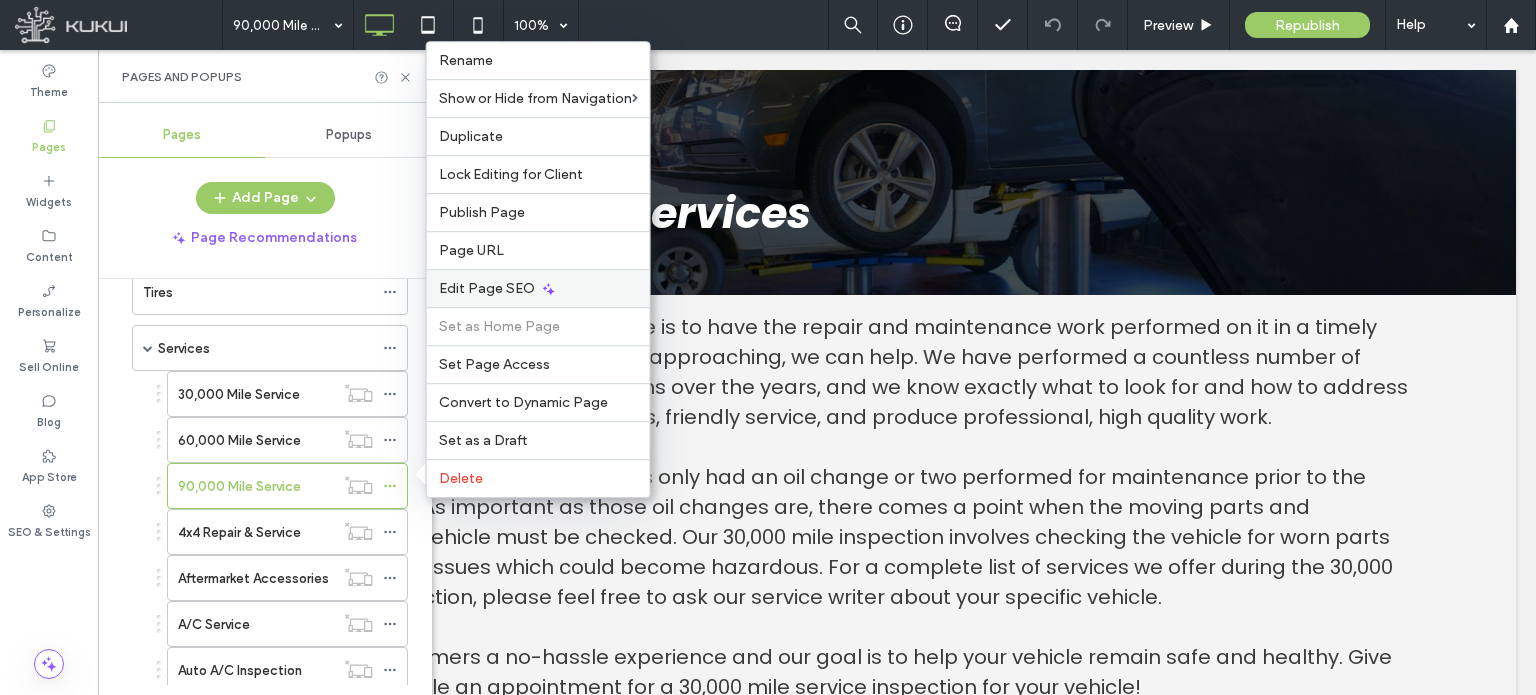 click on "Edit Page SEO" at bounding box center (487, 288) 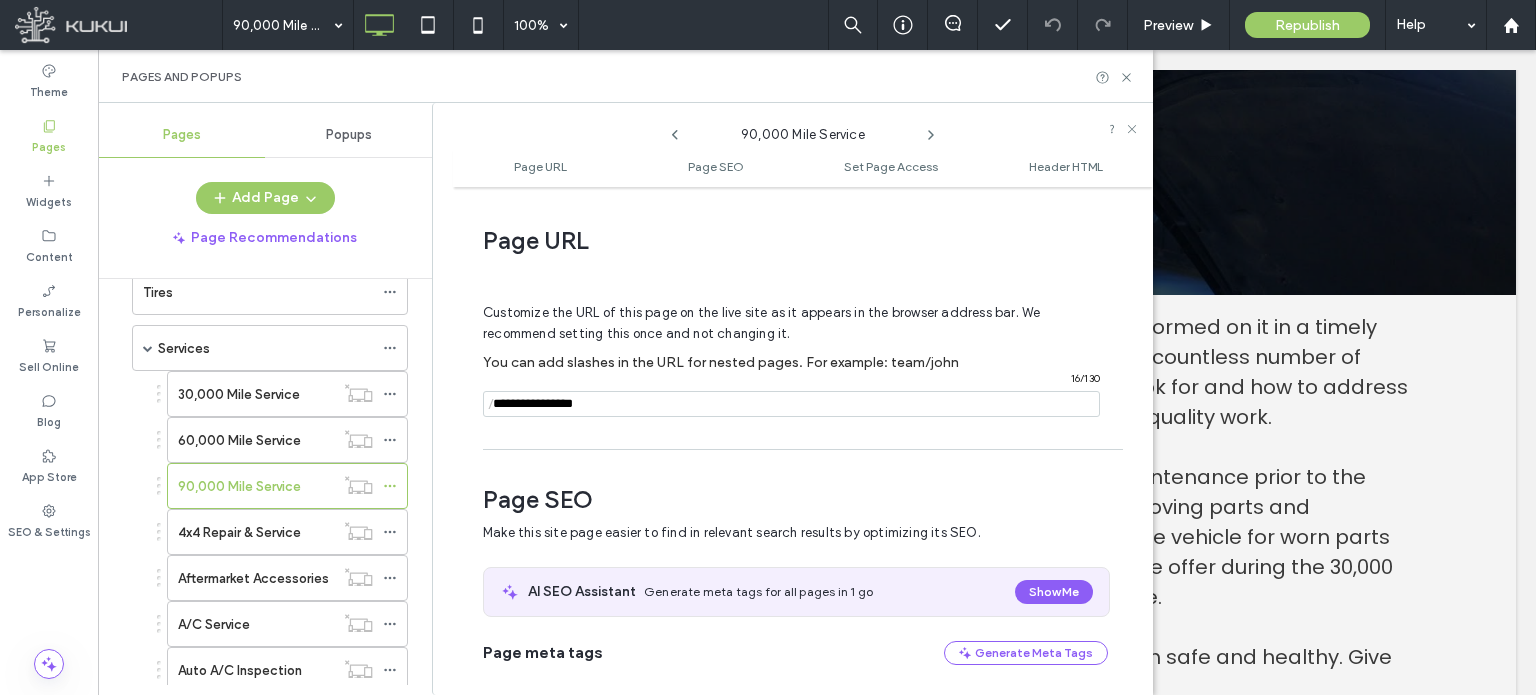 scroll, scrollTop: 274, scrollLeft: 0, axis: vertical 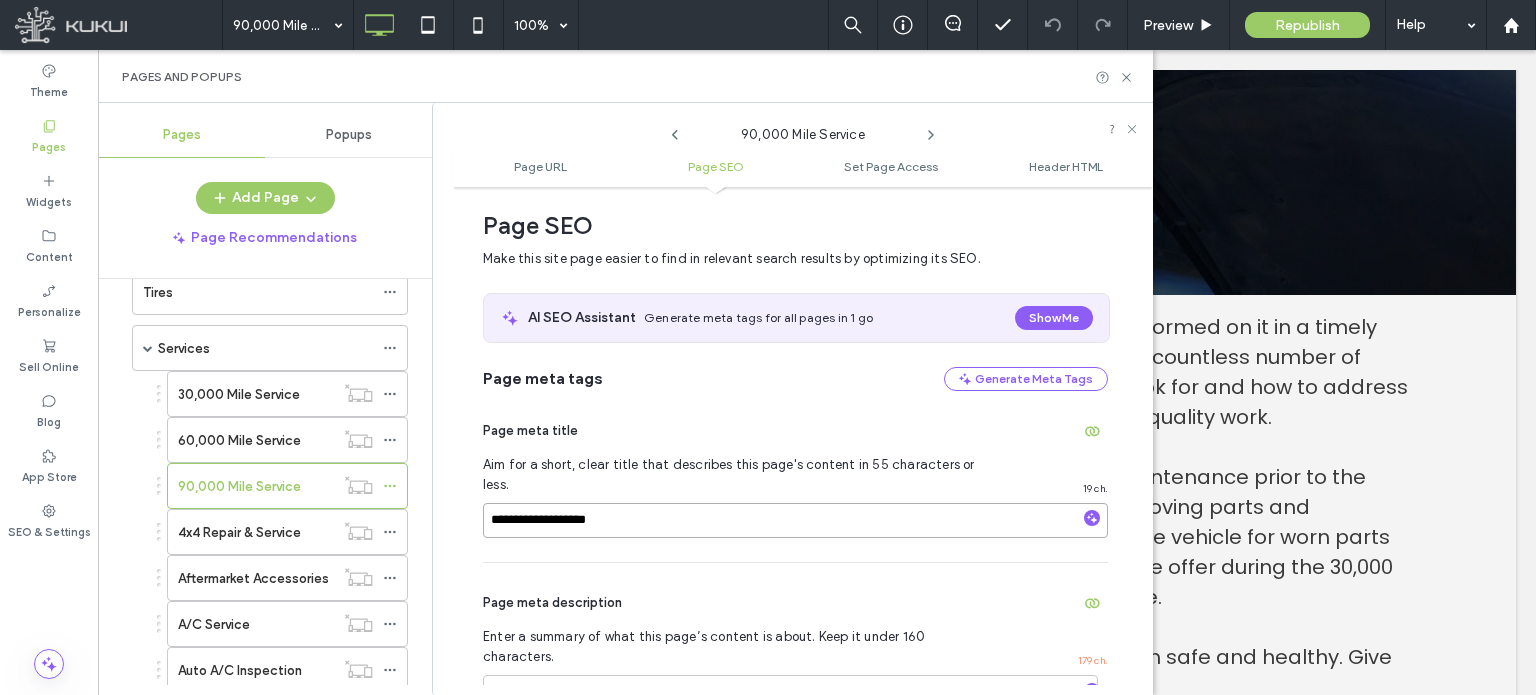 click on "**********" at bounding box center [795, 520] 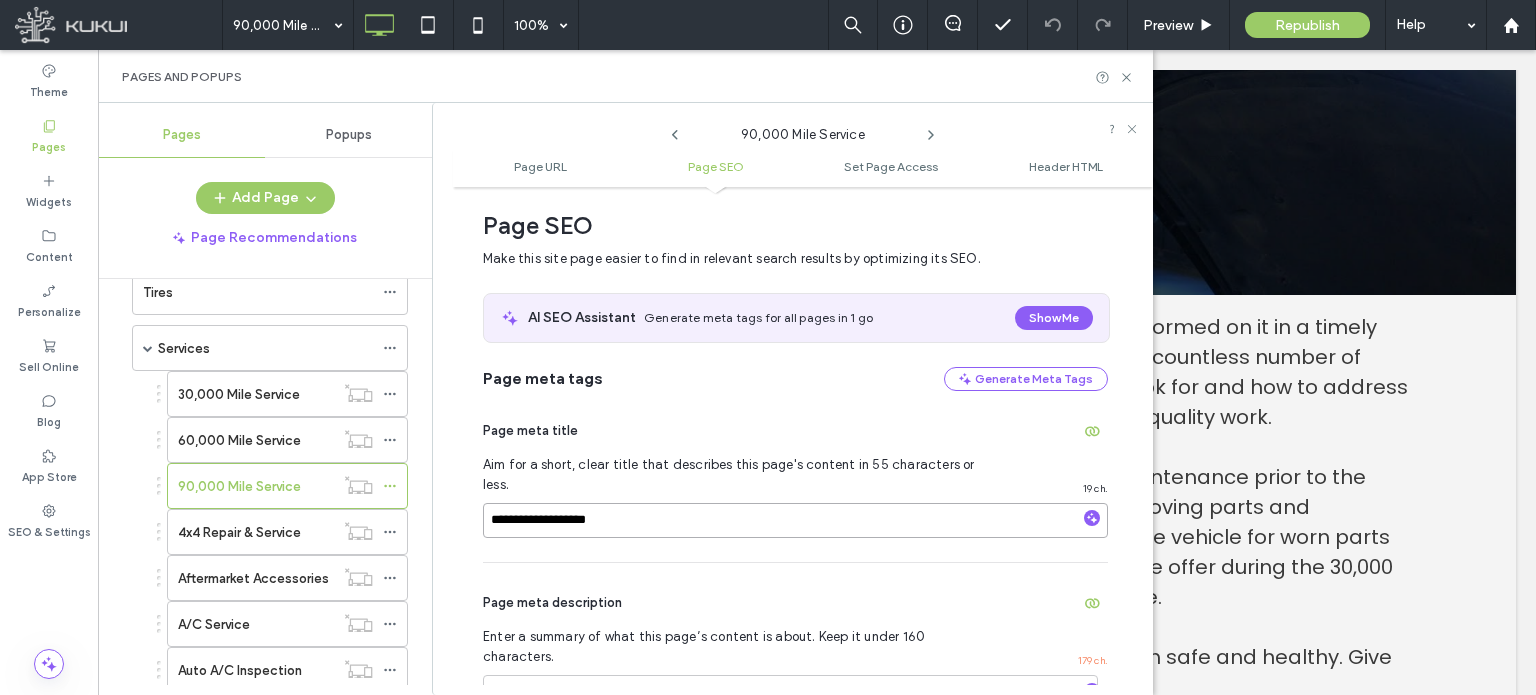 paste on "**********" 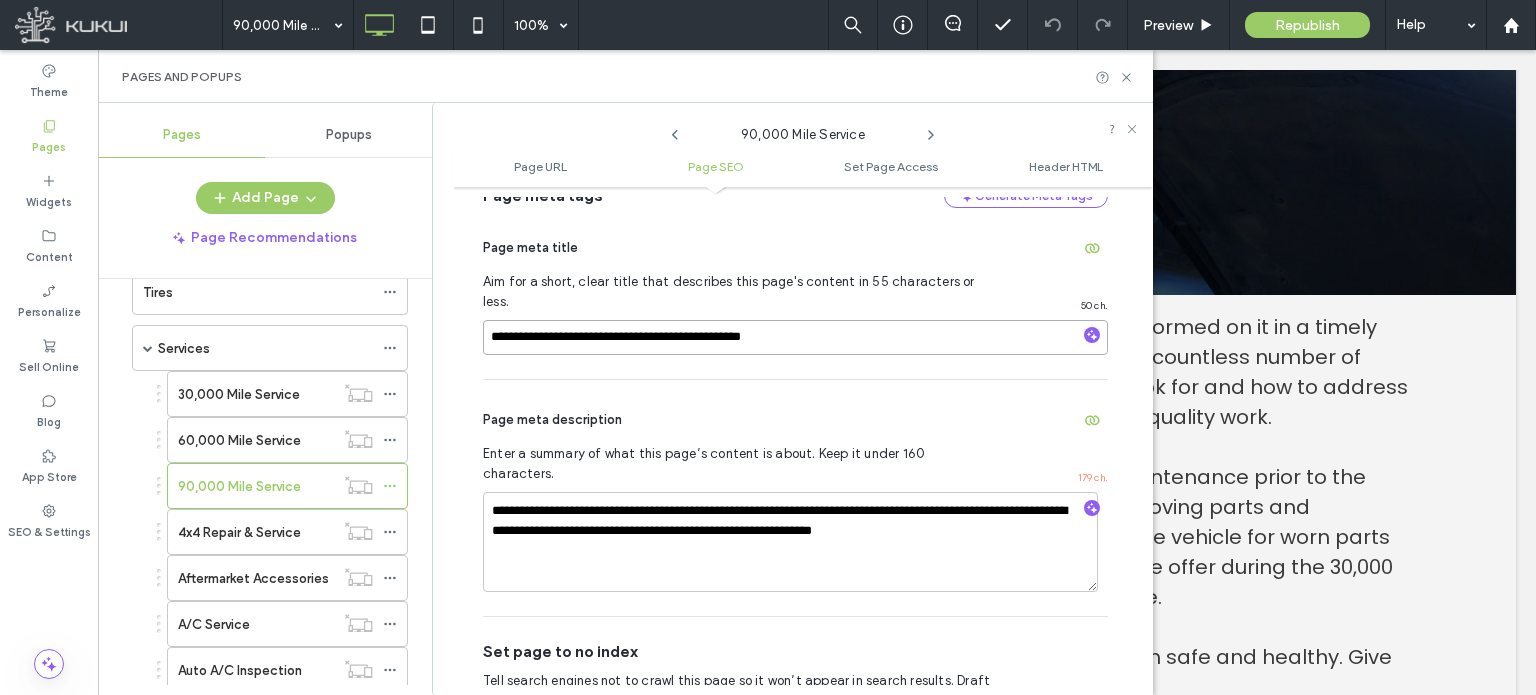 scroll, scrollTop: 474, scrollLeft: 0, axis: vertical 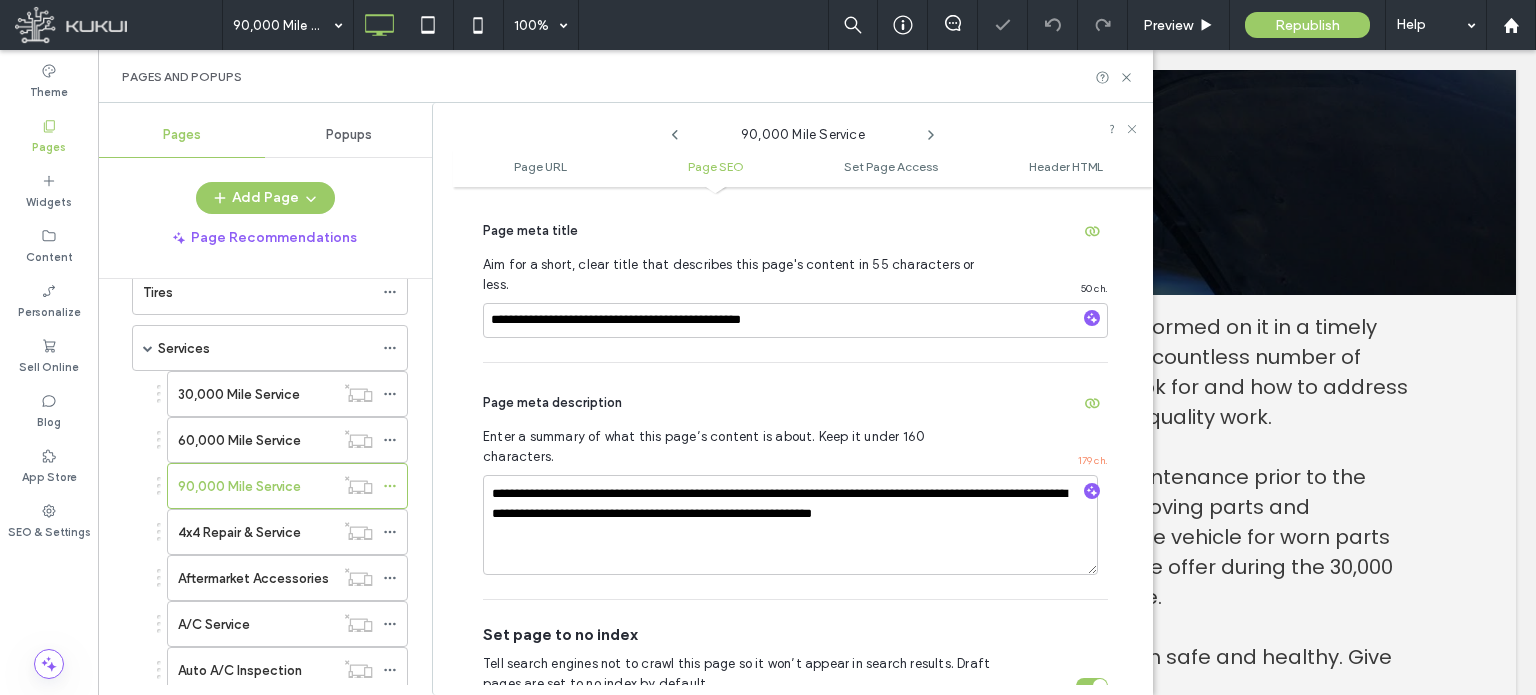 click on "Enter a summary of what this page’s content is about. Keep it under 160 characters." at bounding box center (740, 447) 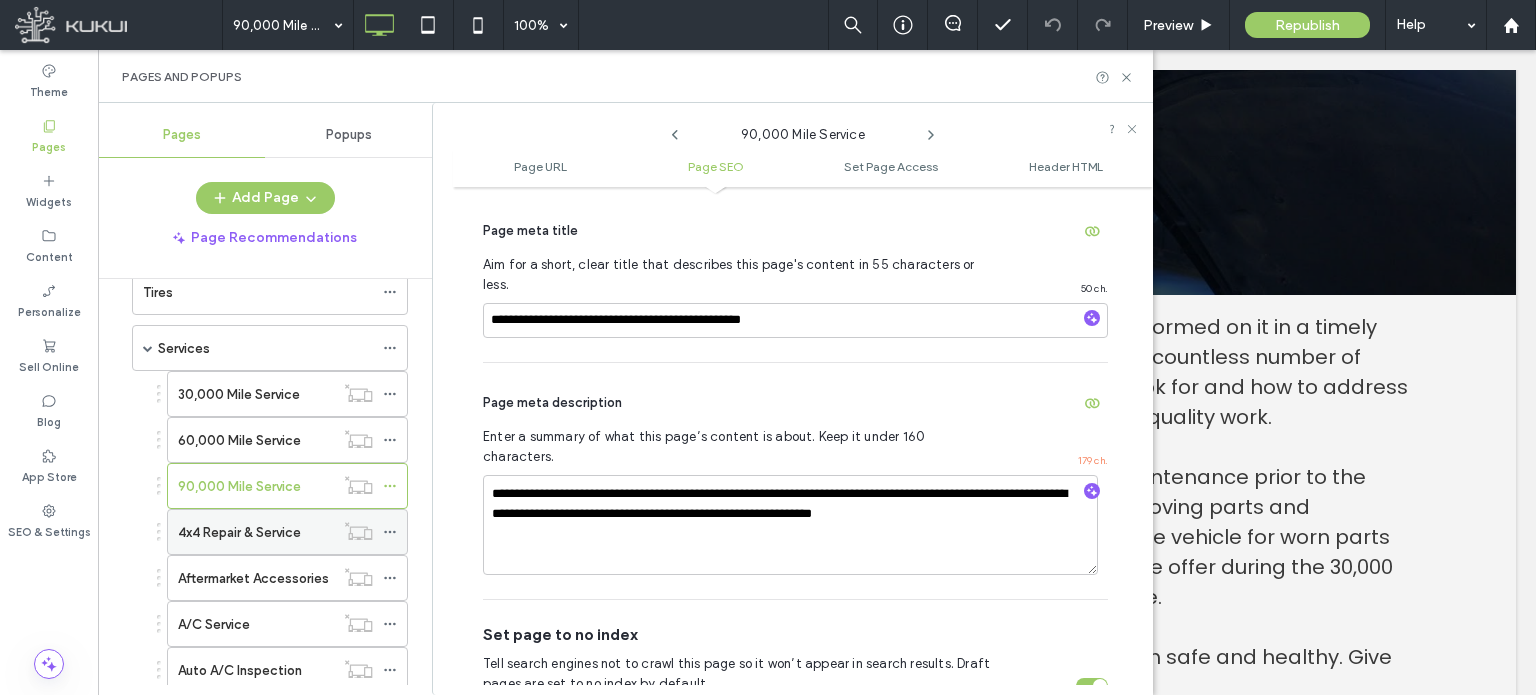 click on "4x4 Repair & Service" at bounding box center [239, 532] 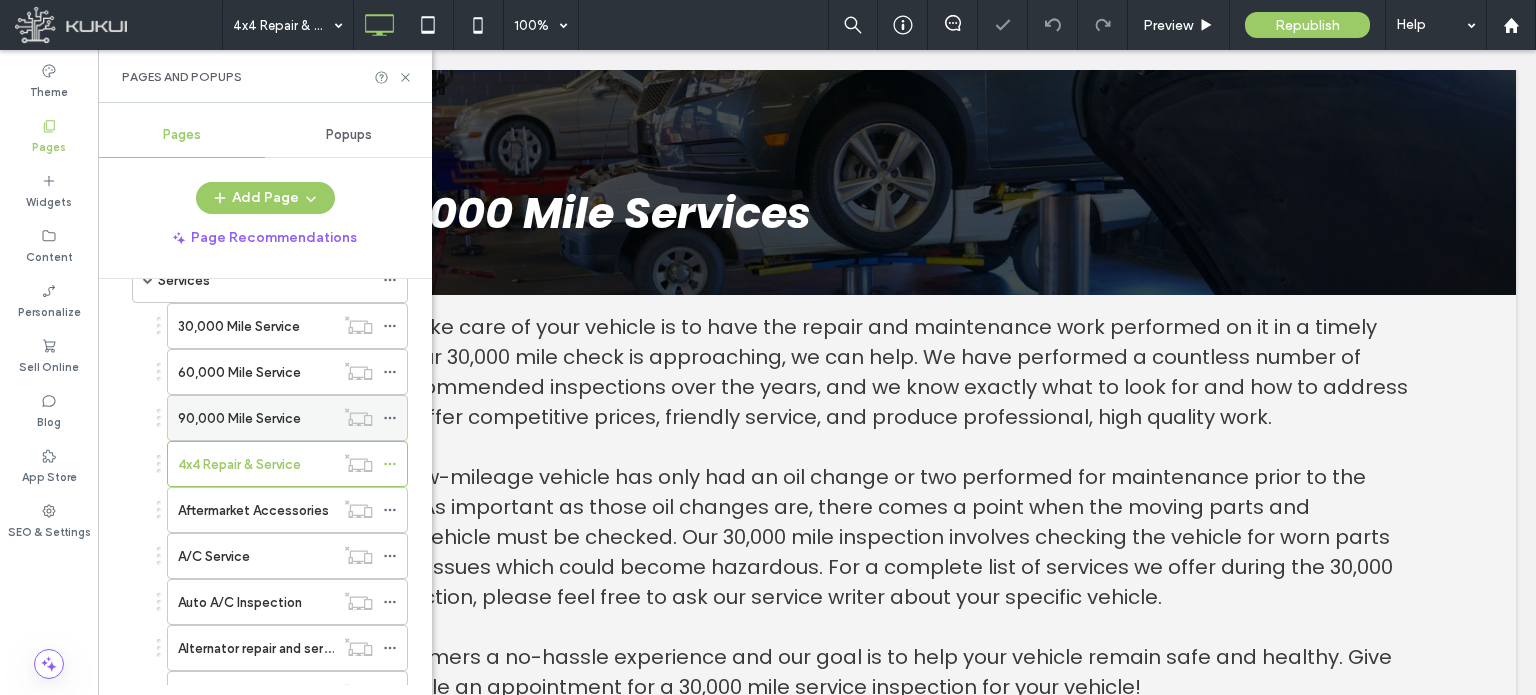 scroll, scrollTop: 200, scrollLeft: 0, axis: vertical 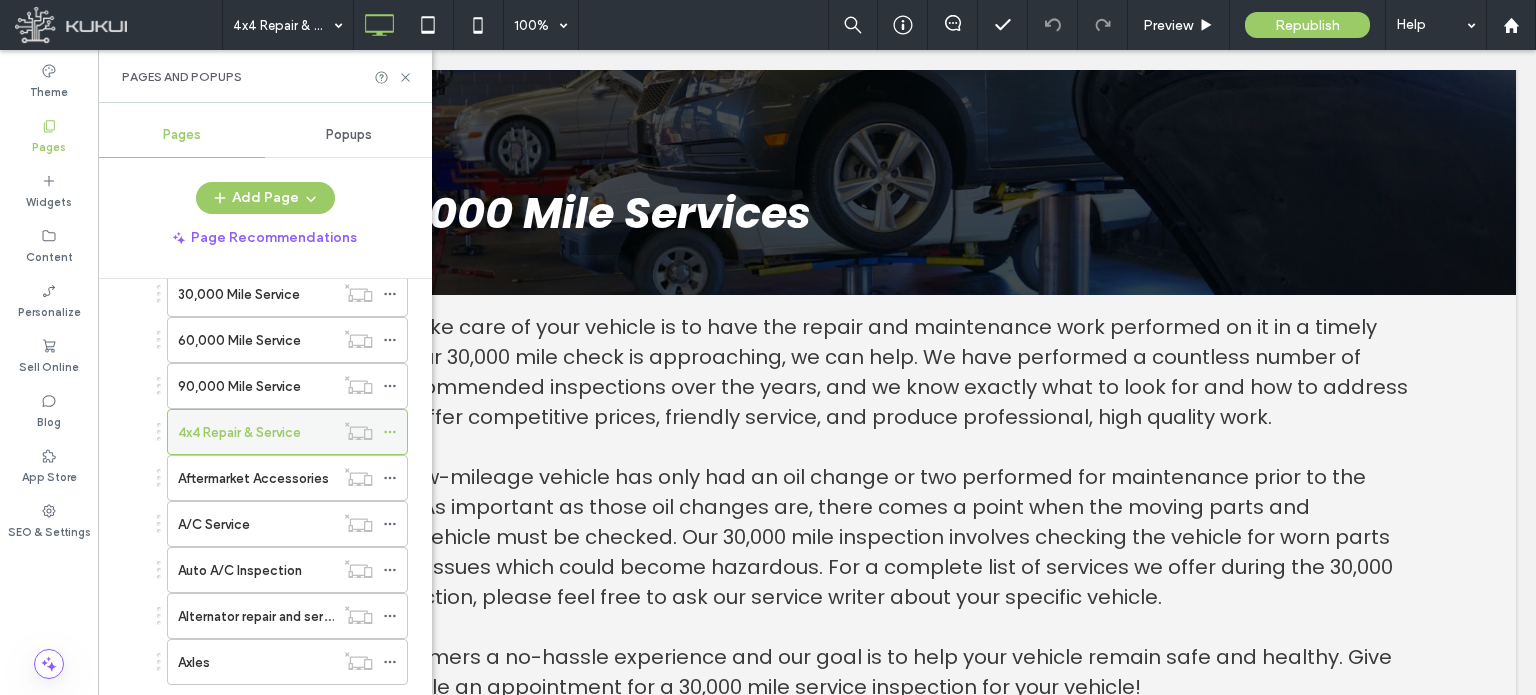 click 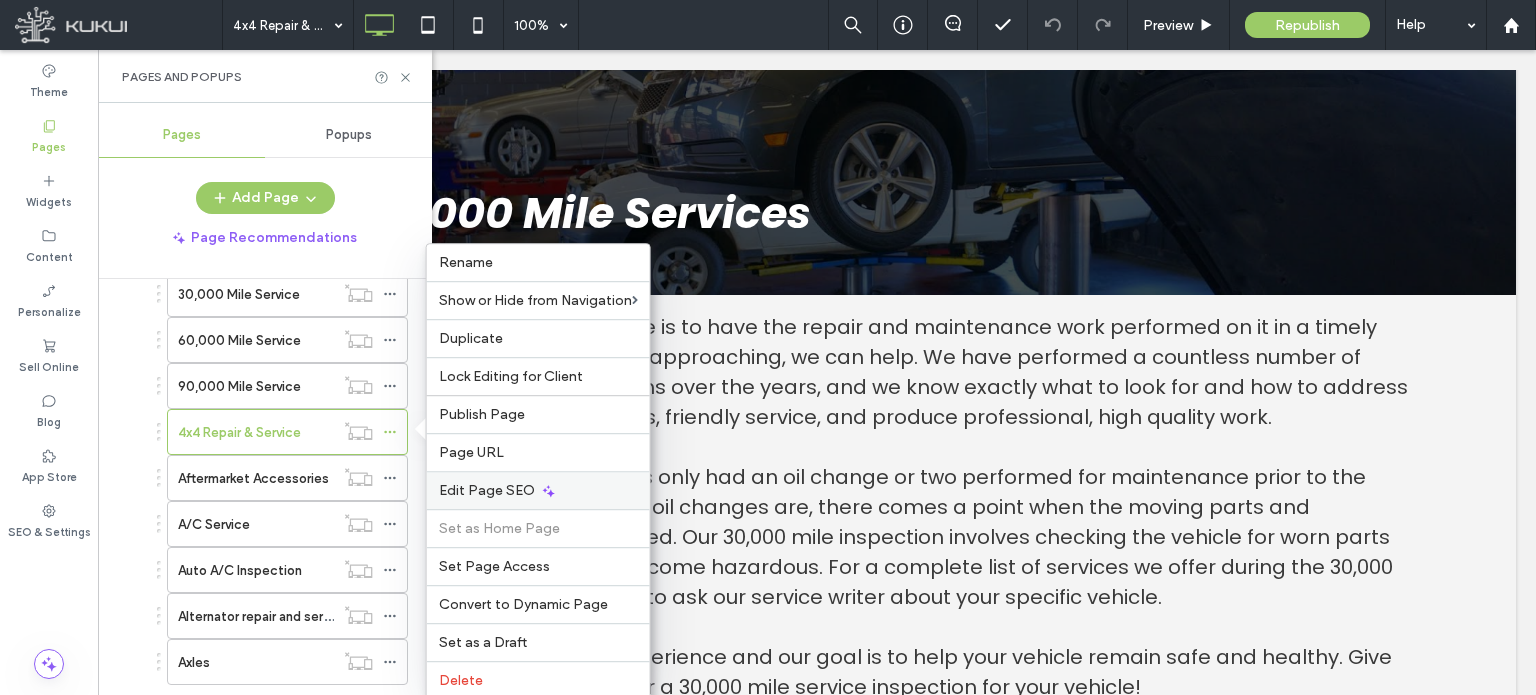 click on "Edit Page SEO" at bounding box center (487, 490) 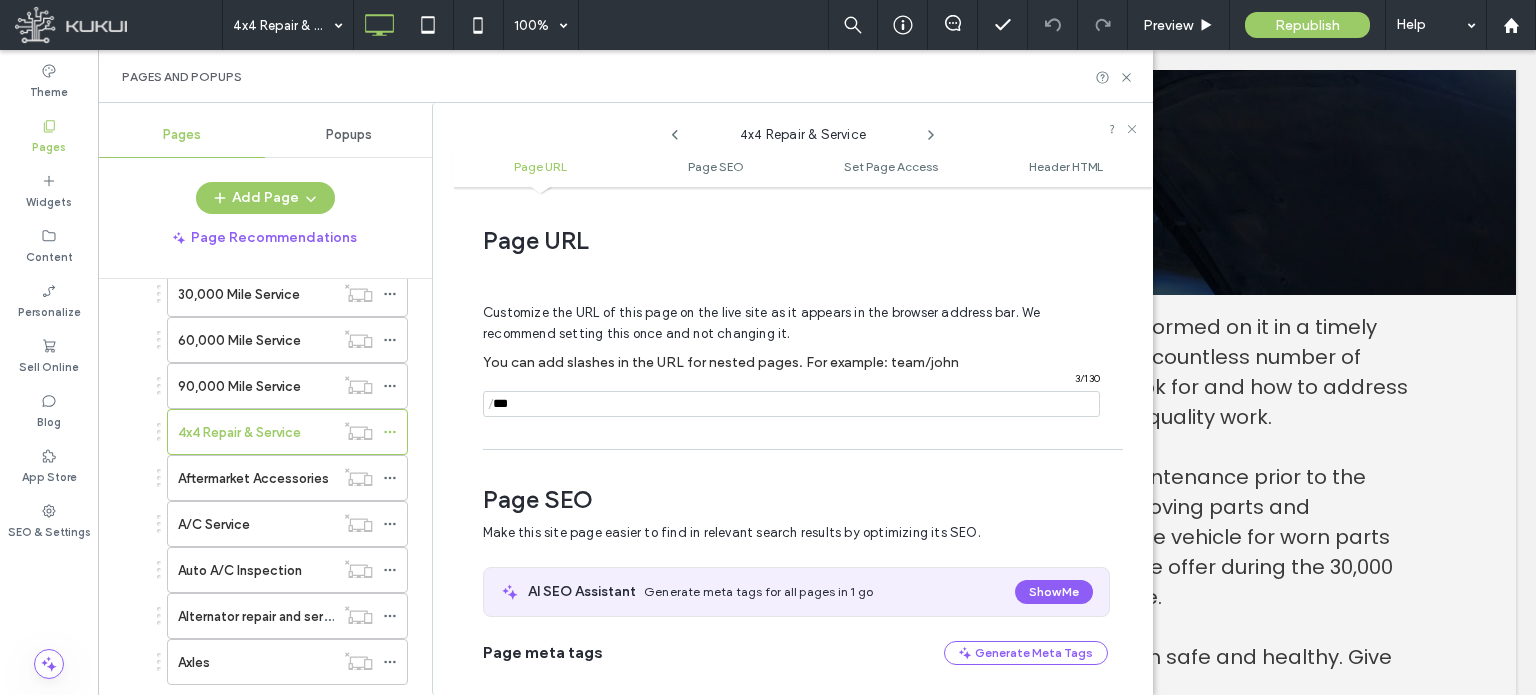 scroll, scrollTop: 274, scrollLeft: 0, axis: vertical 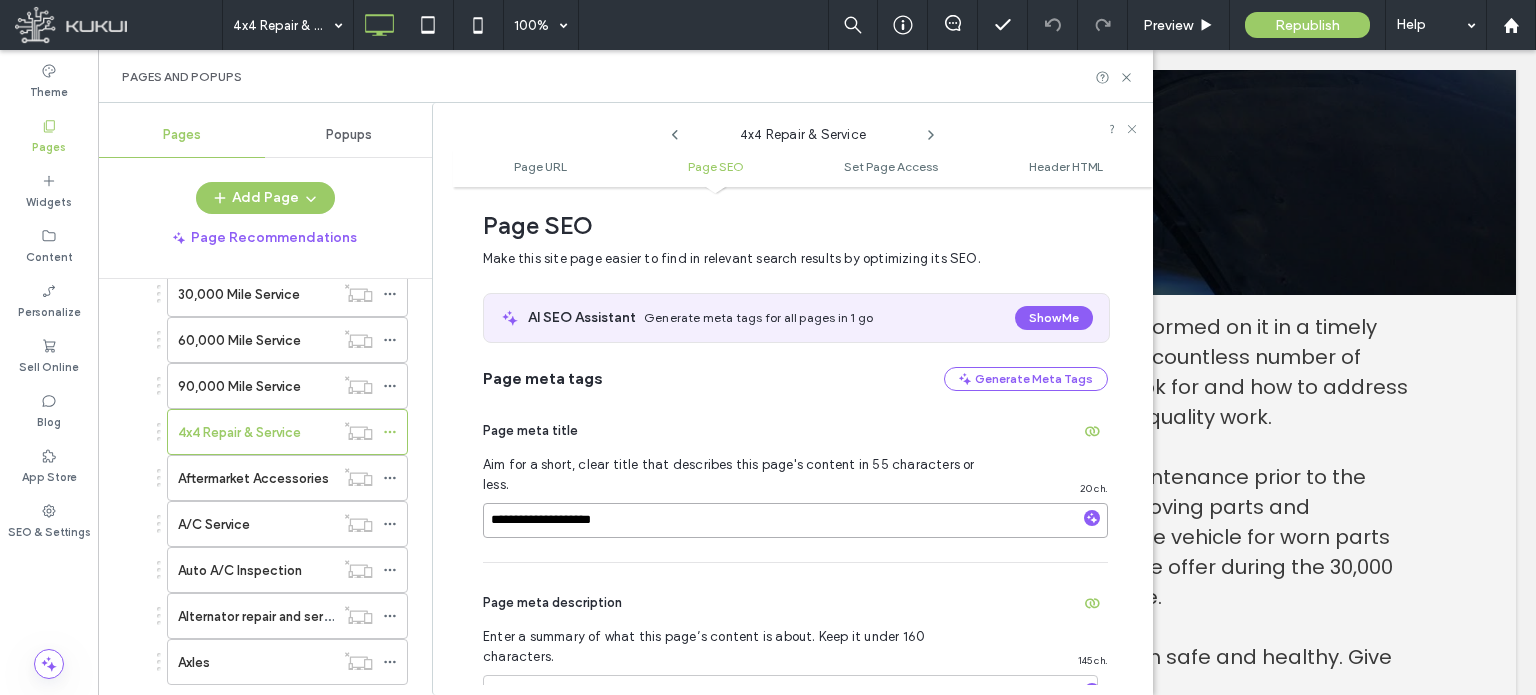 click on "**********" at bounding box center [795, 520] 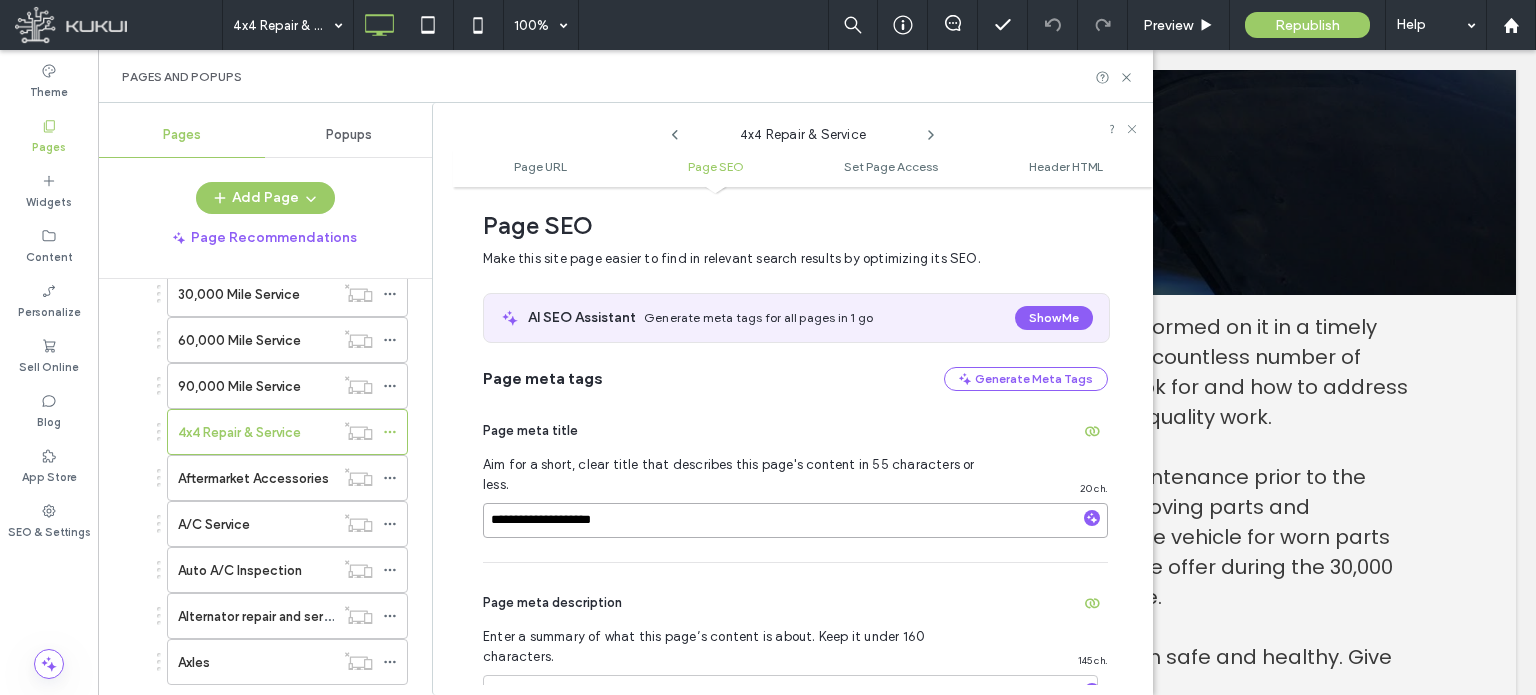paste on "**********" 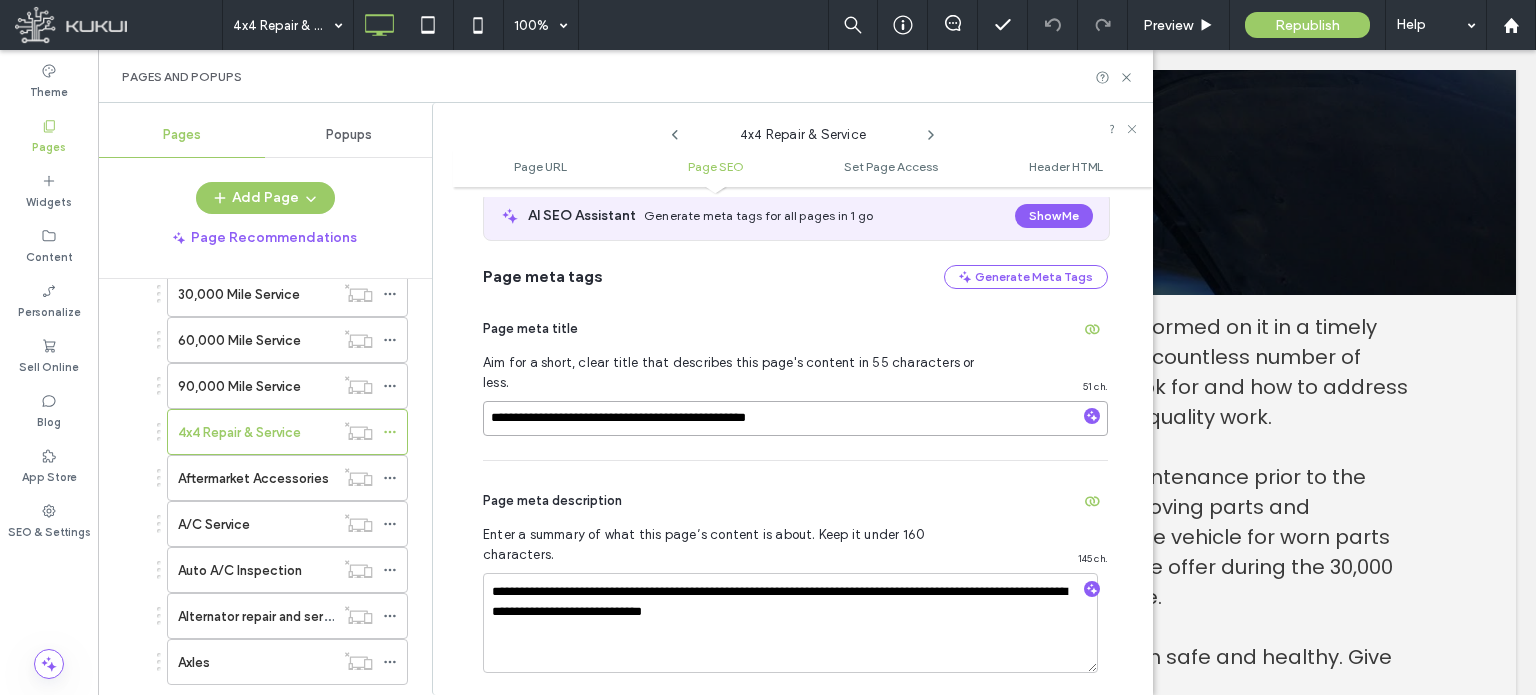 scroll, scrollTop: 474, scrollLeft: 0, axis: vertical 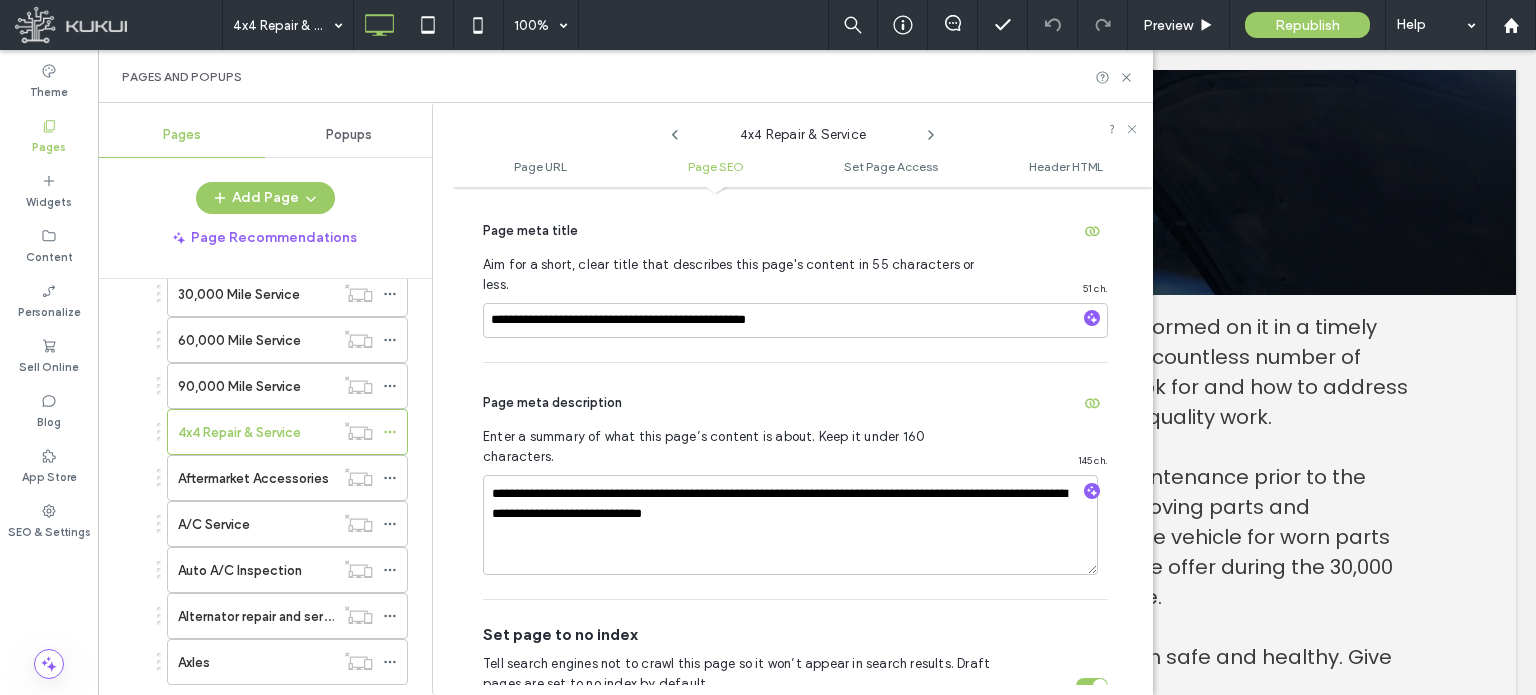 click on "Page meta description" at bounding box center [795, 403] 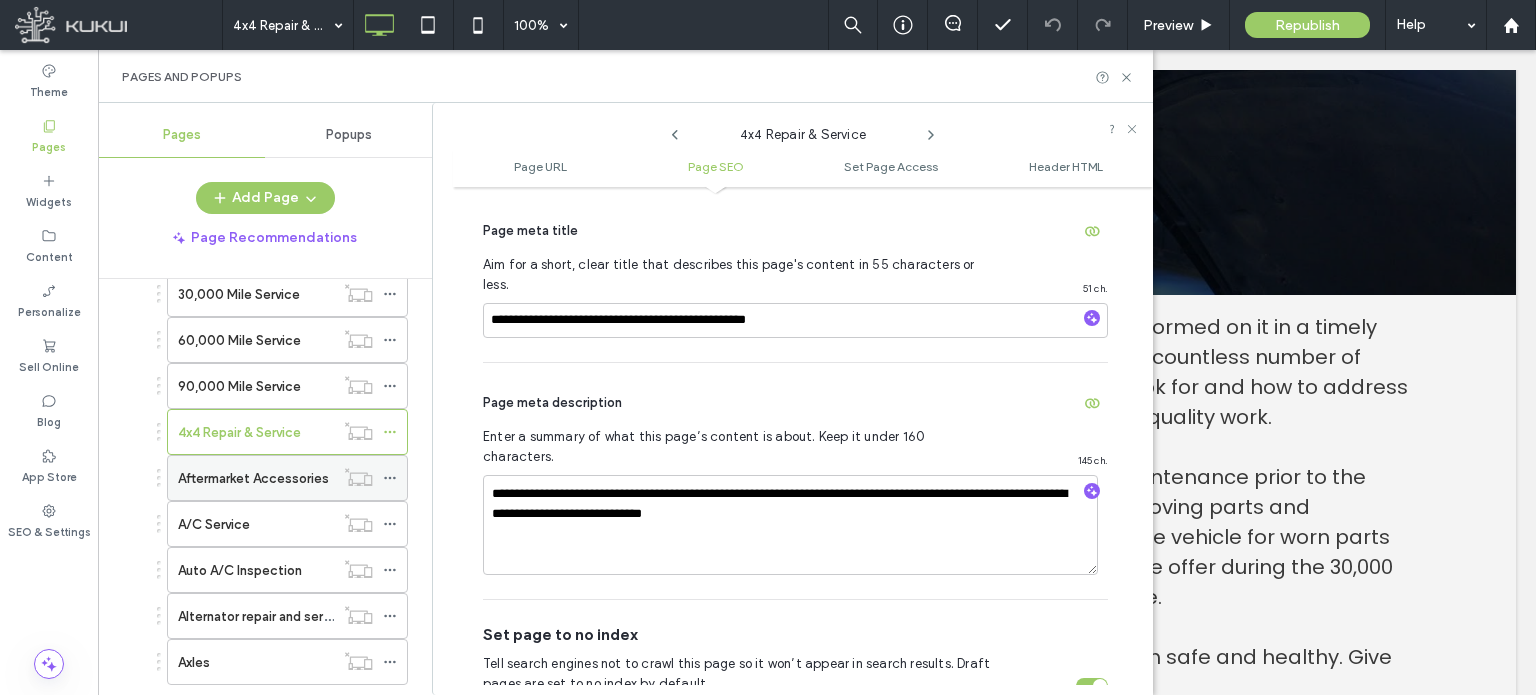 click on "Aftermarket Accessories" at bounding box center (253, 478) 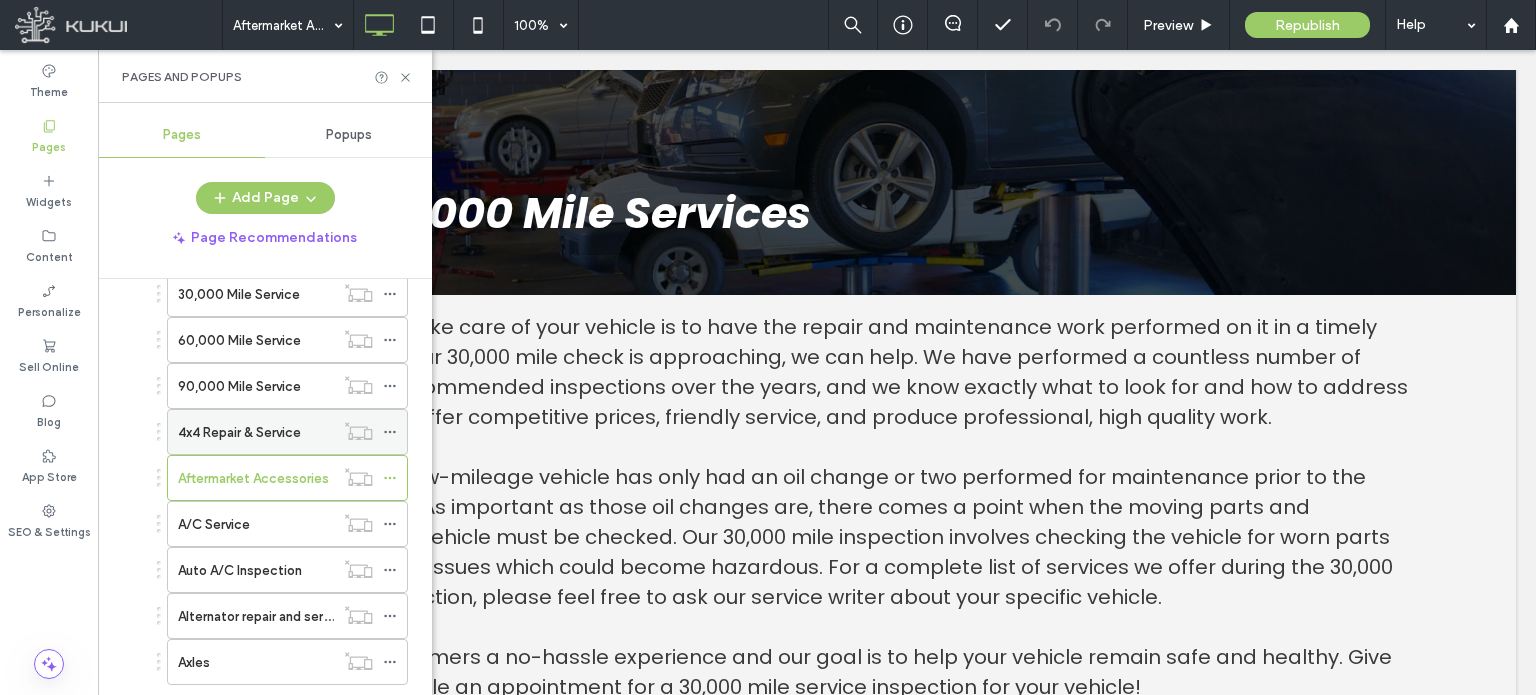 scroll, scrollTop: 300, scrollLeft: 0, axis: vertical 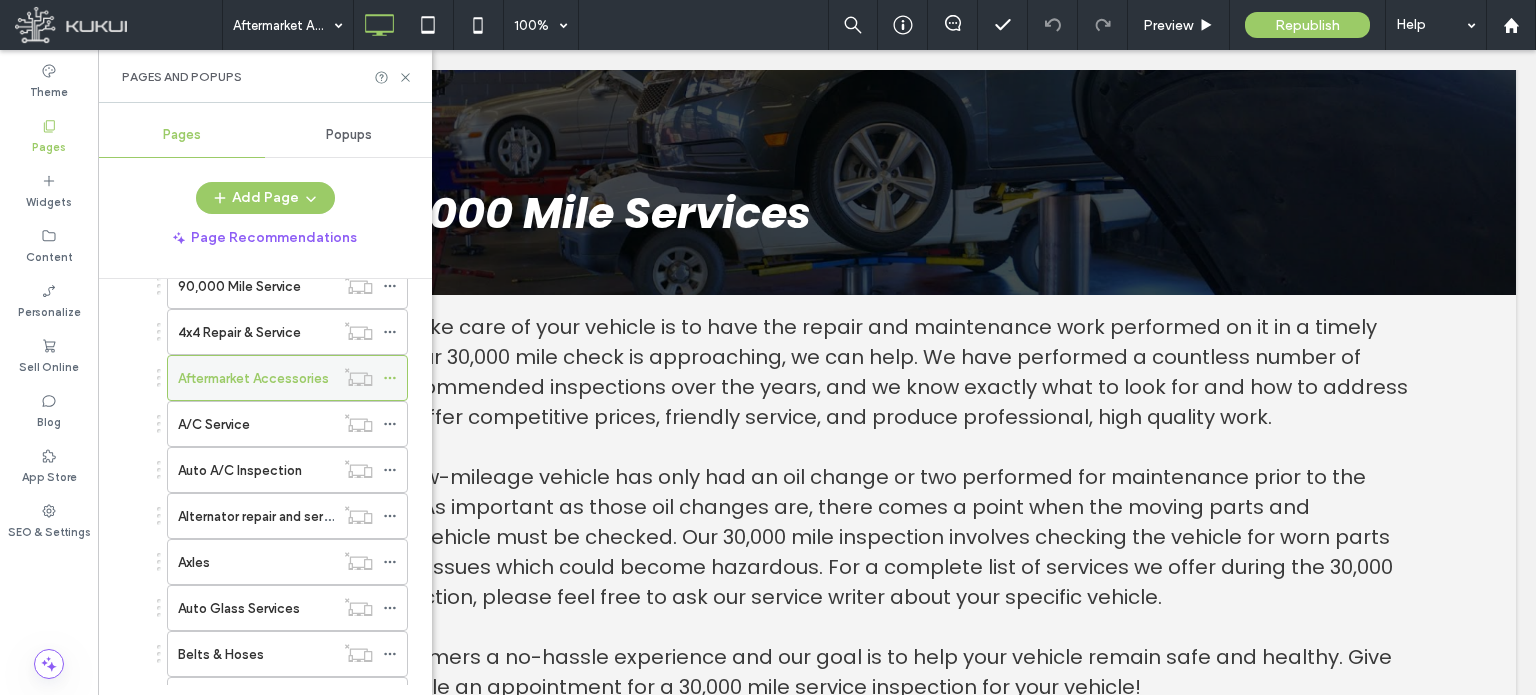 click 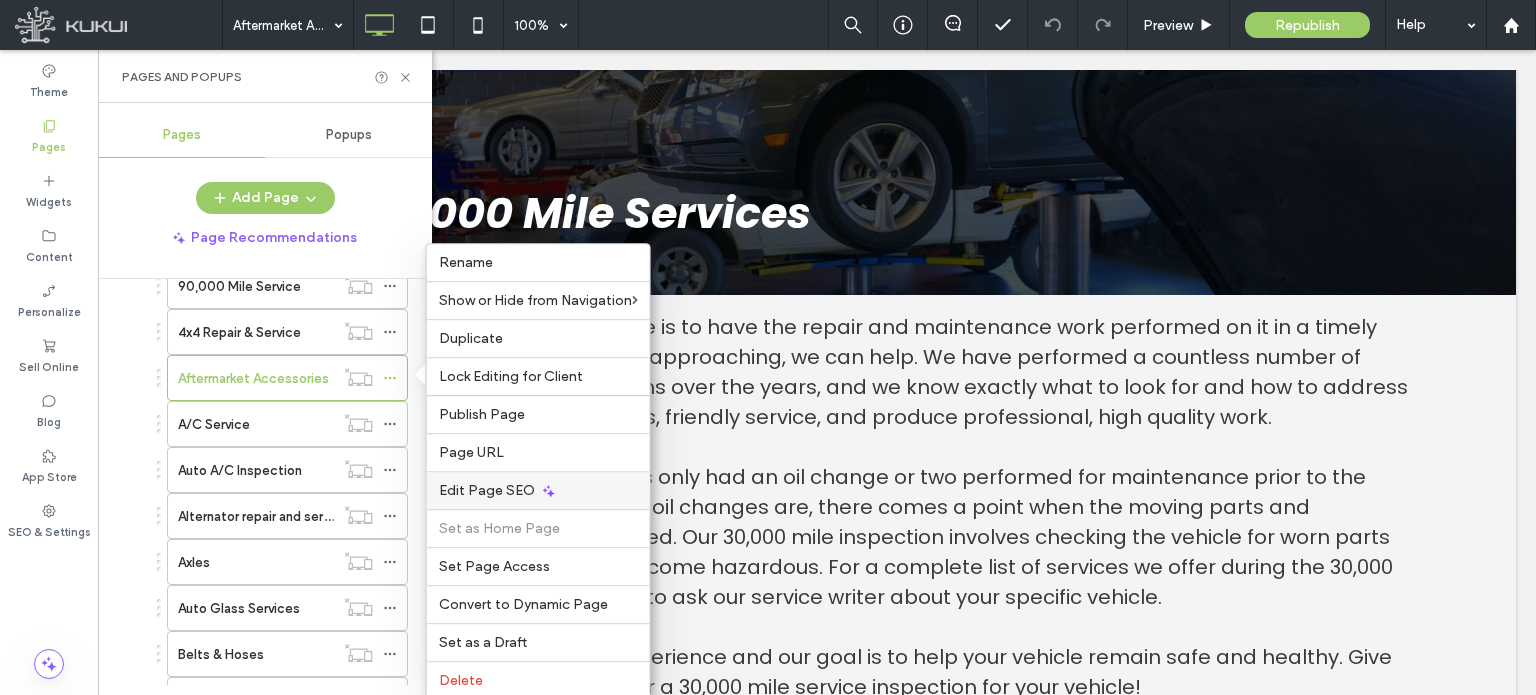 click on "Edit Page SEO" at bounding box center (487, 490) 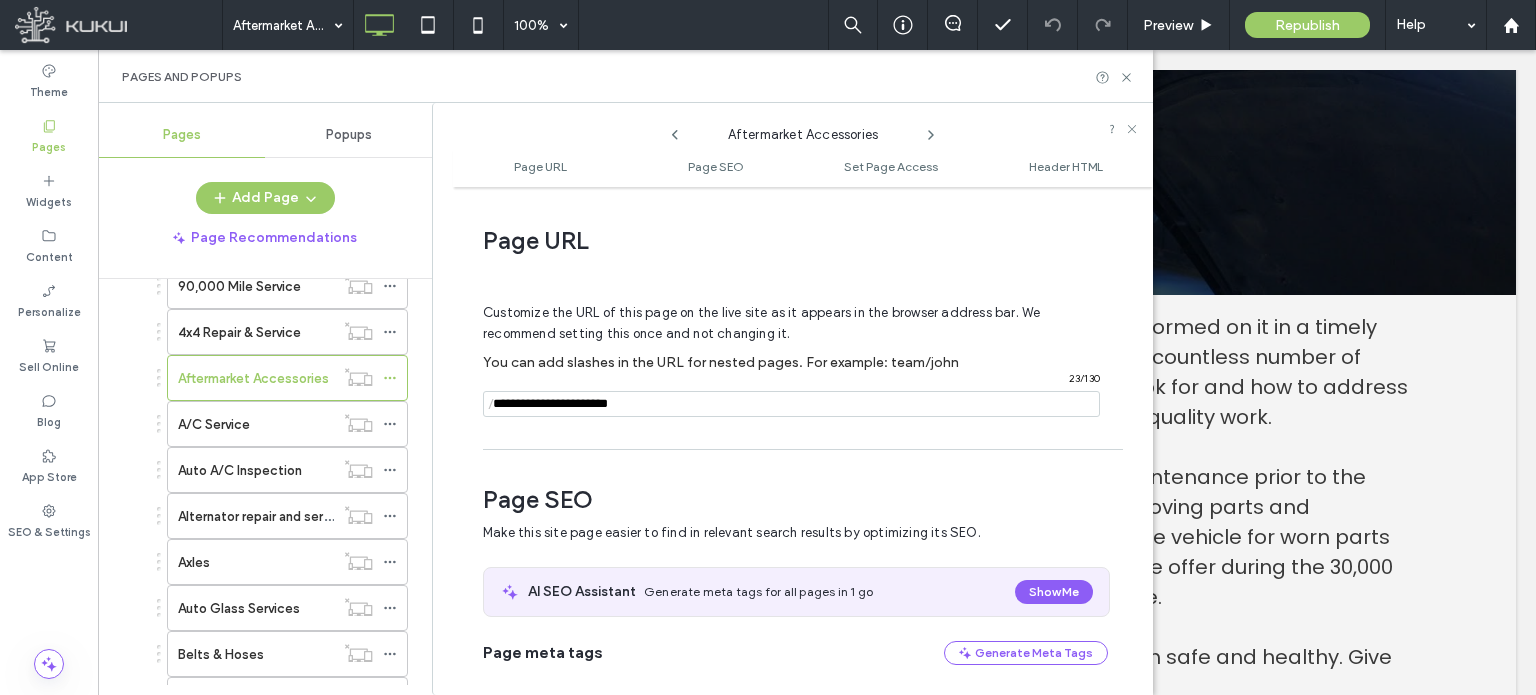 scroll, scrollTop: 274, scrollLeft: 0, axis: vertical 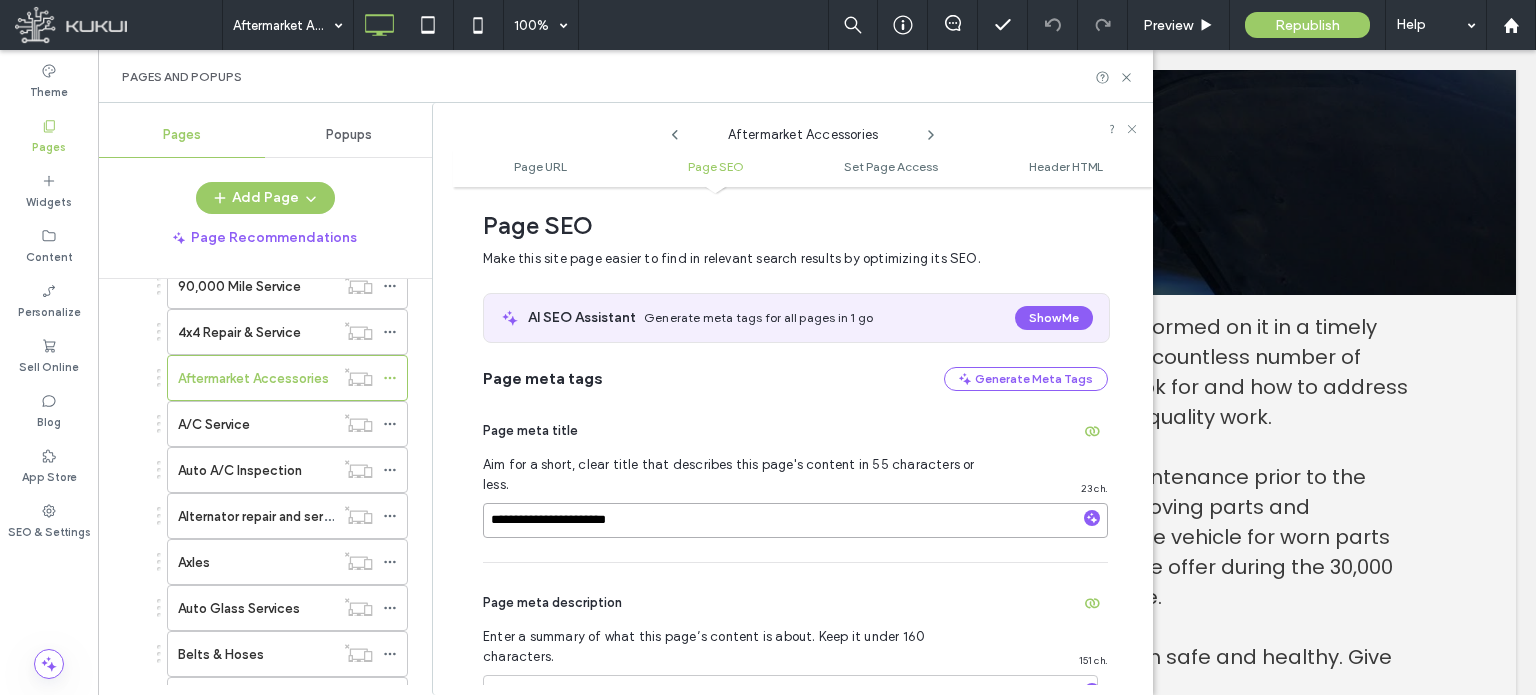 click on "**********" at bounding box center [795, 520] 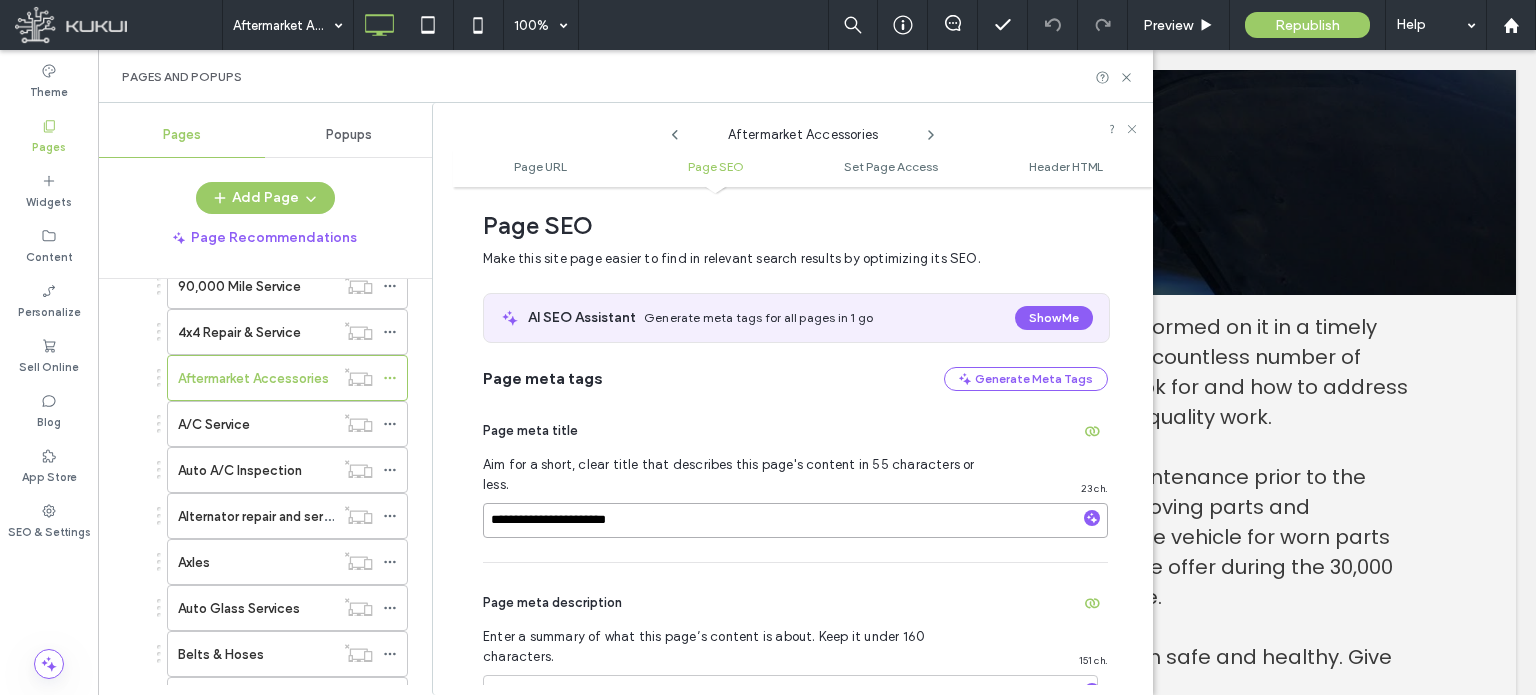 paste on "**********" 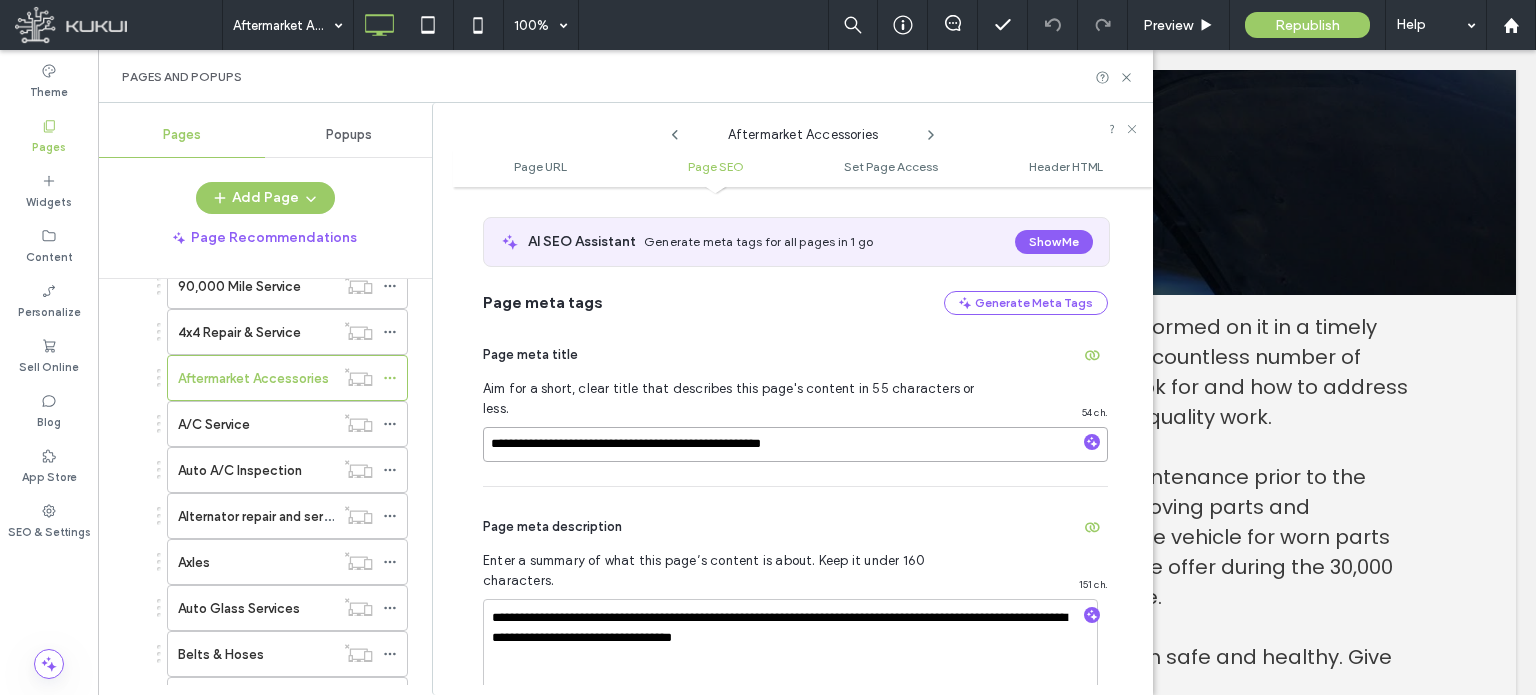scroll, scrollTop: 474, scrollLeft: 0, axis: vertical 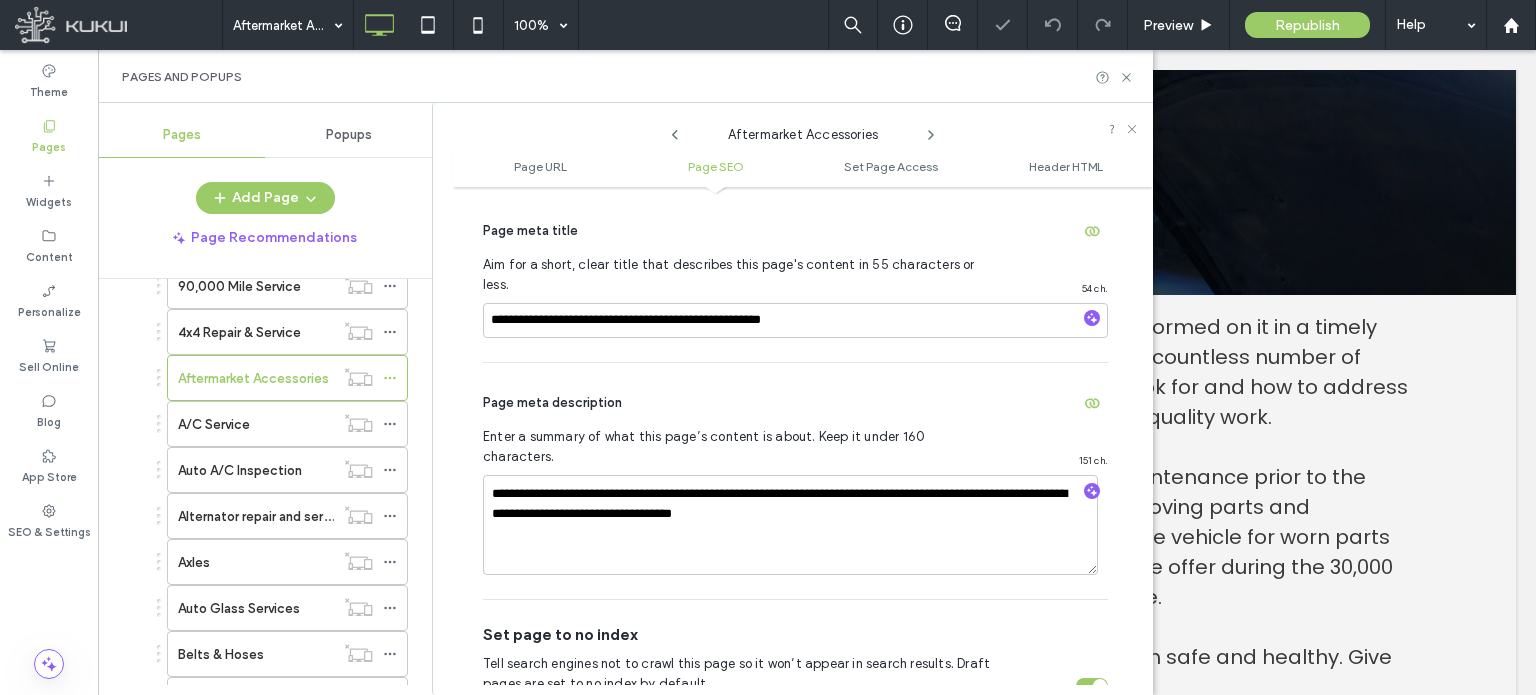 click on "Page meta description" at bounding box center (795, 403) 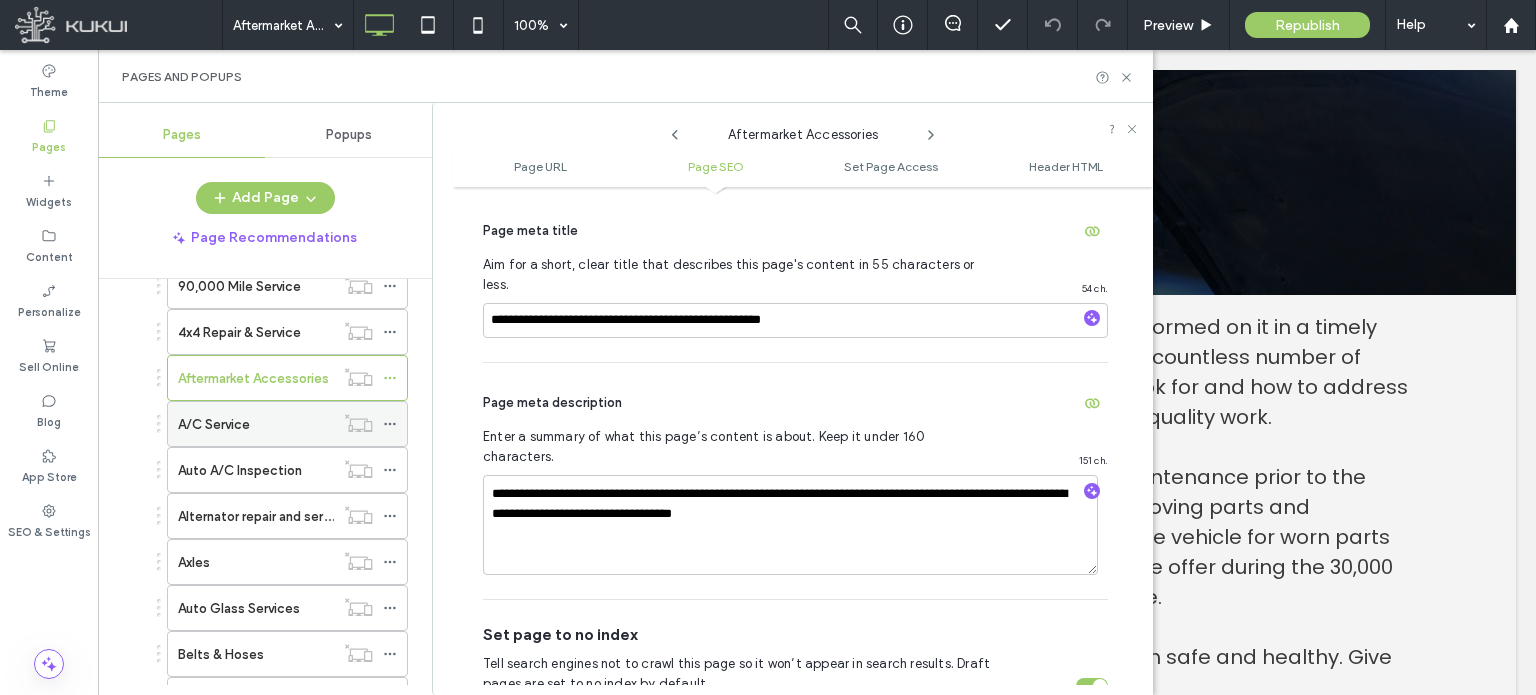 click on "A/C Service" at bounding box center [256, 424] 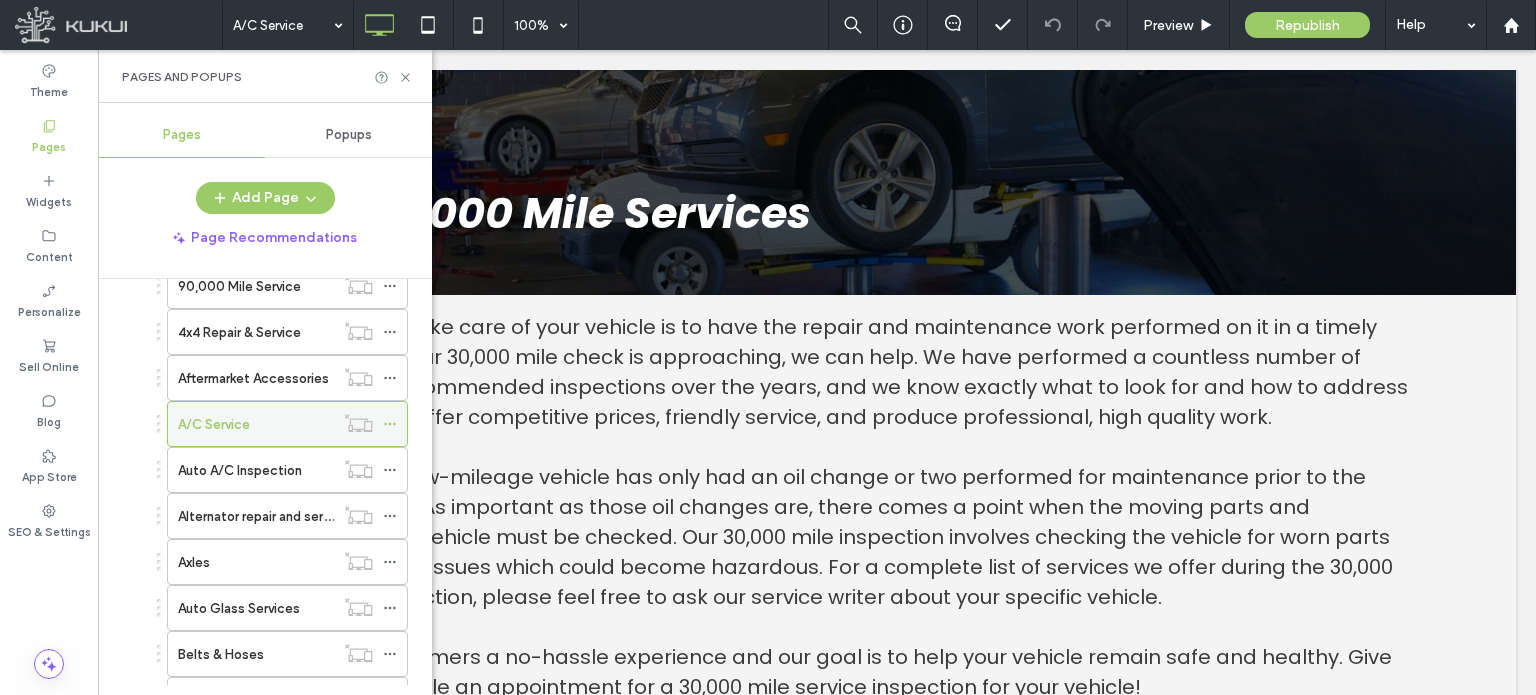 click 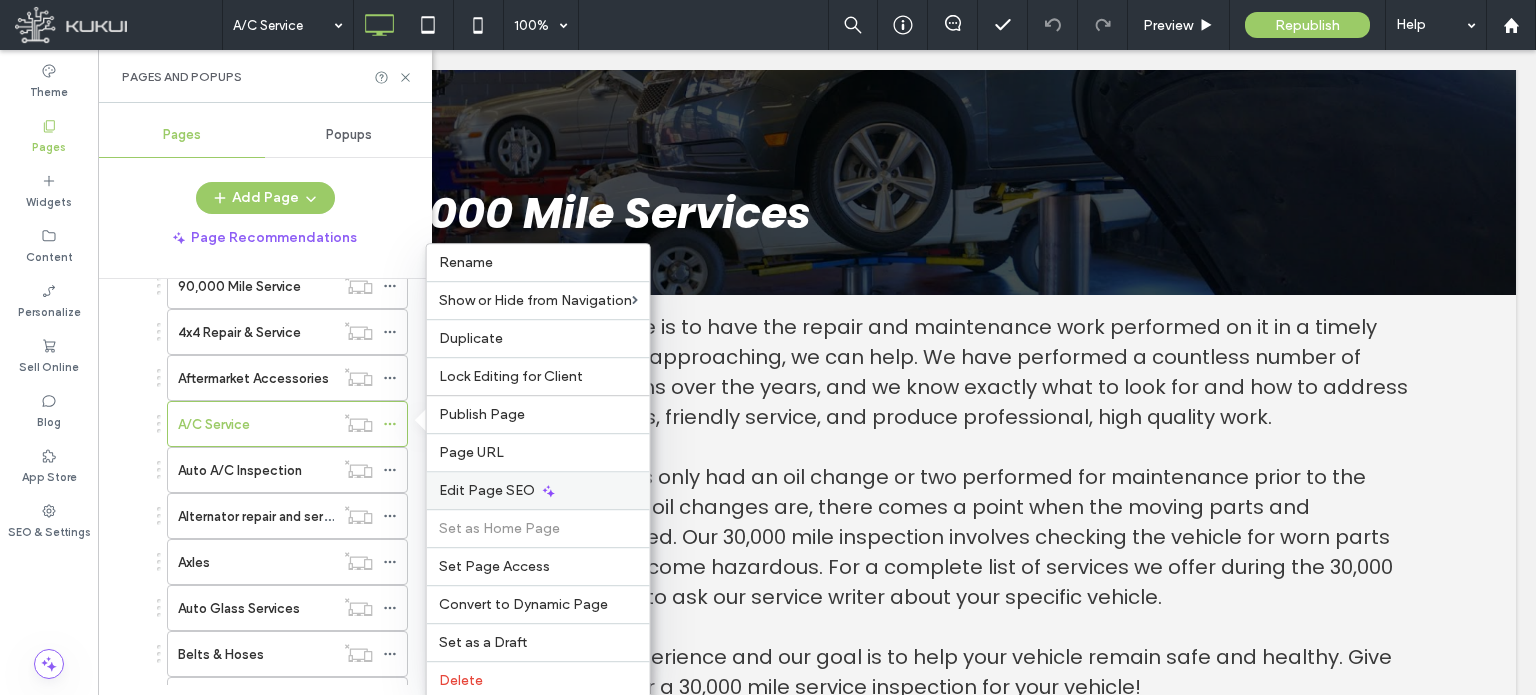 click on "Edit Page SEO" at bounding box center [487, 490] 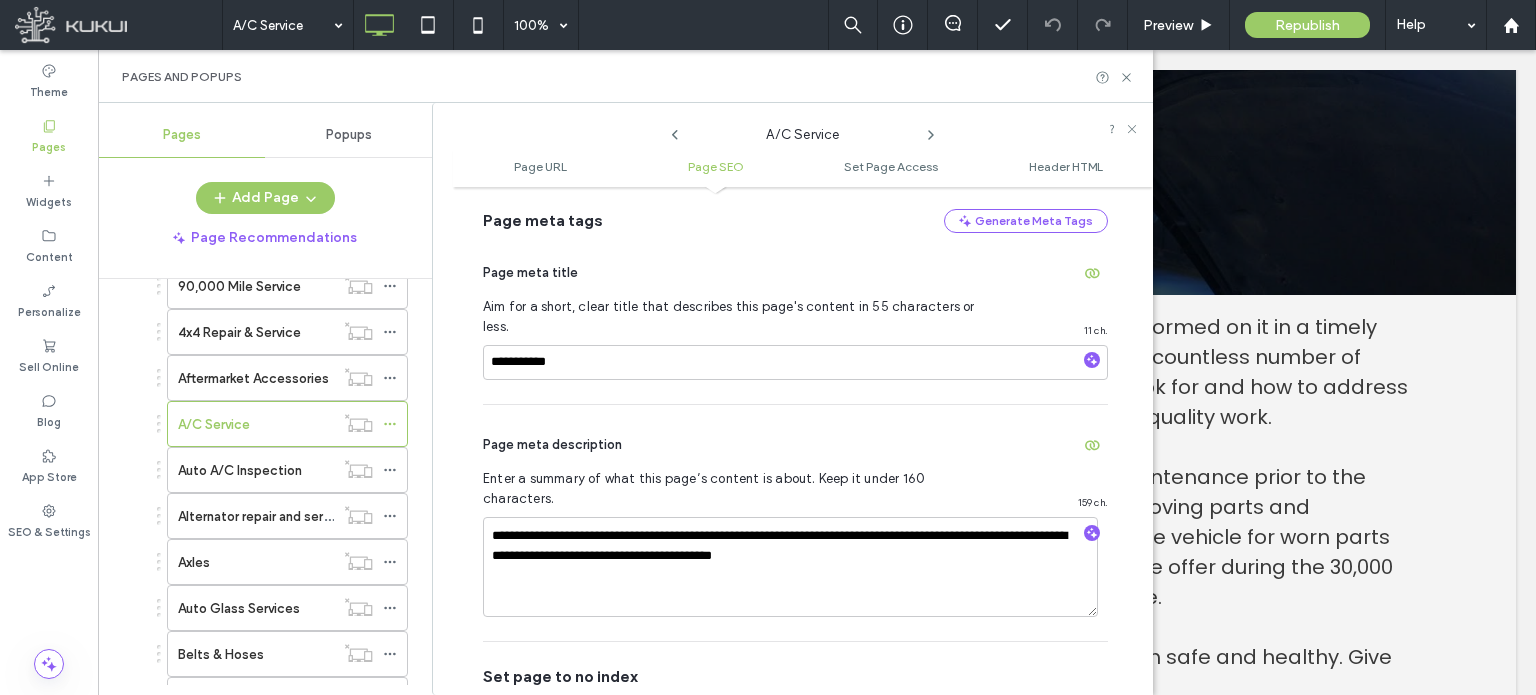 scroll, scrollTop: 474, scrollLeft: 0, axis: vertical 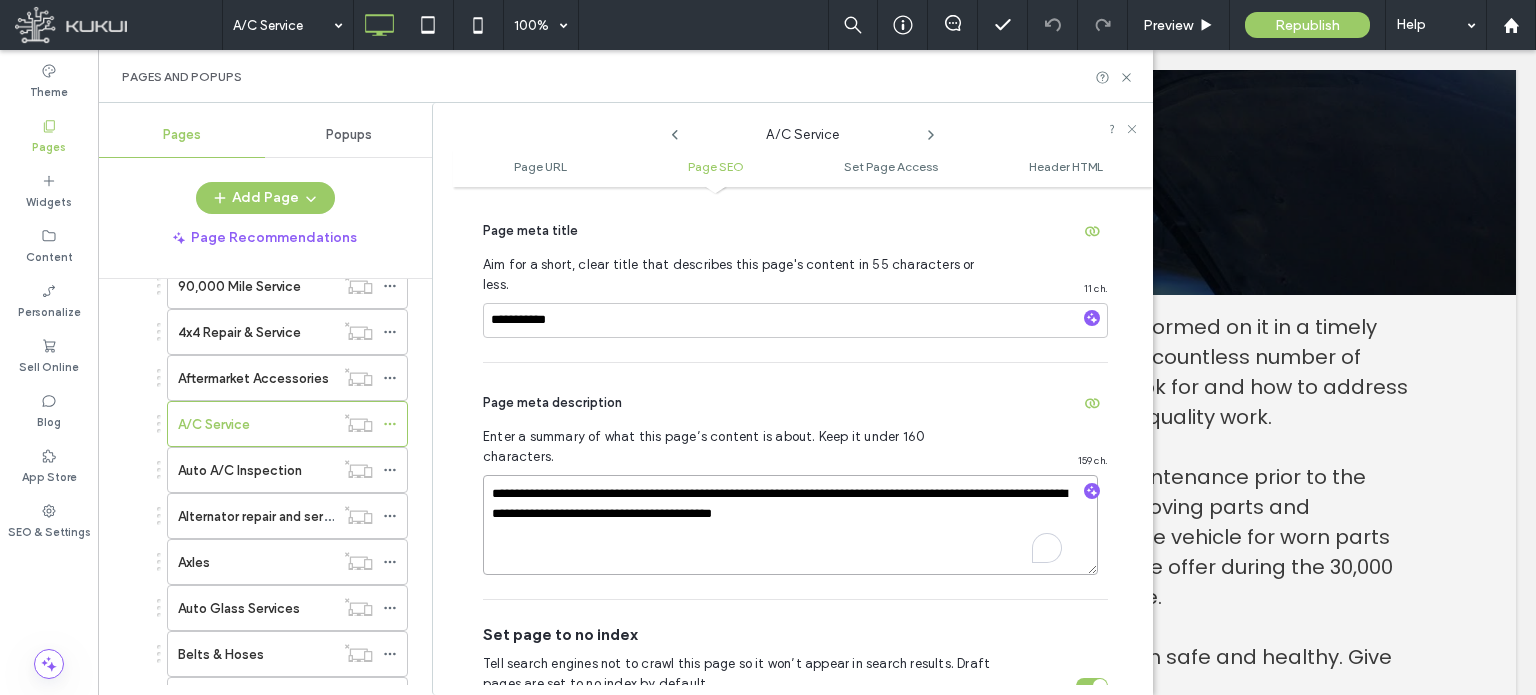 click on "**********" at bounding box center [790, 525] 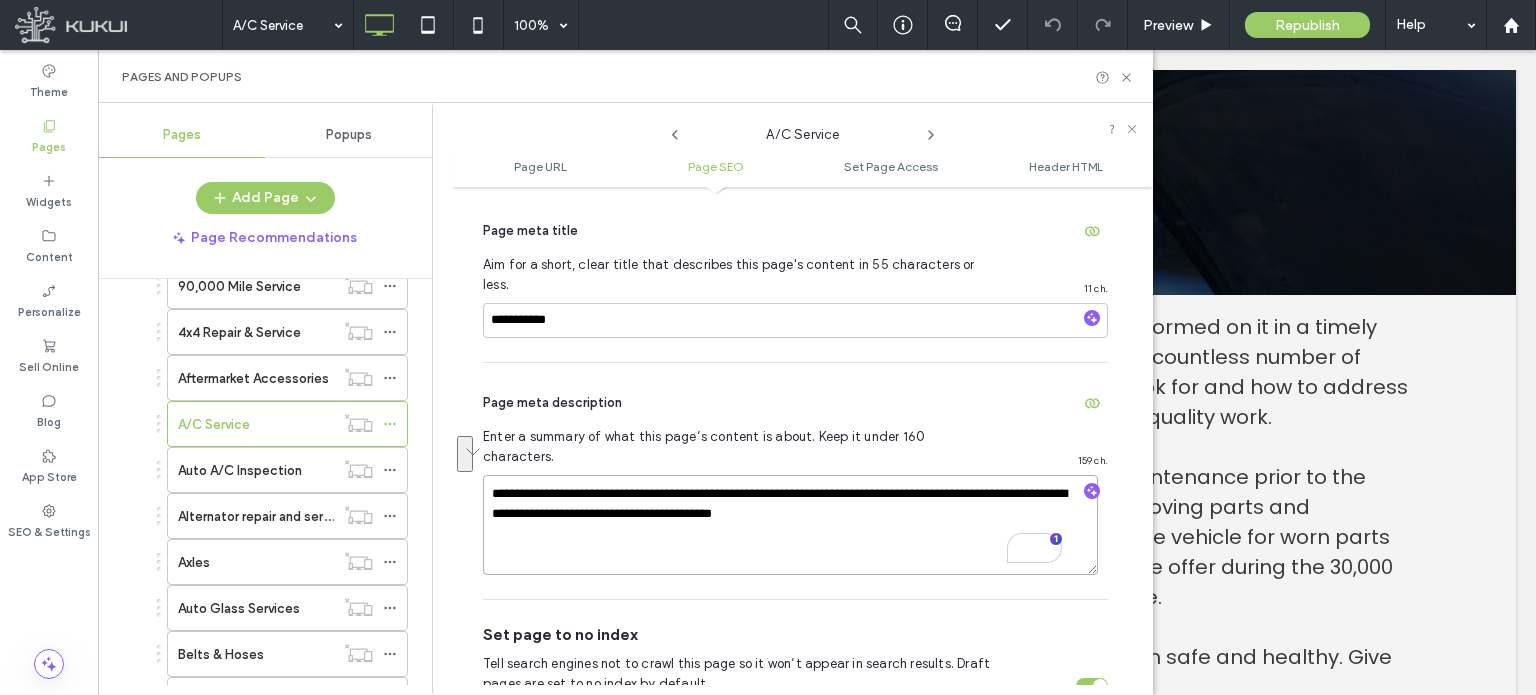 paste on "**********" 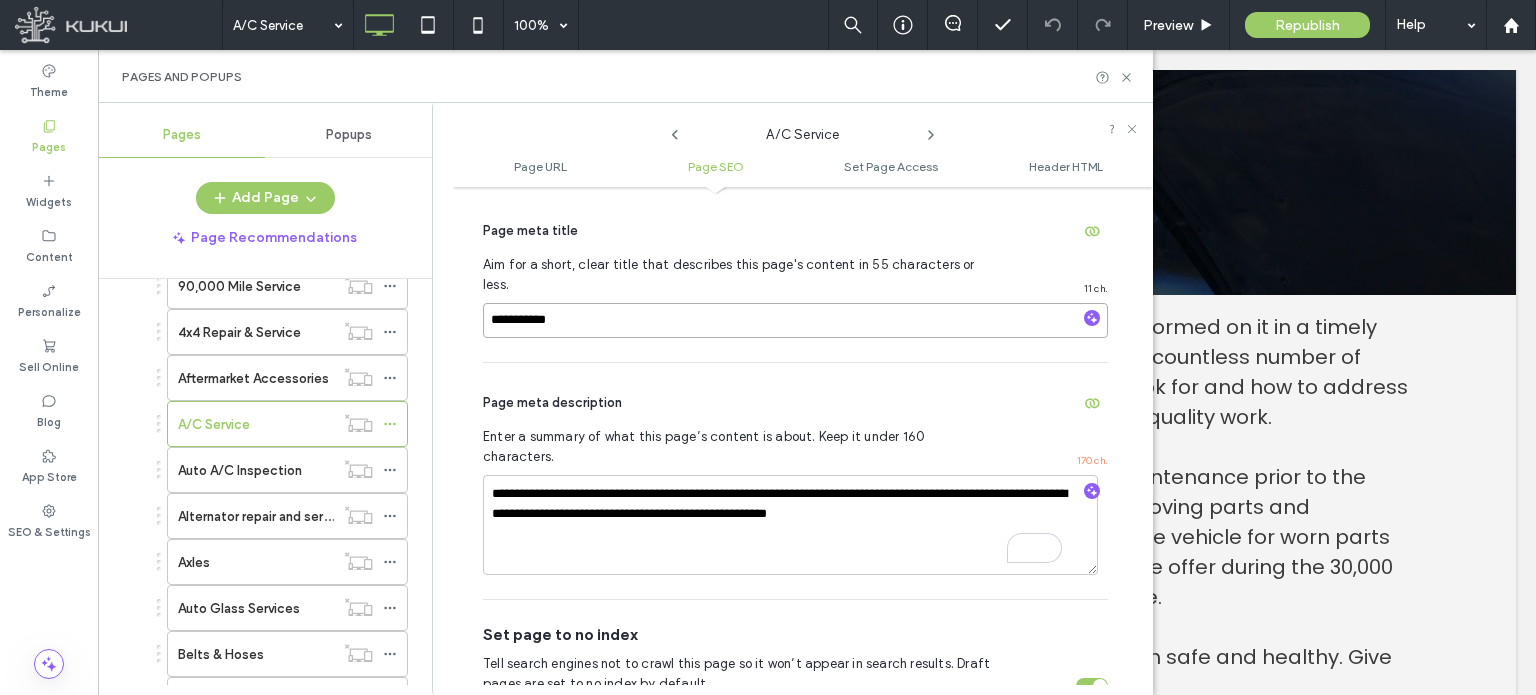 click on "**********" at bounding box center (795, 320) 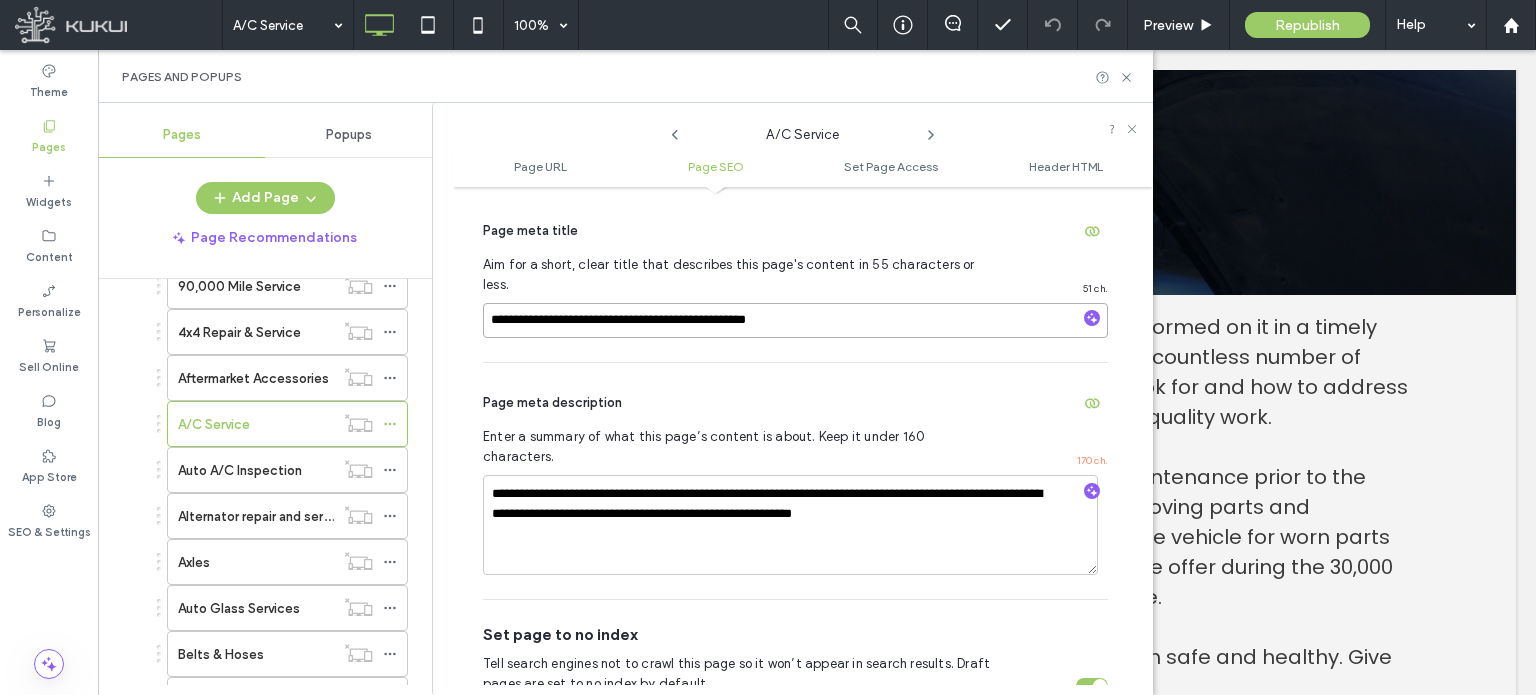 type on "**********" 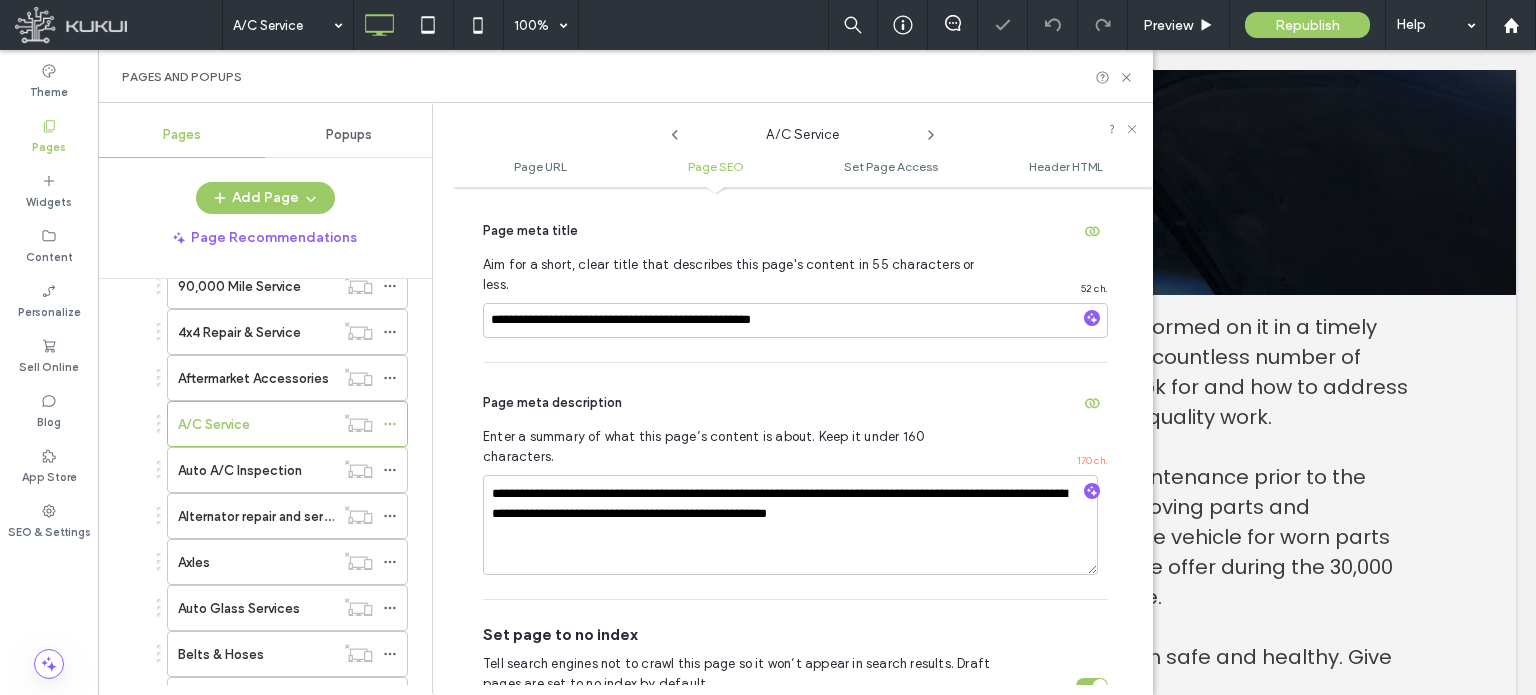 click on "**********" at bounding box center [795, 383] 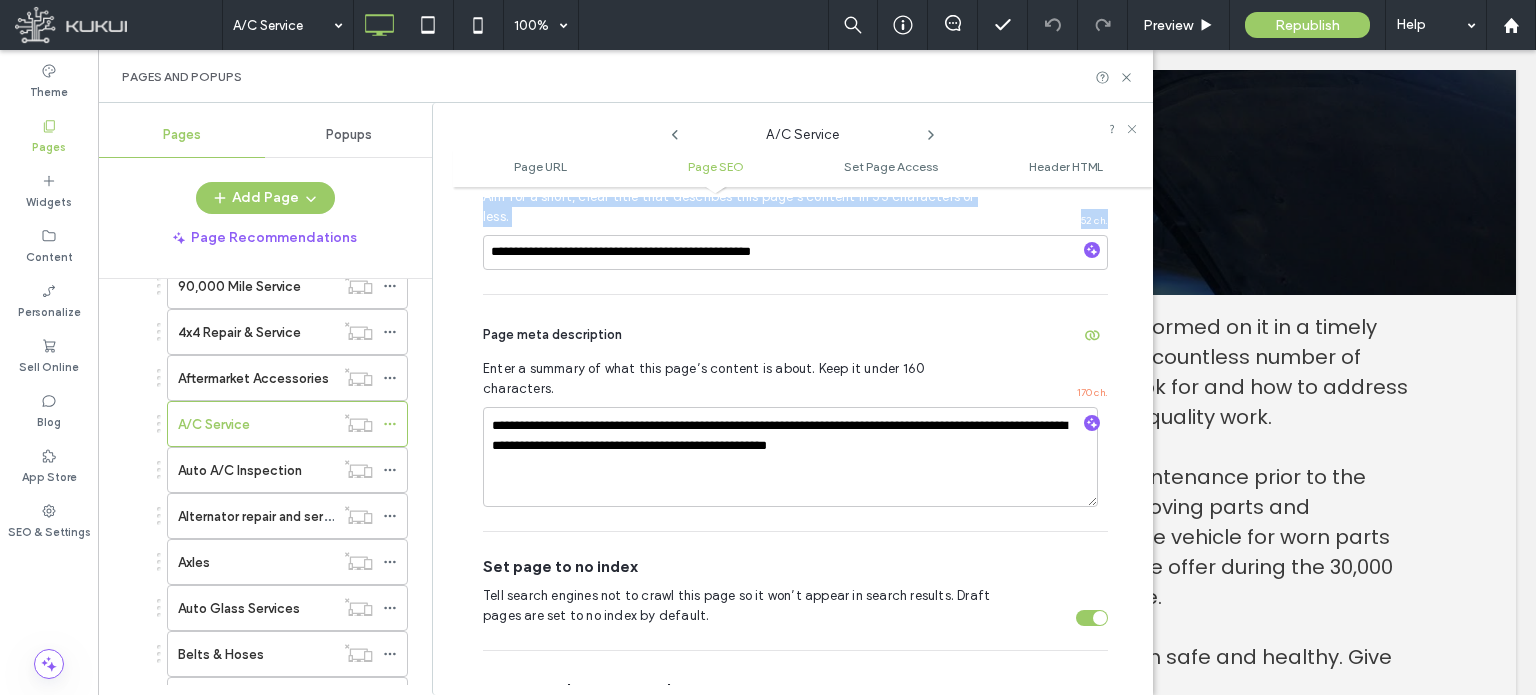 scroll, scrollTop: 574, scrollLeft: 0, axis: vertical 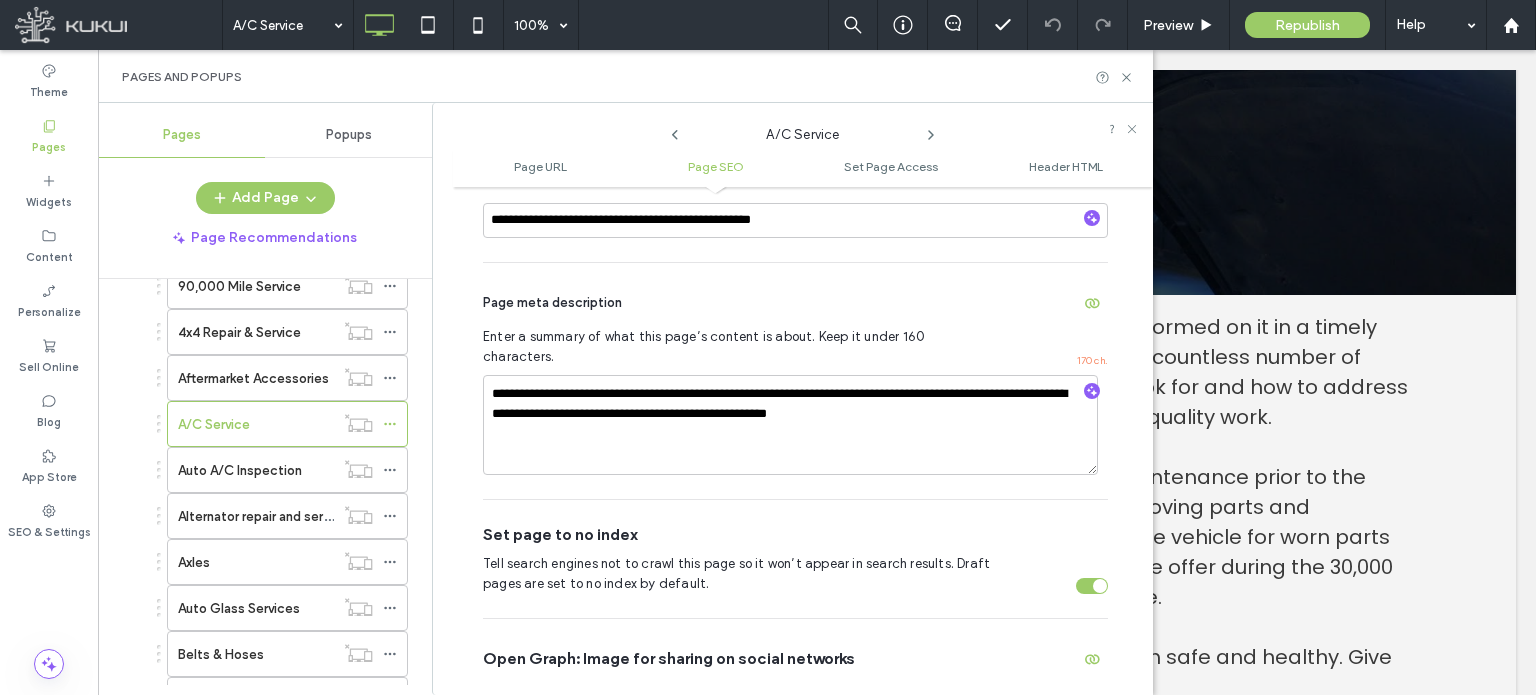click at bounding box center (1092, 586) 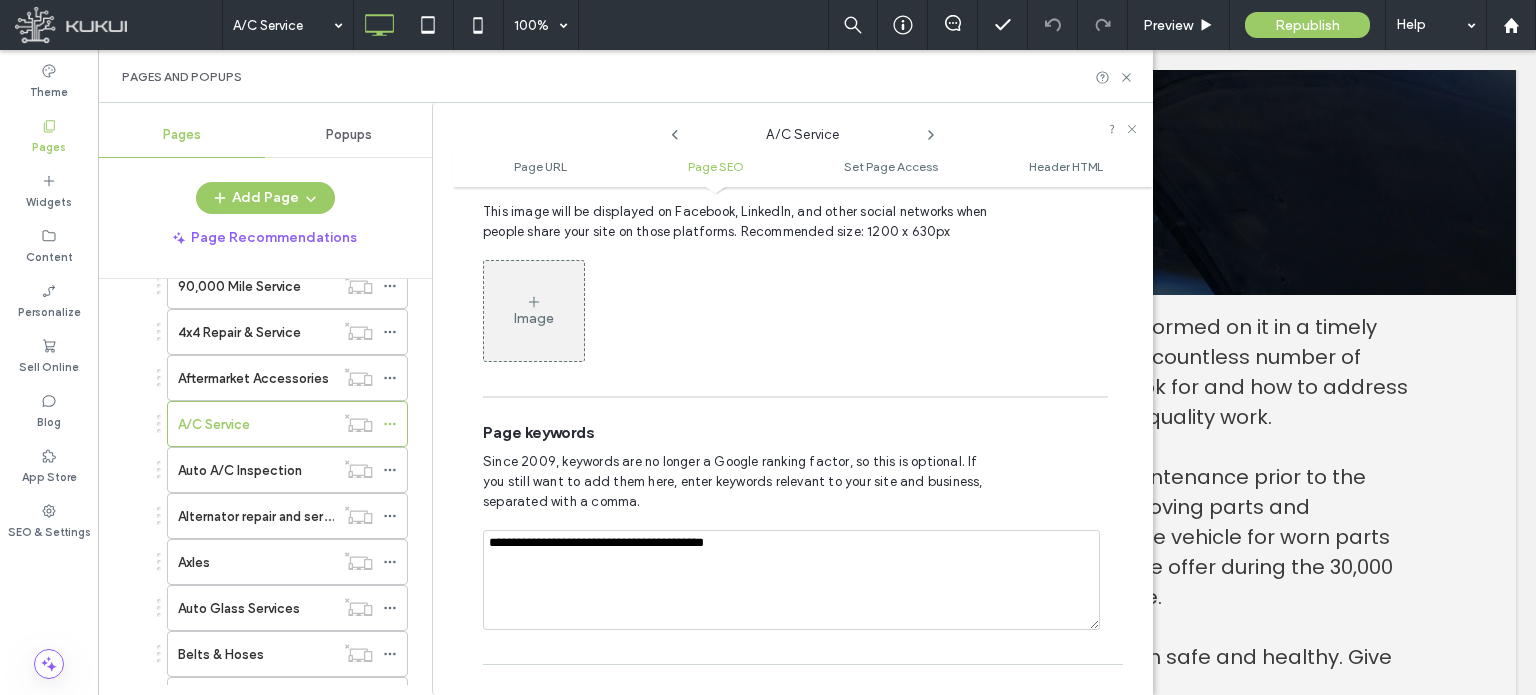 scroll, scrollTop: 1074, scrollLeft: 0, axis: vertical 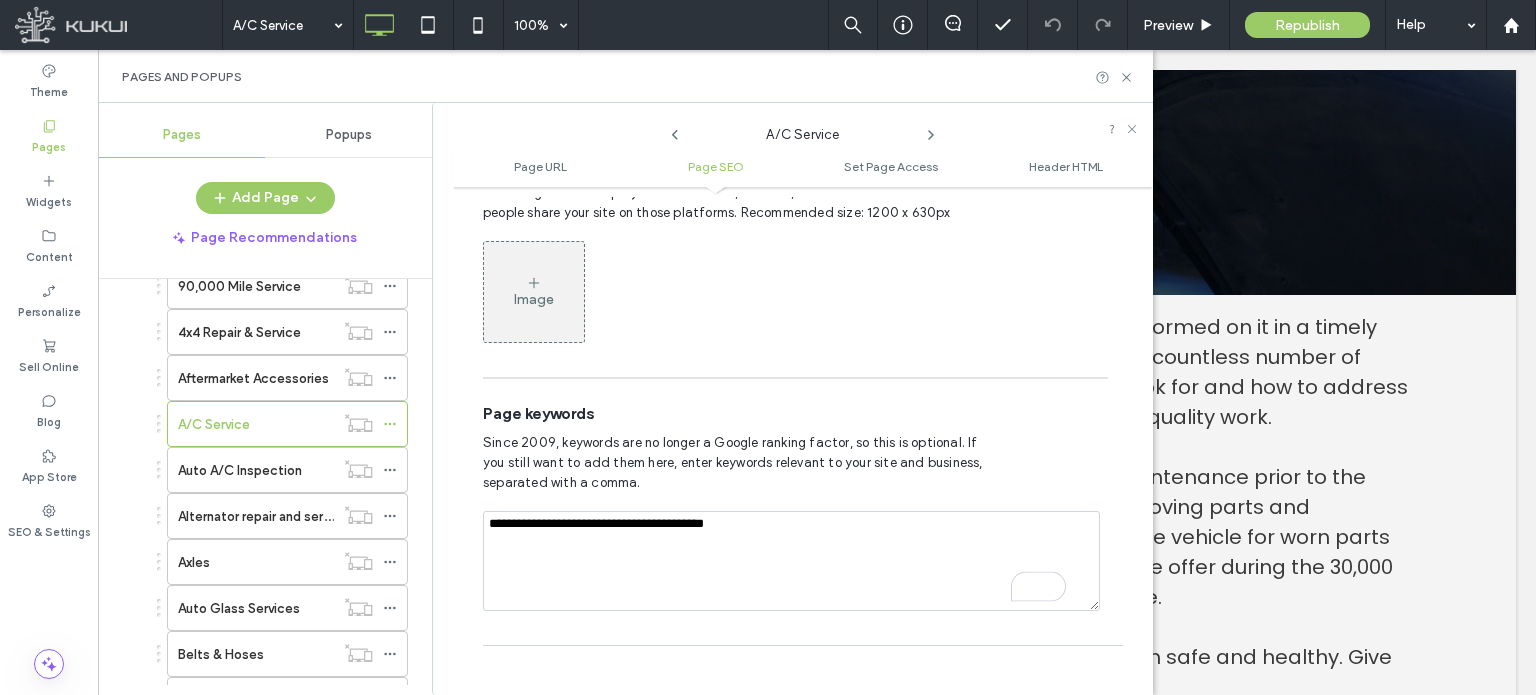 drag, startPoint x: 492, startPoint y: 481, endPoint x: 779, endPoint y: 507, distance: 288.1753 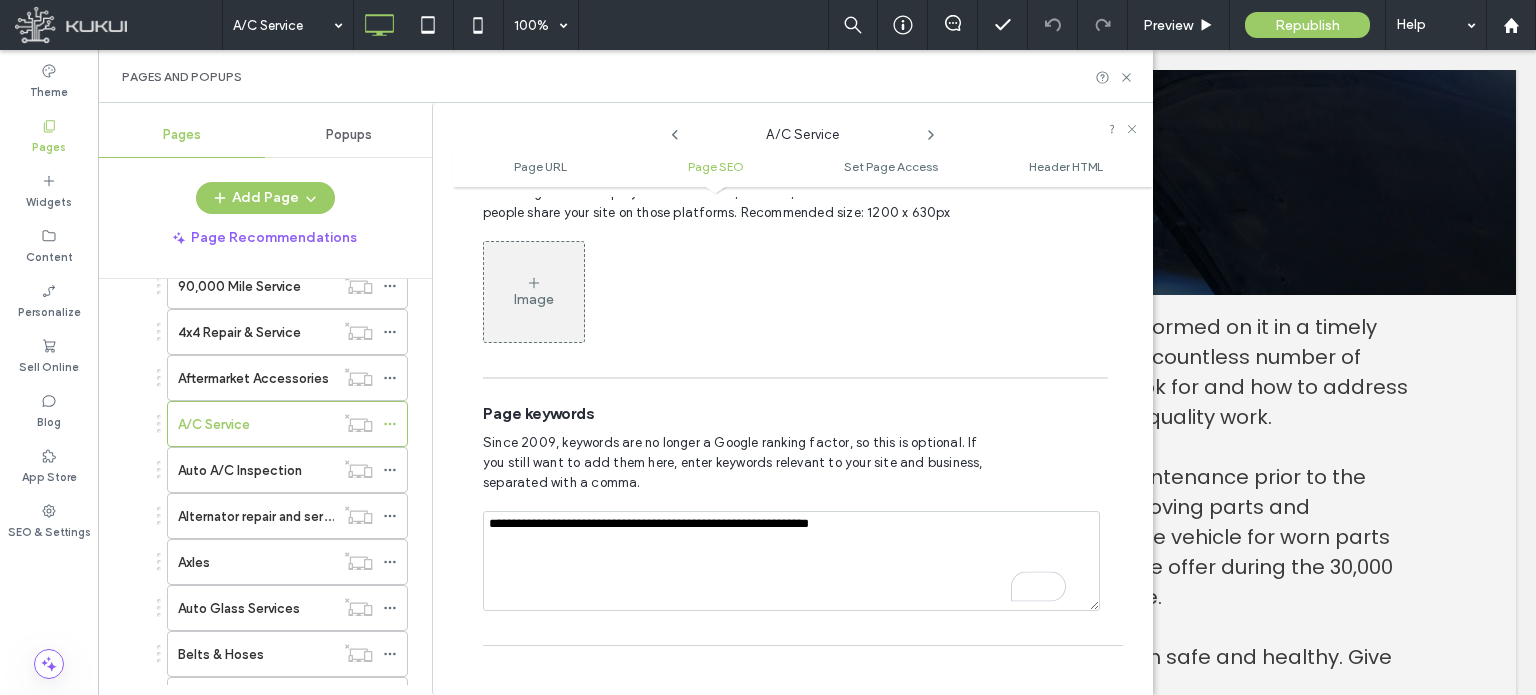 type on "**********" 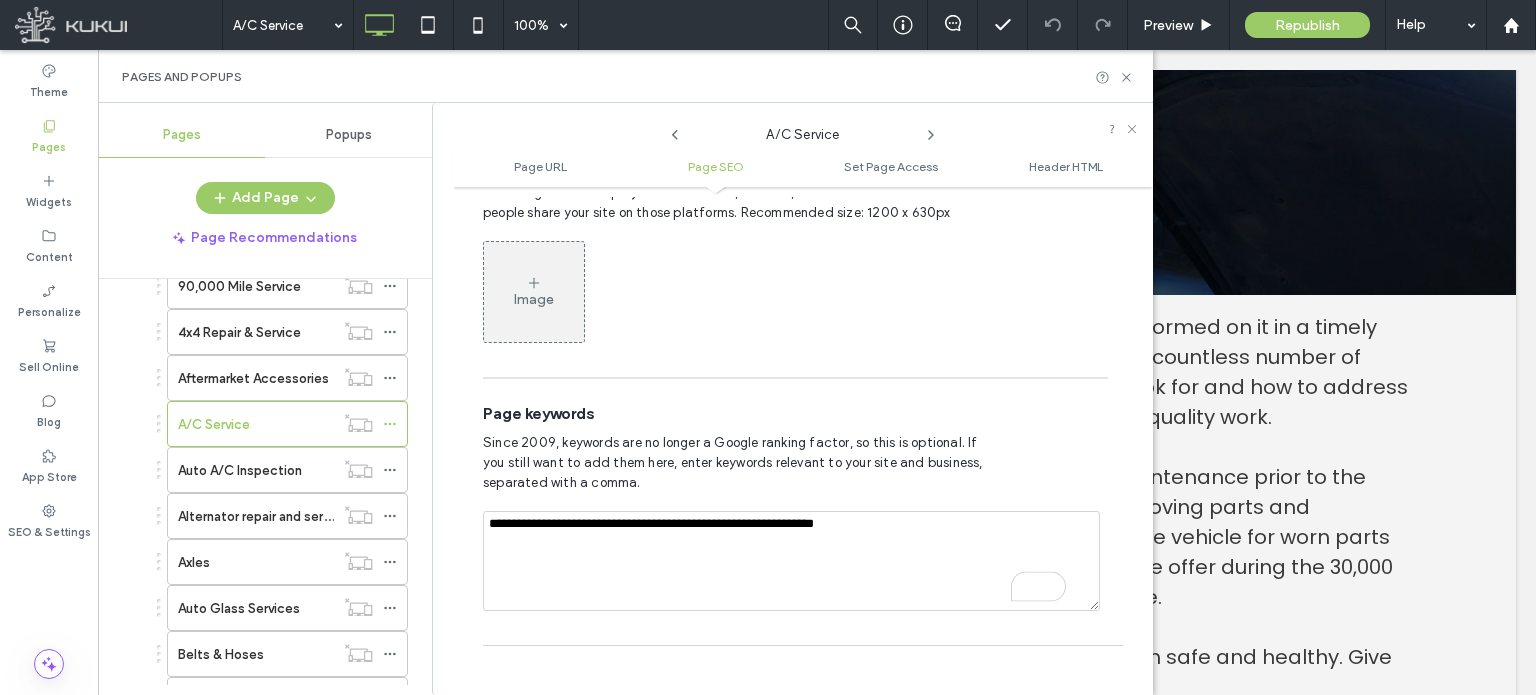 click on "Since 2009, keywords are no longer a Google ranking factor, so this is optional. If you still want to add them here, enter keywords relevant to your site and business, separated with a comma." at bounding box center [795, 463] 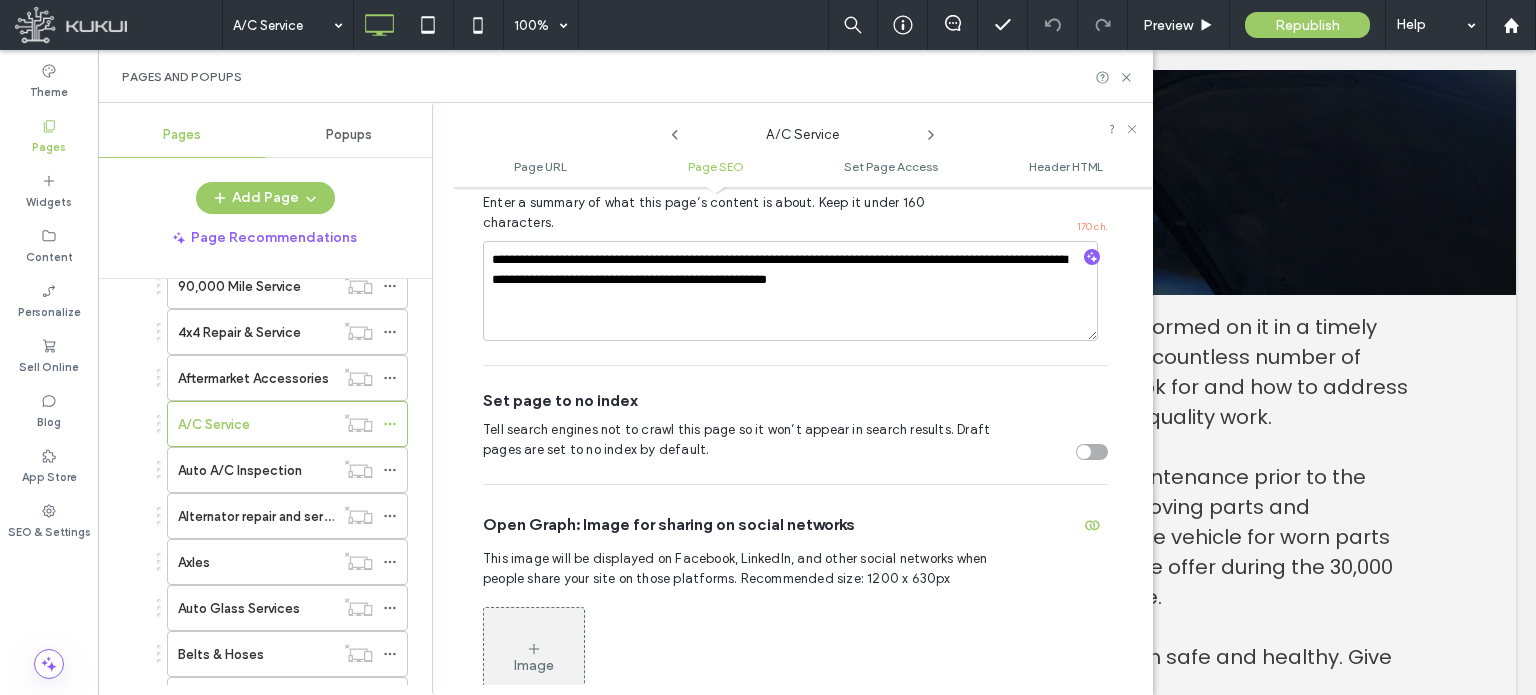 scroll, scrollTop: 674, scrollLeft: 0, axis: vertical 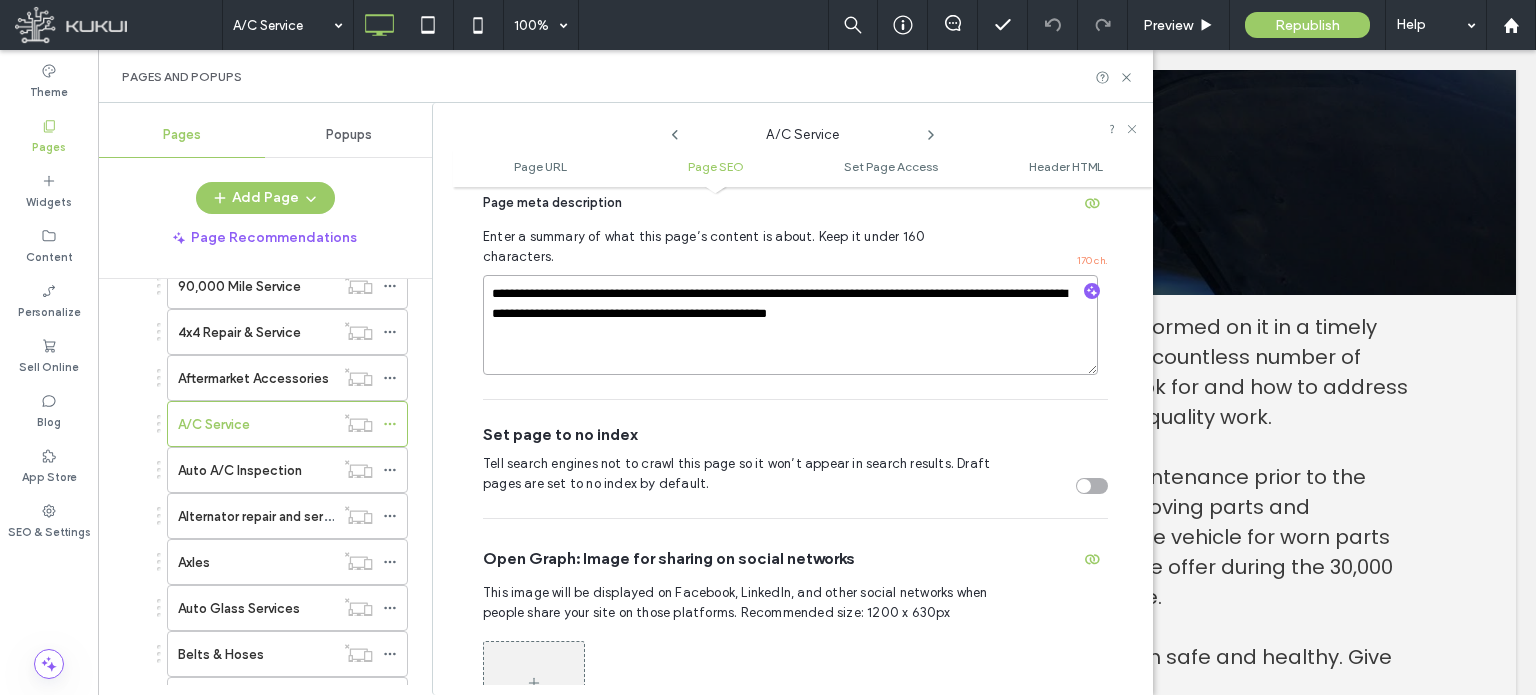 click on "**********" at bounding box center [790, 325] 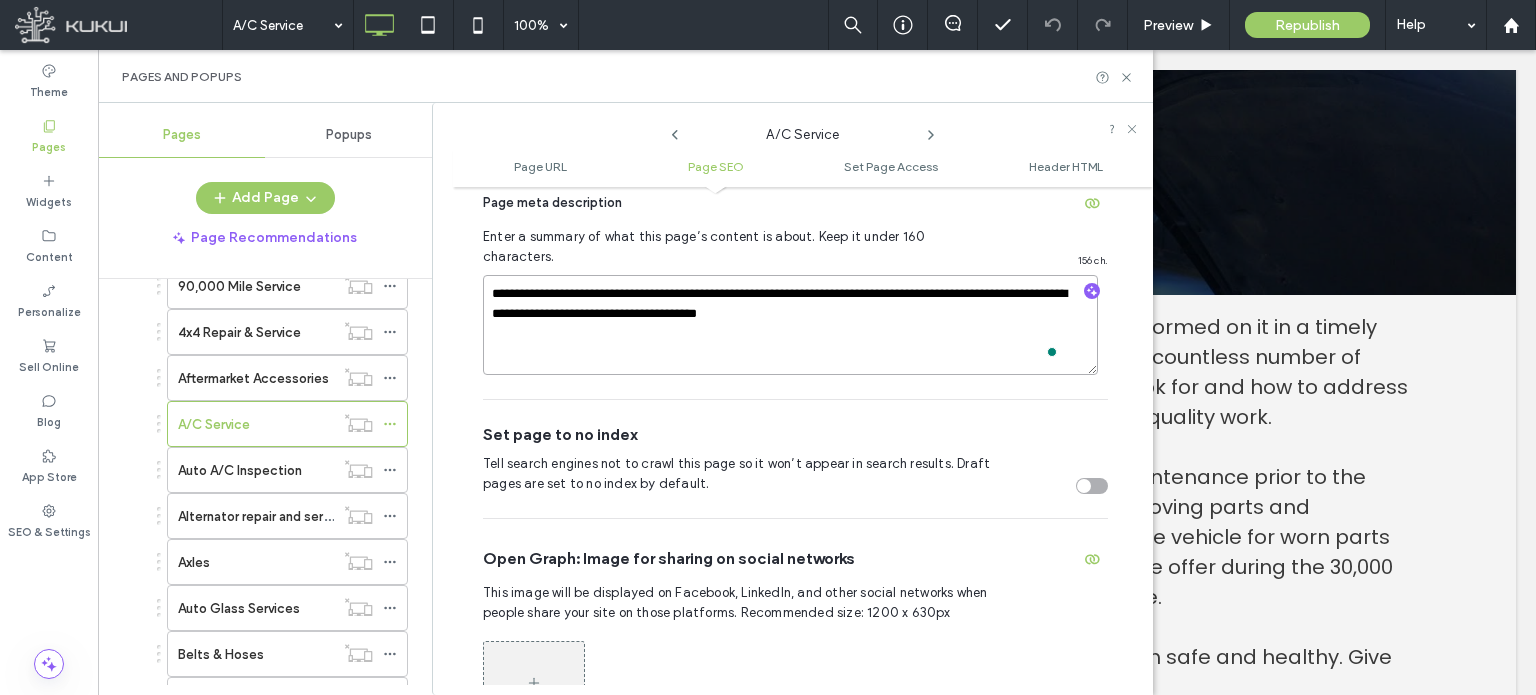 type on "**********" 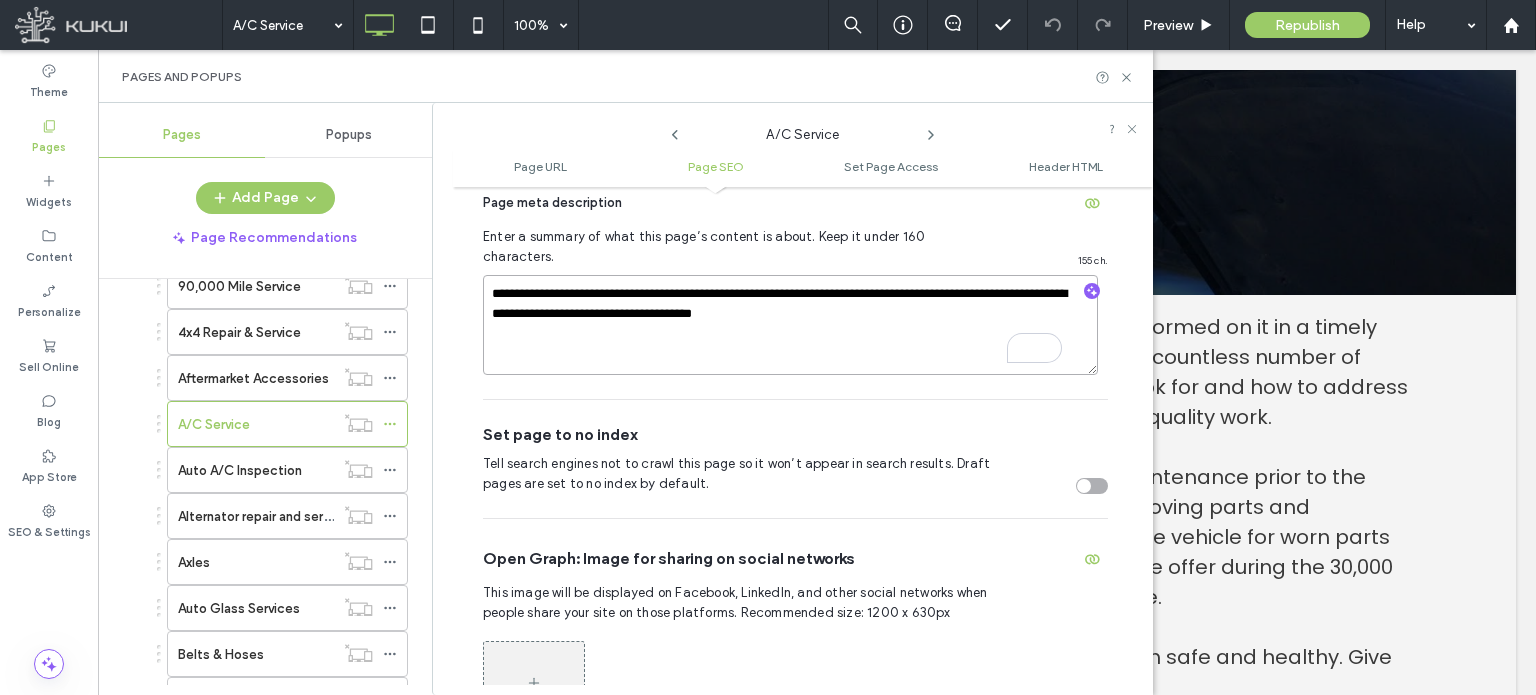 scroll, scrollTop: 574, scrollLeft: 0, axis: vertical 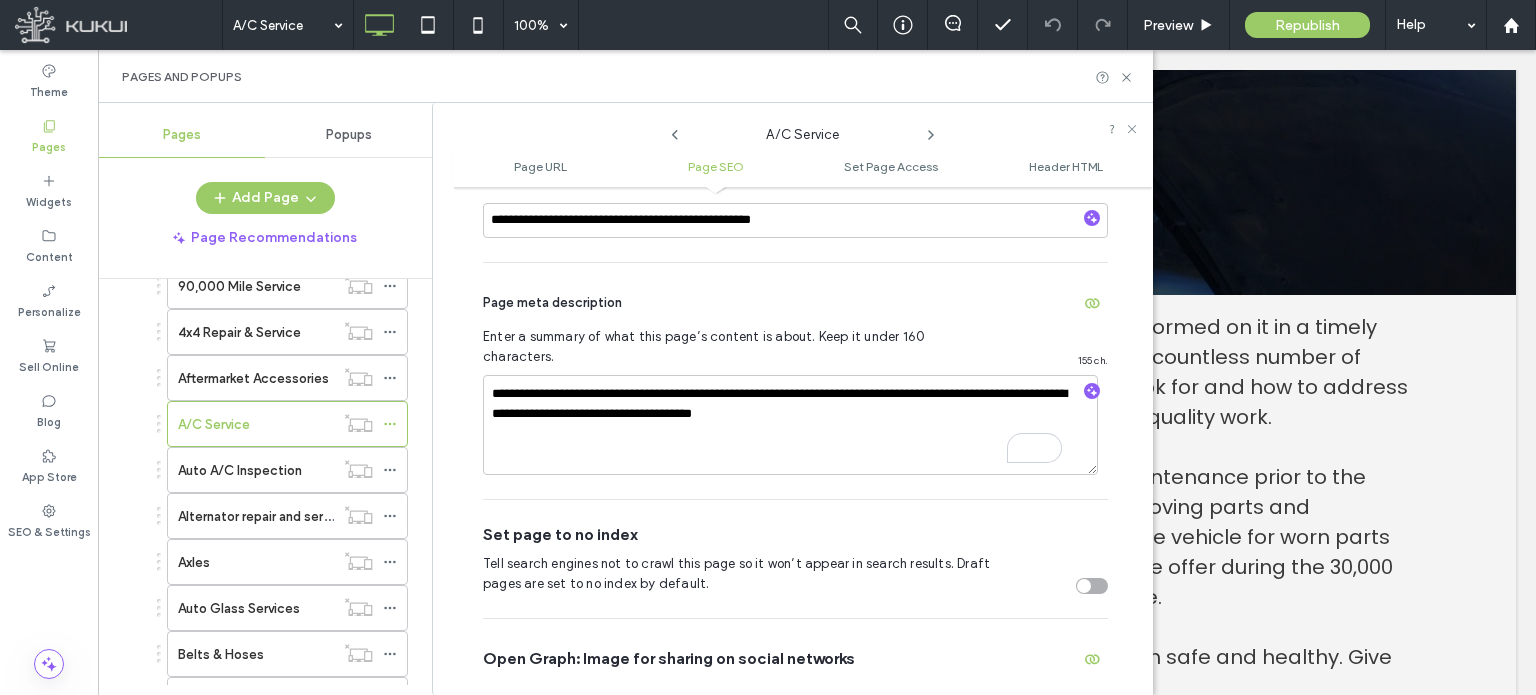 click on "Page meta description" at bounding box center [795, 303] 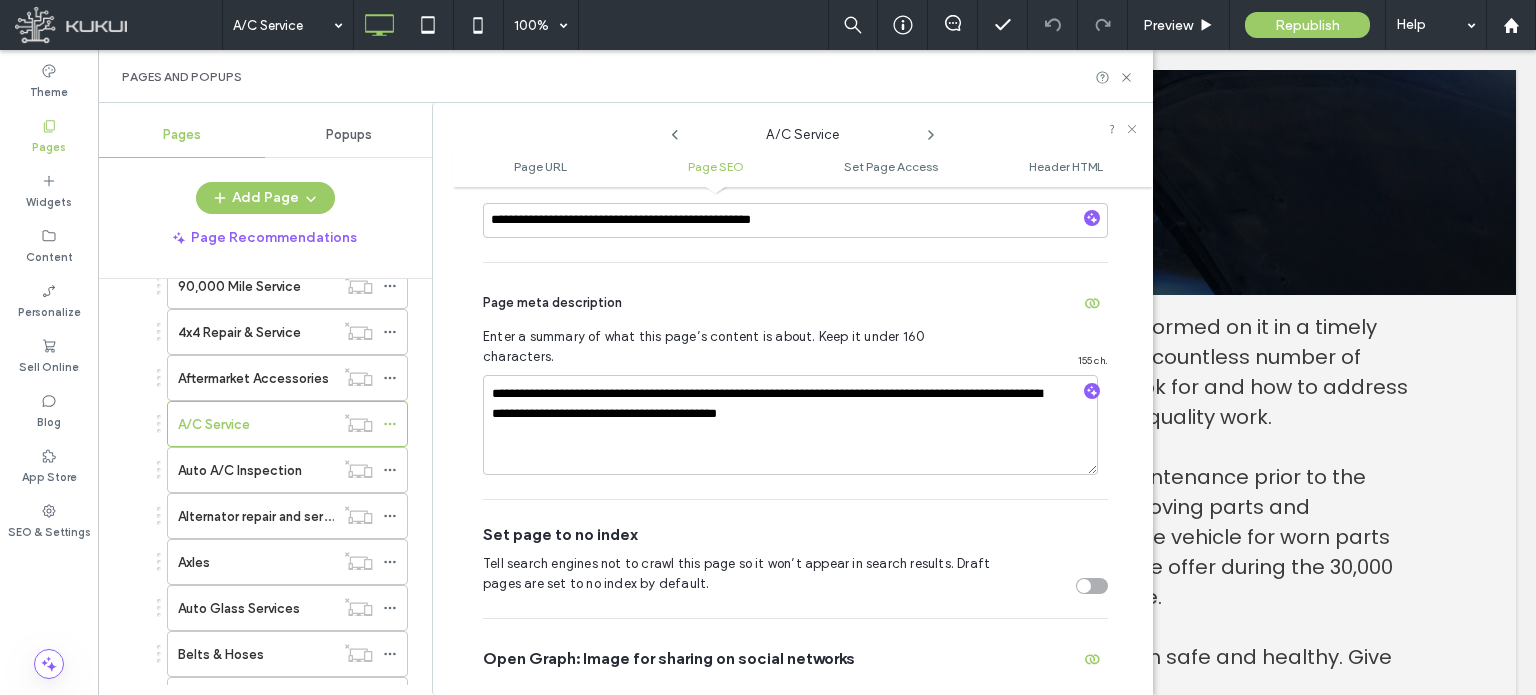 scroll, scrollTop: 474, scrollLeft: 0, axis: vertical 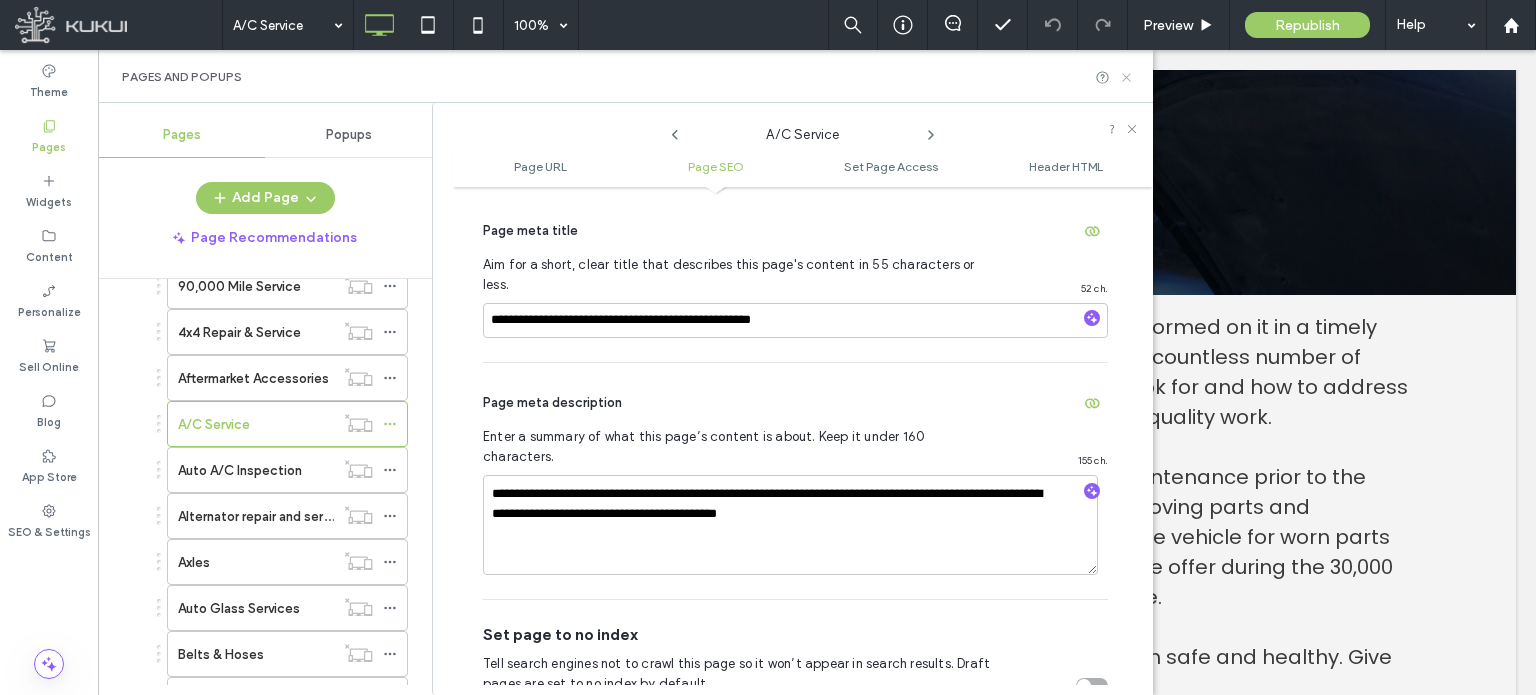 click 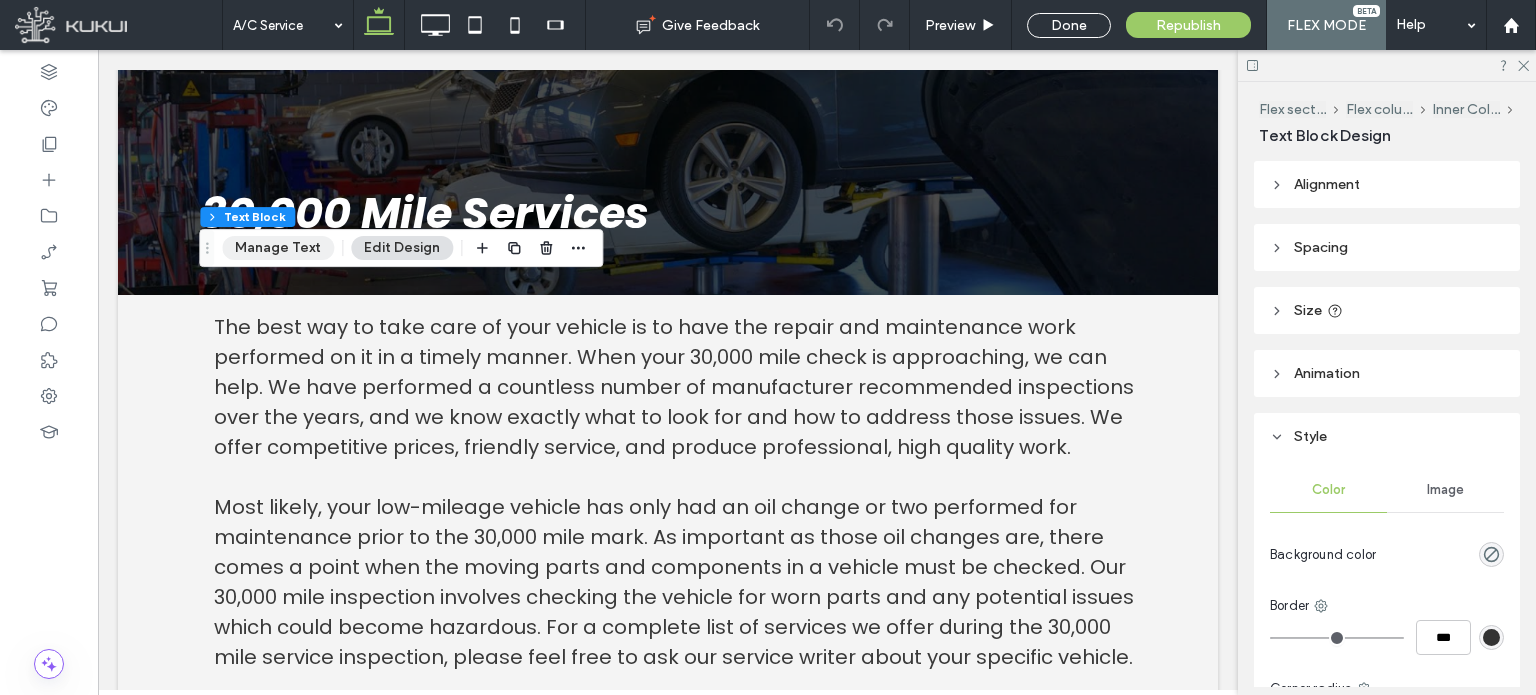 click on "Manage Text" at bounding box center (278, 248) 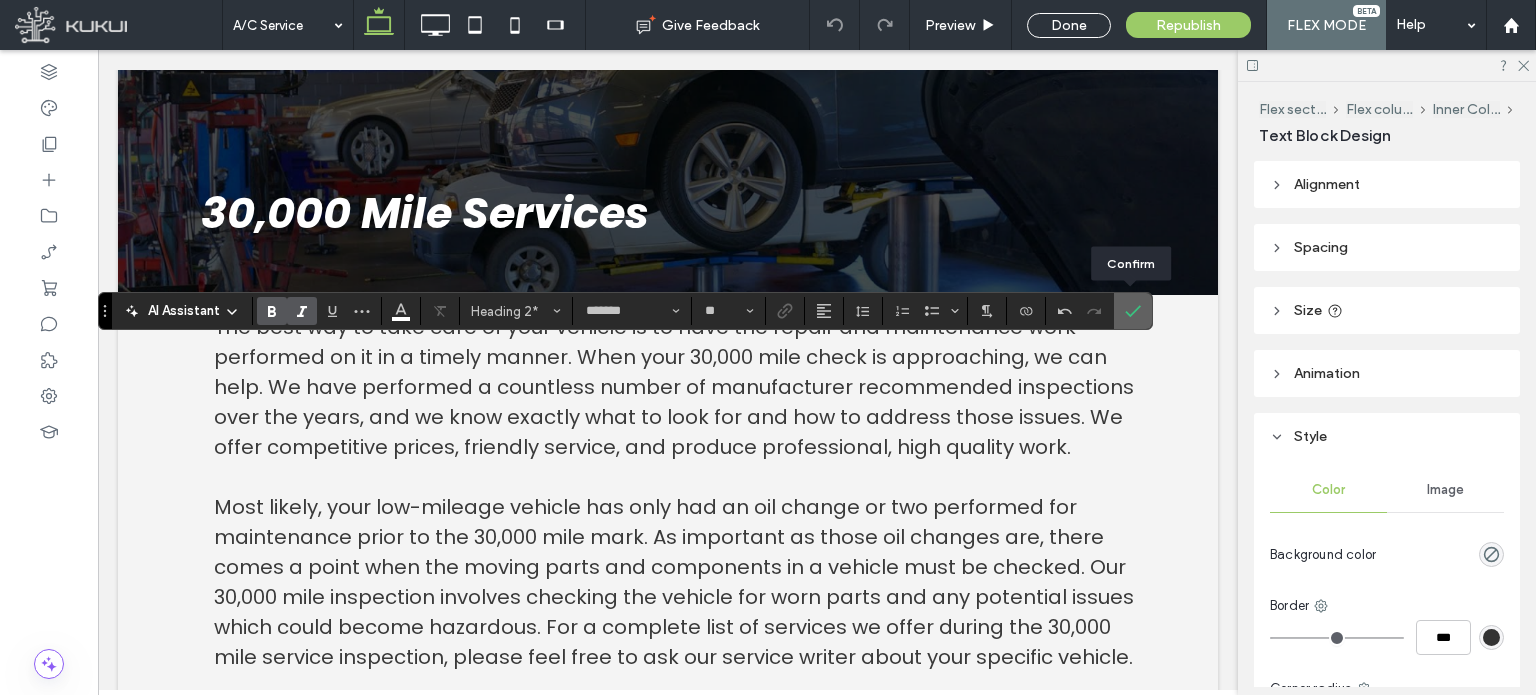 click 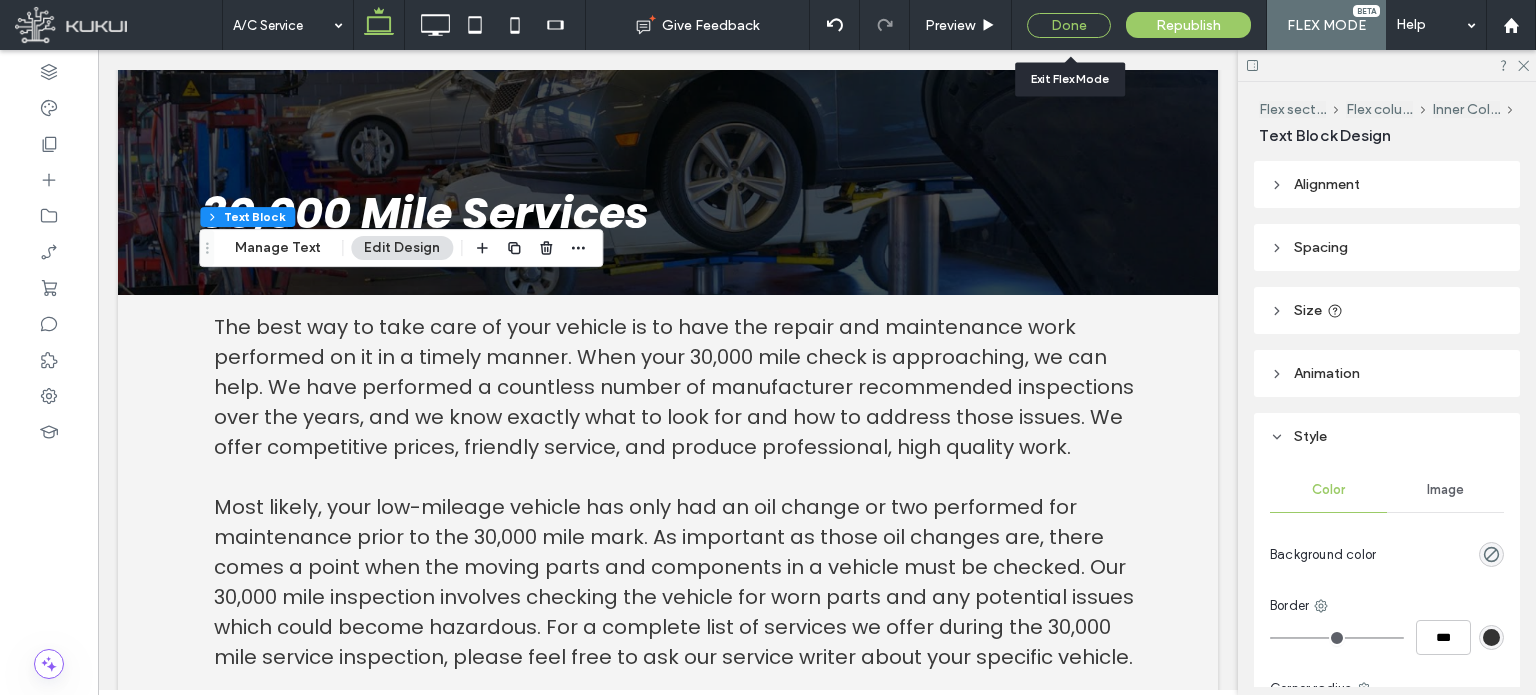click on "Done" at bounding box center [1069, 25] 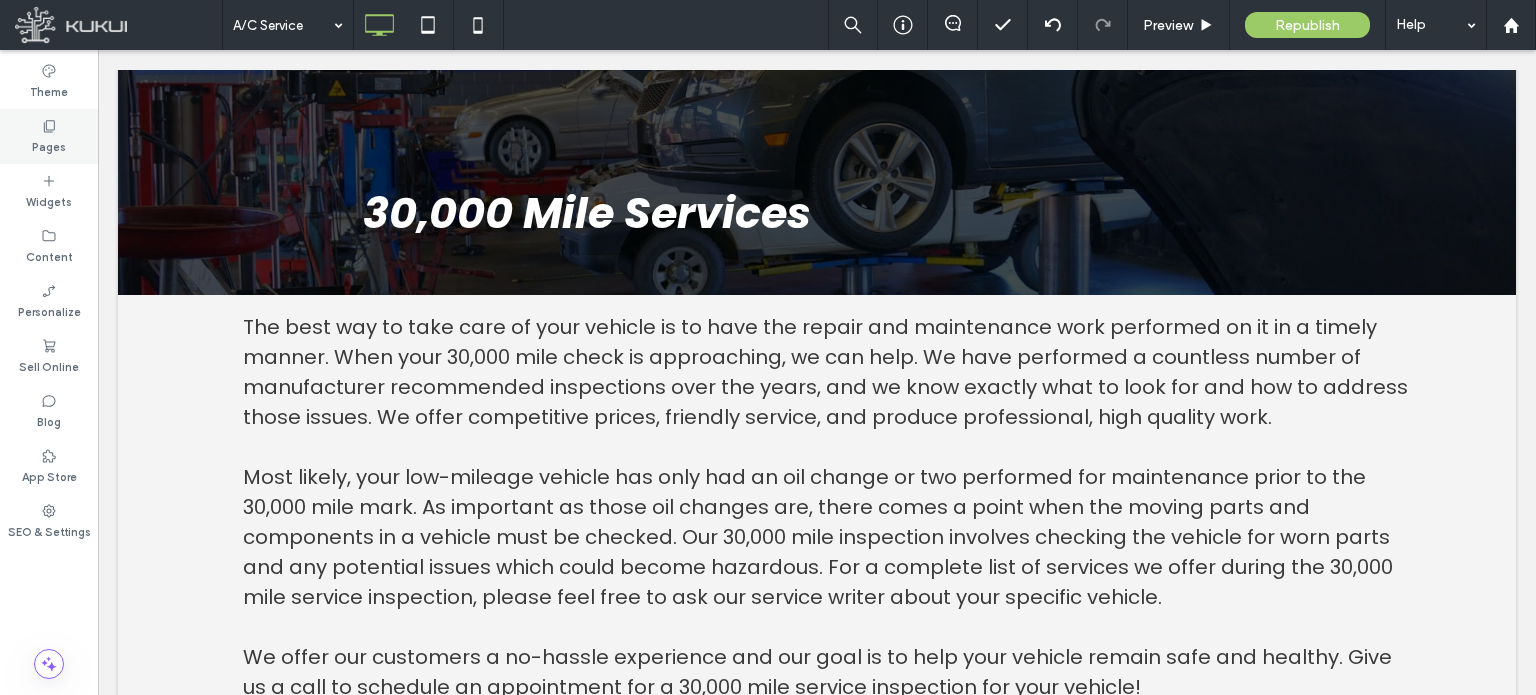 click 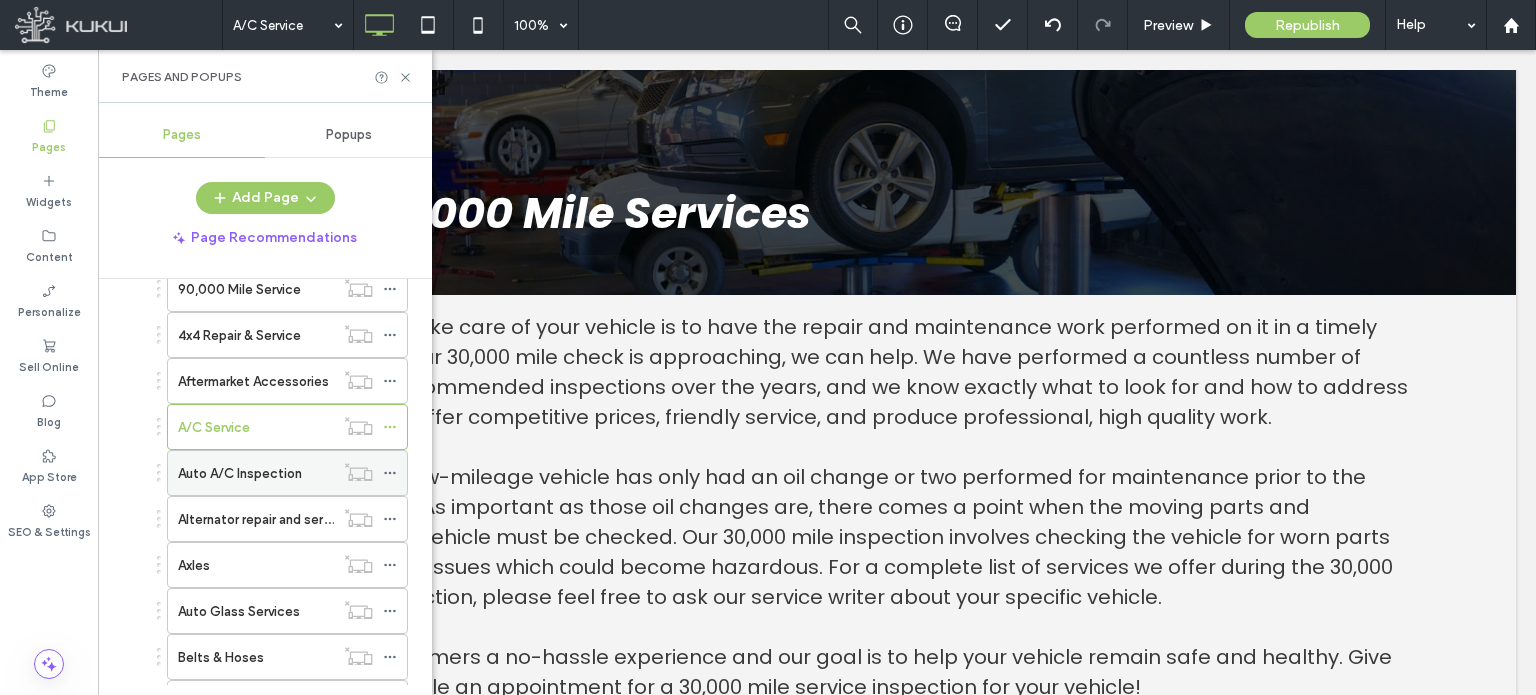 scroll, scrollTop: 300, scrollLeft: 0, axis: vertical 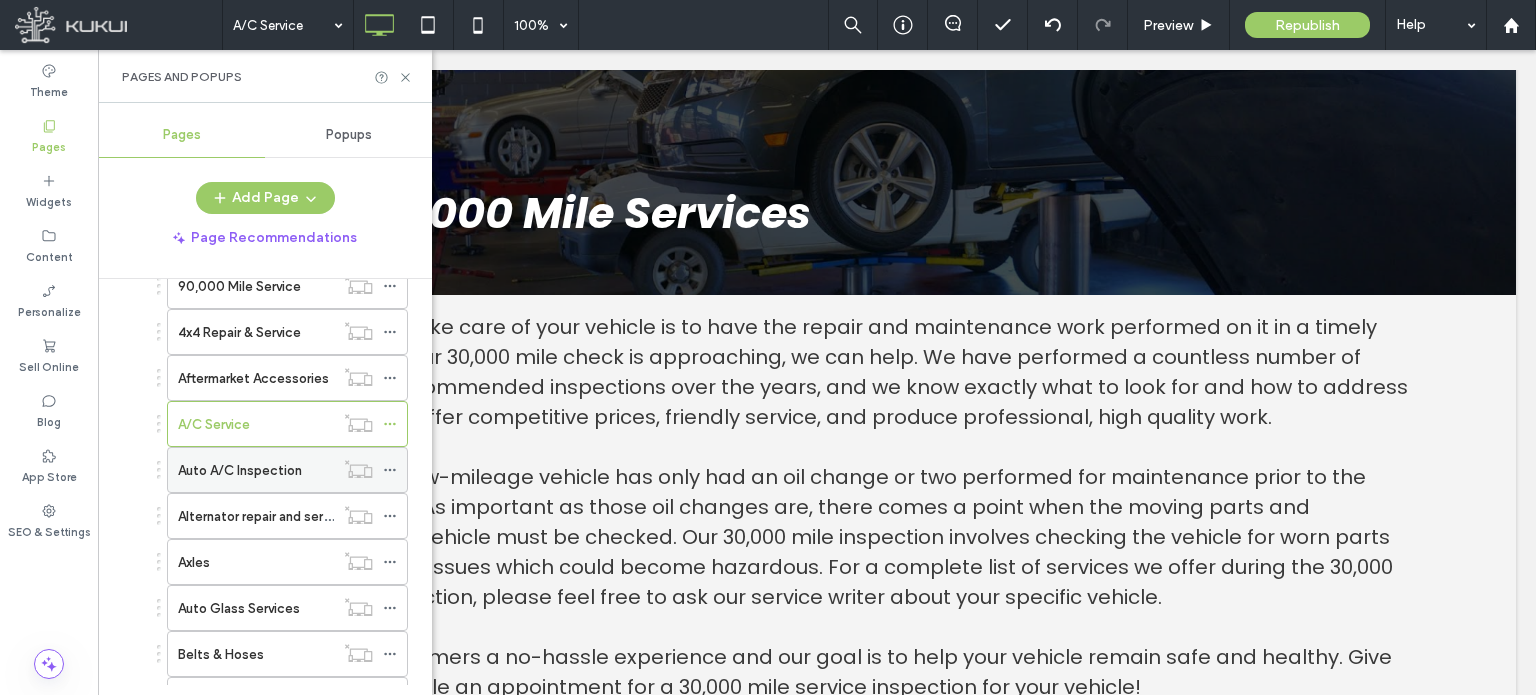 click on "Auto A/C Inspection" at bounding box center (240, 470) 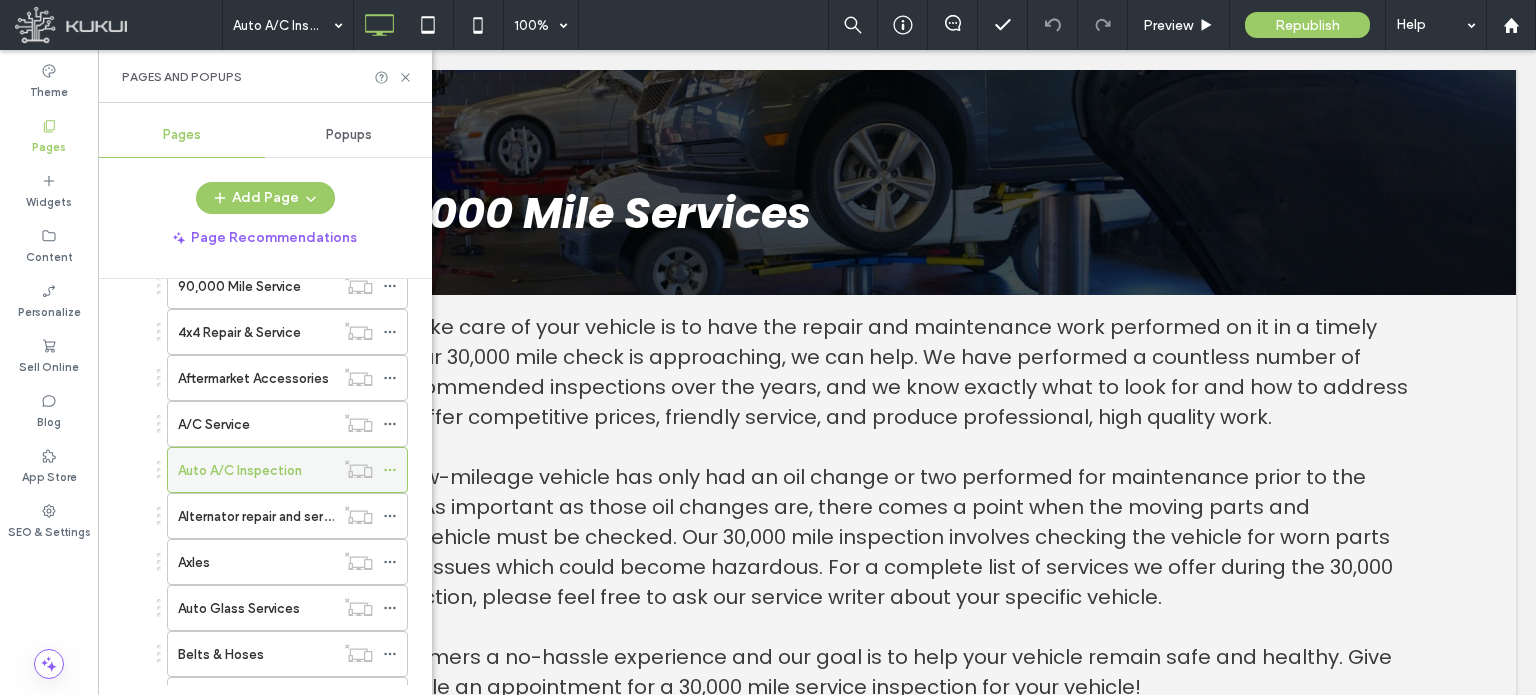 click at bounding box center (395, 470) 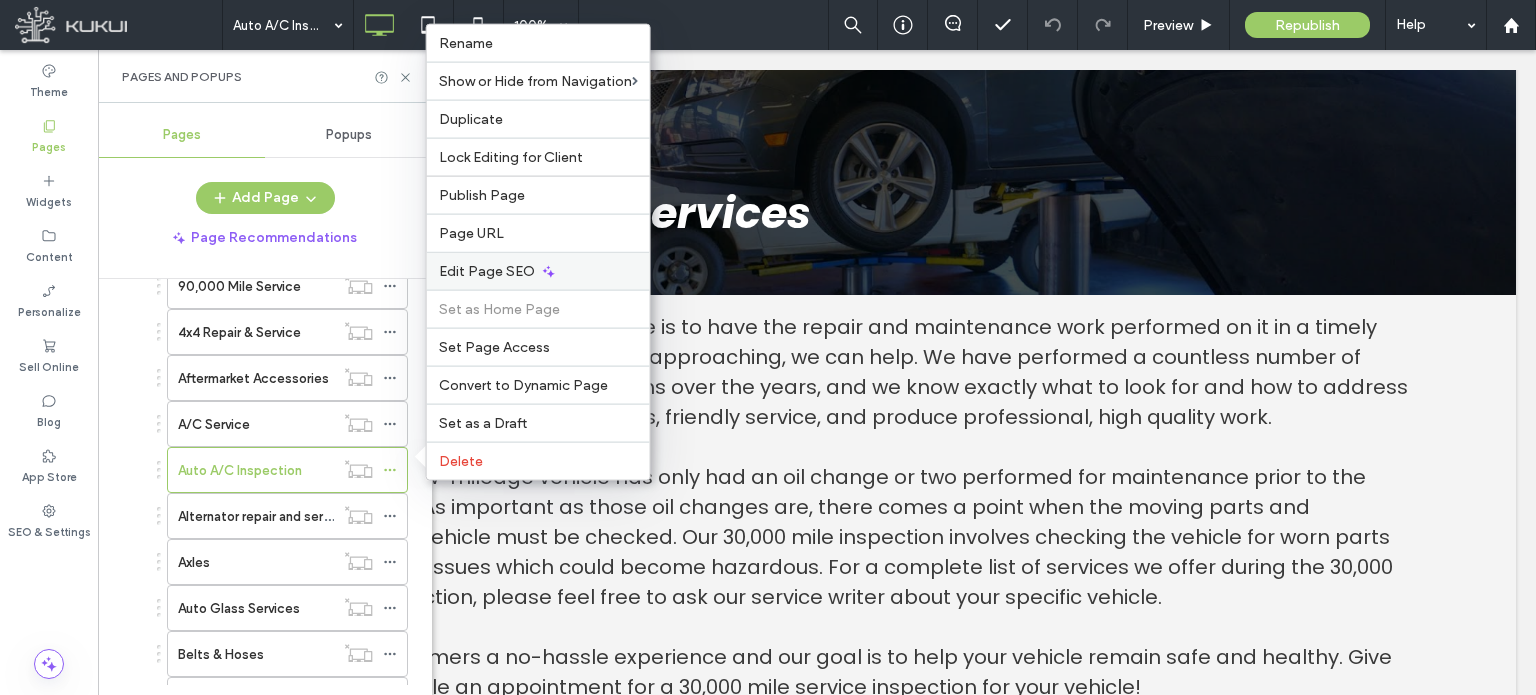 click on "Edit Page SEO" at bounding box center [487, 271] 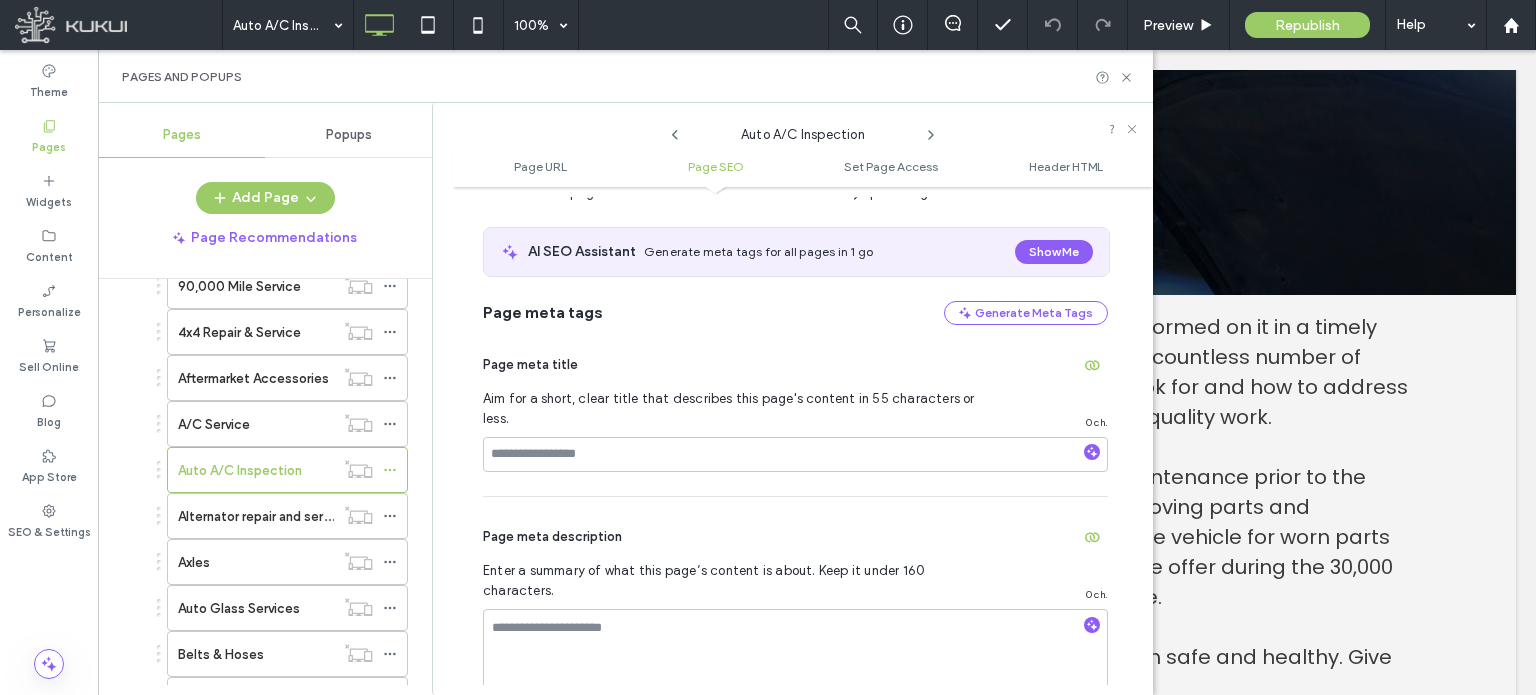 scroll, scrollTop: 374, scrollLeft: 0, axis: vertical 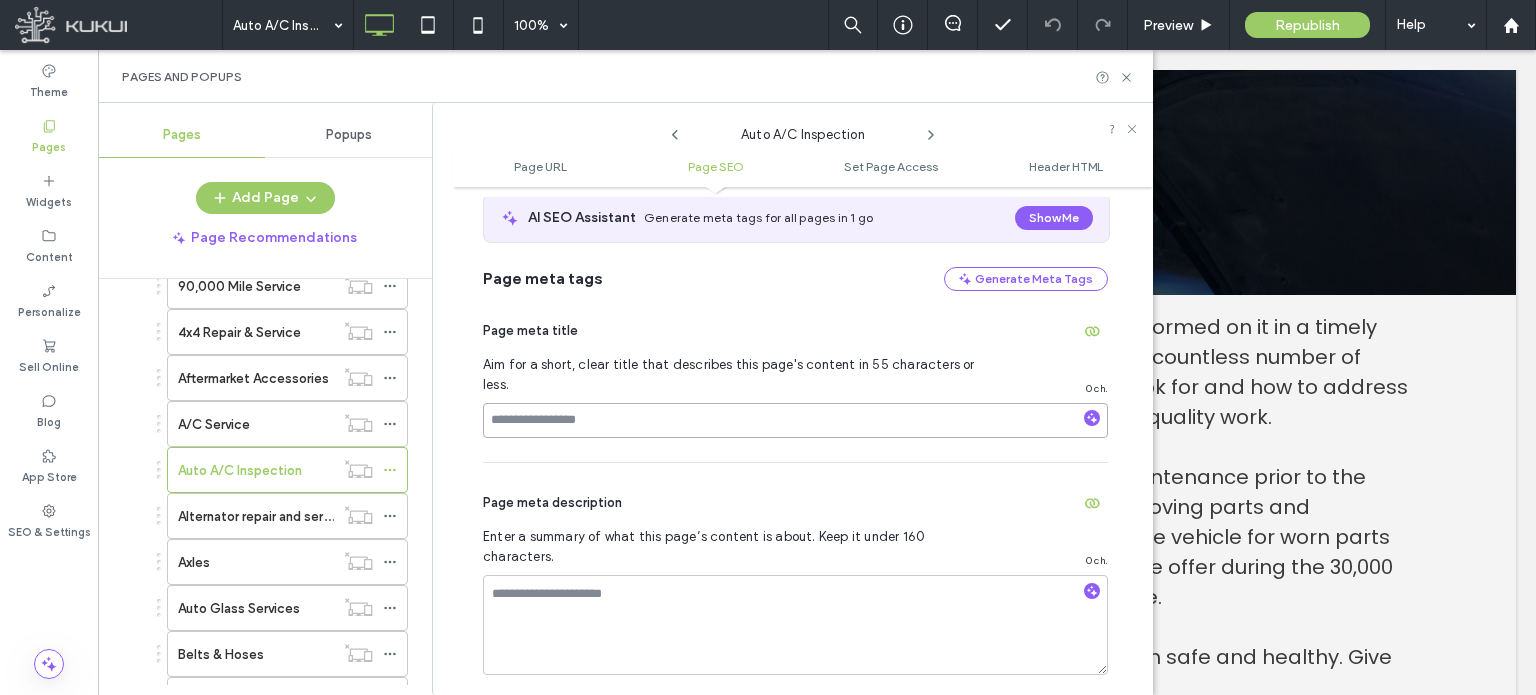 click at bounding box center (795, 420) 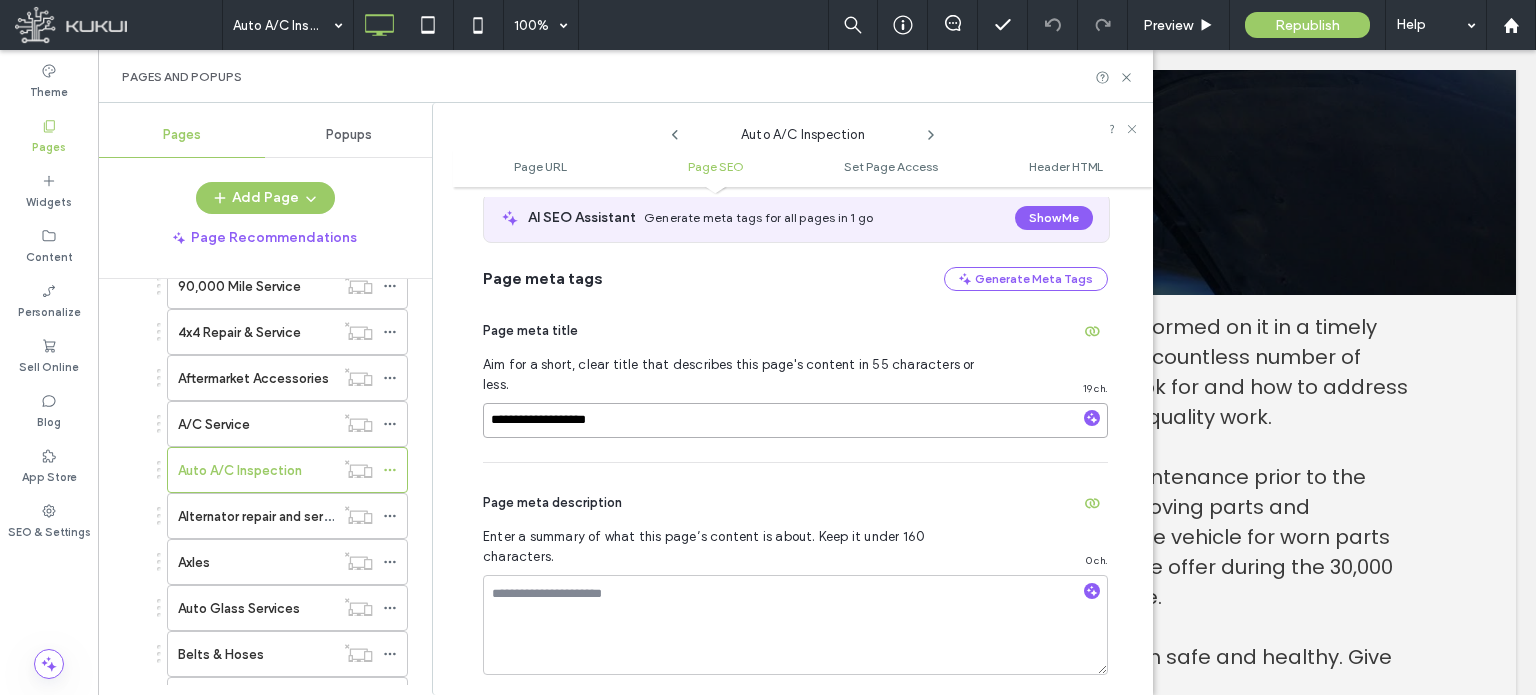 paste on "**********" 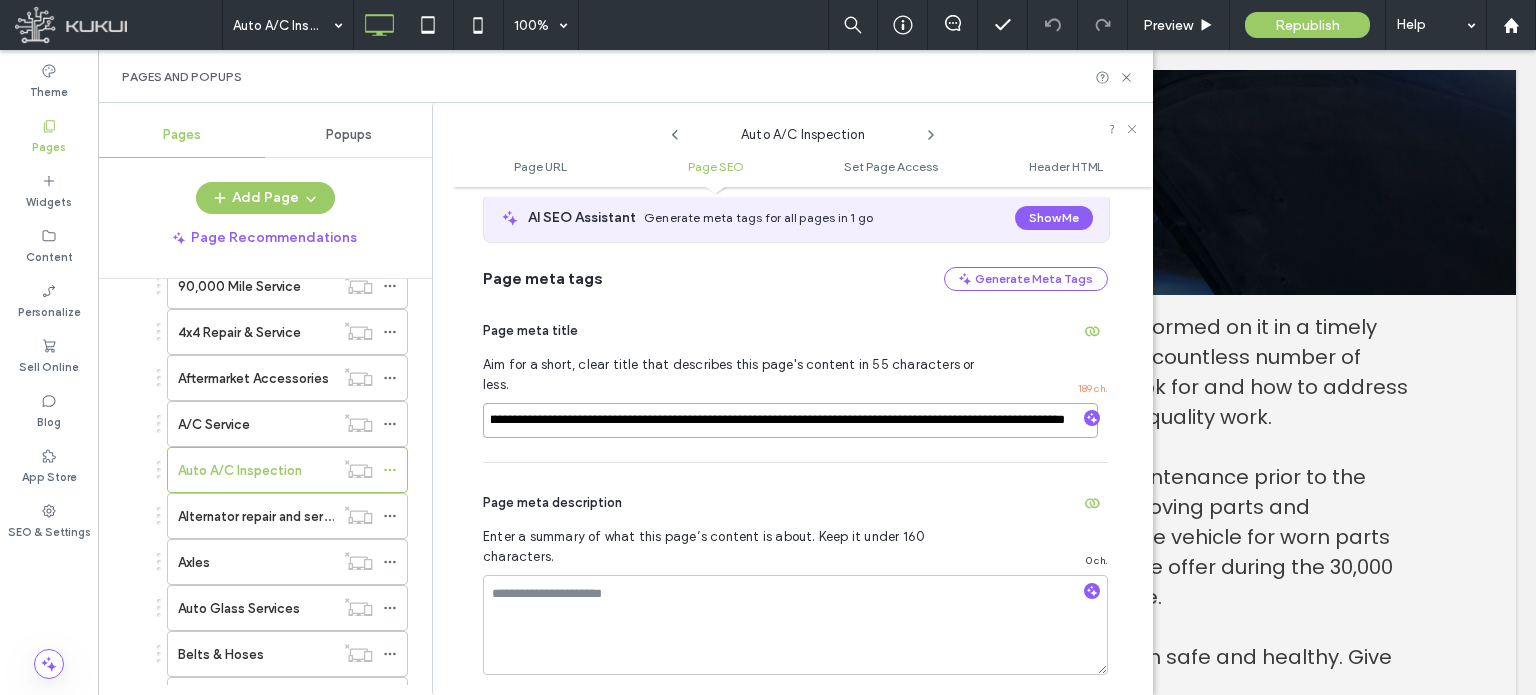scroll, scrollTop: 0, scrollLeft: 0, axis: both 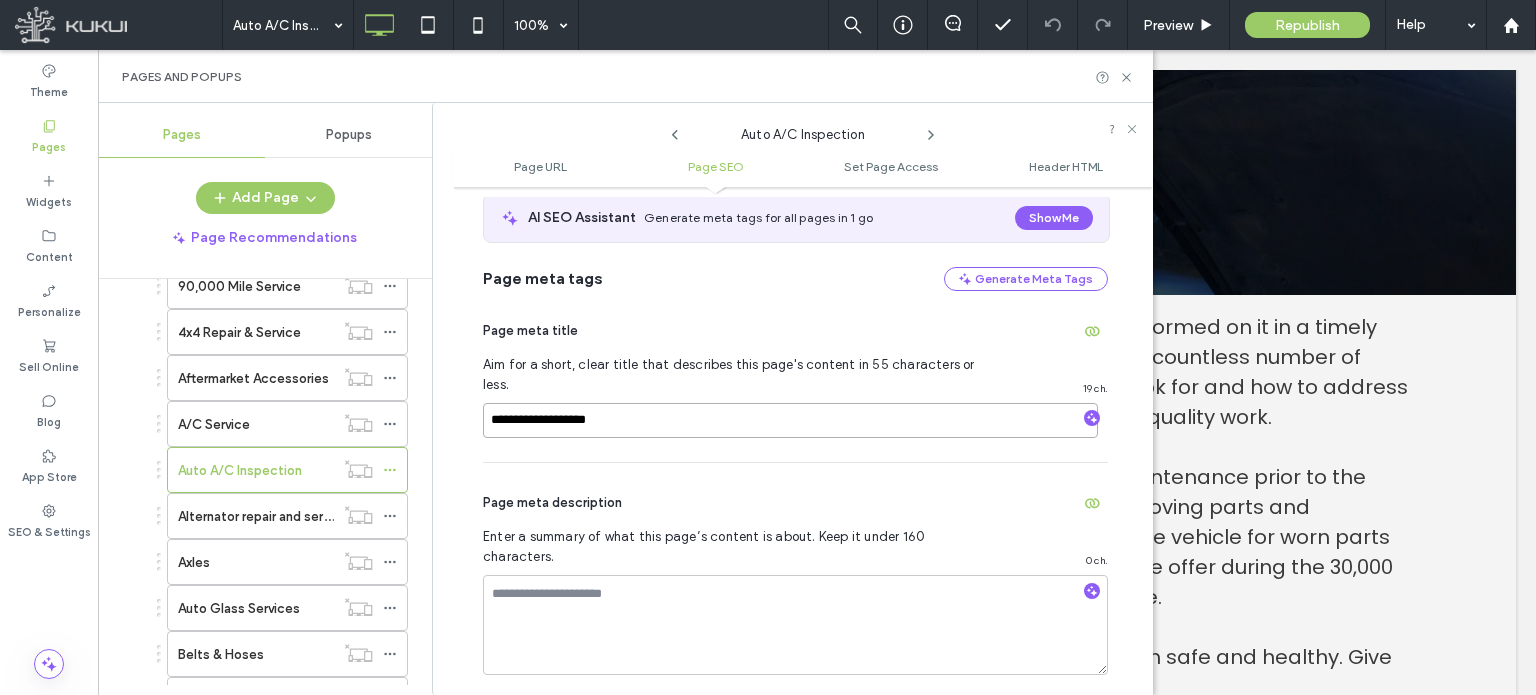 paste on "**********" 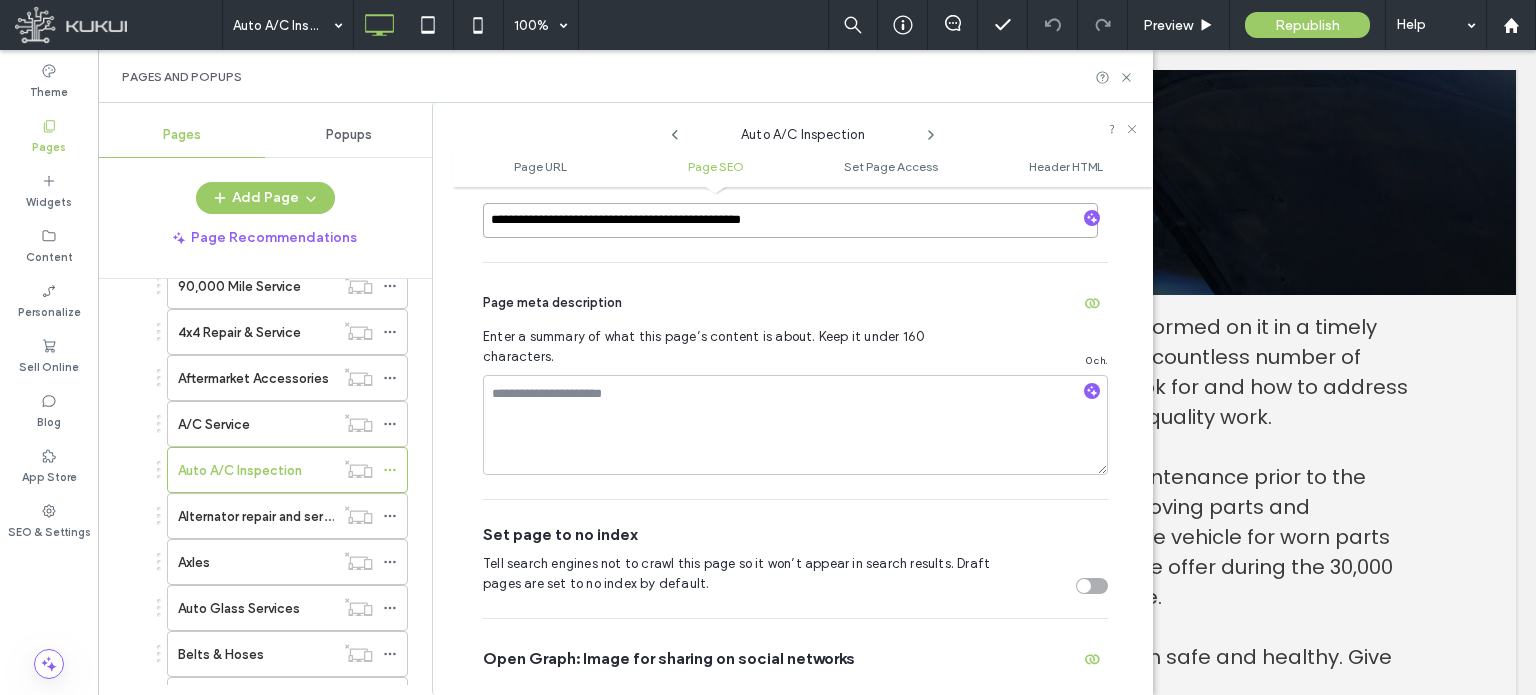 scroll, scrollTop: 474, scrollLeft: 0, axis: vertical 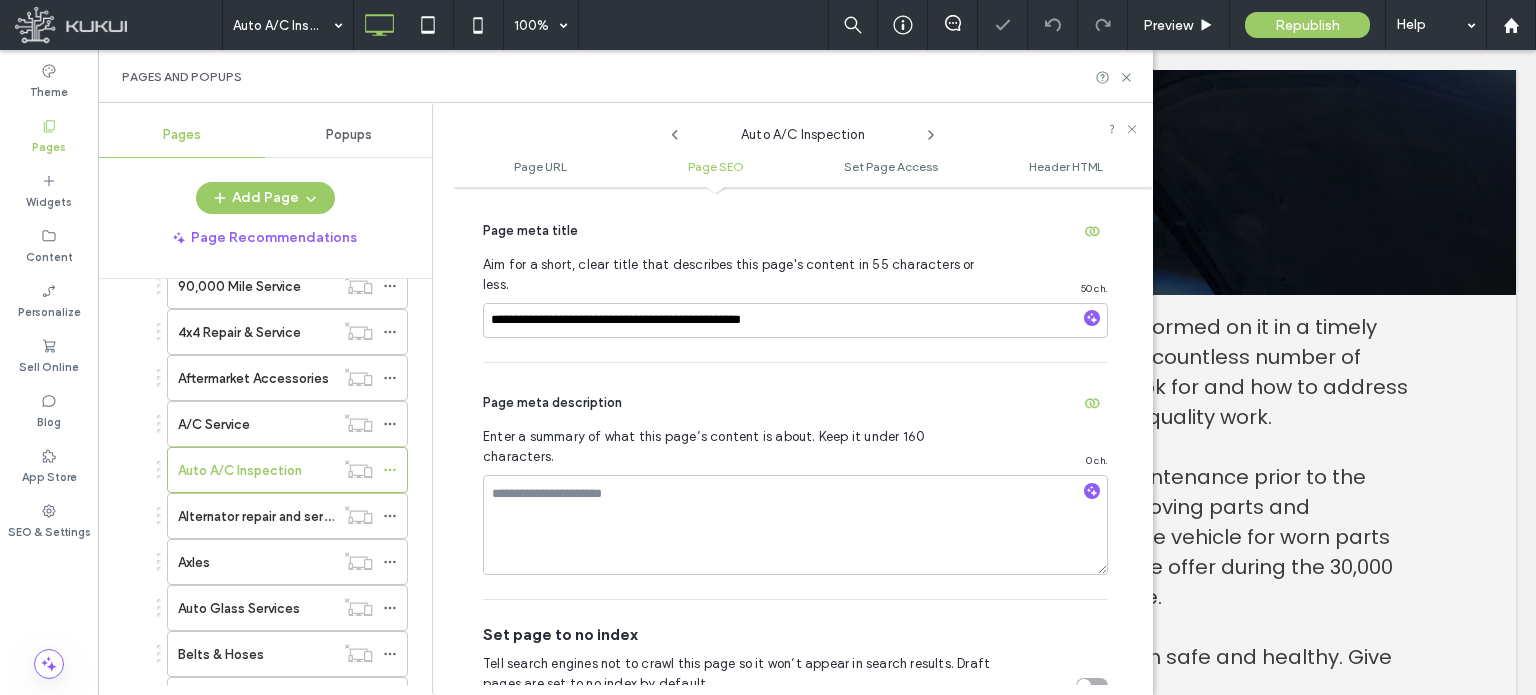 click at bounding box center [1092, 686] 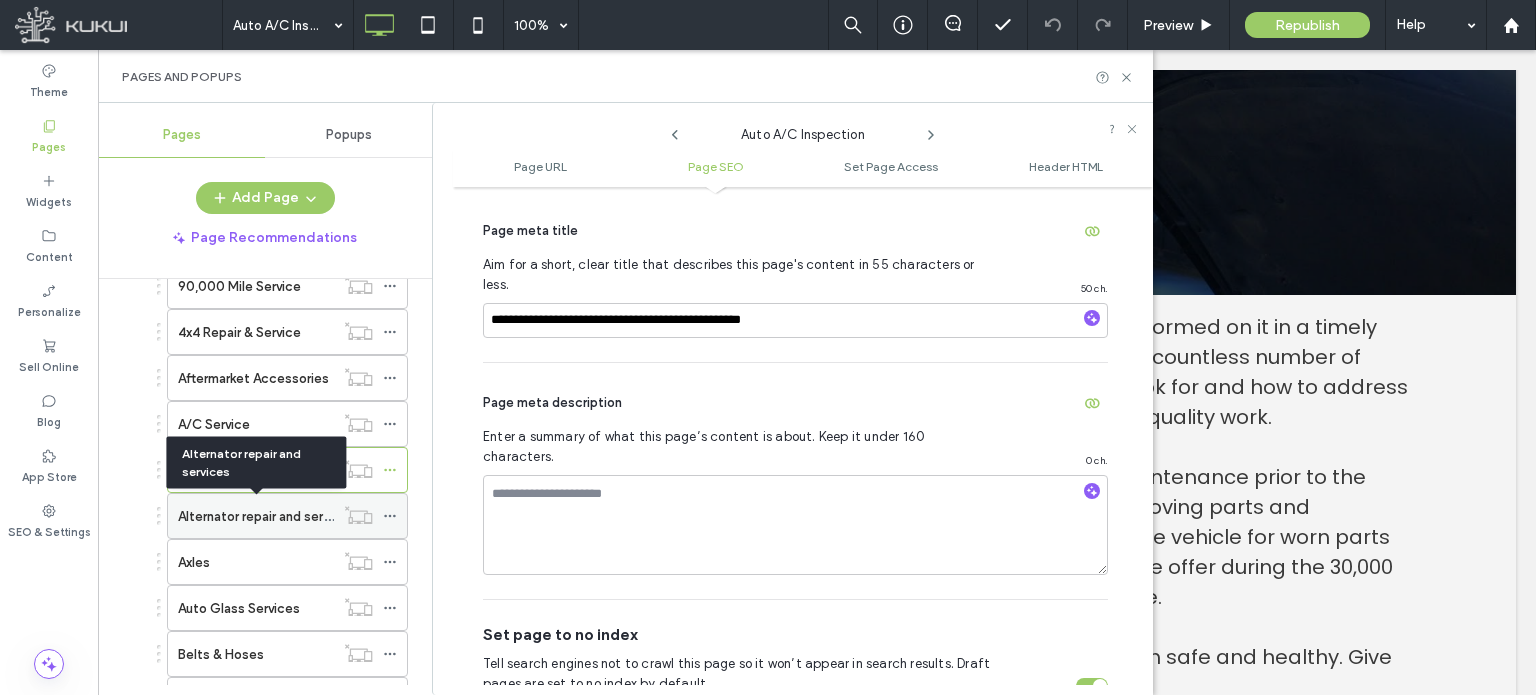 click on "Alternator repair and services" at bounding box center [266, 516] 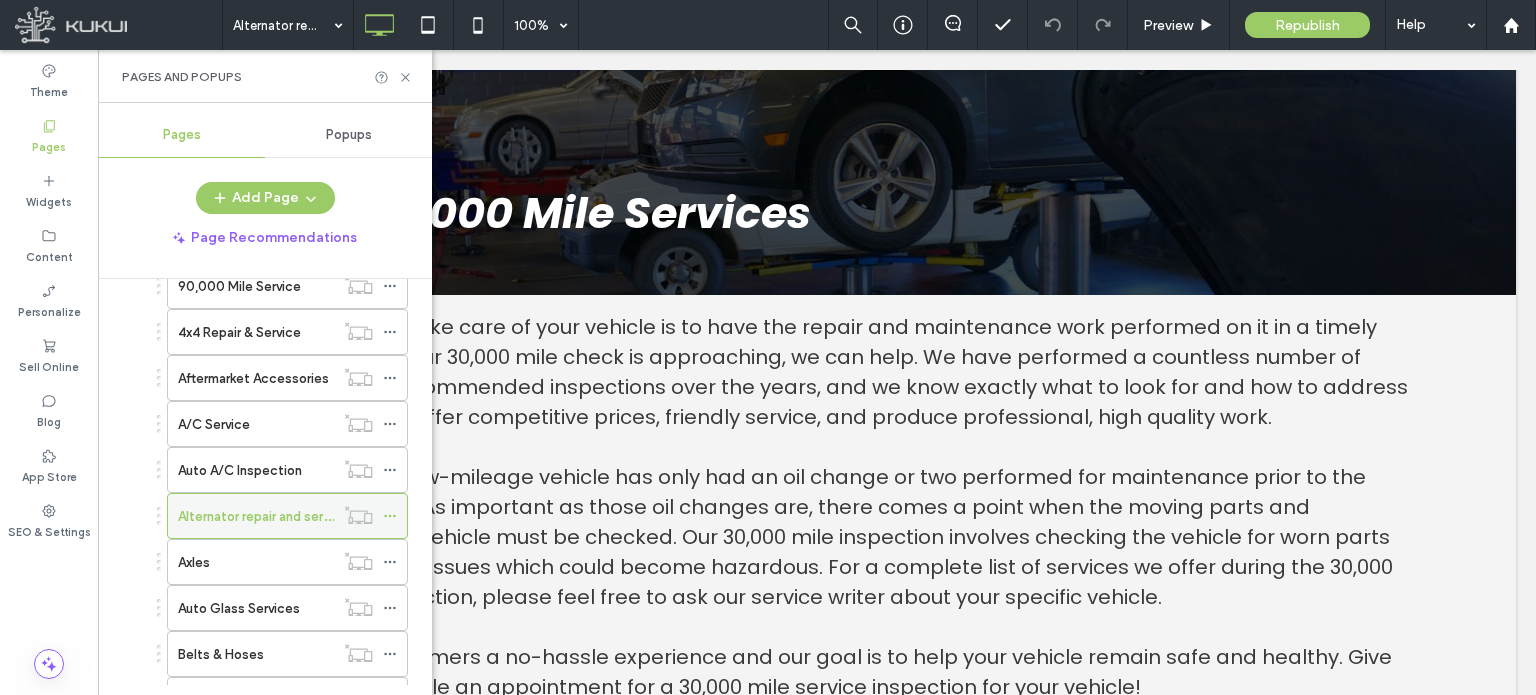 click at bounding box center [390, 516] 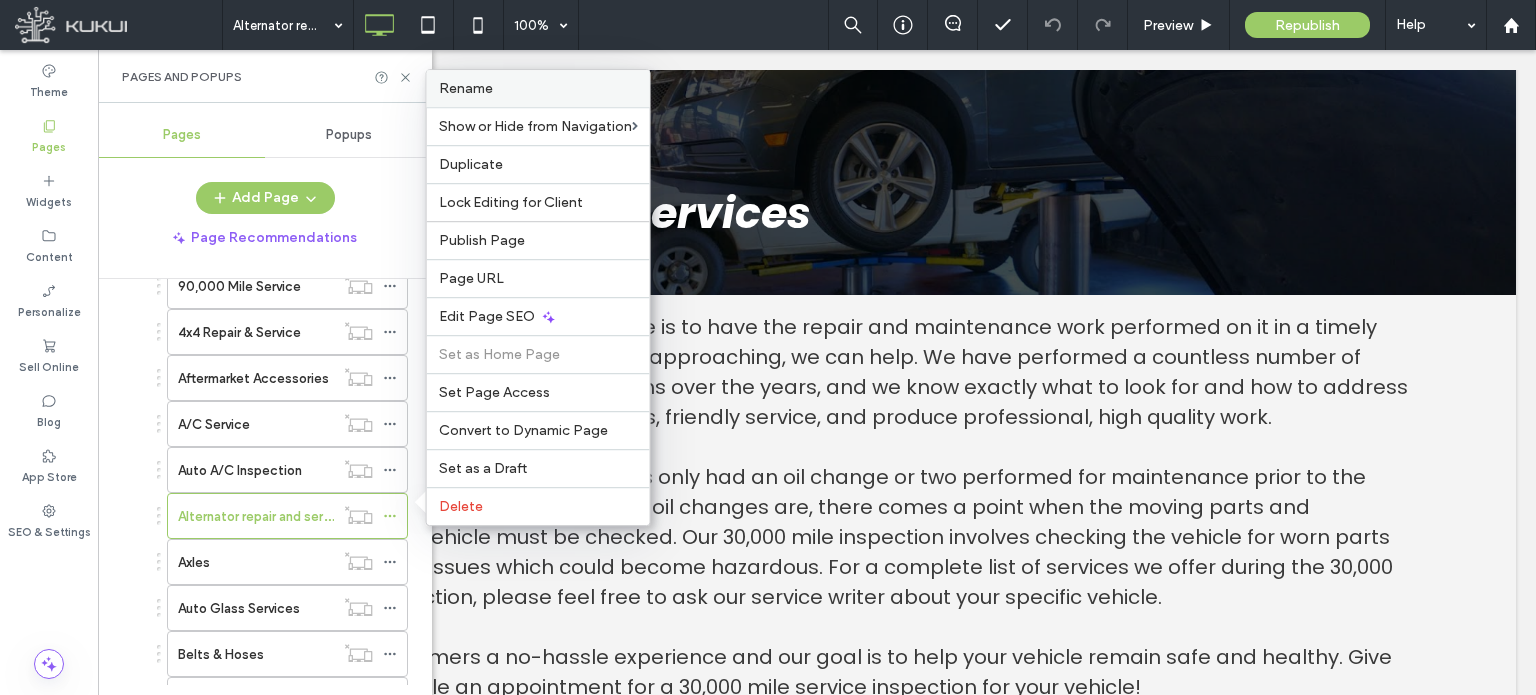 click on "Rename" at bounding box center [466, 88] 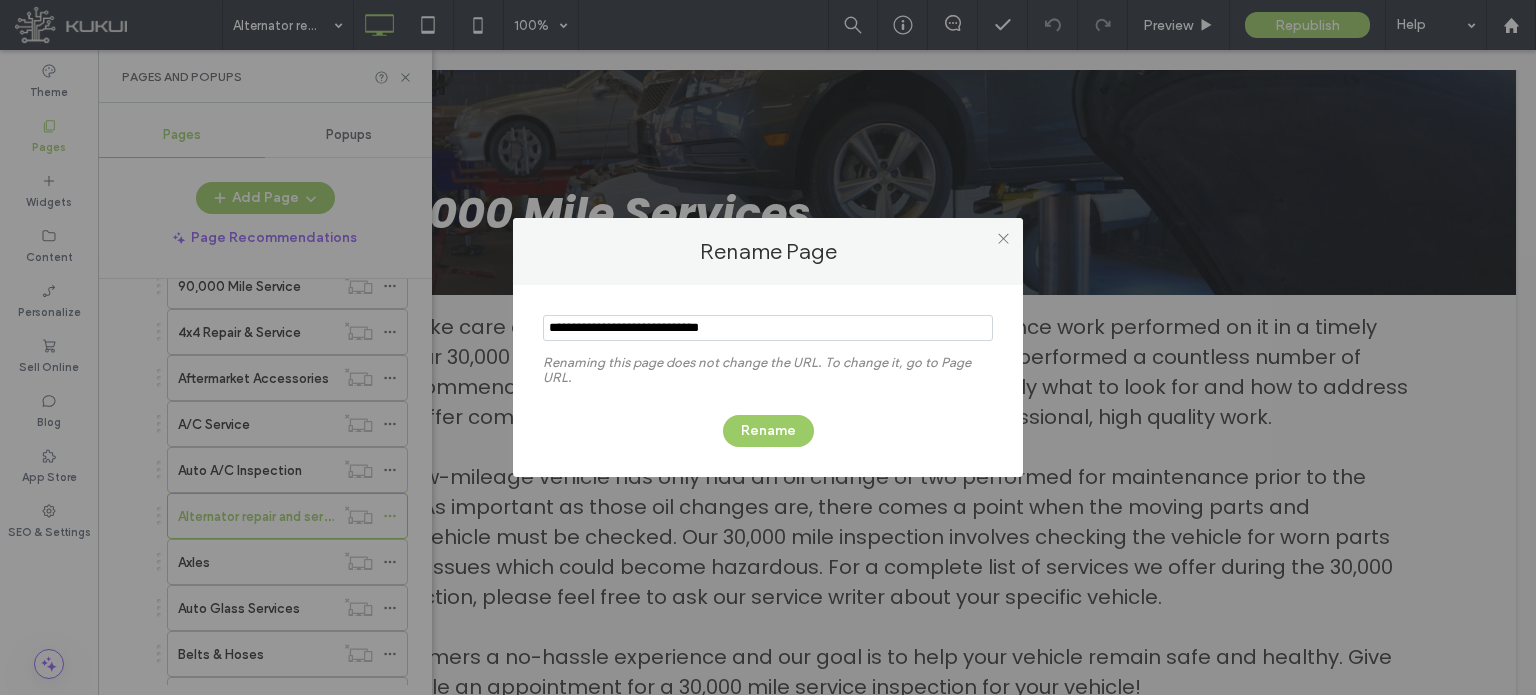 click at bounding box center (768, 328) 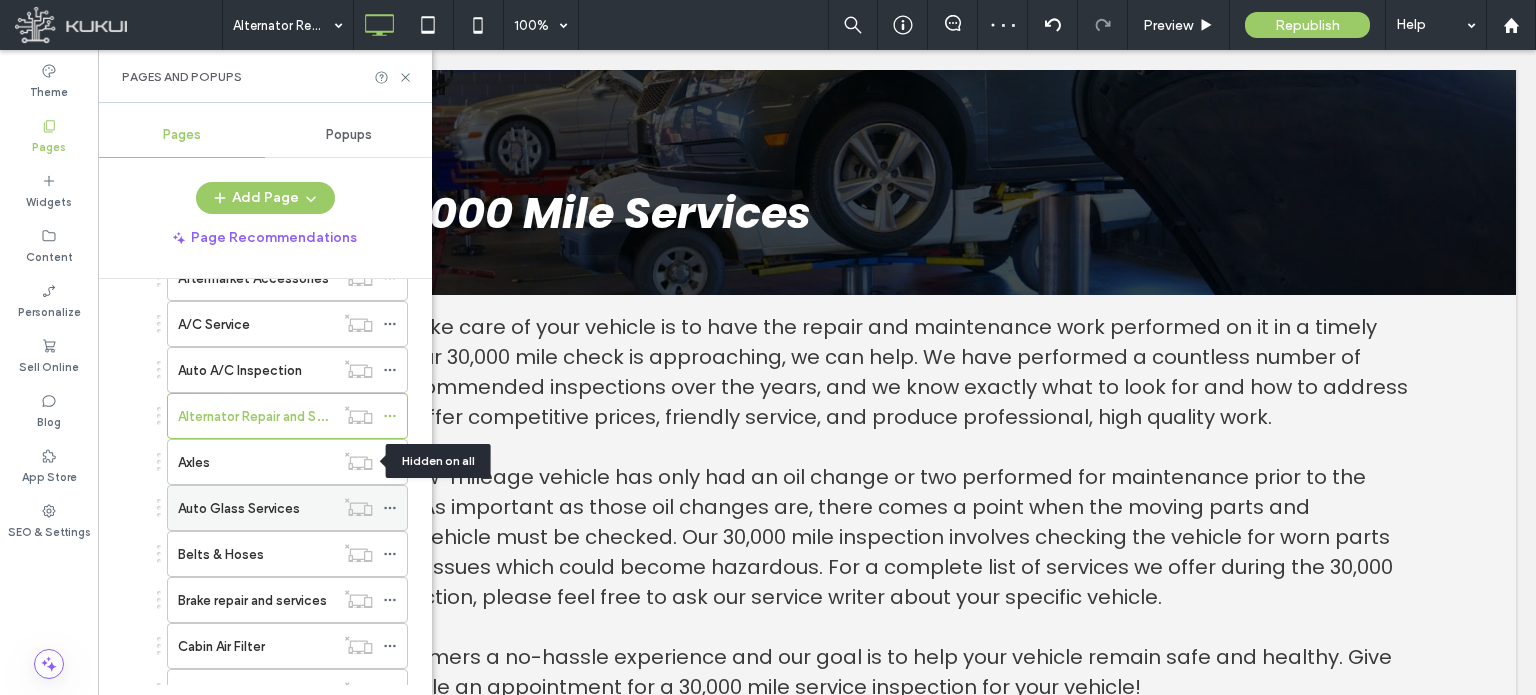 scroll, scrollTop: 500, scrollLeft: 0, axis: vertical 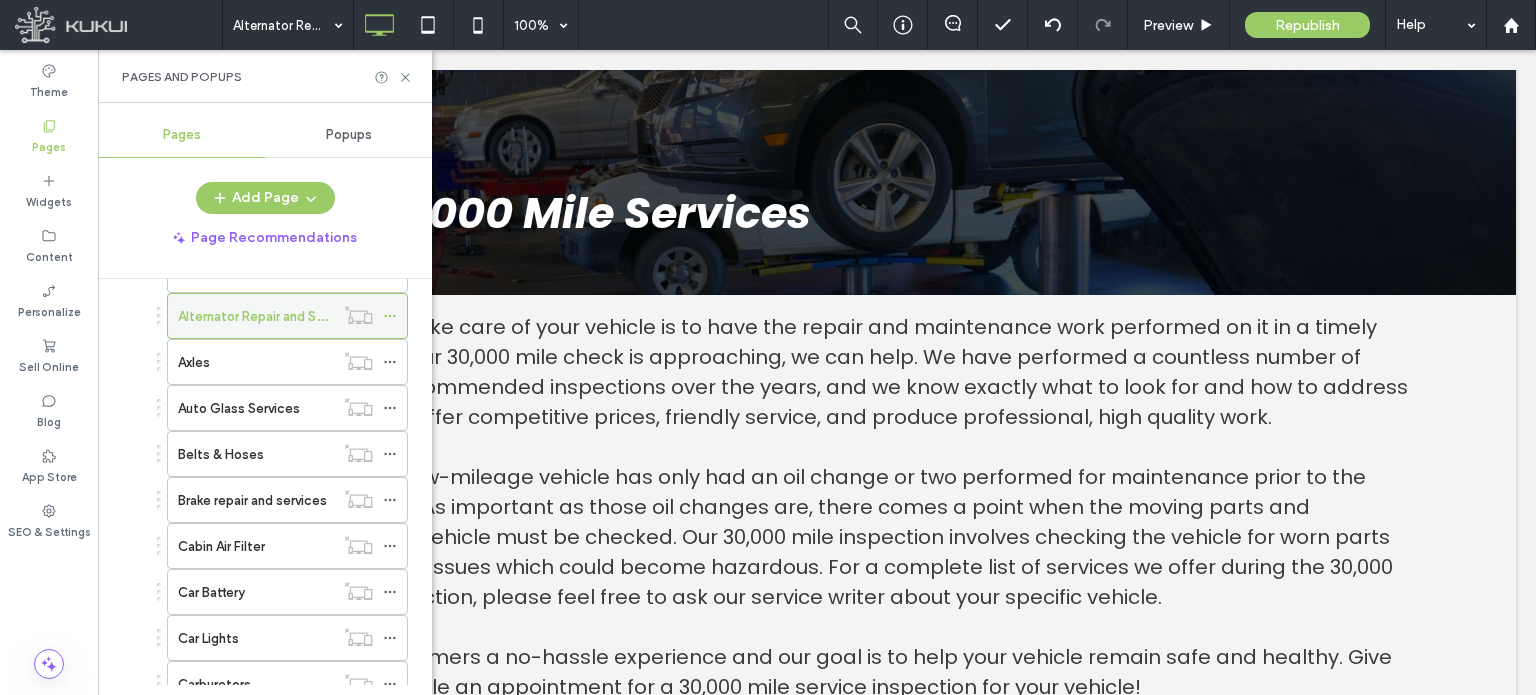 click 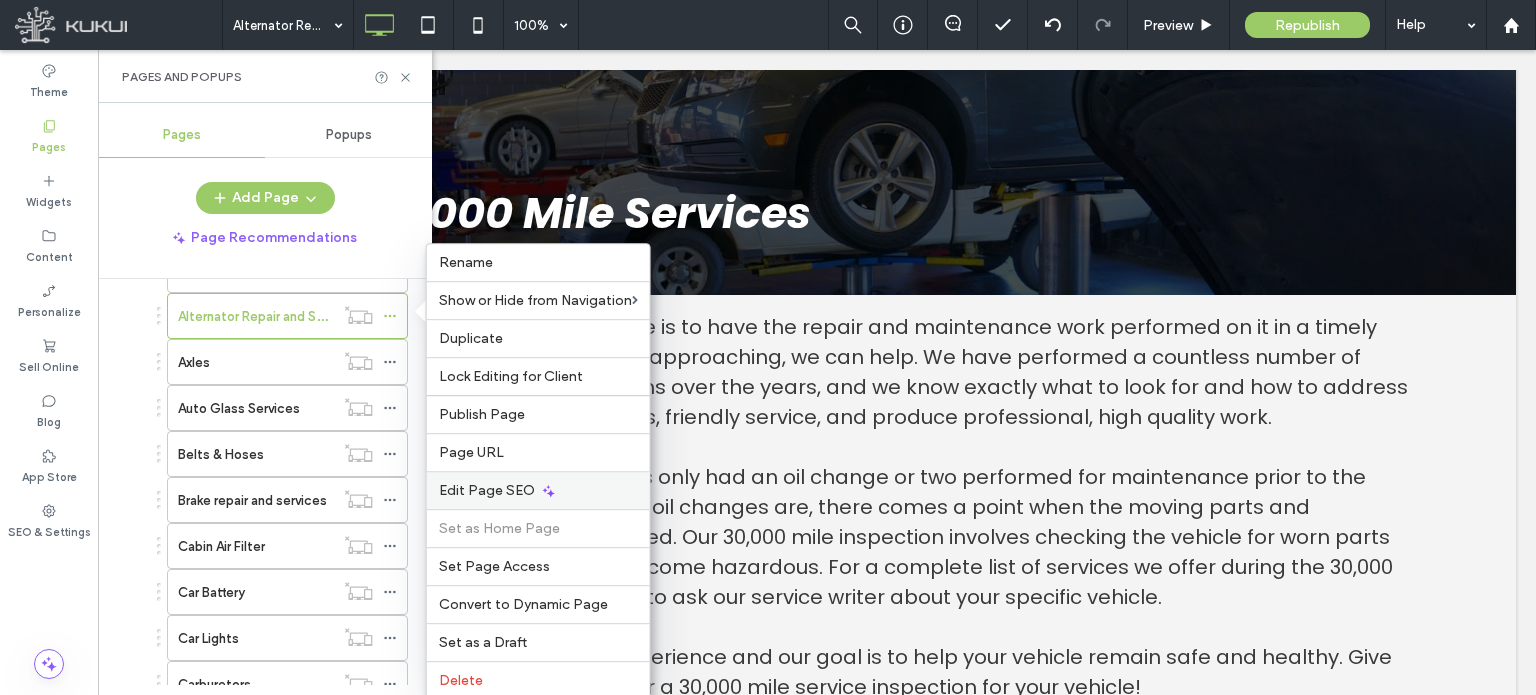 click on "Edit Page SEO" at bounding box center (487, 490) 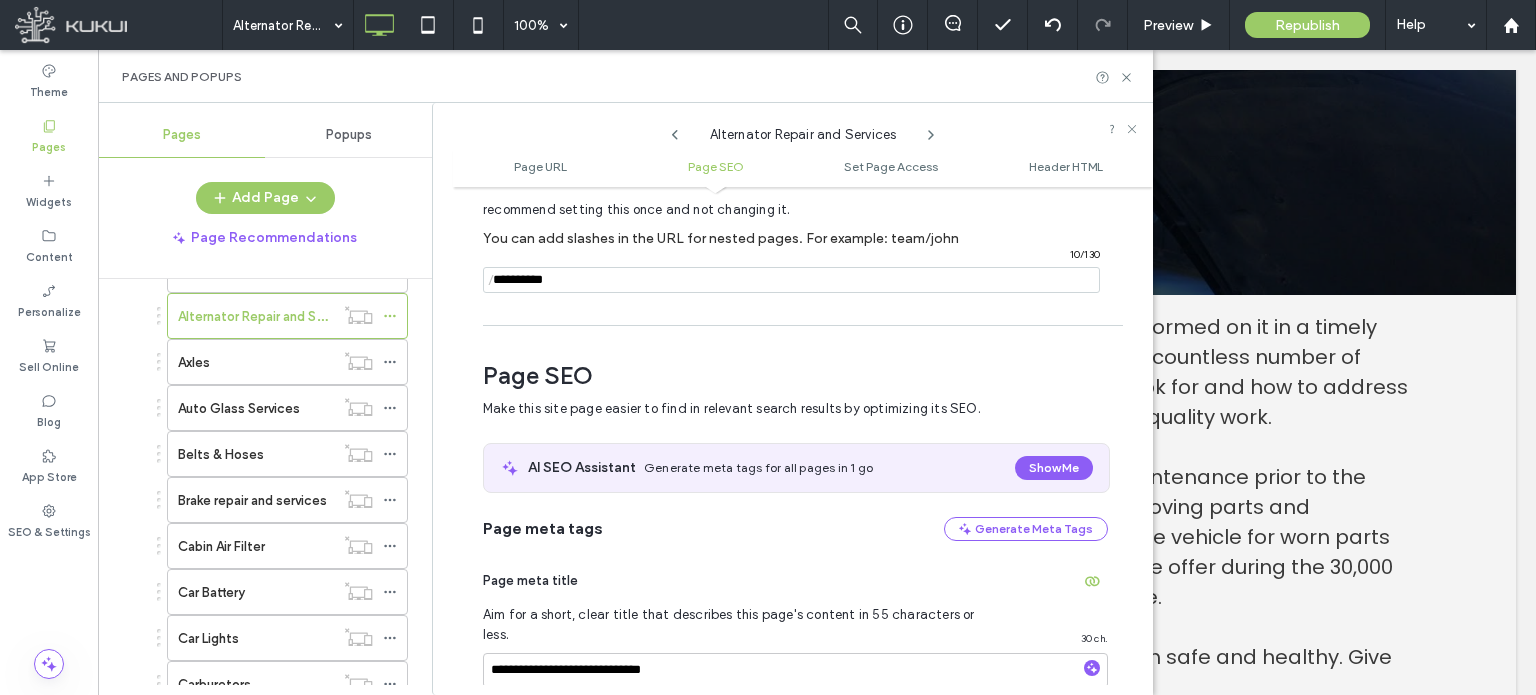 scroll, scrollTop: 274, scrollLeft: 0, axis: vertical 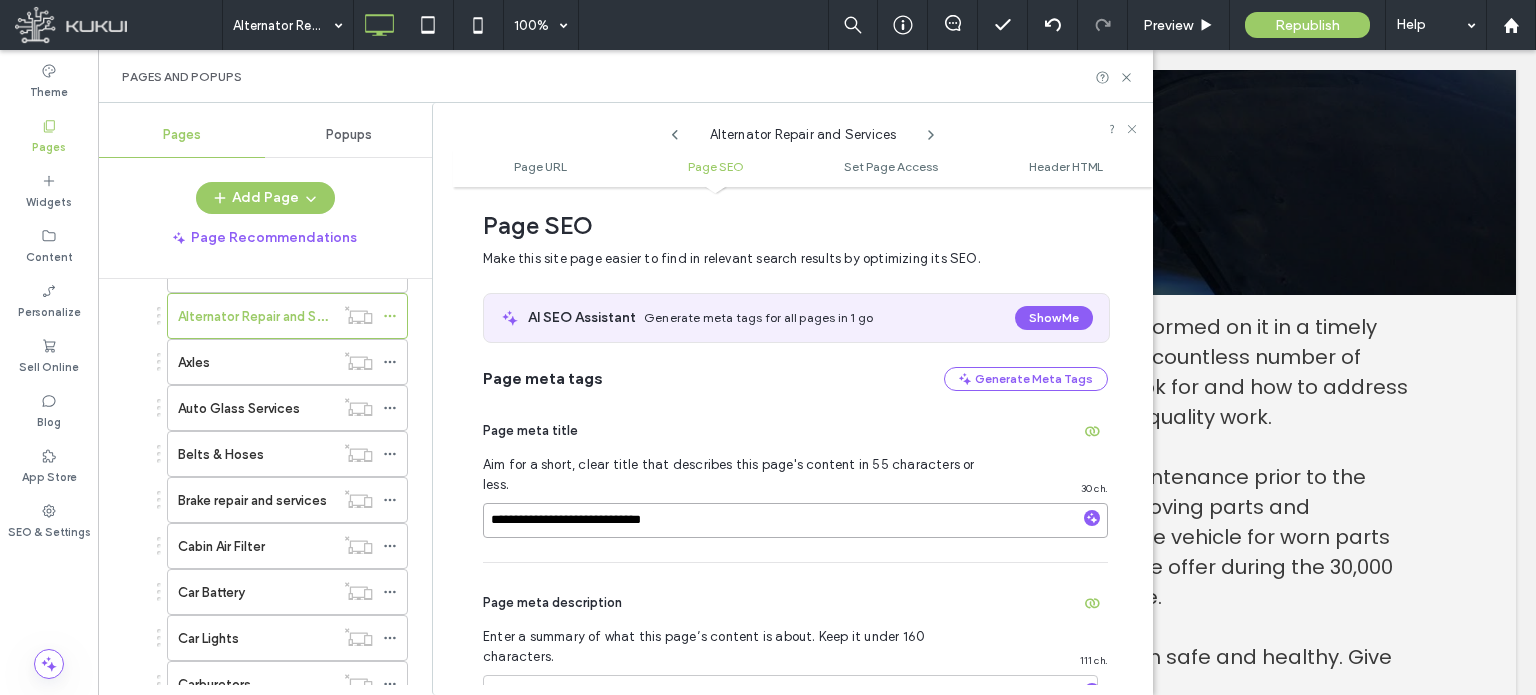 click on "**********" at bounding box center [795, 520] 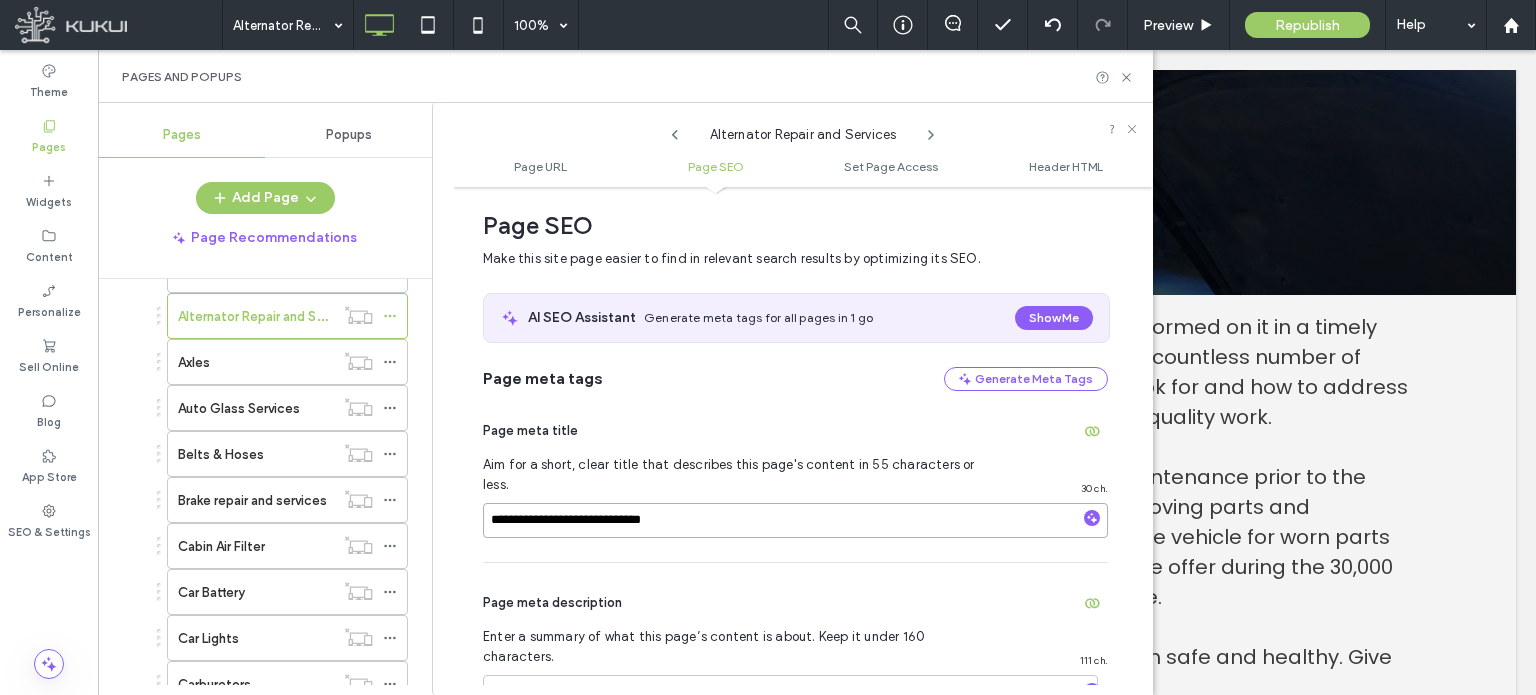 paste on "**********" 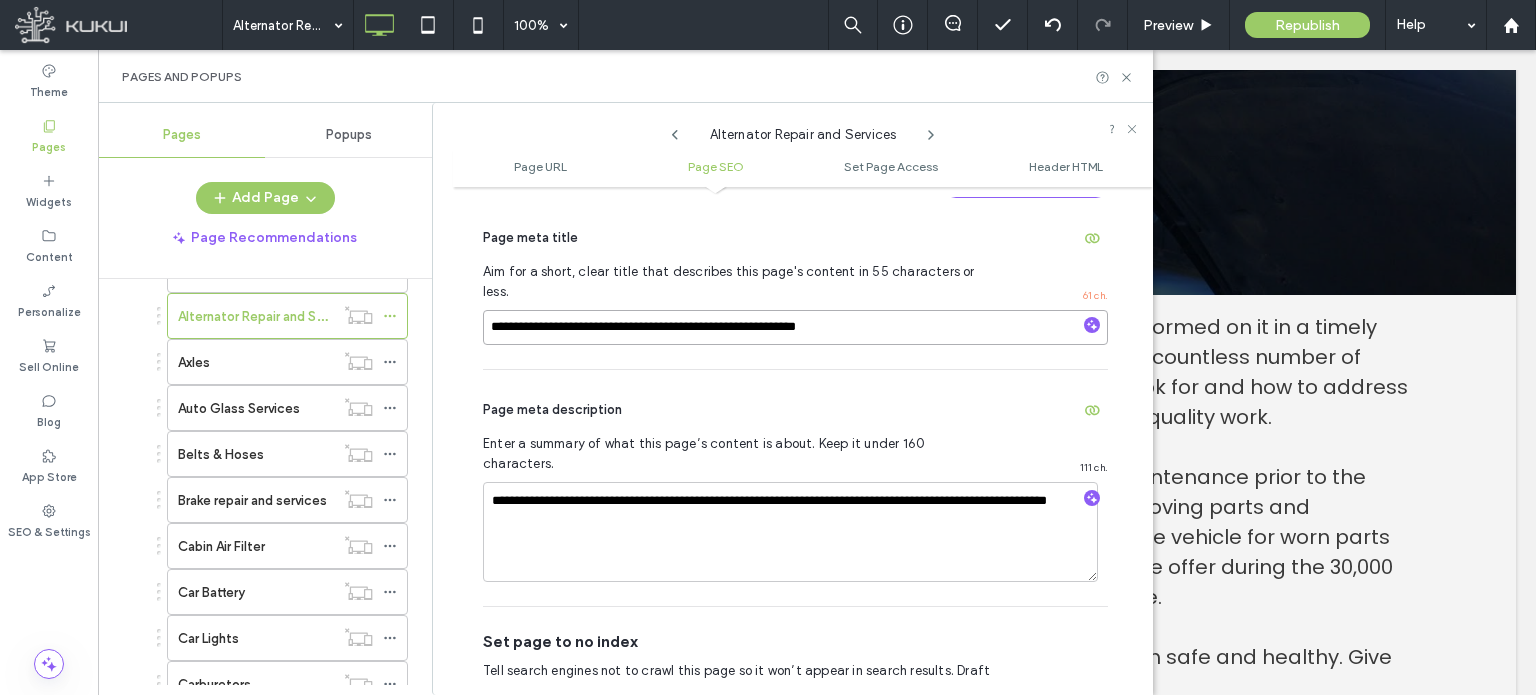 scroll, scrollTop: 474, scrollLeft: 0, axis: vertical 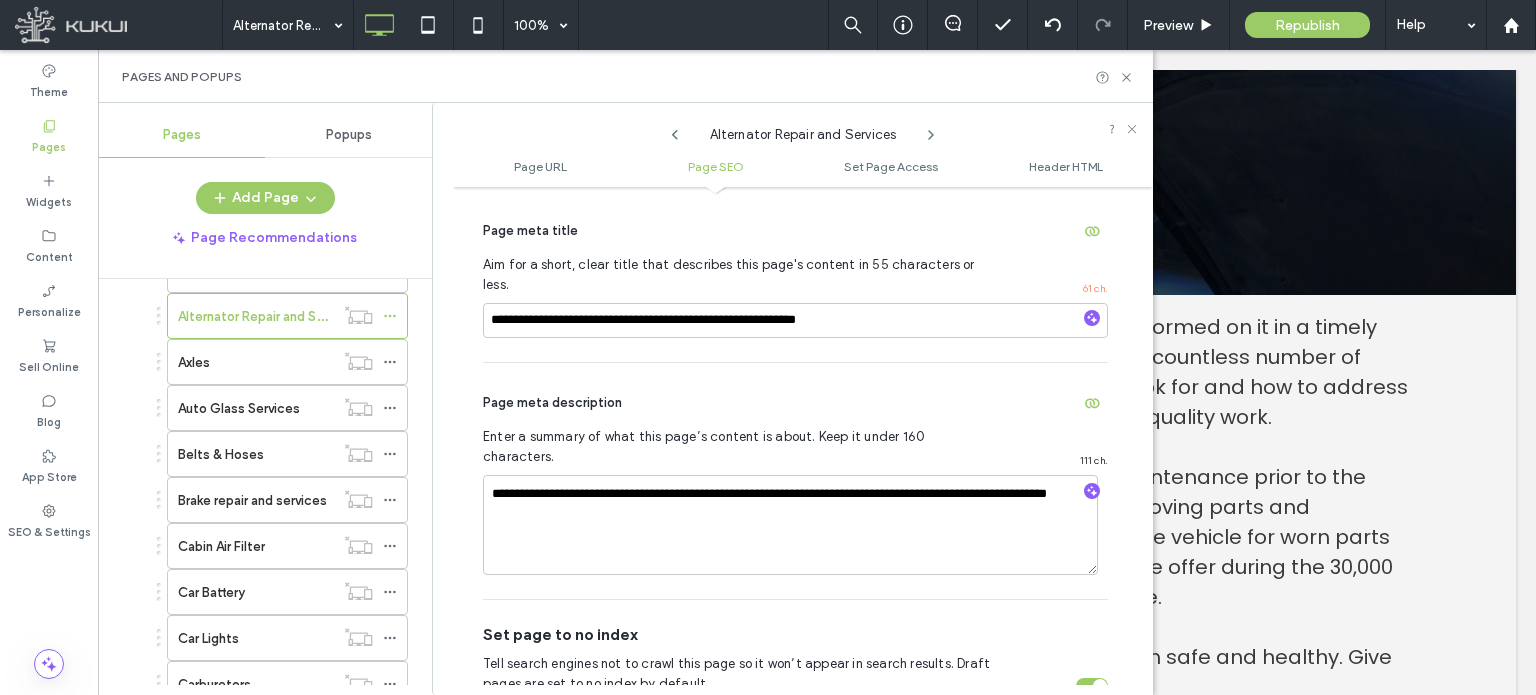 click on "Page meta description" at bounding box center (795, 403) 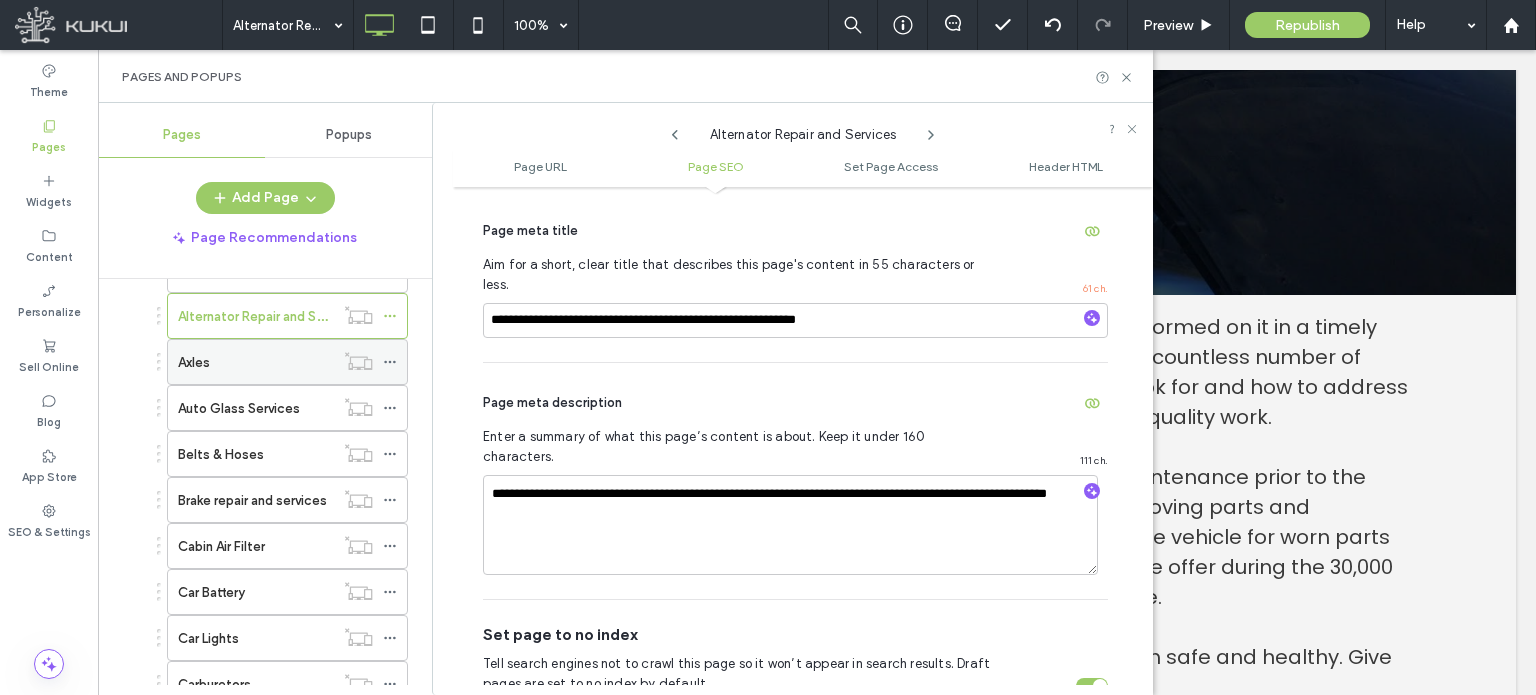 click on "Axles" at bounding box center [256, 362] 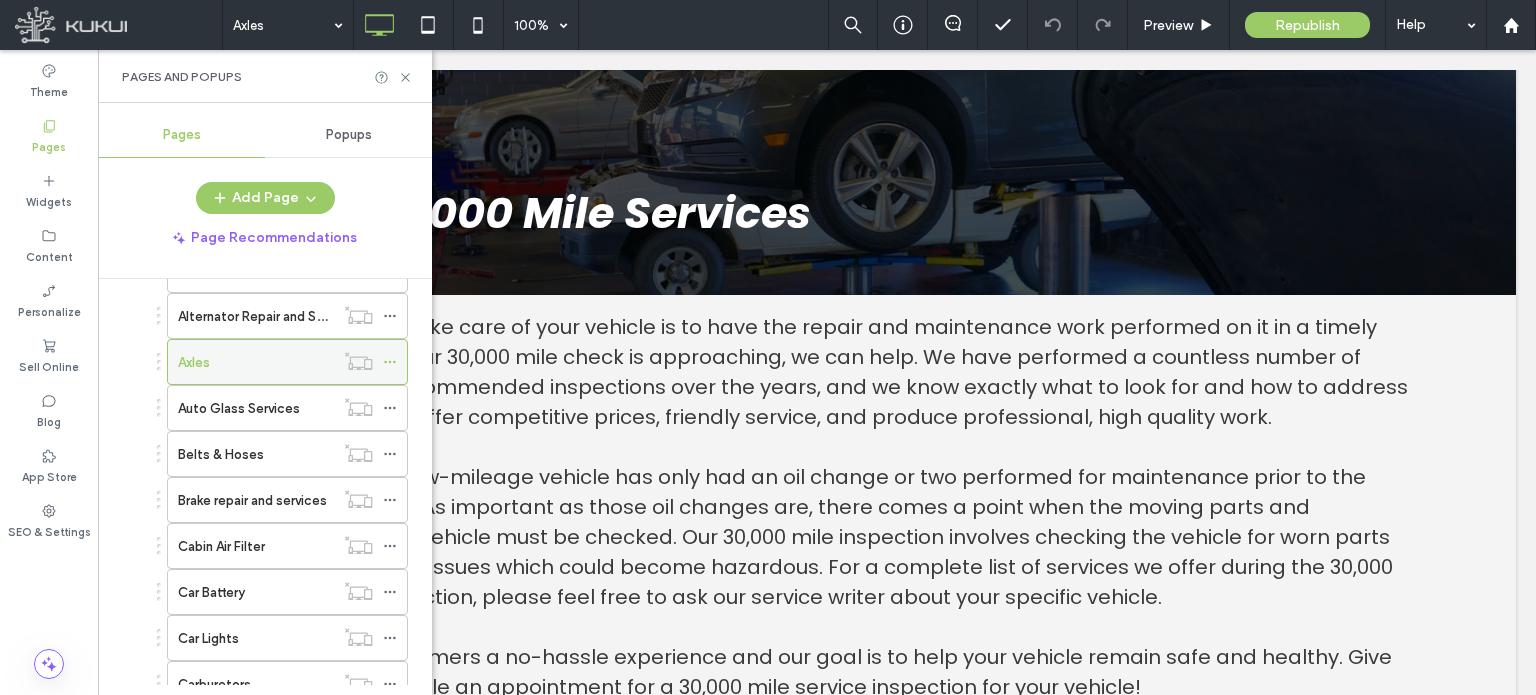 click 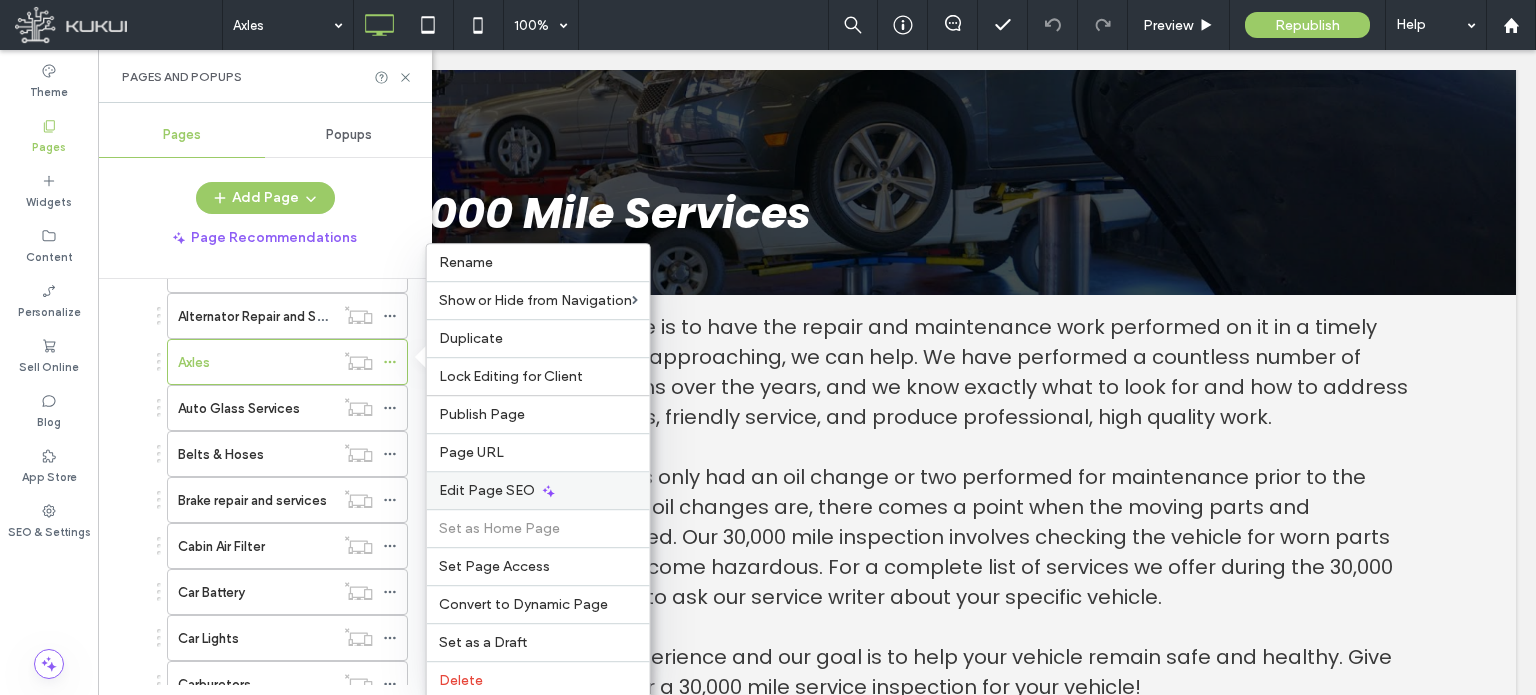 click on "Edit Page SEO" at bounding box center [487, 490] 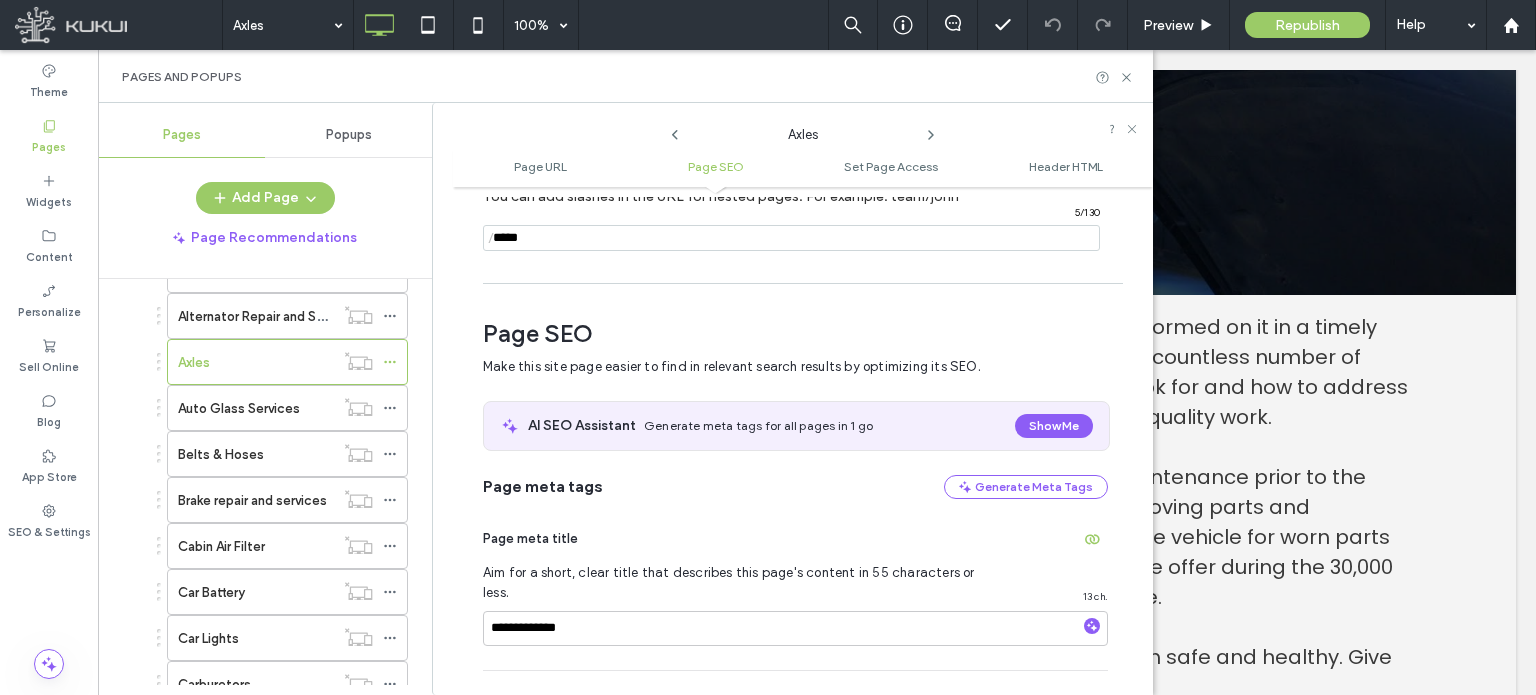 scroll, scrollTop: 274, scrollLeft: 0, axis: vertical 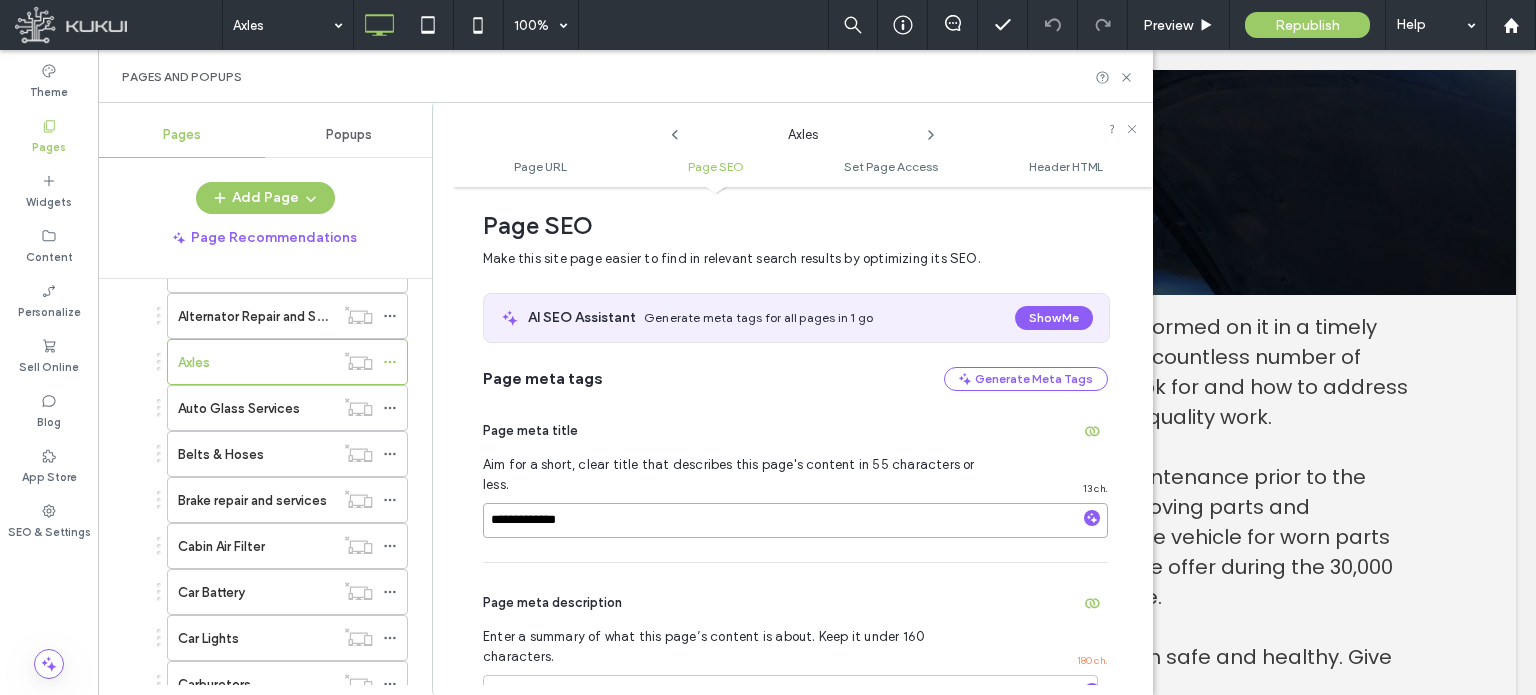 click on "**********" at bounding box center [795, 520] 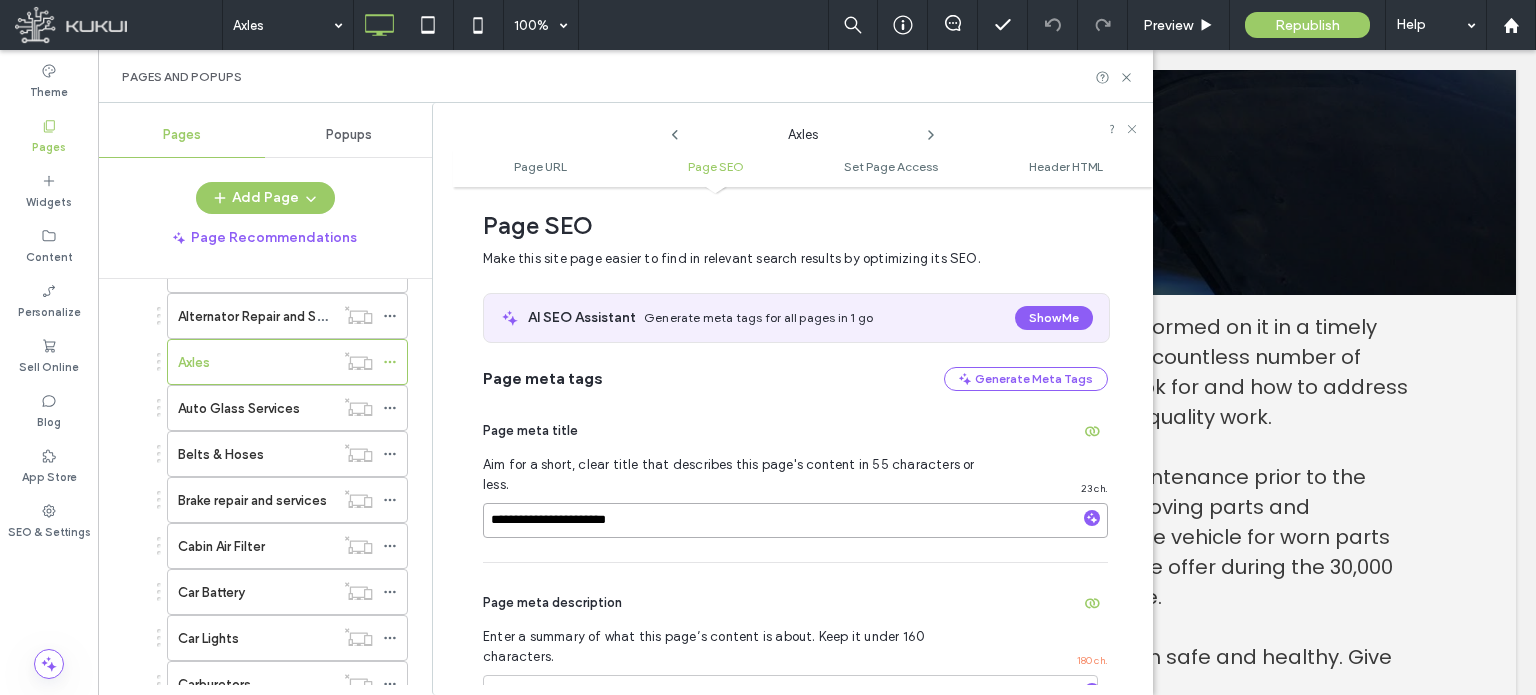 paste on "**********" 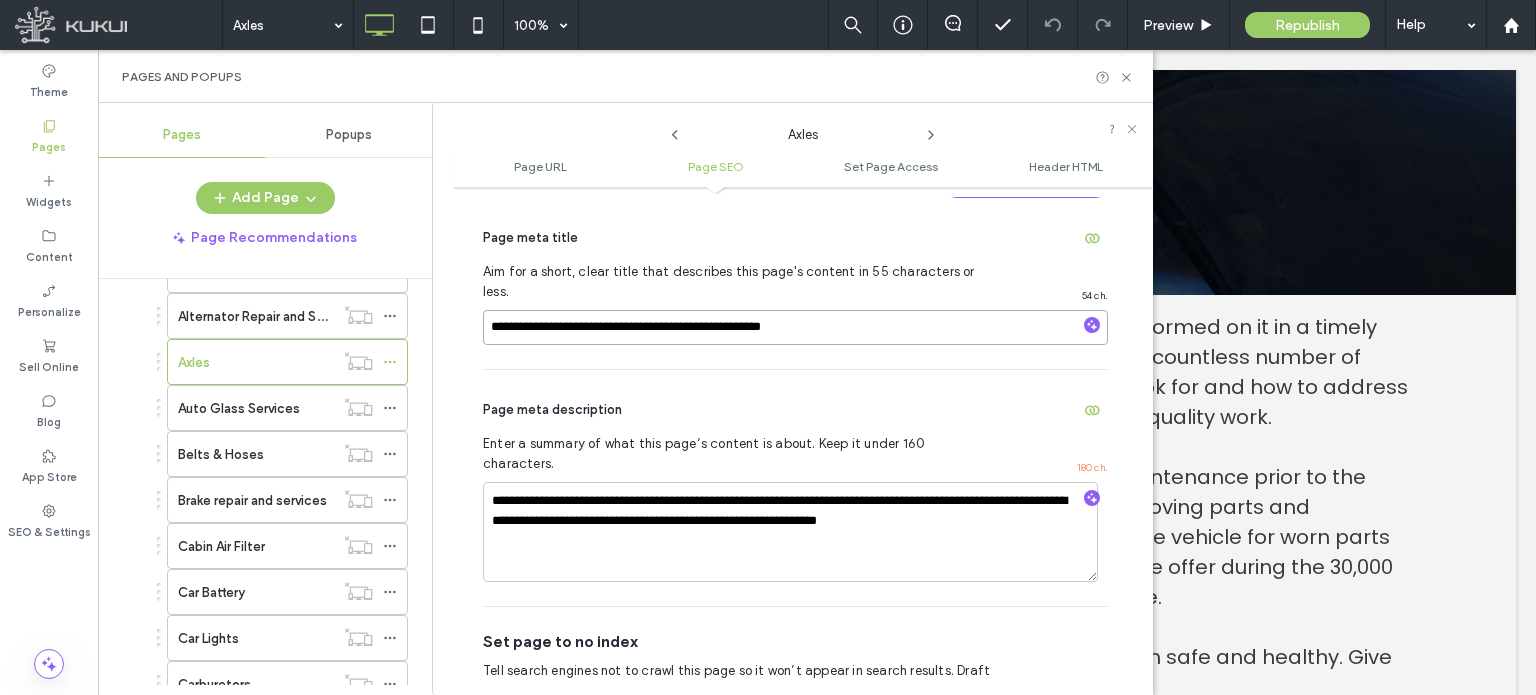 scroll, scrollTop: 474, scrollLeft: 0, axis: vertical 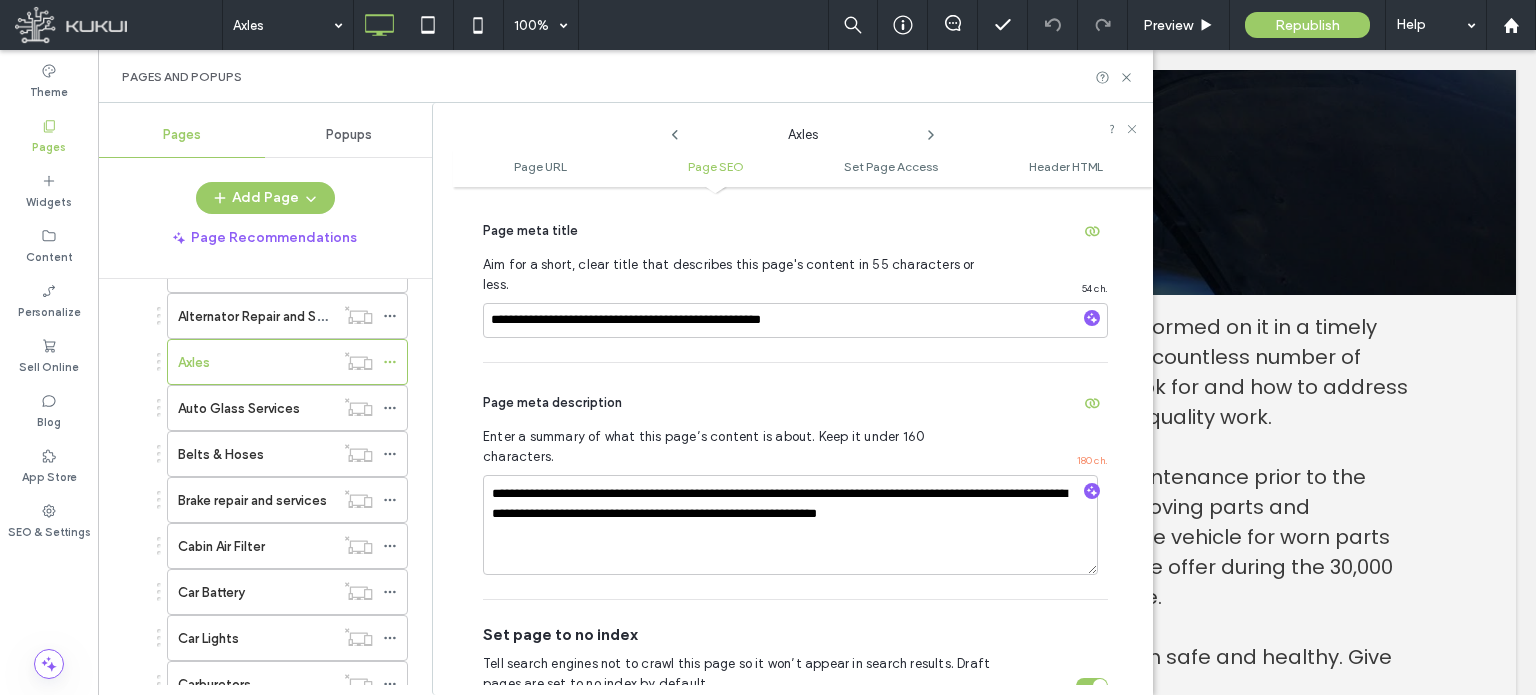 click on "Page meta description" at bounding box center [795, 403] 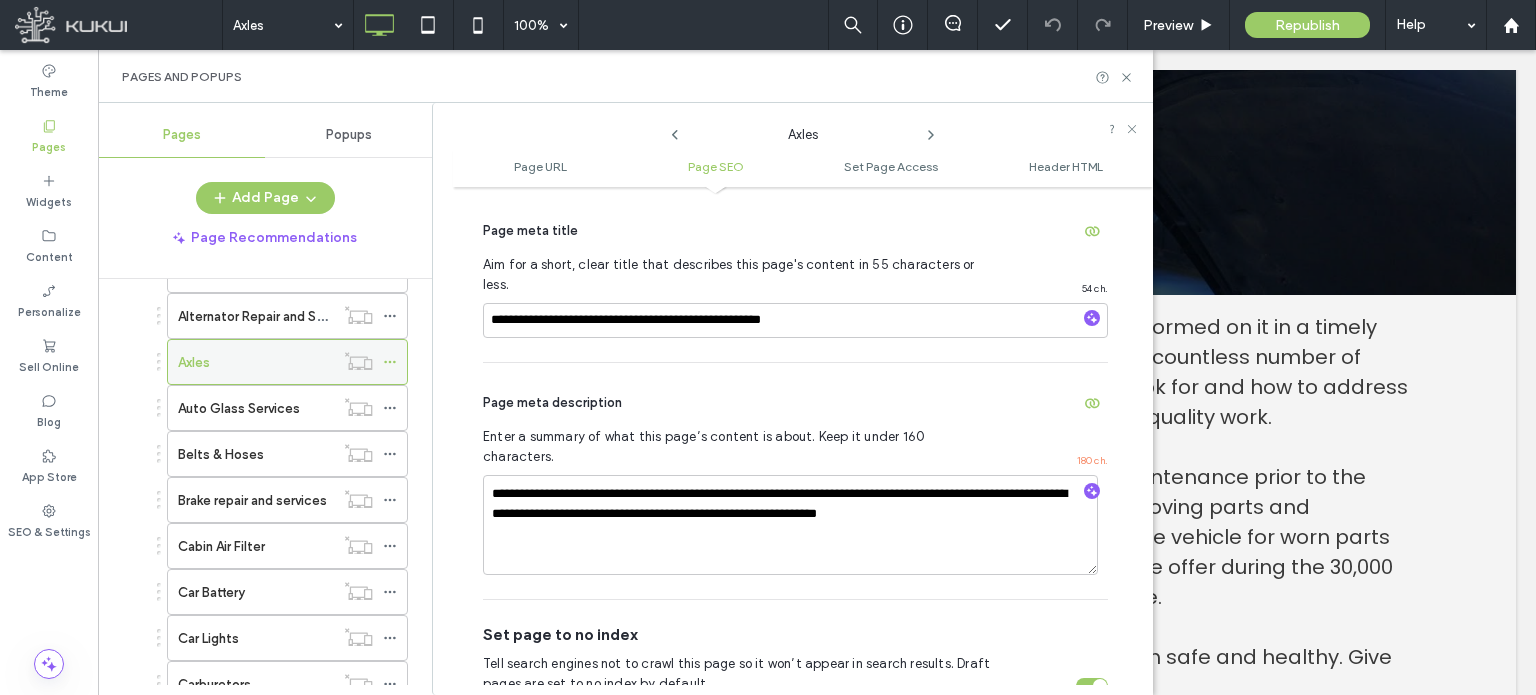click 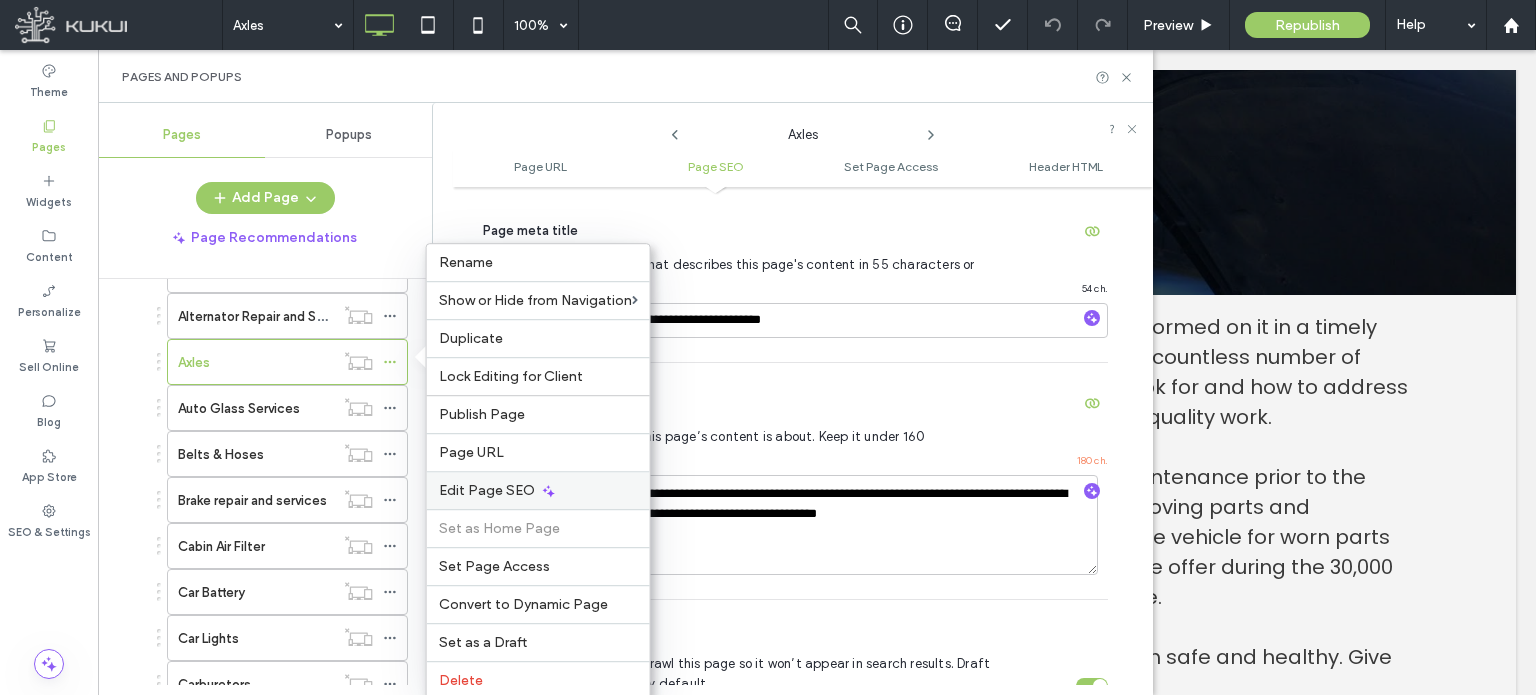 click on "Edit Page SEO" at bounding box center [487, 490] 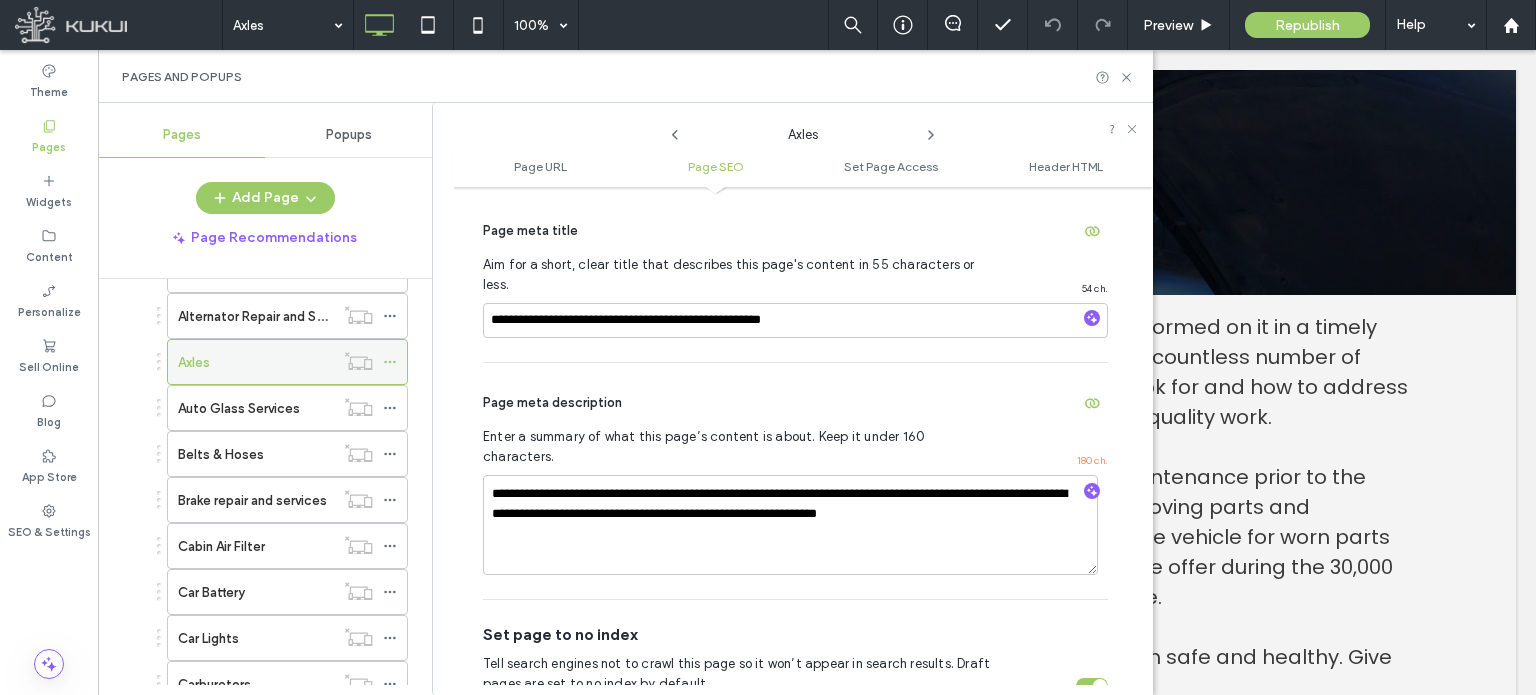 click 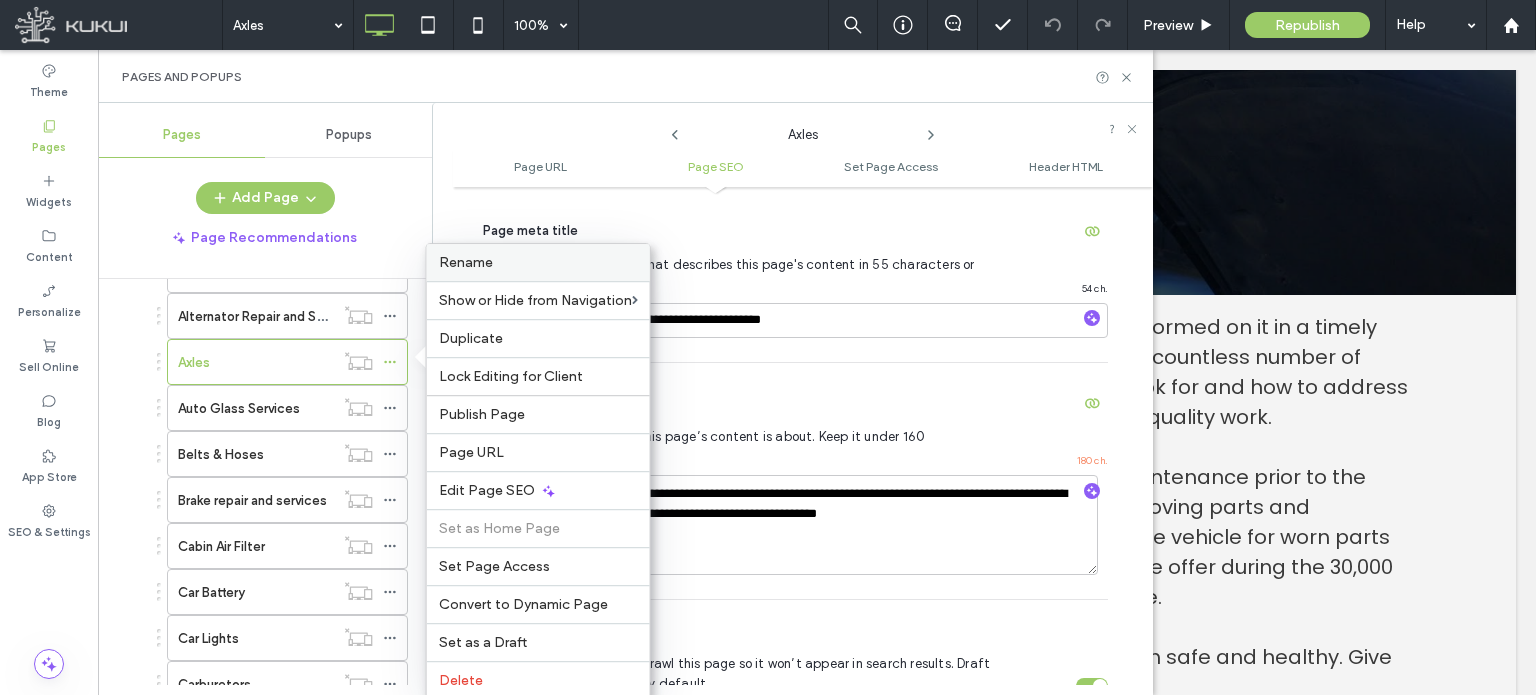 click on "Rename" at bounding box center (538, 262) 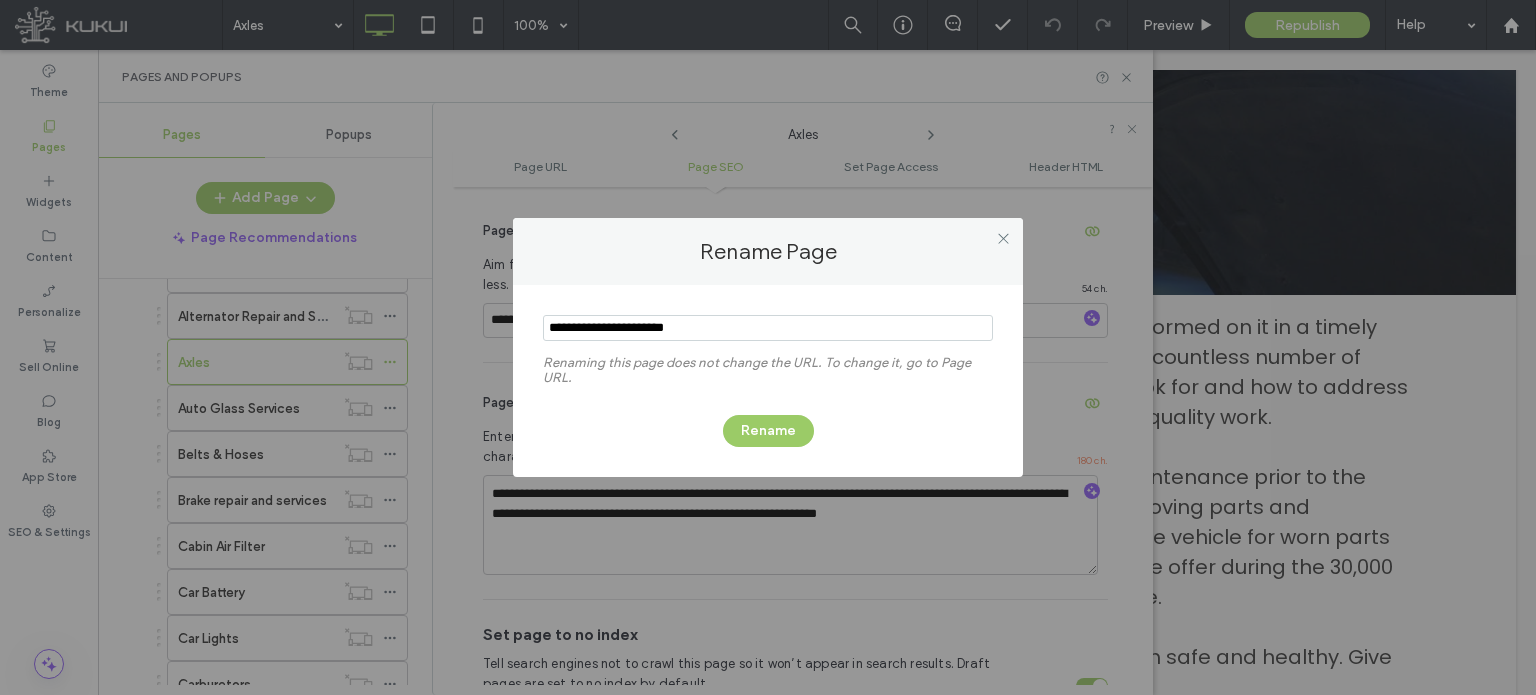 type on "**********" 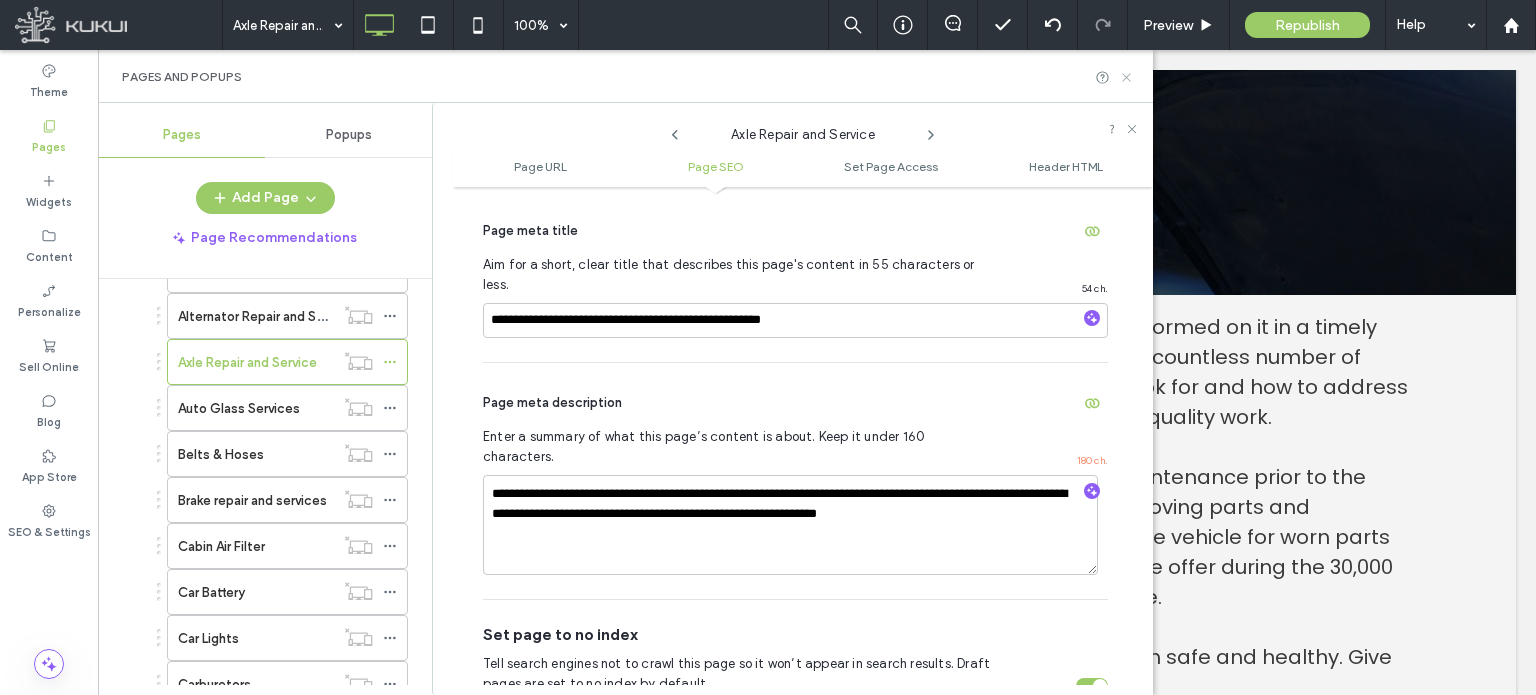 click 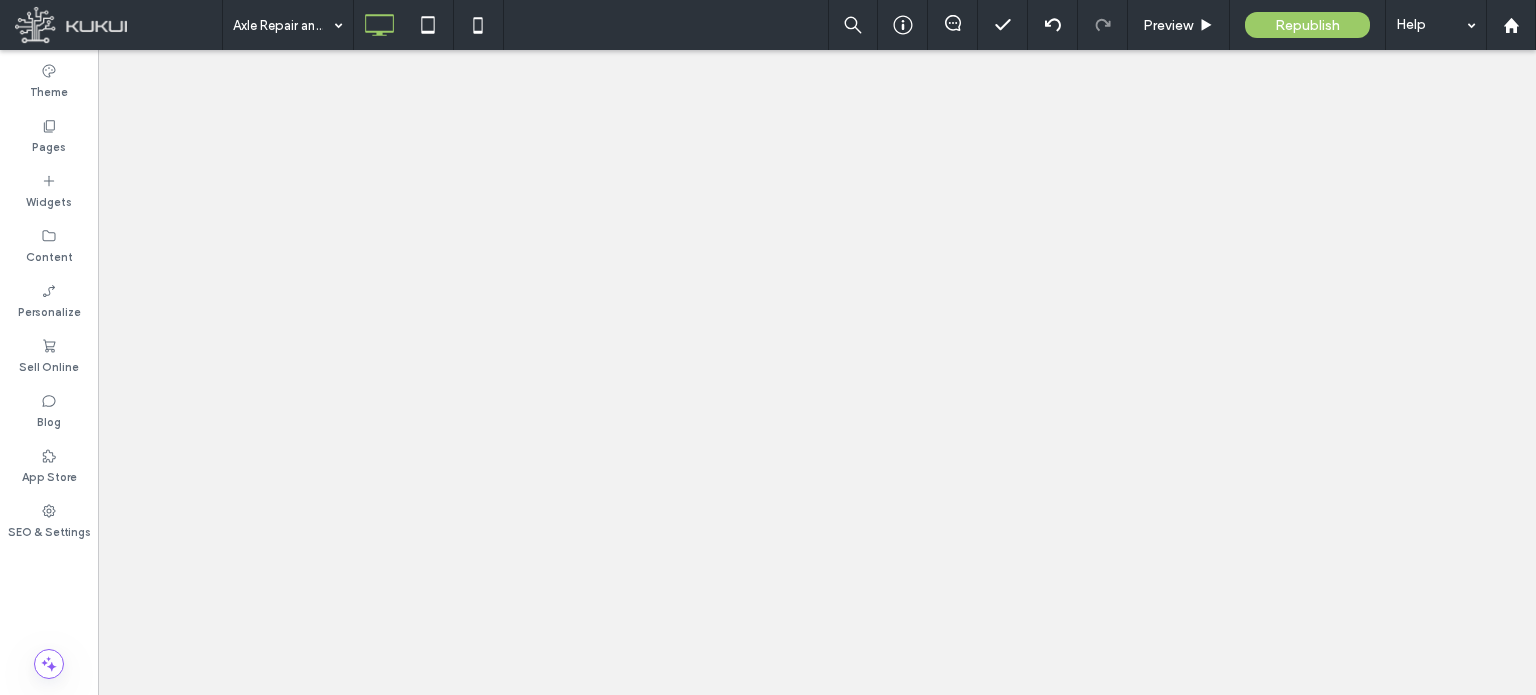 scroll, scrollTop: 0, scrollLeft: 0, axis: both 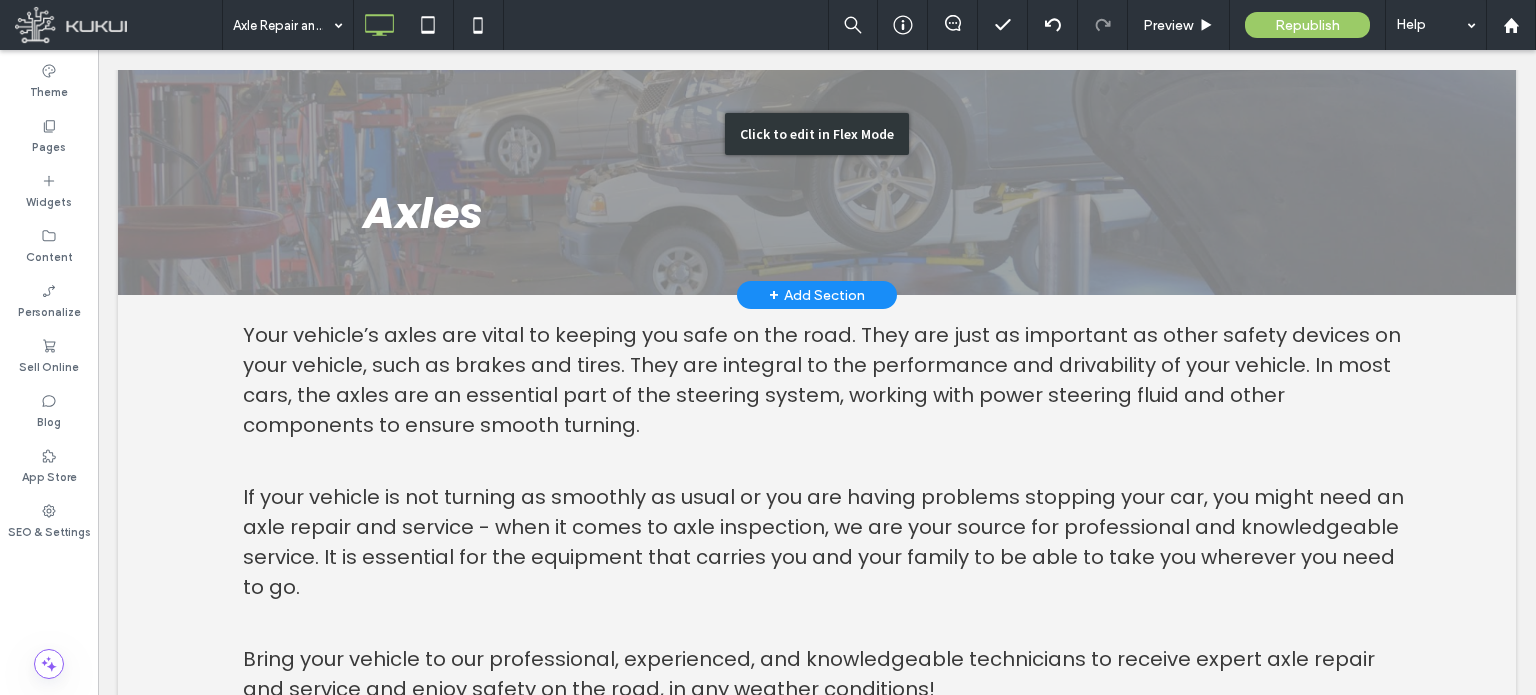 click on "Click to edit in Flex Mode" at bounding box center (817, 134) 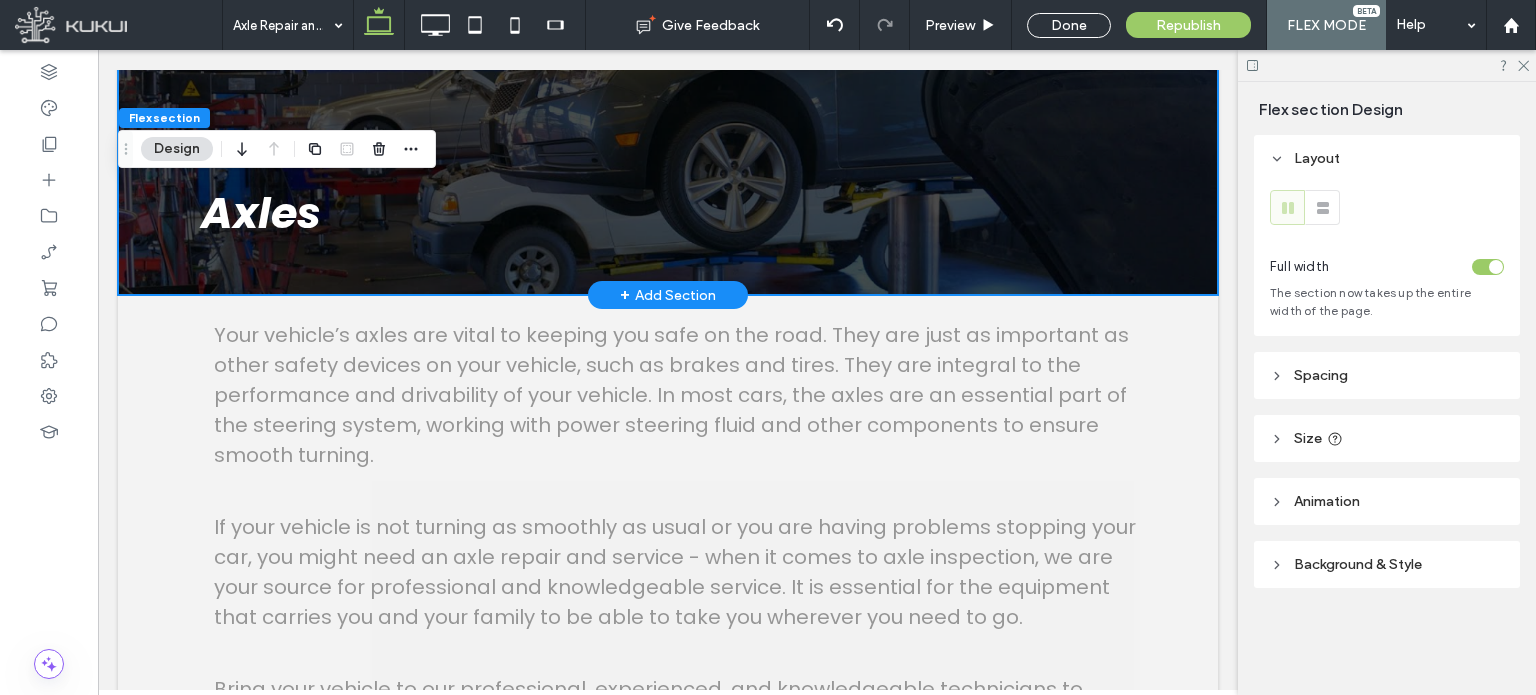click on "Axles" at bounding box center (261, 213) 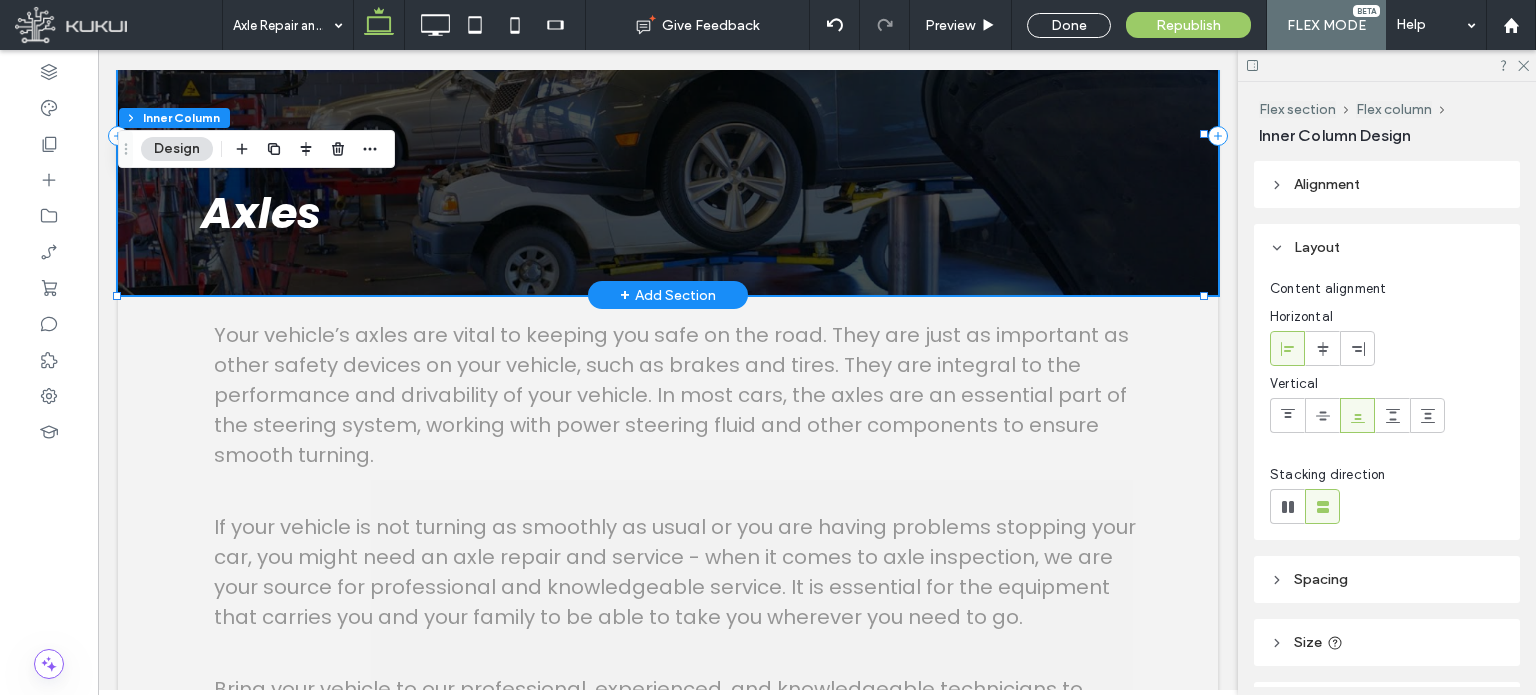 click on "Axles" at bounding box center [261, 213] 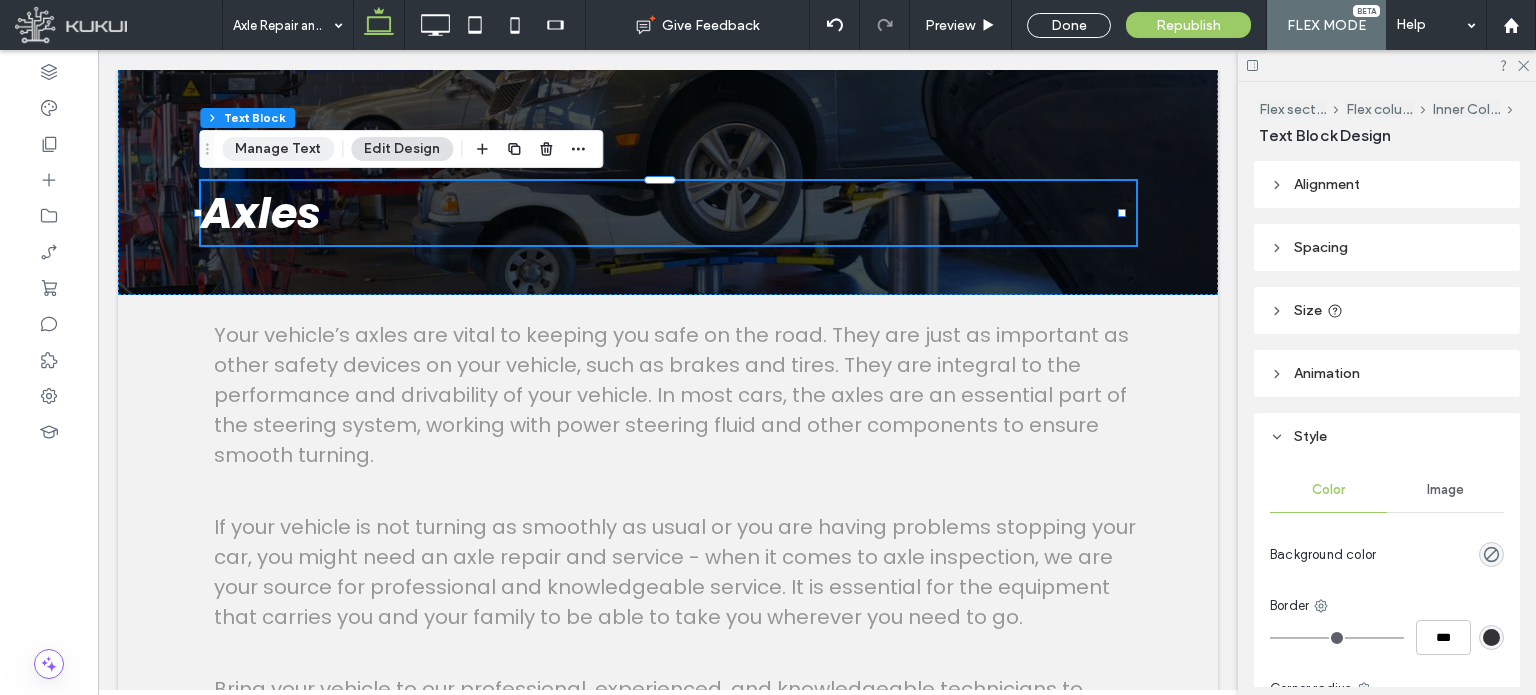 drag, startPoint x: 259, startPoint y: 144, endPoint x: 168, endPoint y: 101, distance: 100.6479 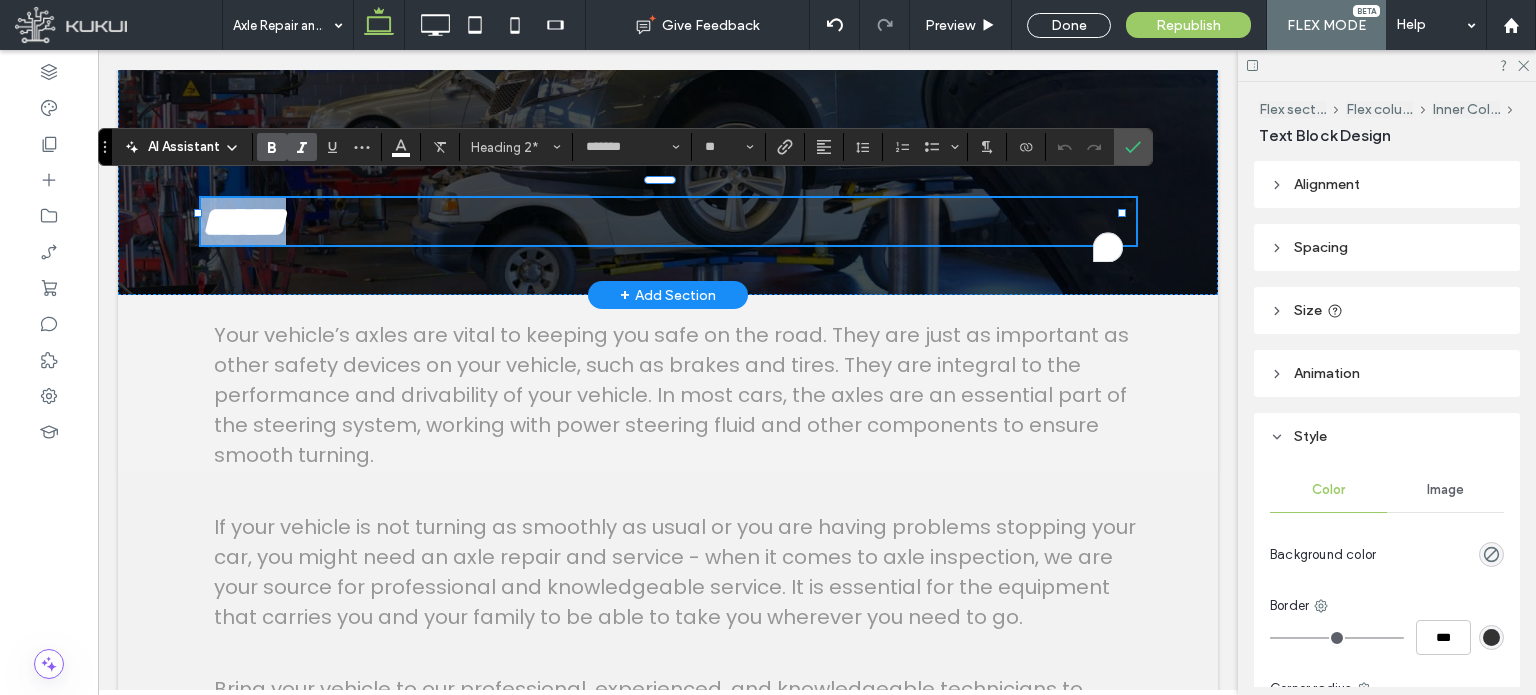 click on "*****" at bounding box center [668, 221] 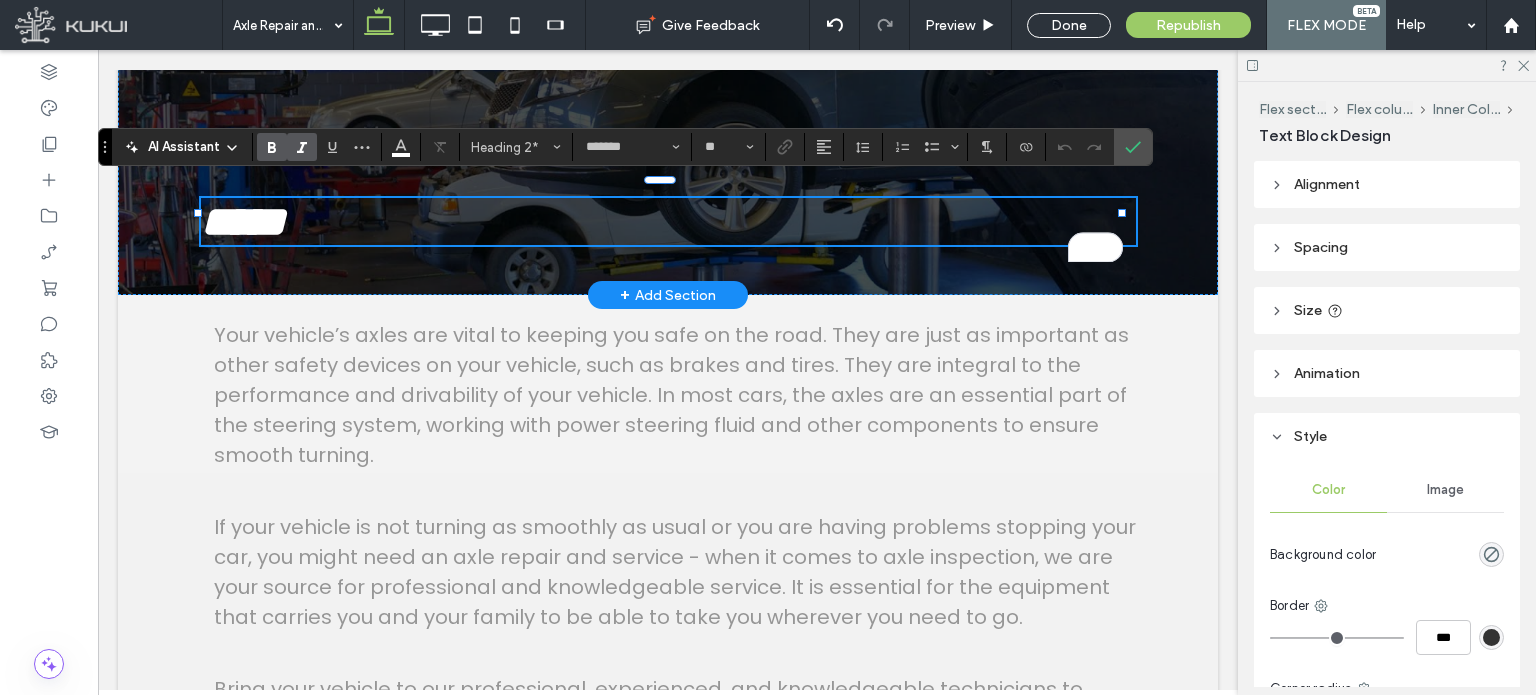 type 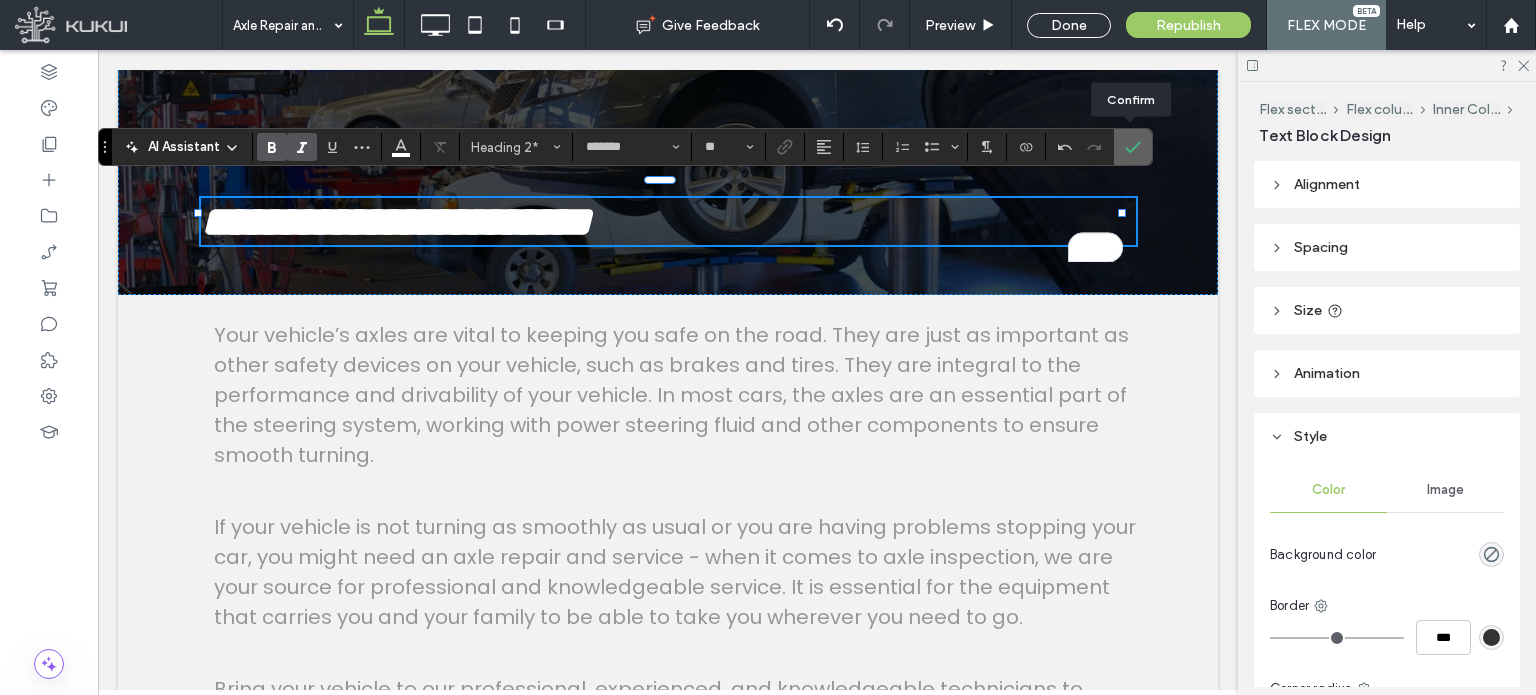 click 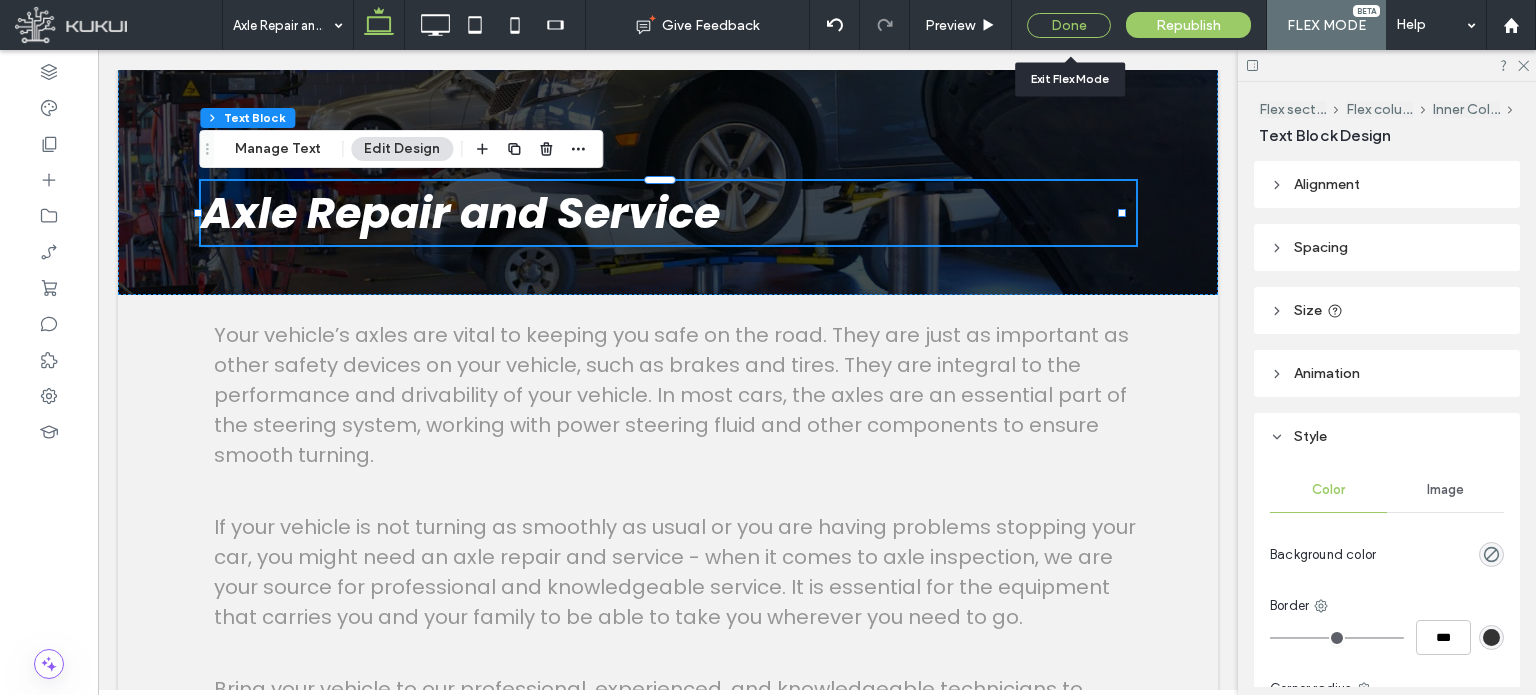 click on "Done" at bounding box center [1069, 25] 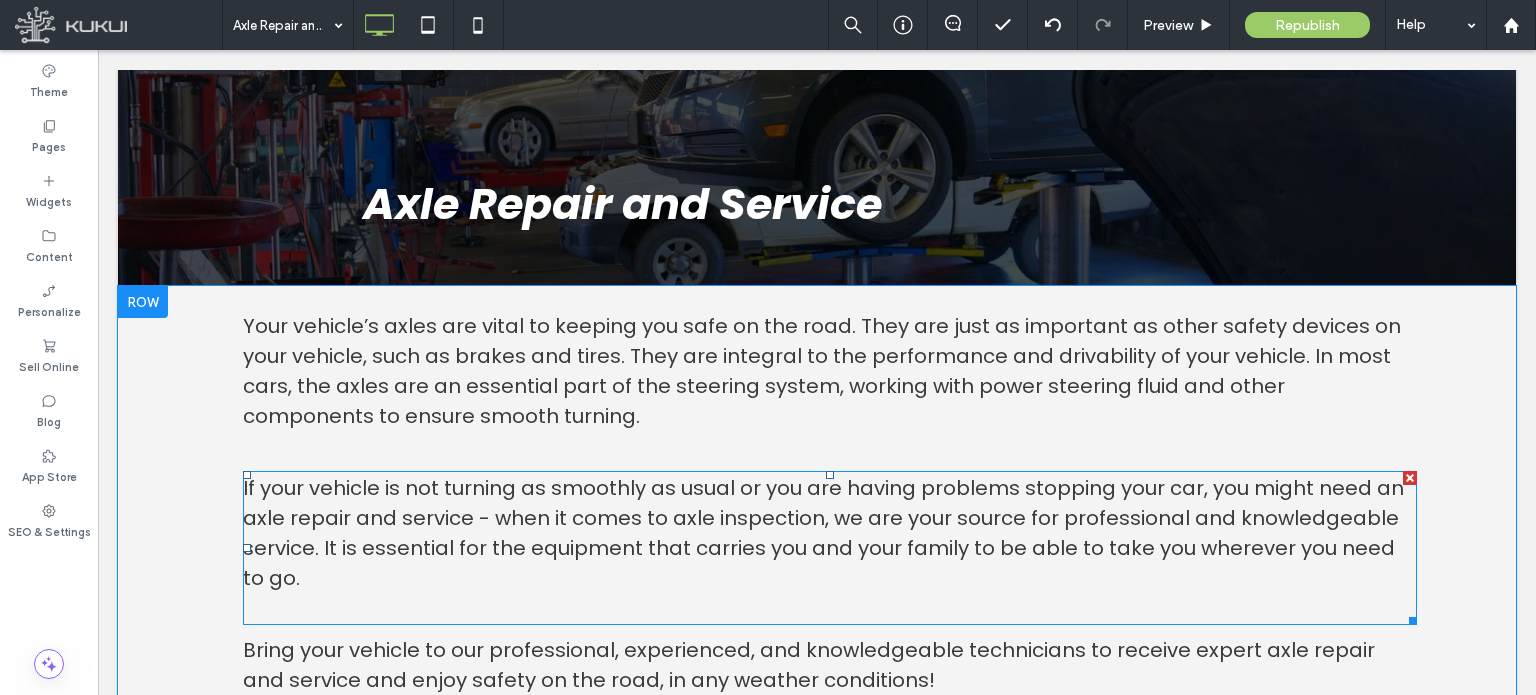 scroll, scrollTop: 400, scrollLeft: 0, axis: vertical 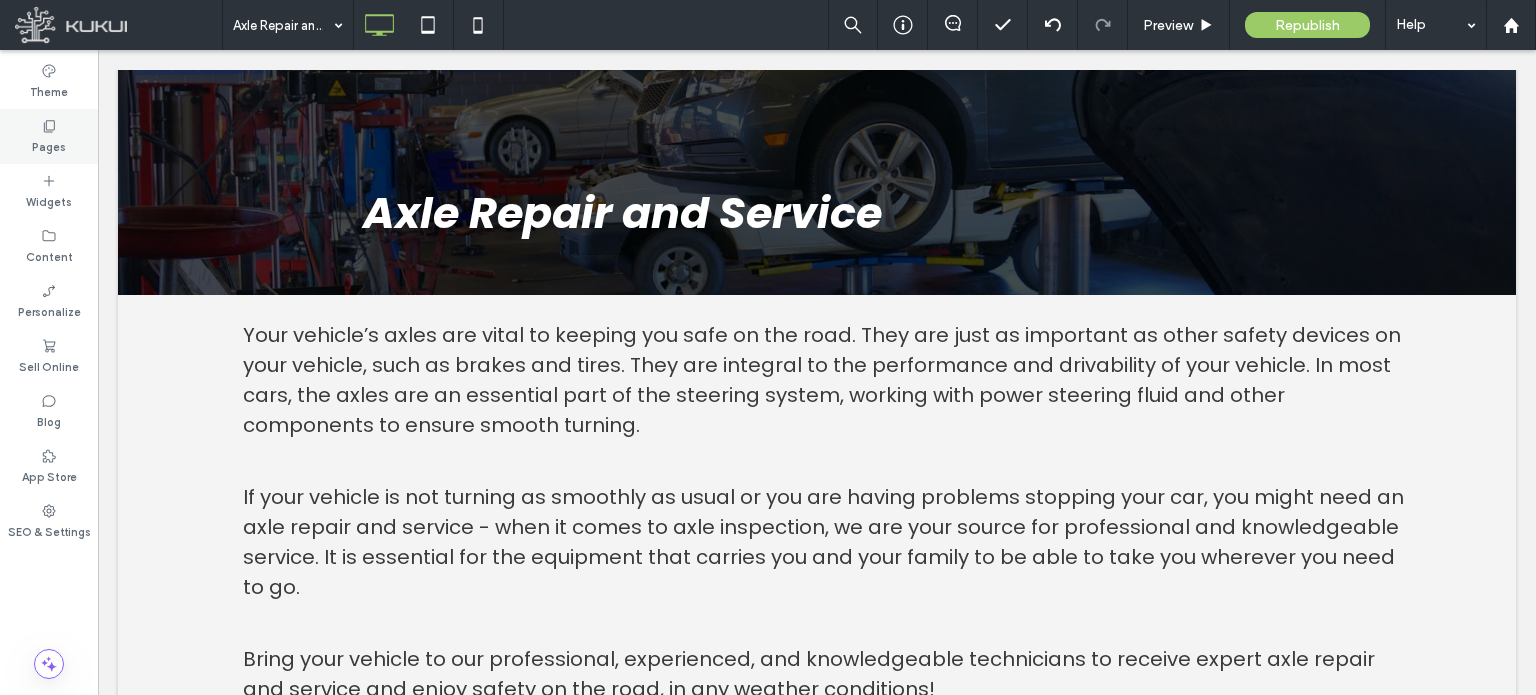 click 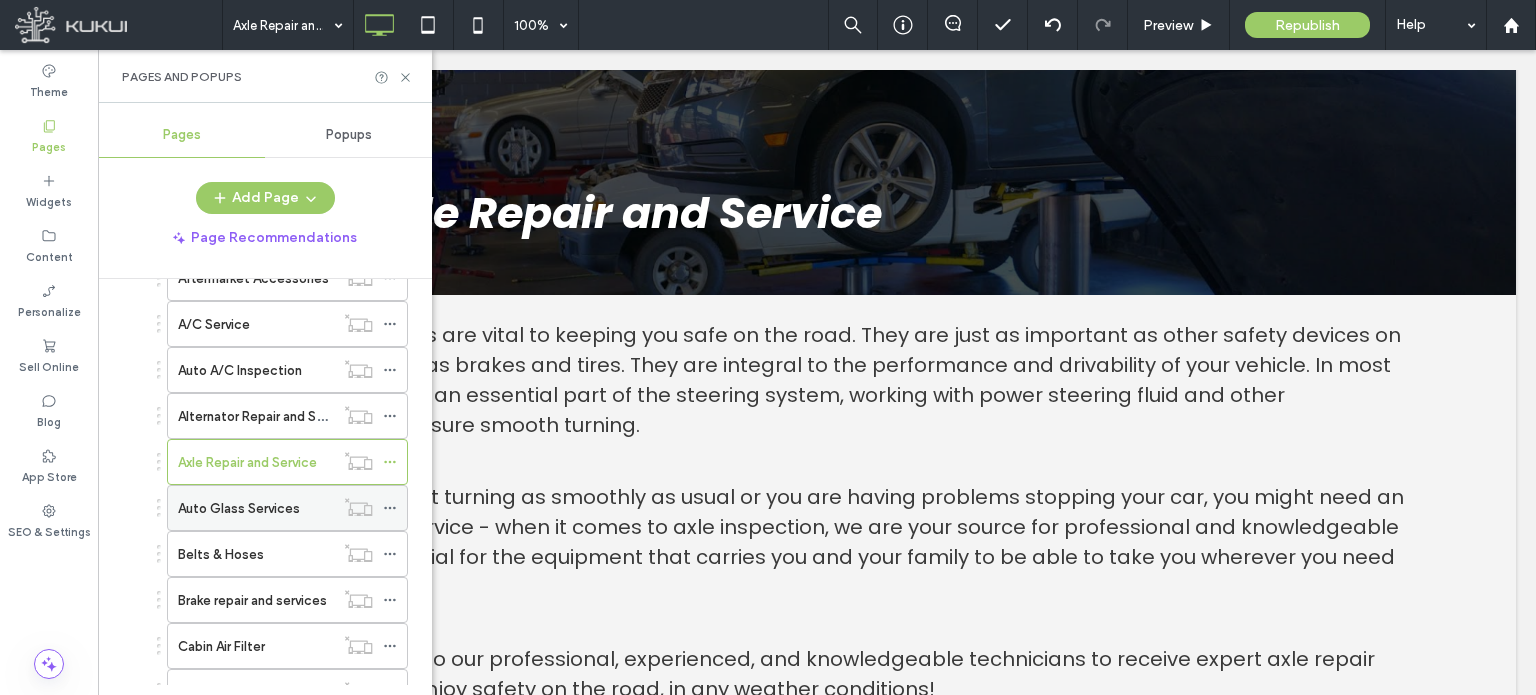 scroll, scrollTop: 500, scrollLeft: 0, axis: vertical 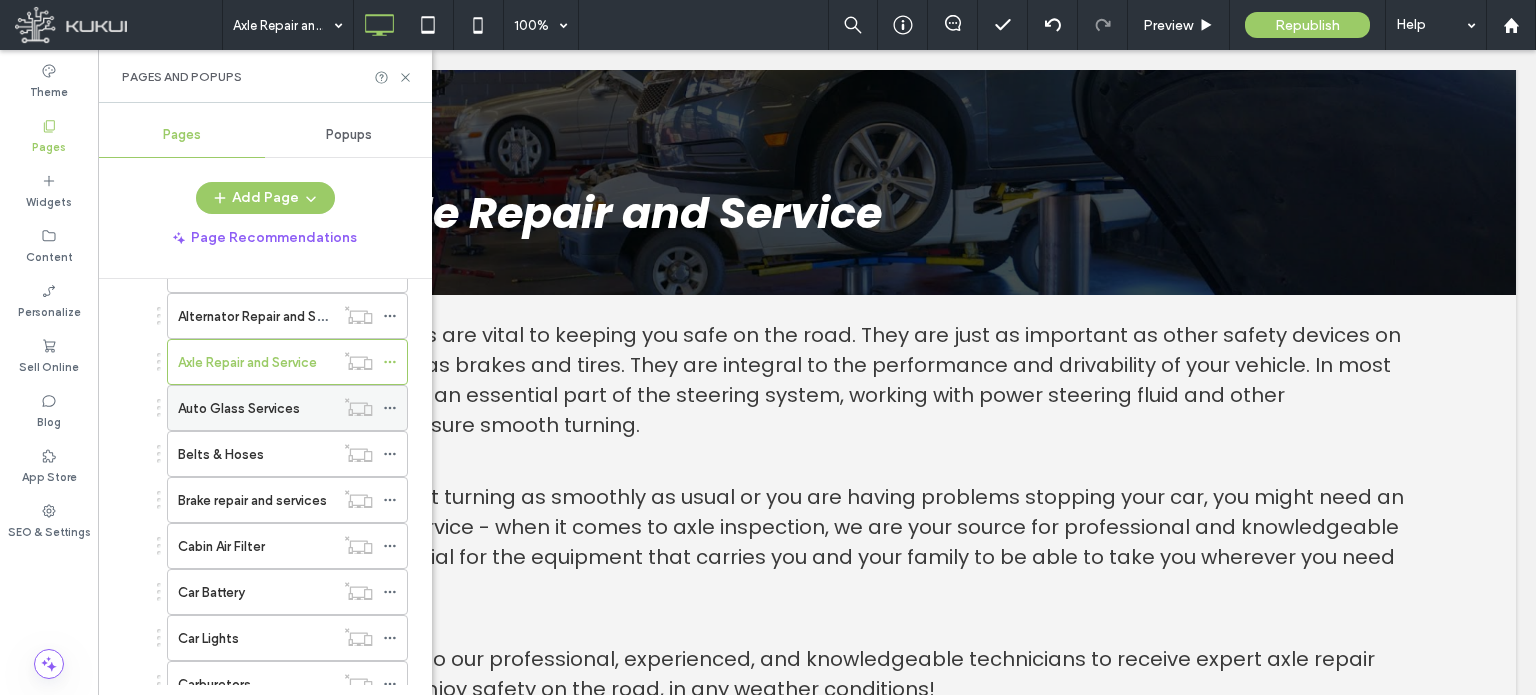 click on "Auto Glass Services" at bounding box center (239, 408) 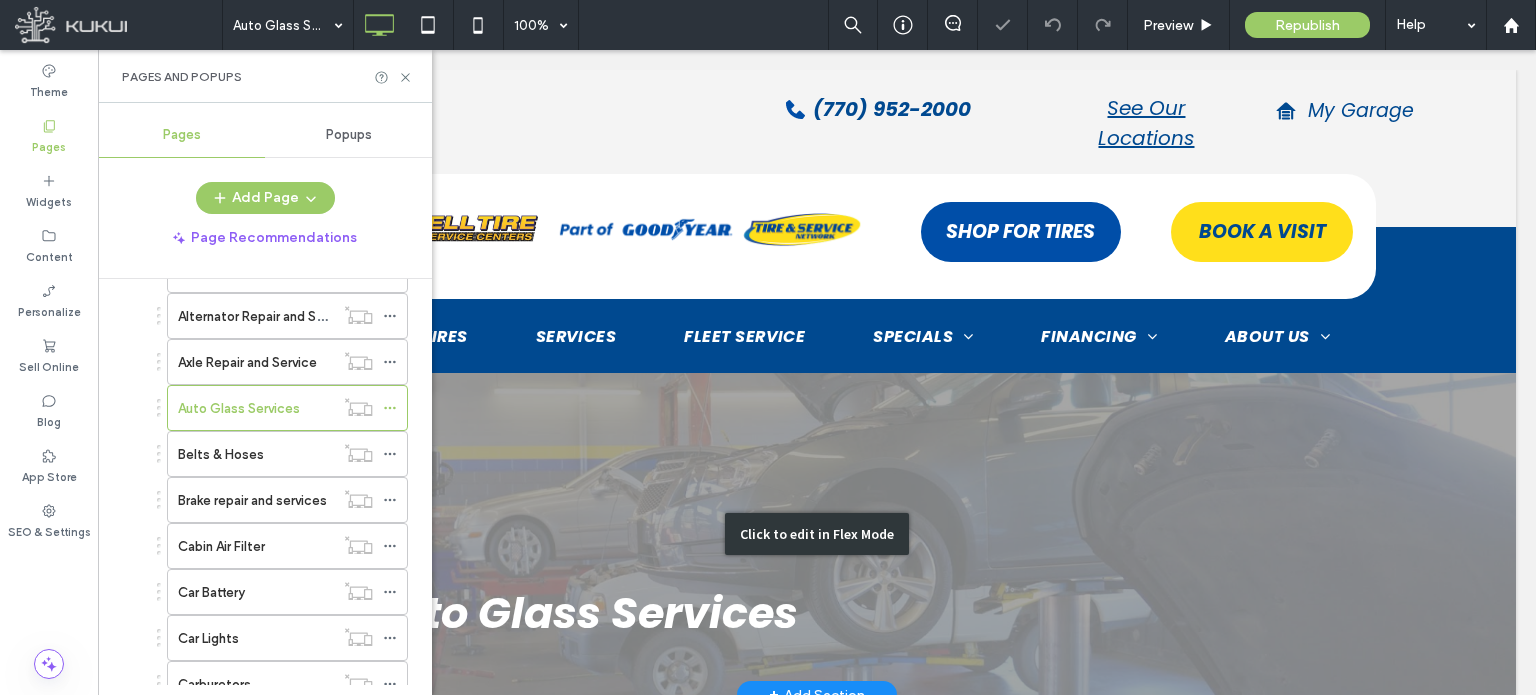 scroll, scrollTop: 0, scrollLeft: 0, axis: both 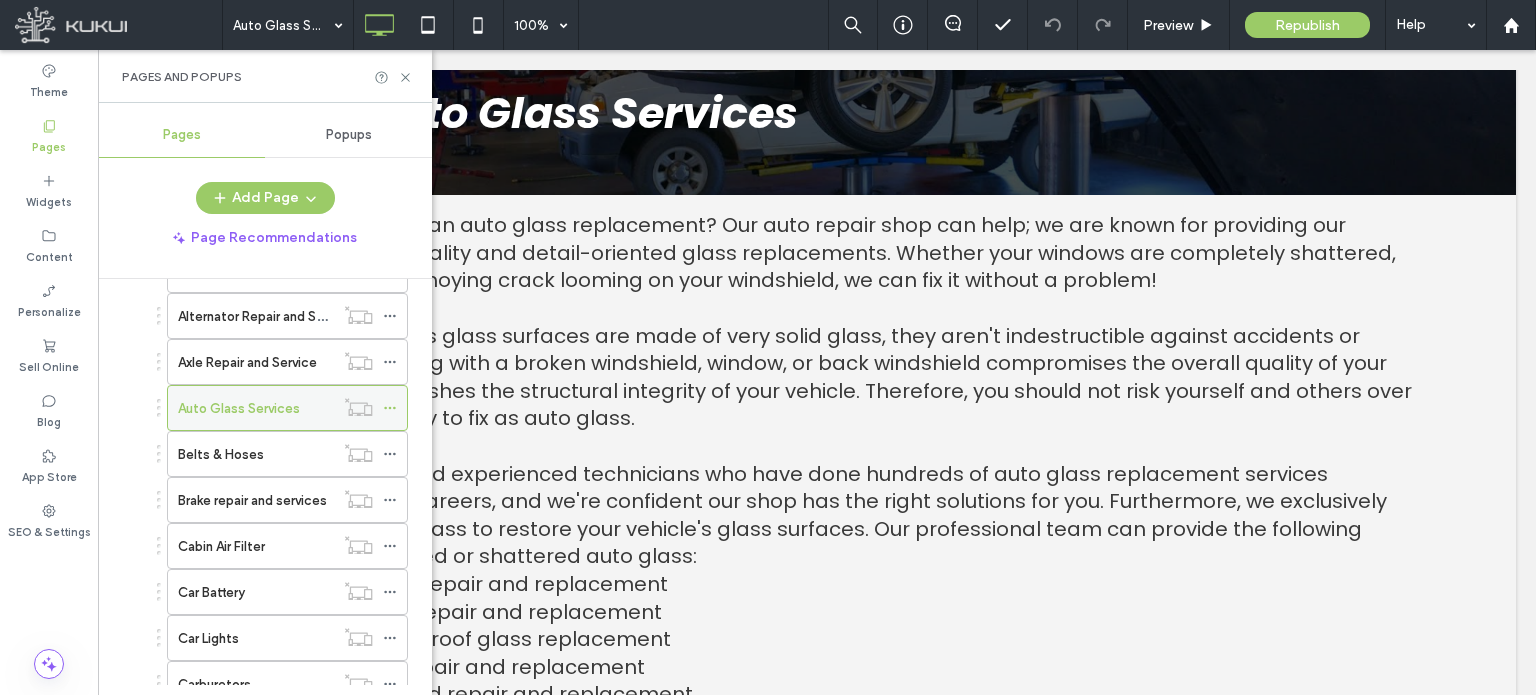 click 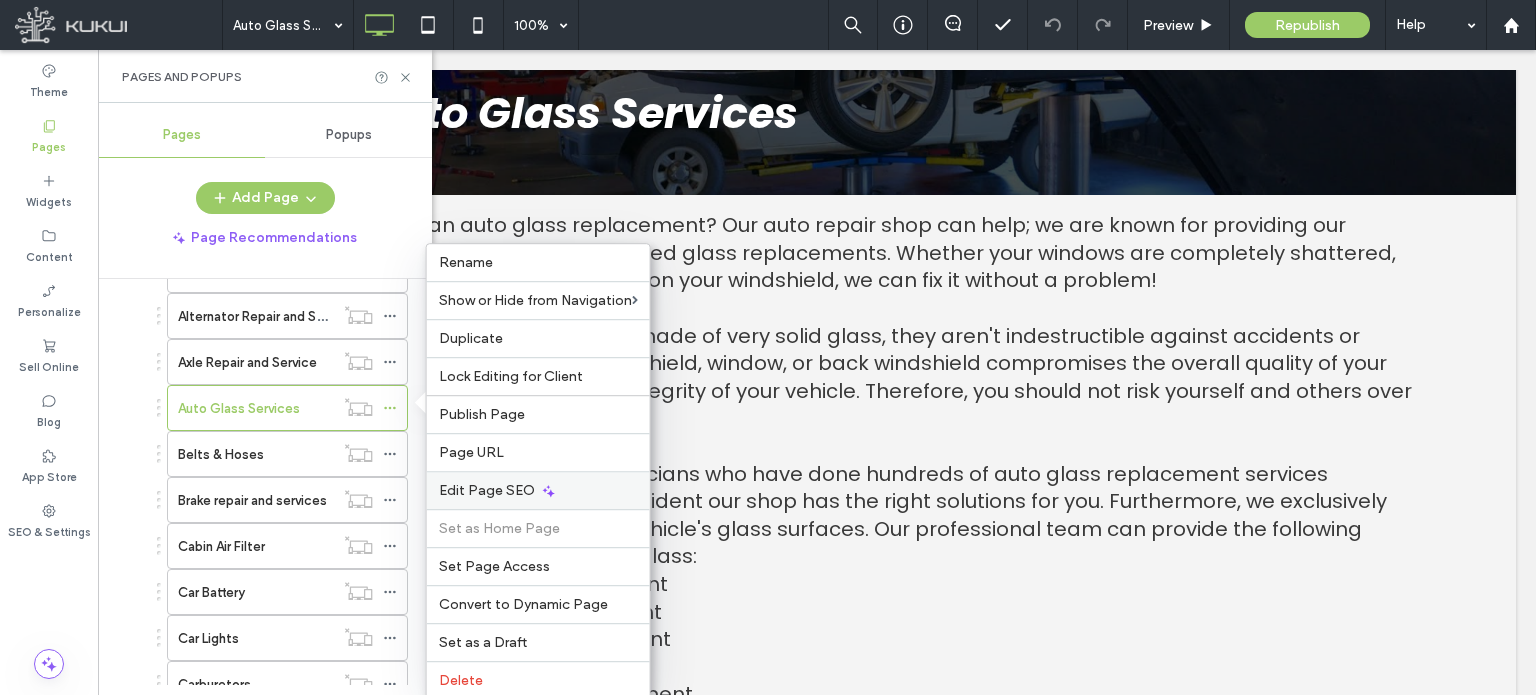 click on "Edit Page SEO" at bounding box center [487, 490] 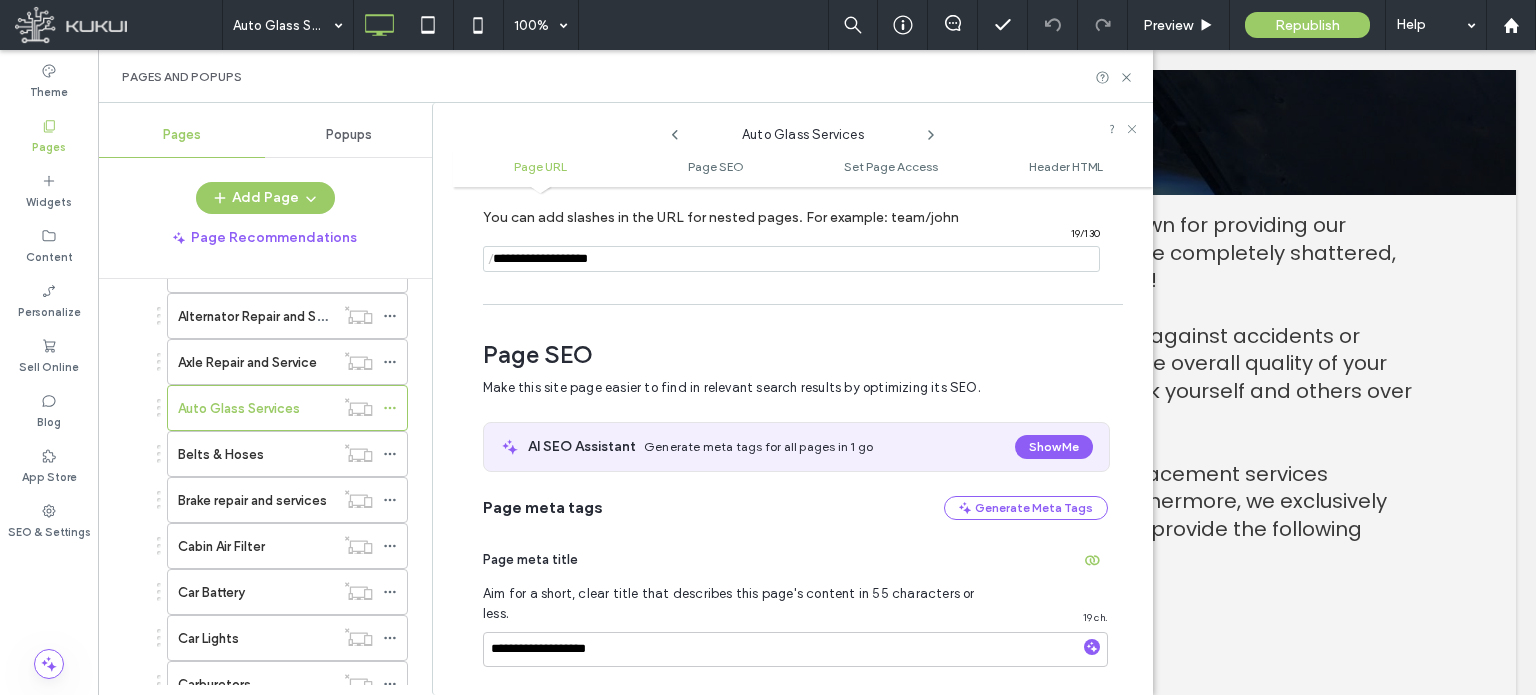 scroll, scrollTop: 274, scrollLeft: 0, axis: vertical 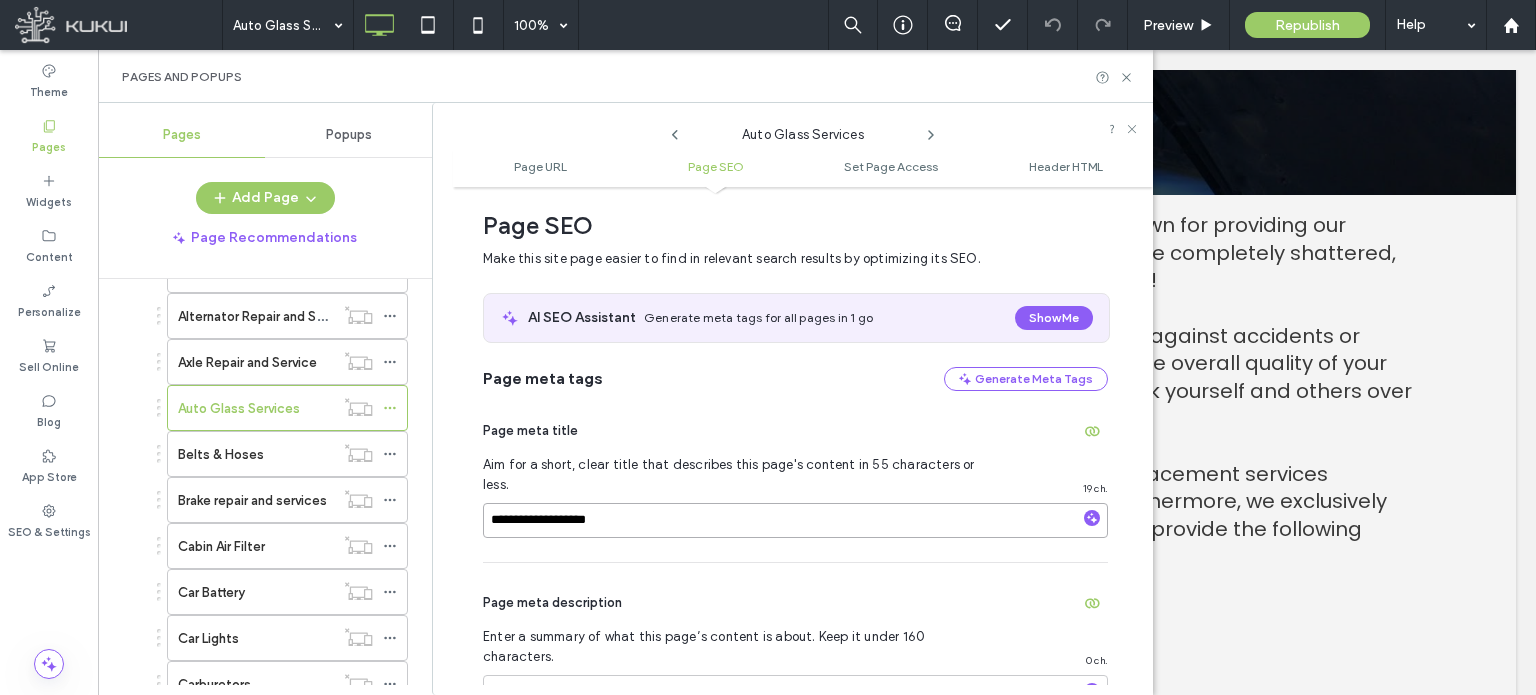 click on "**********" at bounding box center (795, 520) 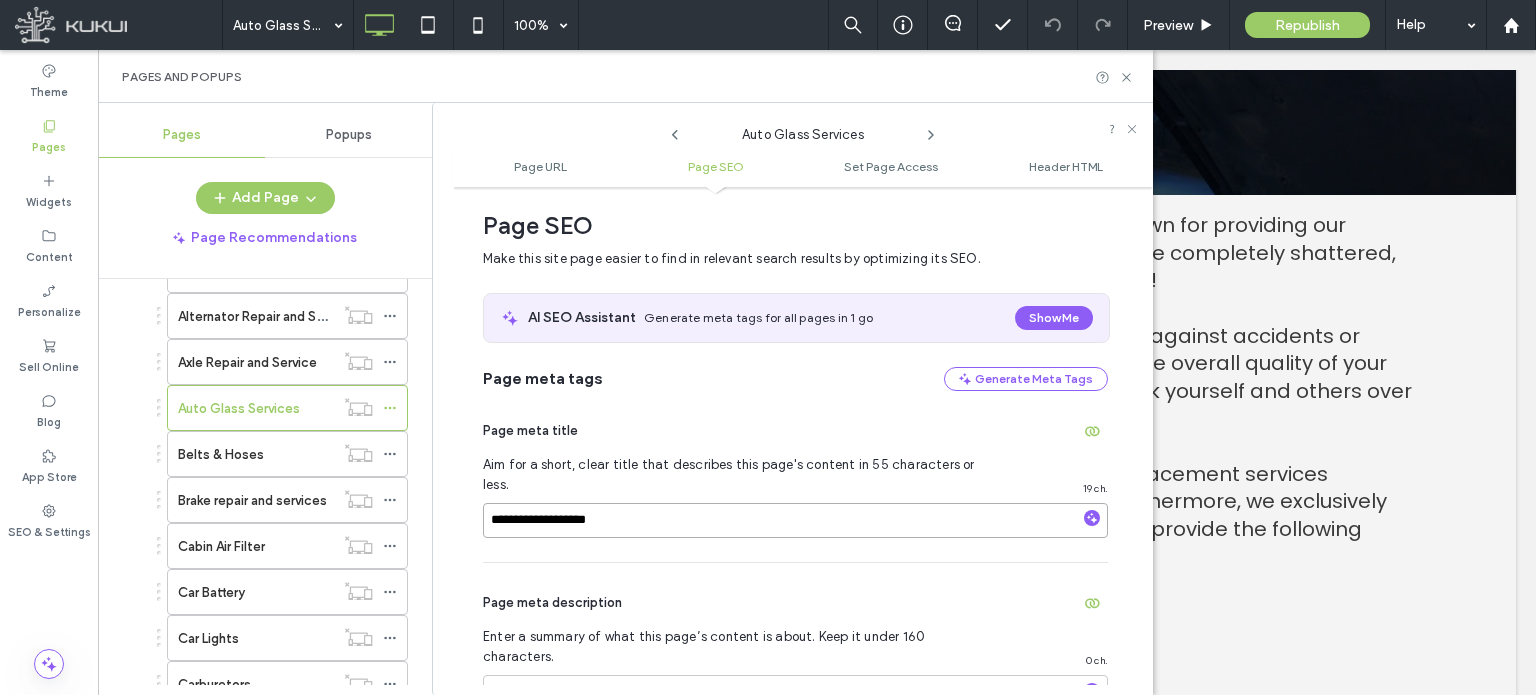 paste on "**********" 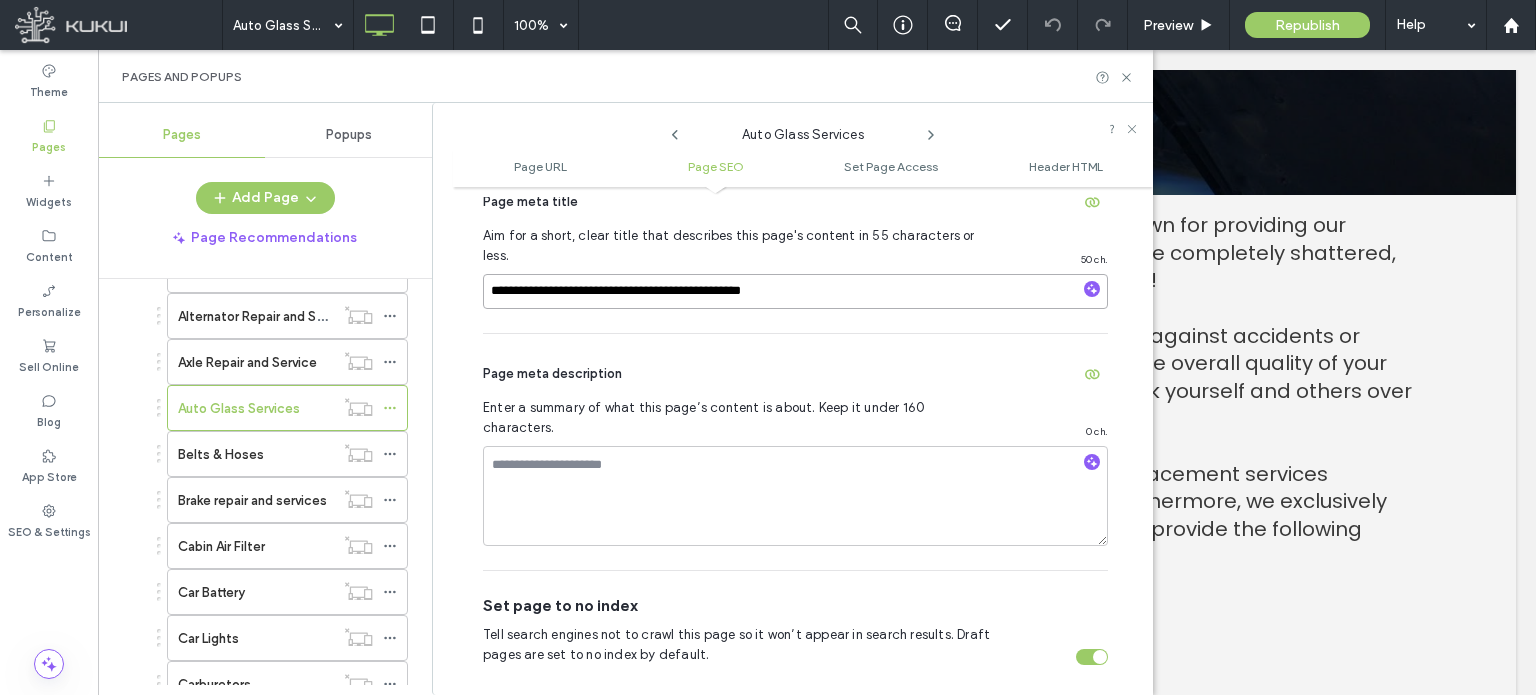 scroll, scrollTop: 474, scrollLeft: 0, axis: vertical 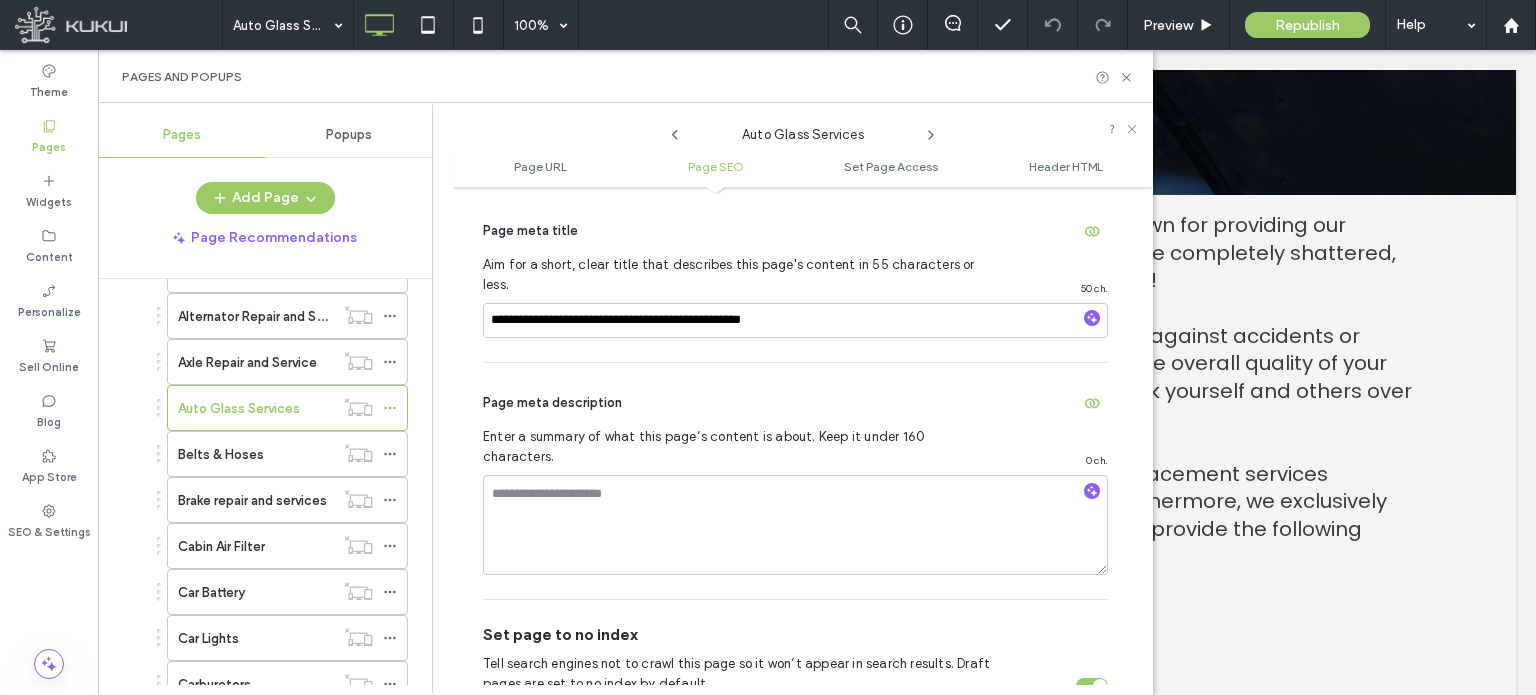 click on "Page meta description" at bounding box center (795, 403) 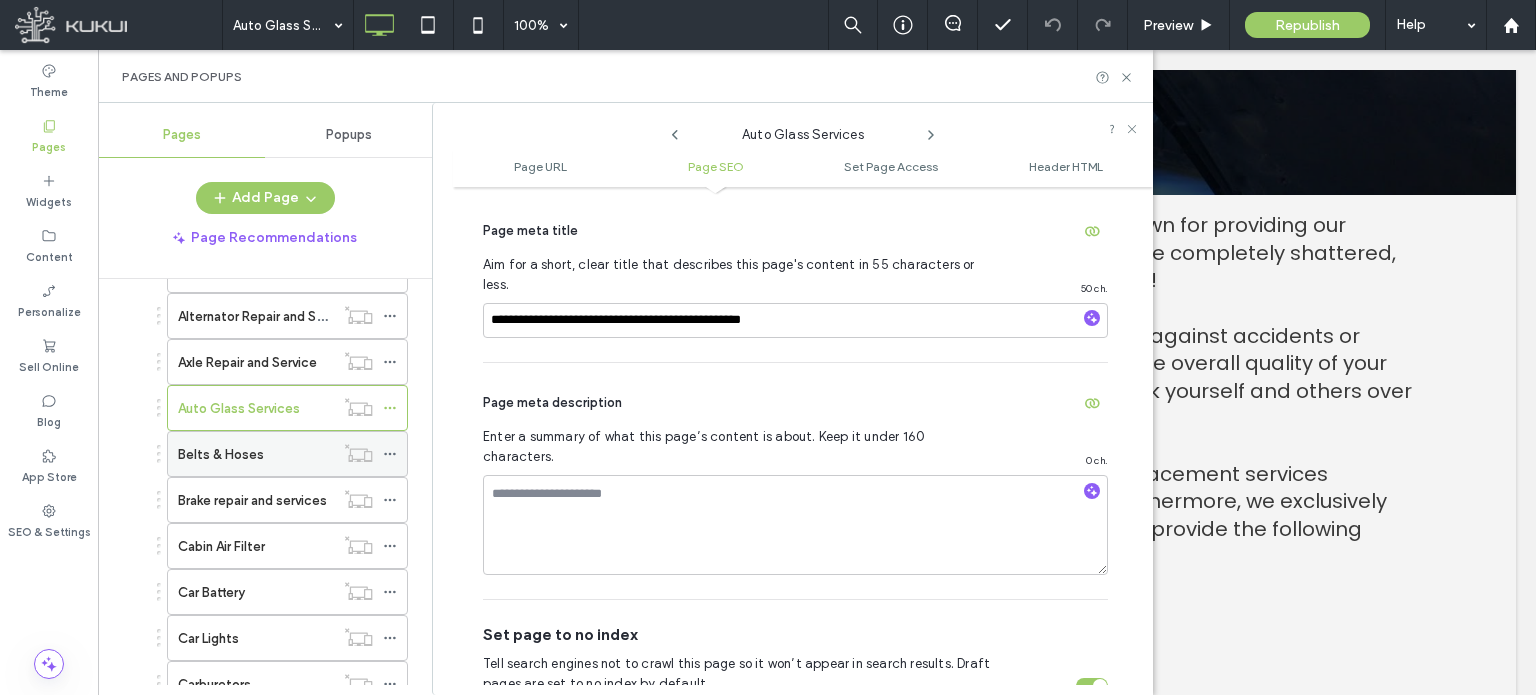 click on "Belts & Hoses" at bounding box center (256, 454) 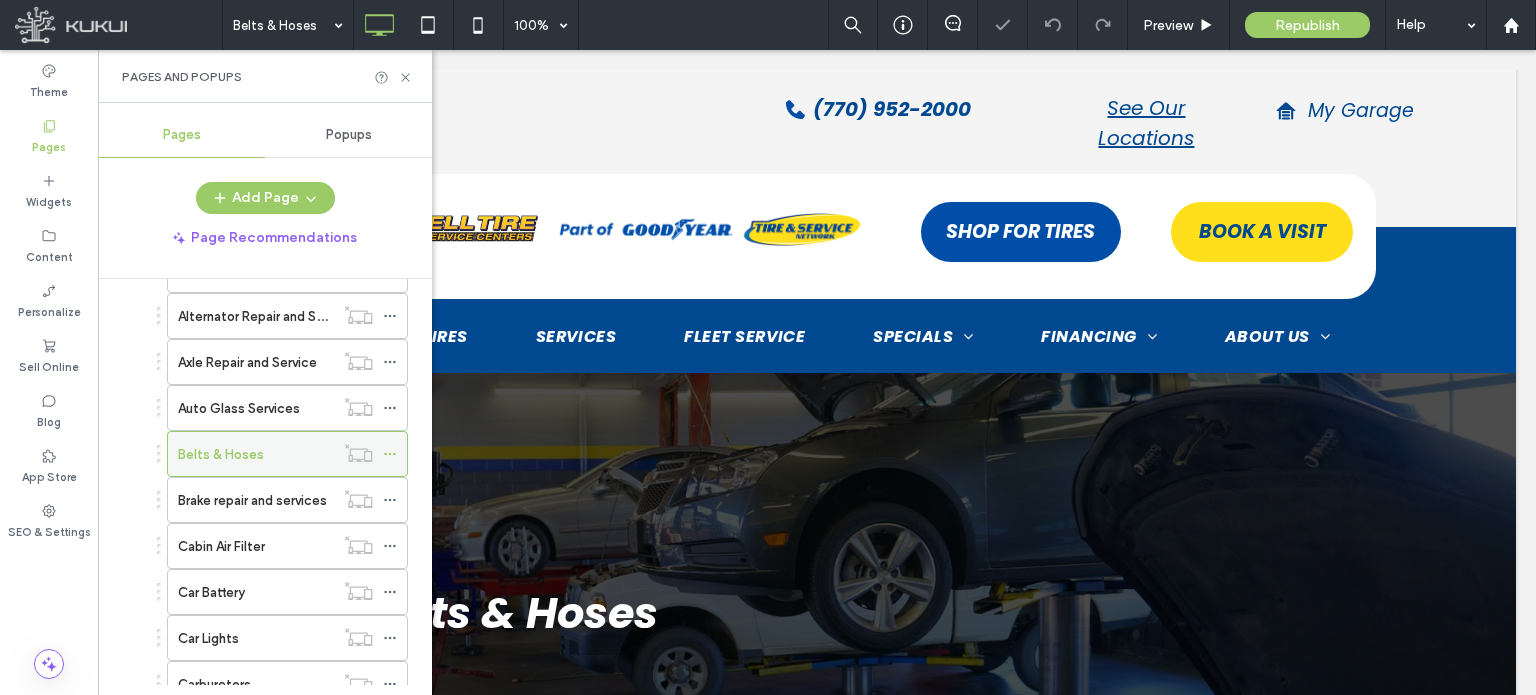 scroll, scrollTop: 0, scrollLeft: 0, axis: both 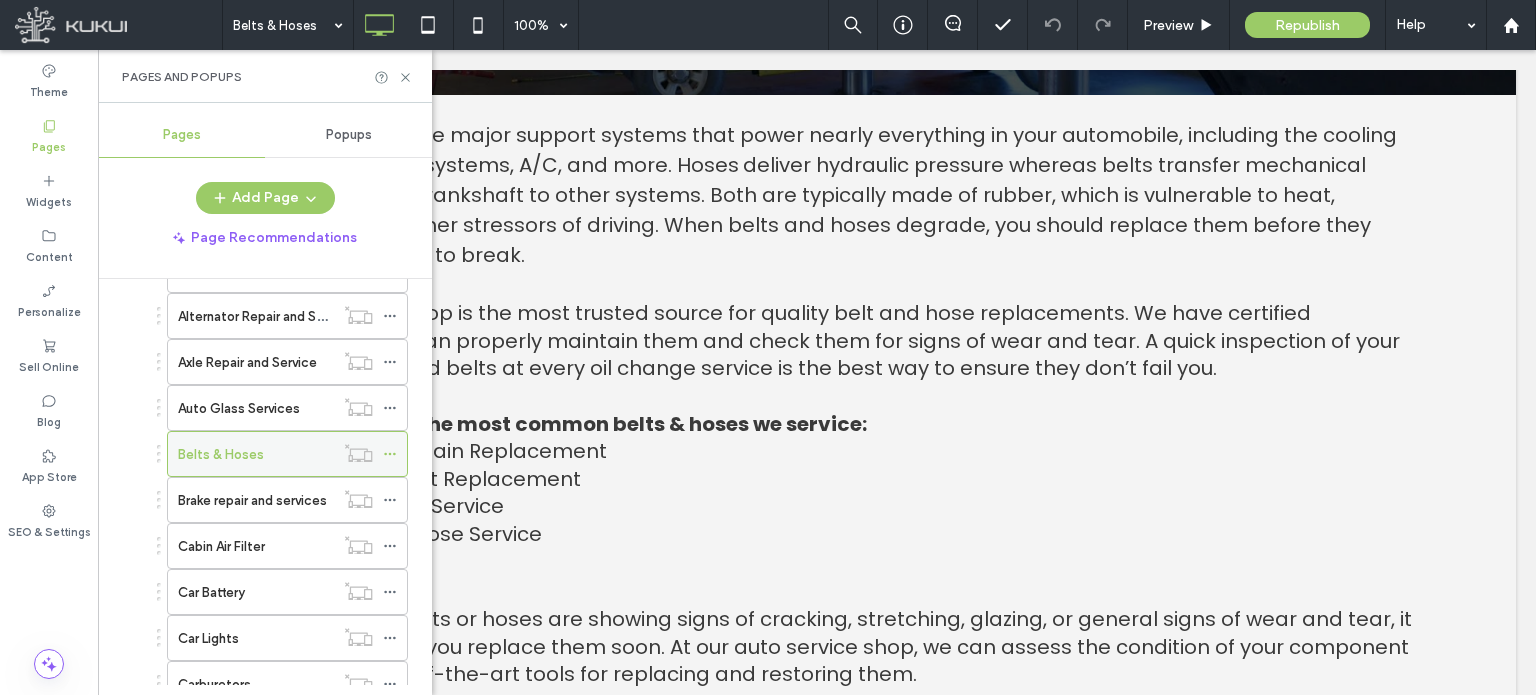 click 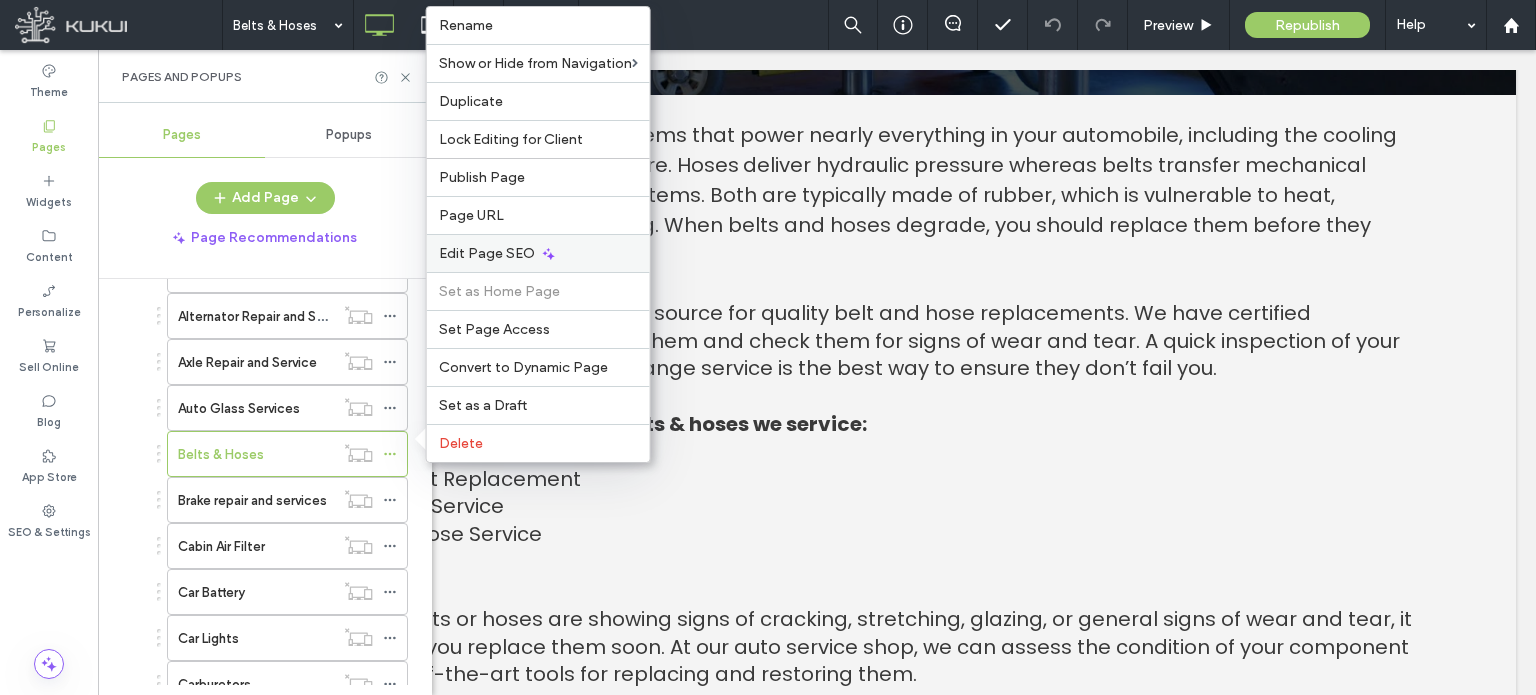 click on "Edit Page SEO" at bounding box center (487, 253) 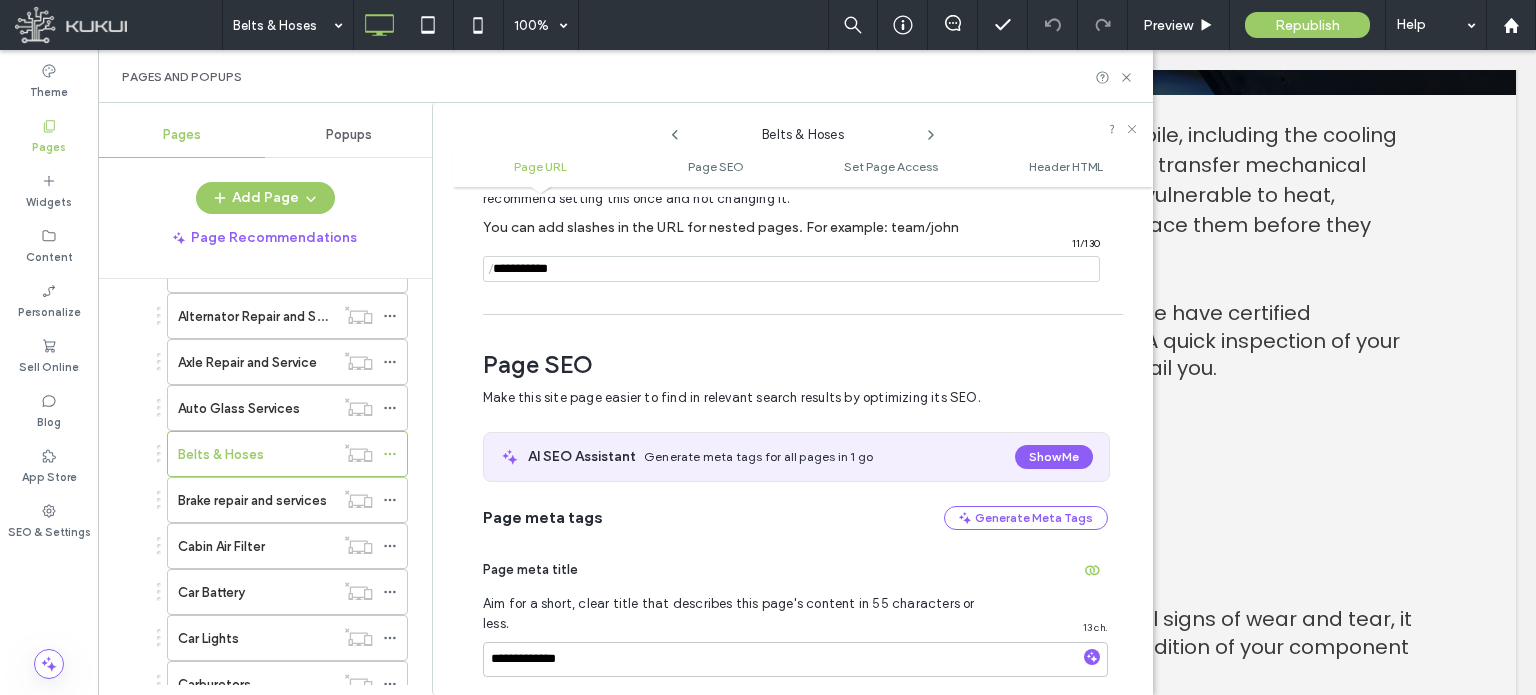 scroll, scrollTop: 274, scrollLeft: 0, axis: vertical 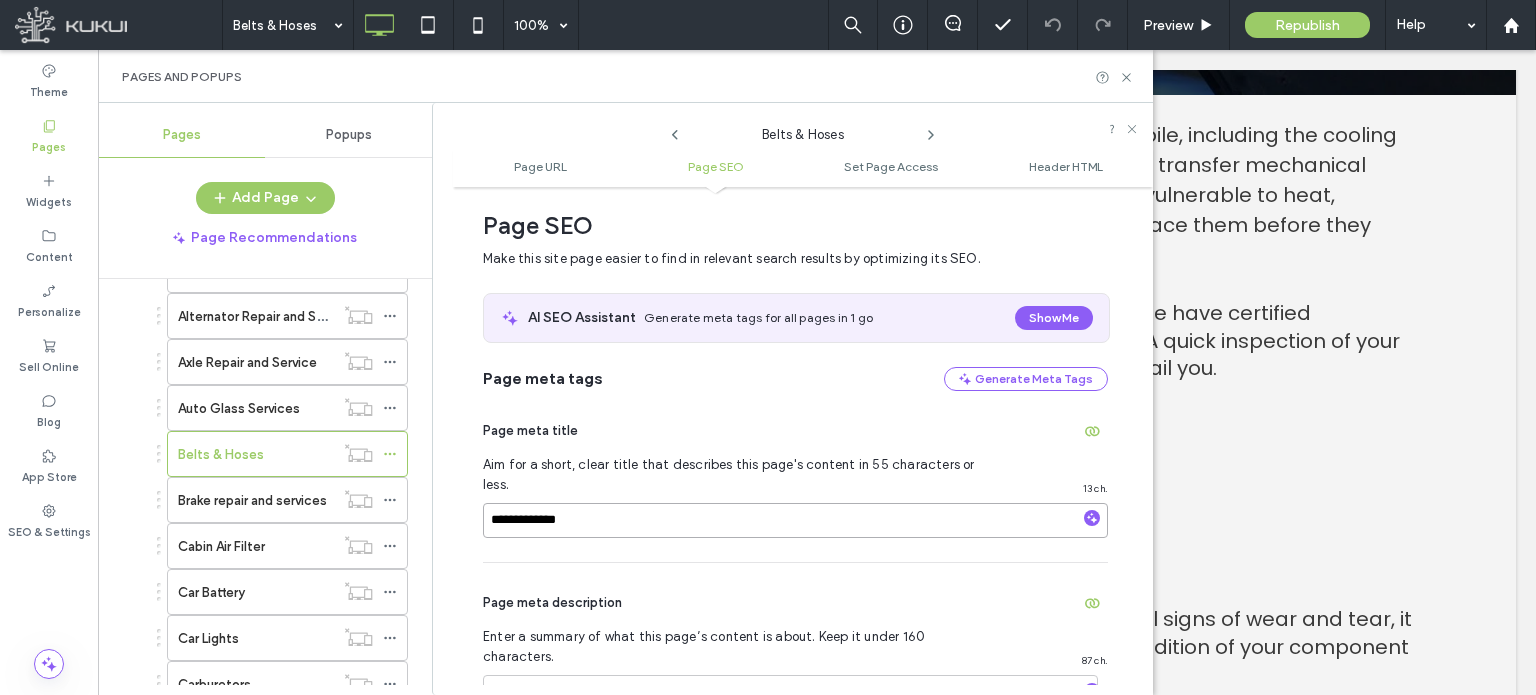 click on "**********" at bounding box center (795, 520) 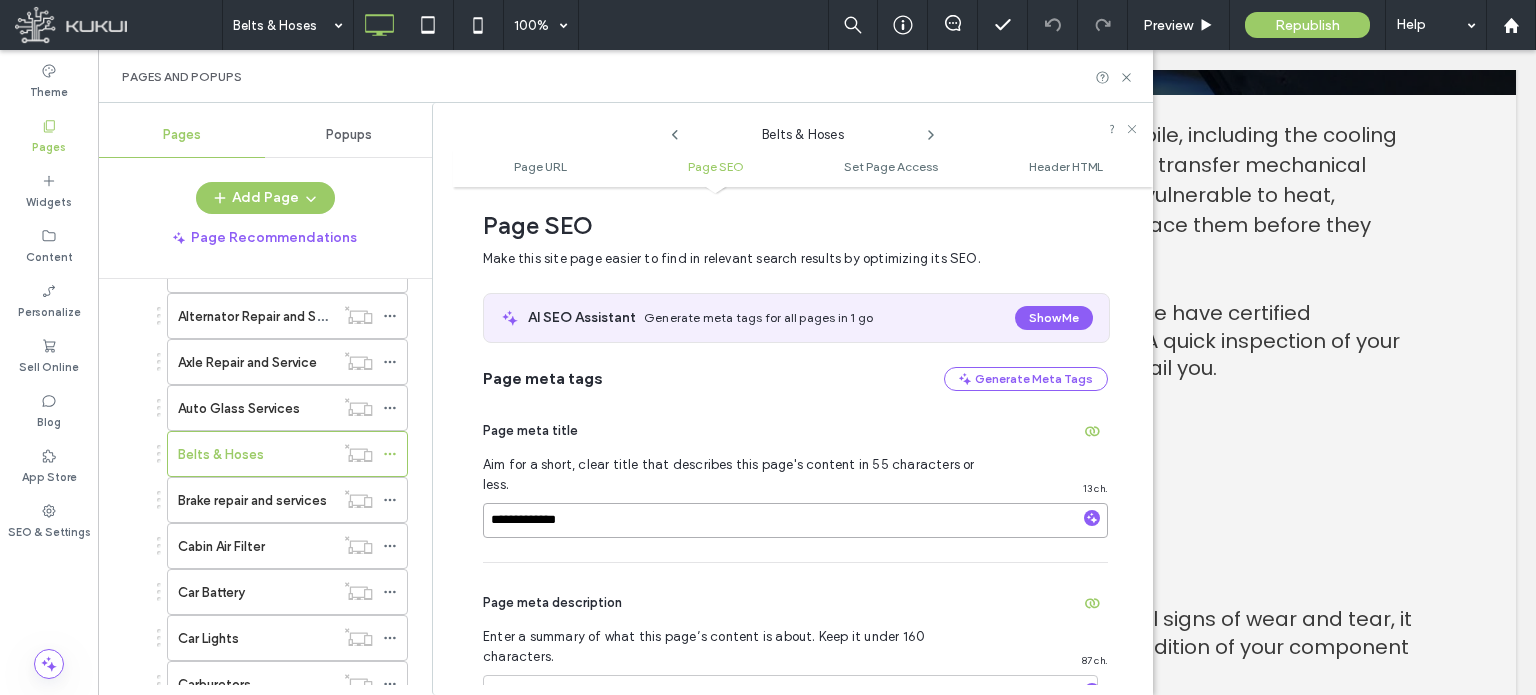 paste on "**********" 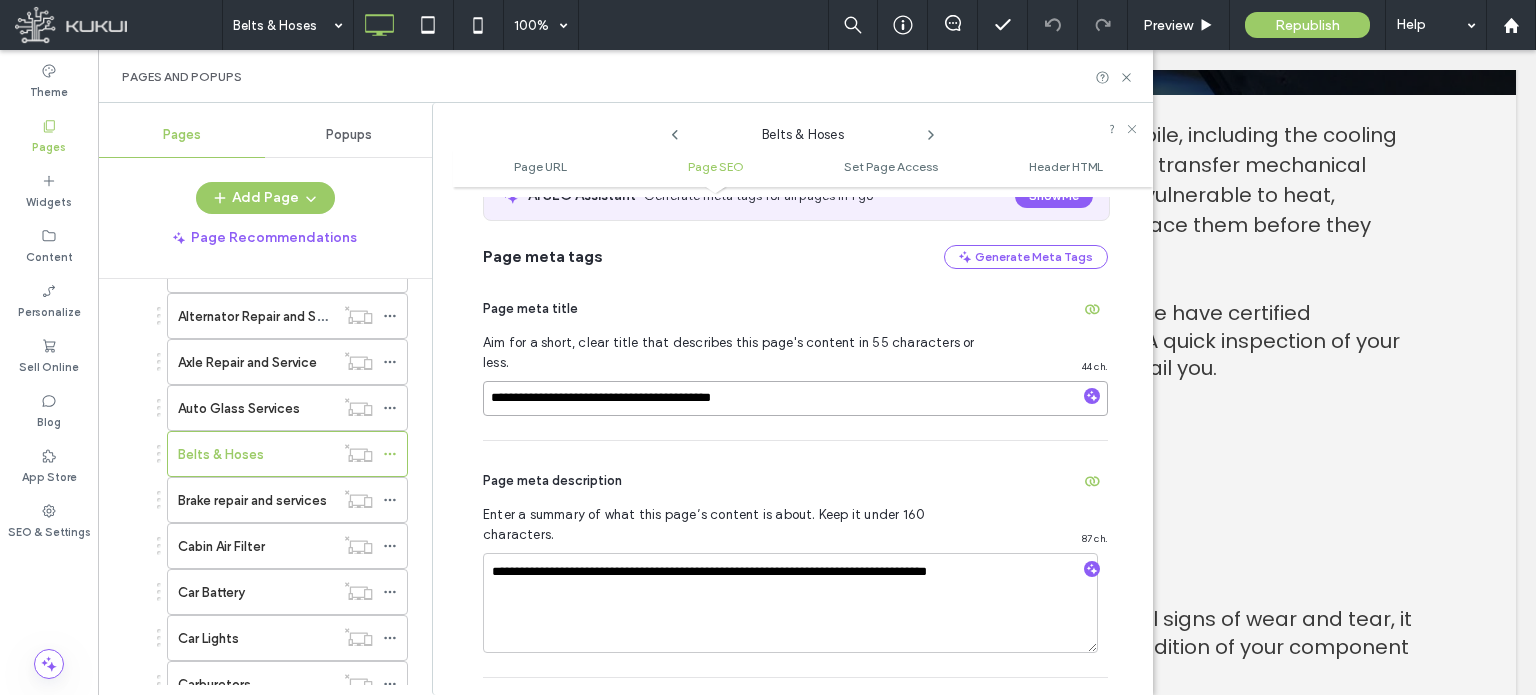 scroll, scrollTop: 474, scrollLeft: 0, axis: vertical 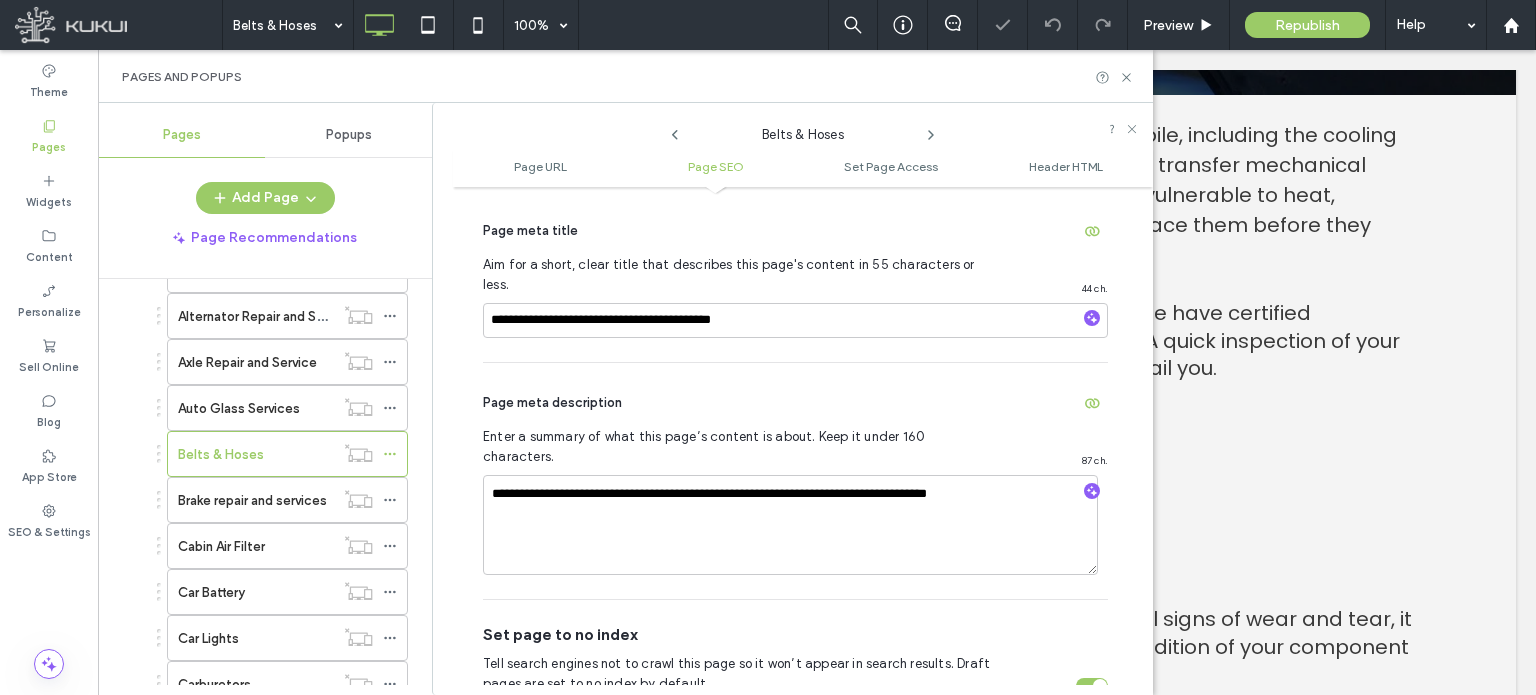 click on "**********" at bounding box center [795, 481] 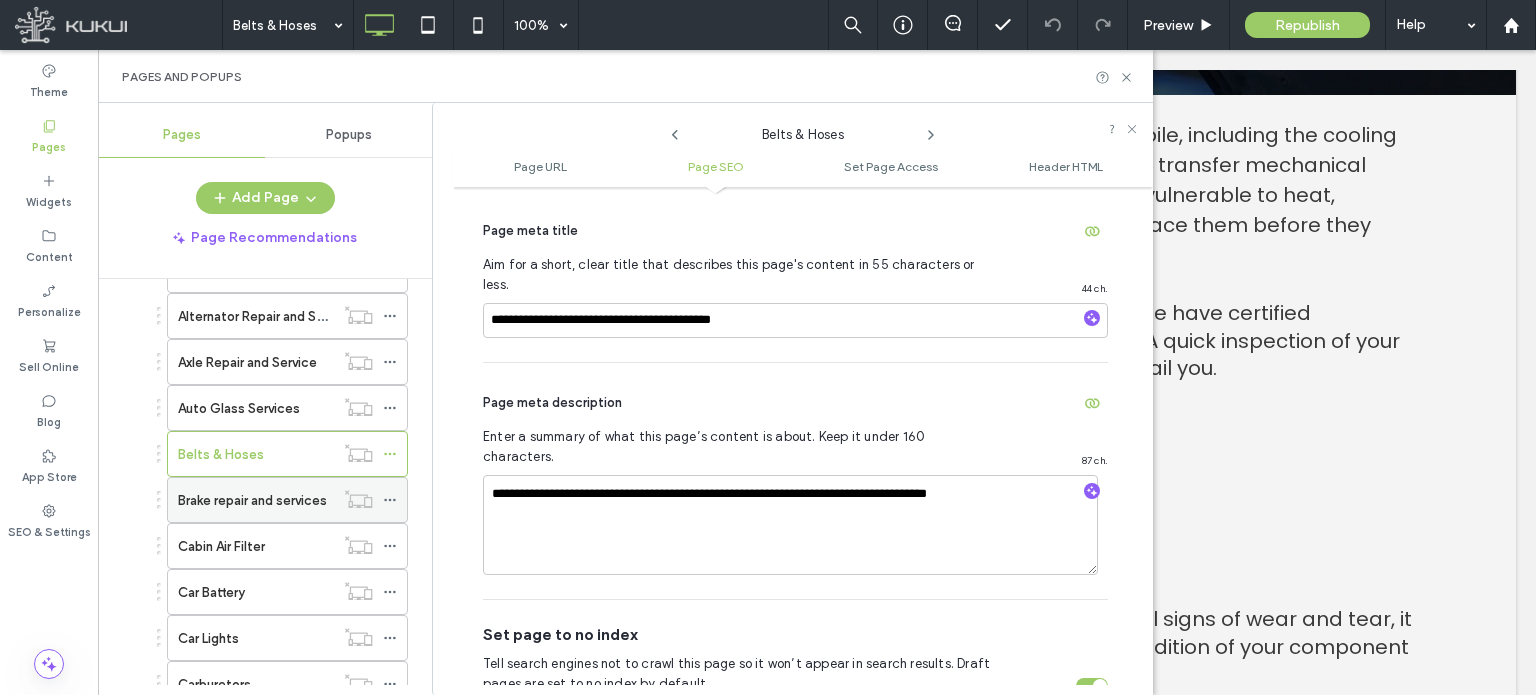 click on "Brake repair and services" at bounding box center [252, 500] 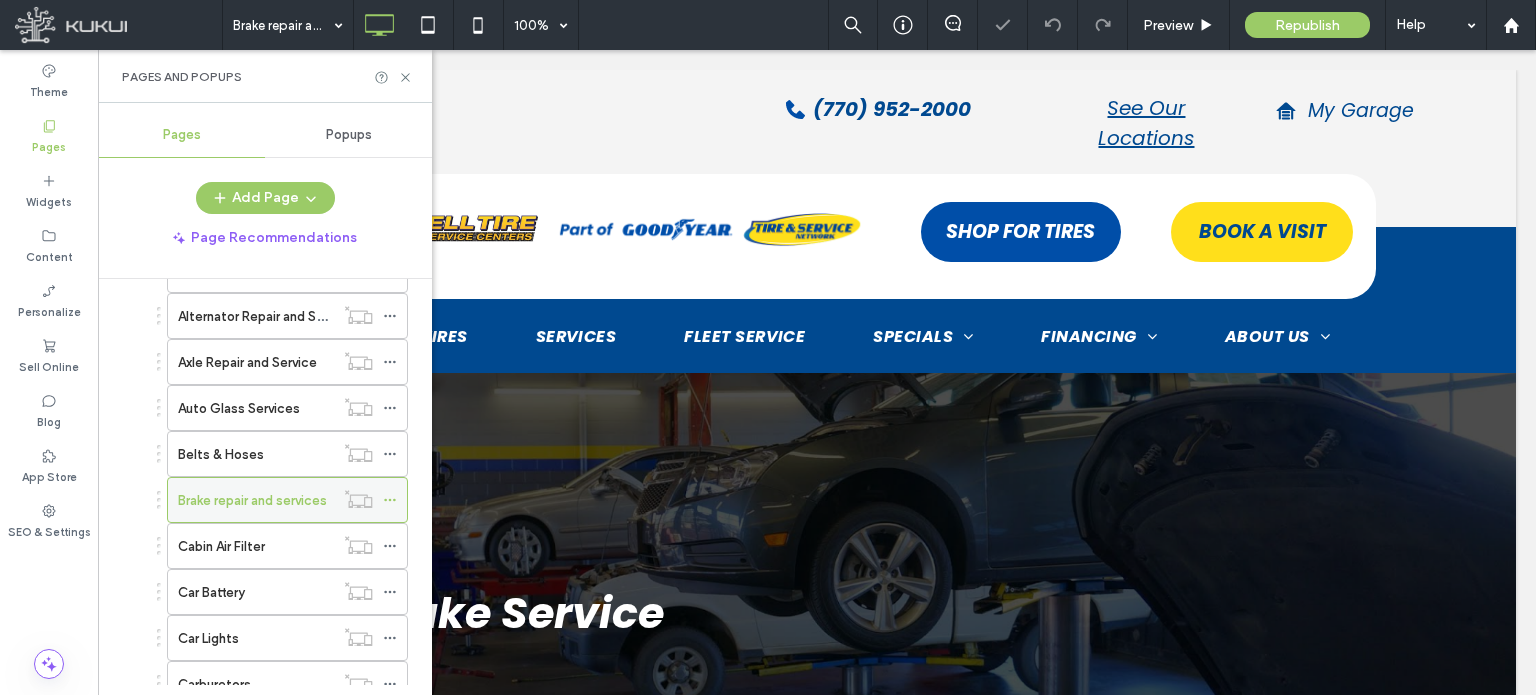 scroll, scrollTop: 0, scrollLeft: 0, axis: both 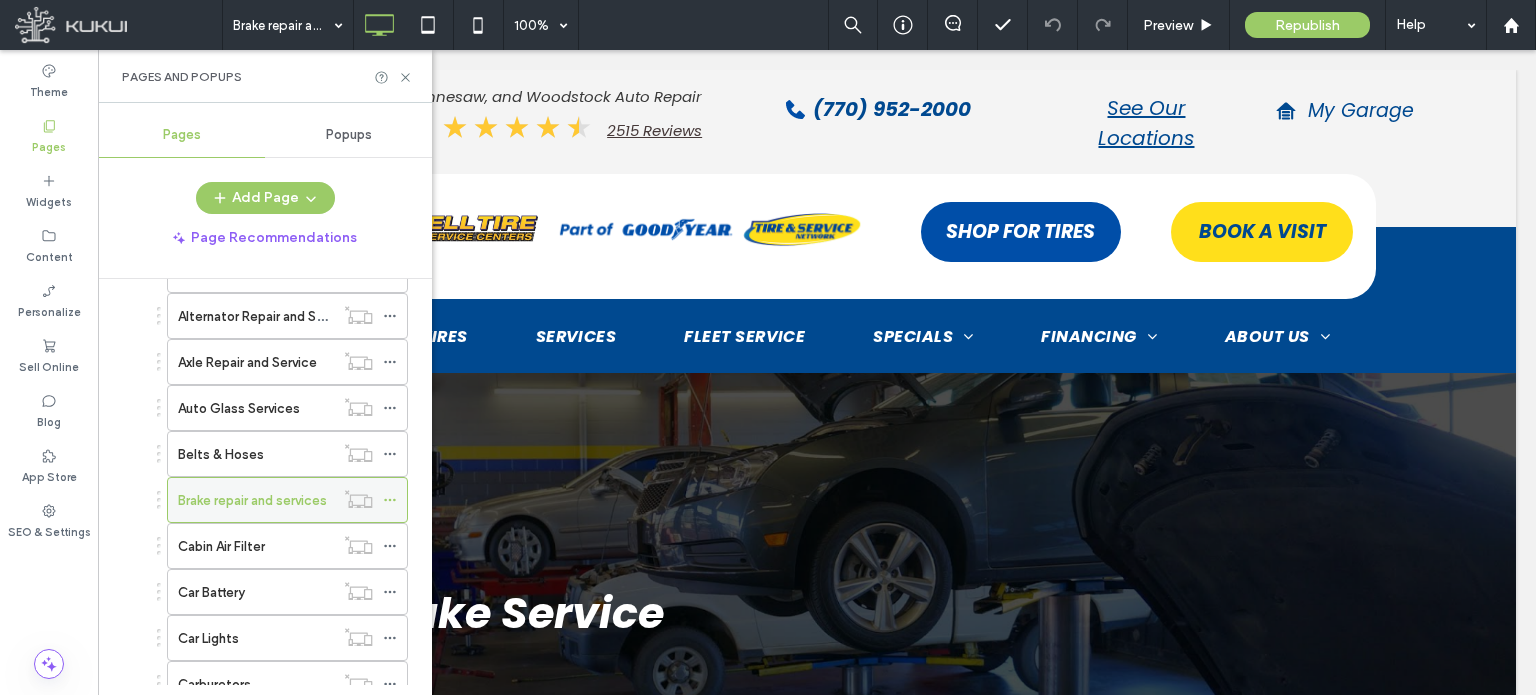 click 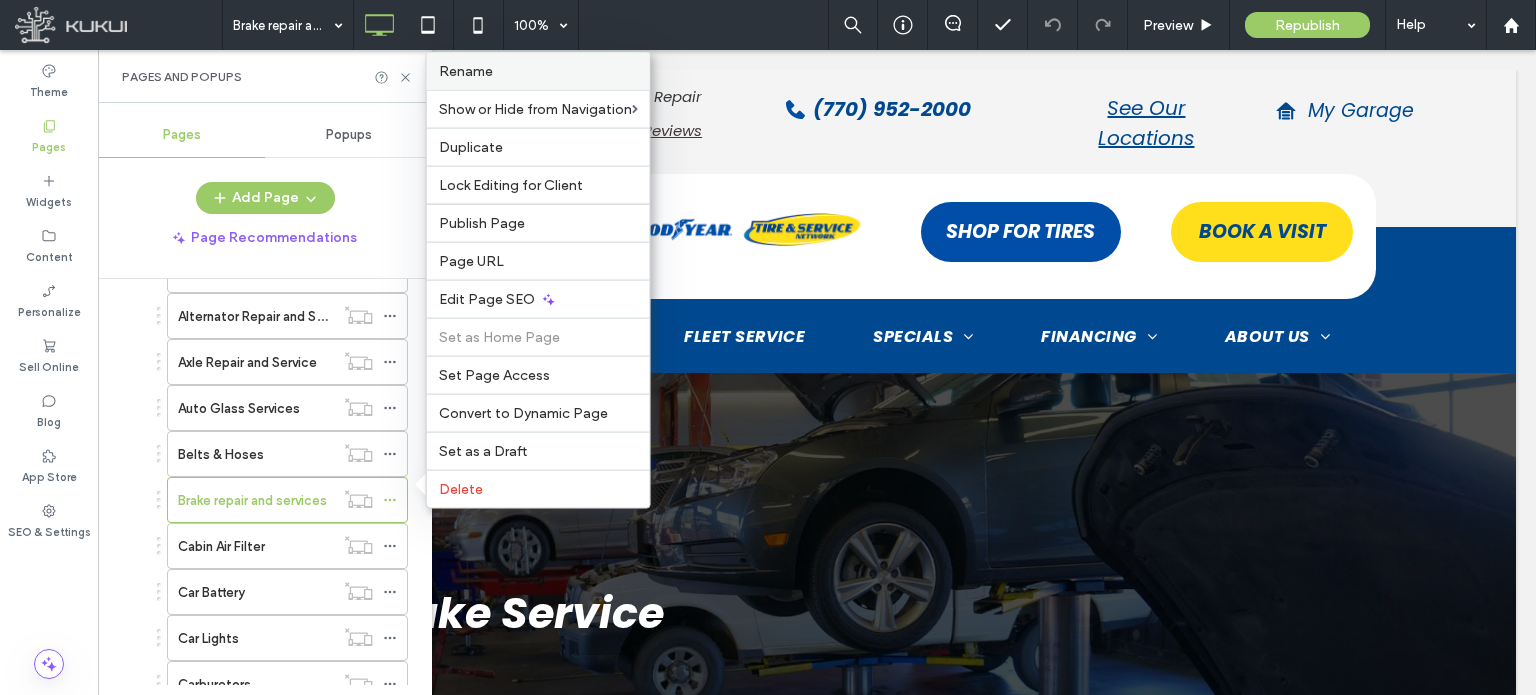 click on "Rename" at bounding box center (466, 71) 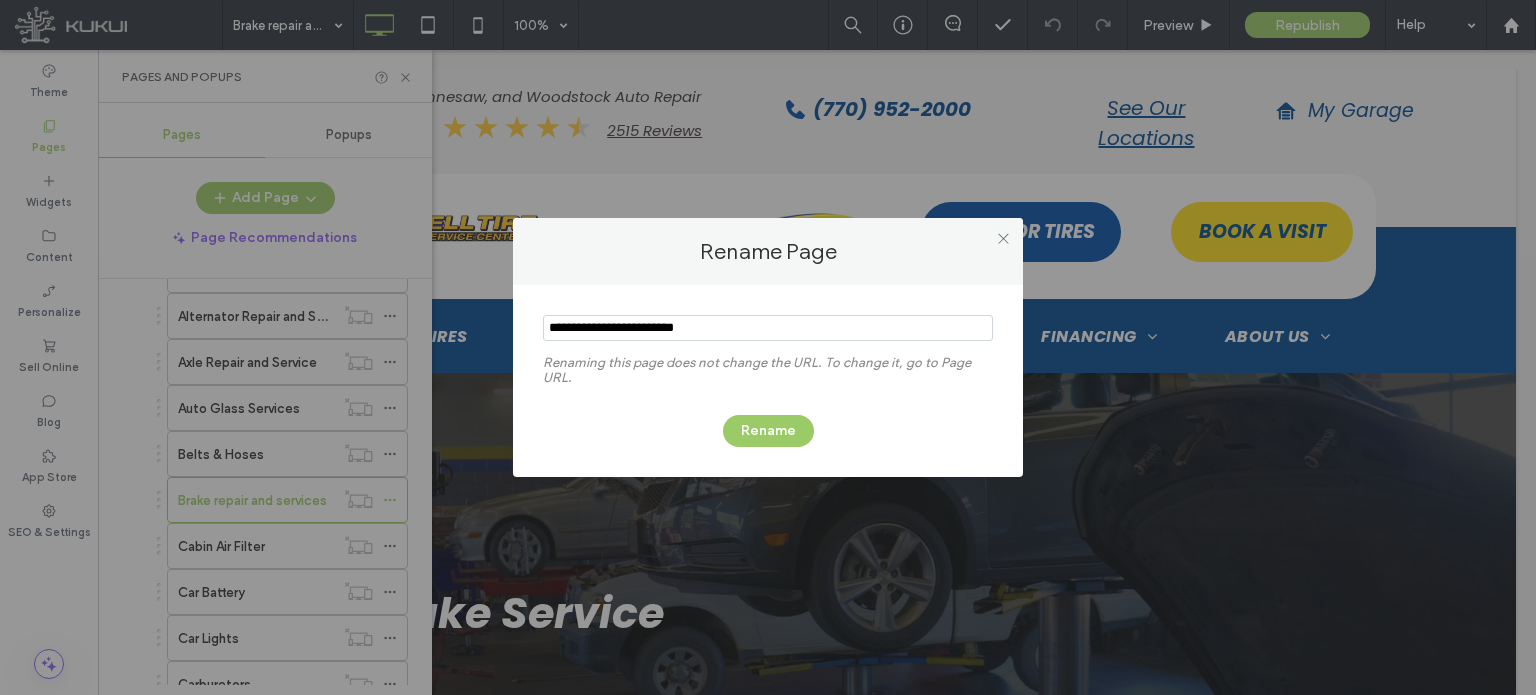 click at bounding box center [768, 328] 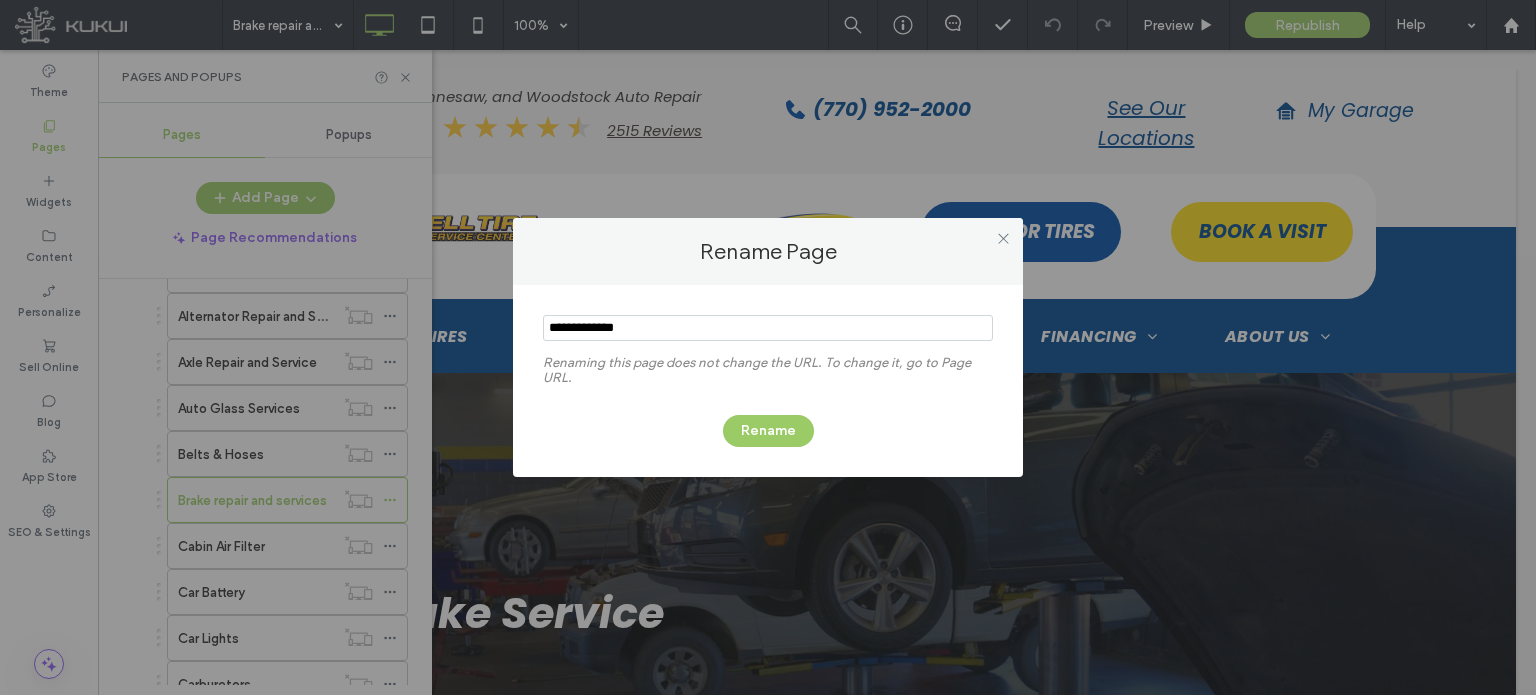 type on "**********" 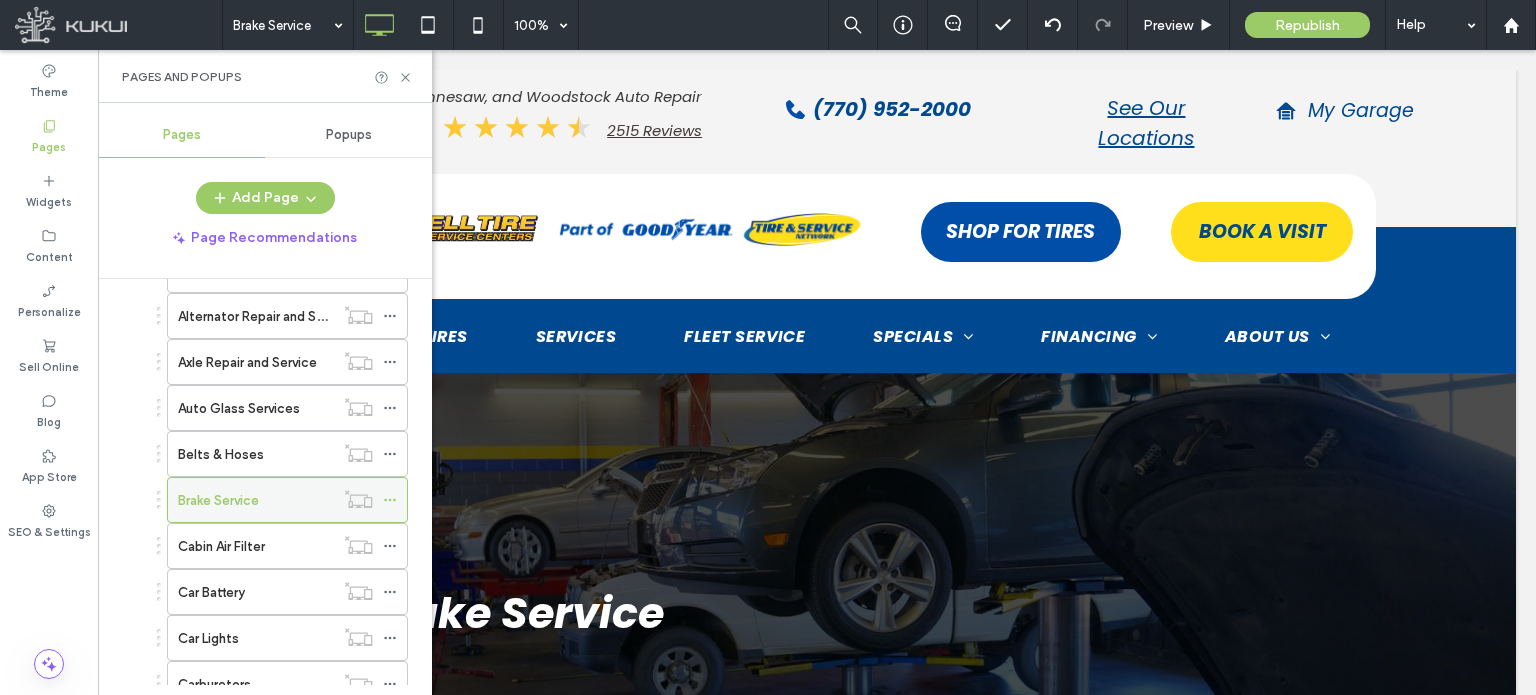 click 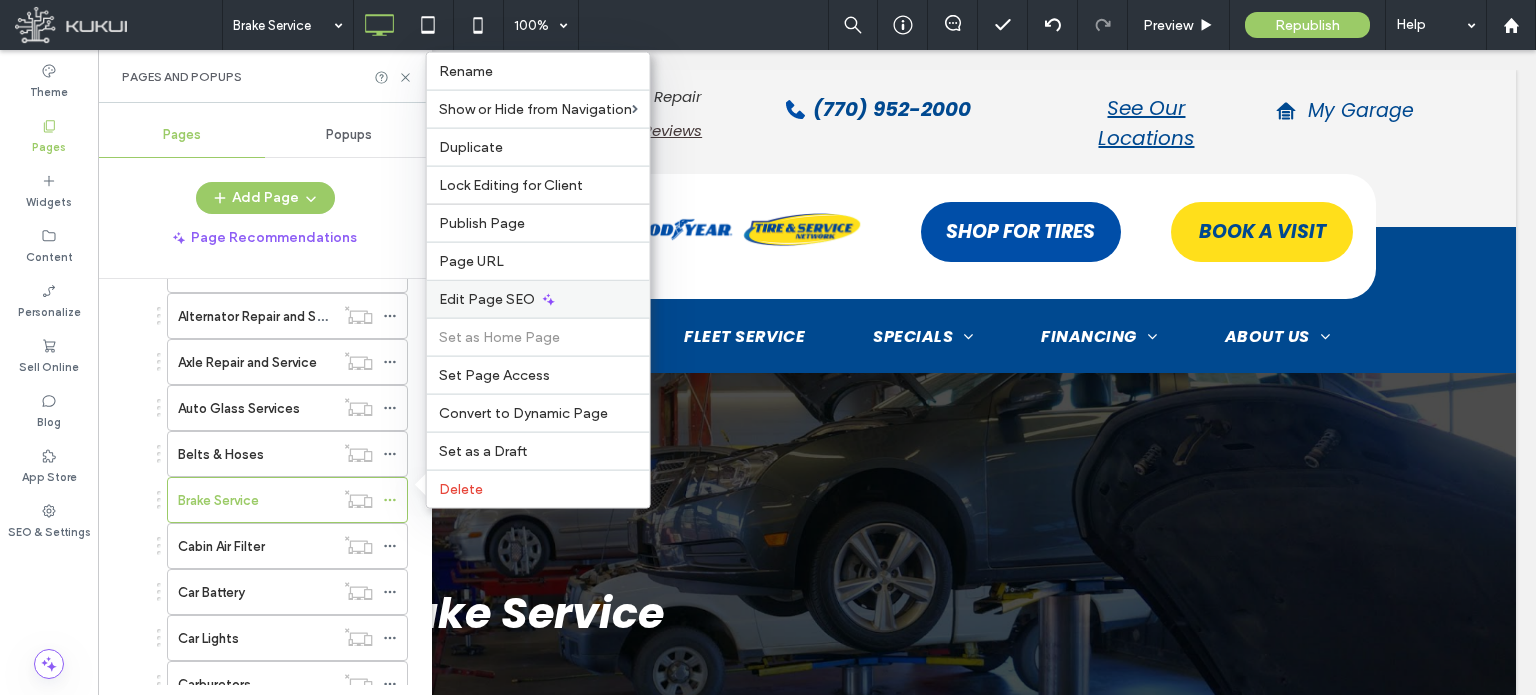 click on "Edit Page SEO" at bounding box center (487, 299) 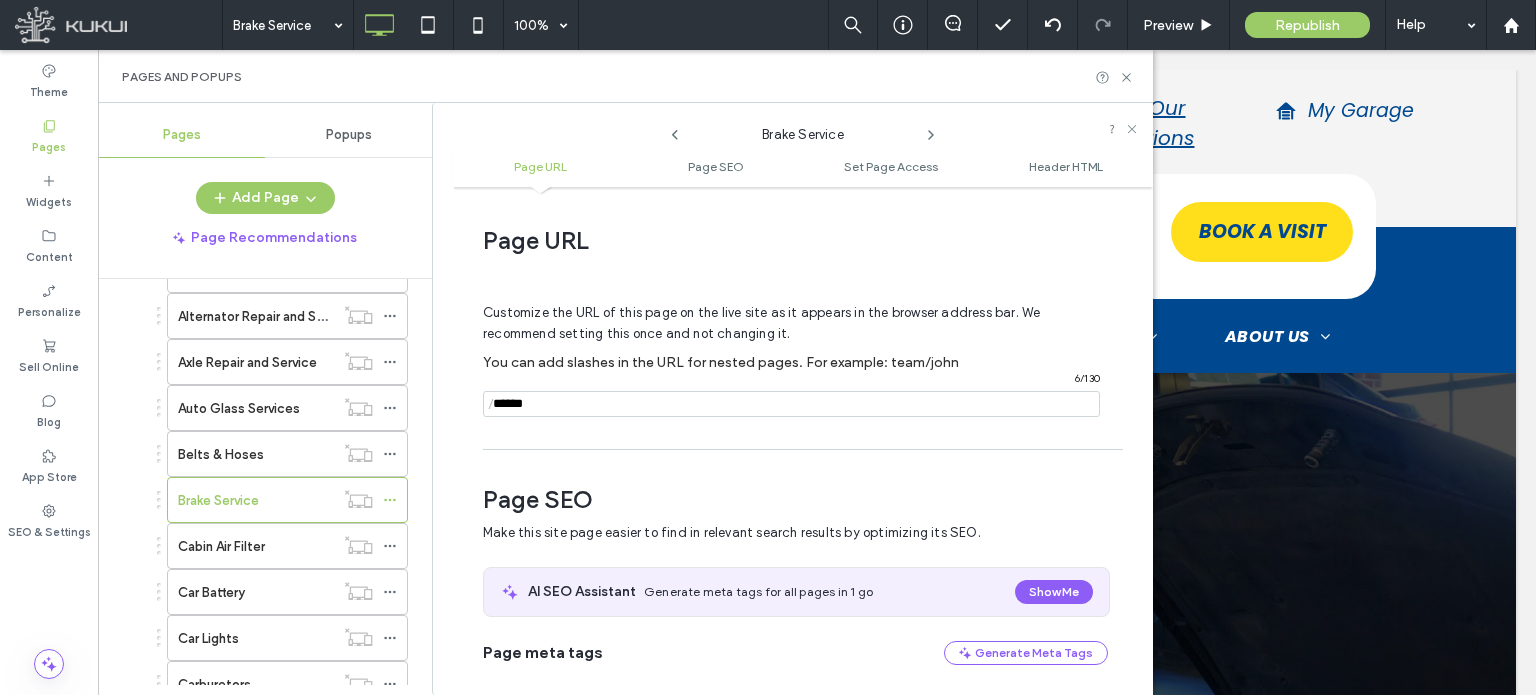 scroll, scrollTop: 274, scrollLeft: 0, axis: vertical 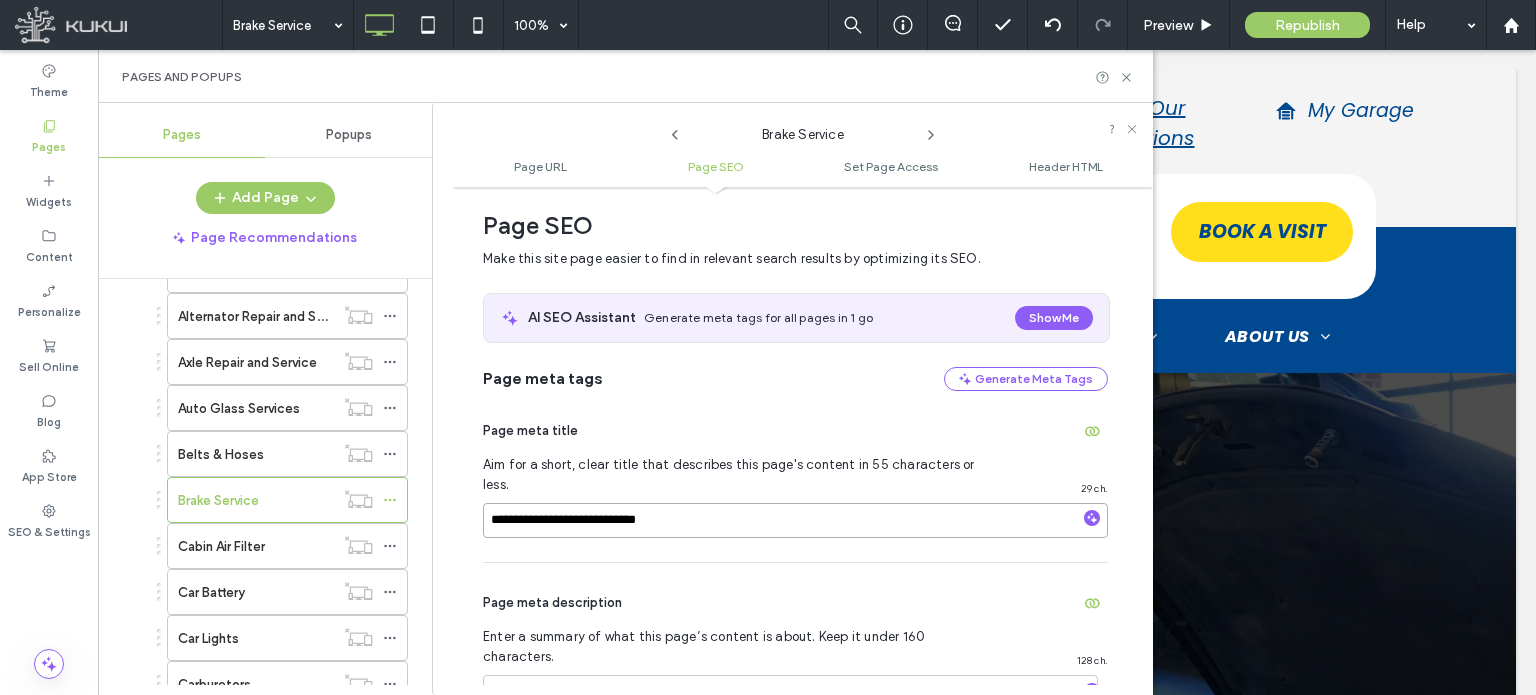 drag, startPoint x: 623, startPoint y: 501, endPoint x: 597, endPoint y: 510, distance: 27.513634 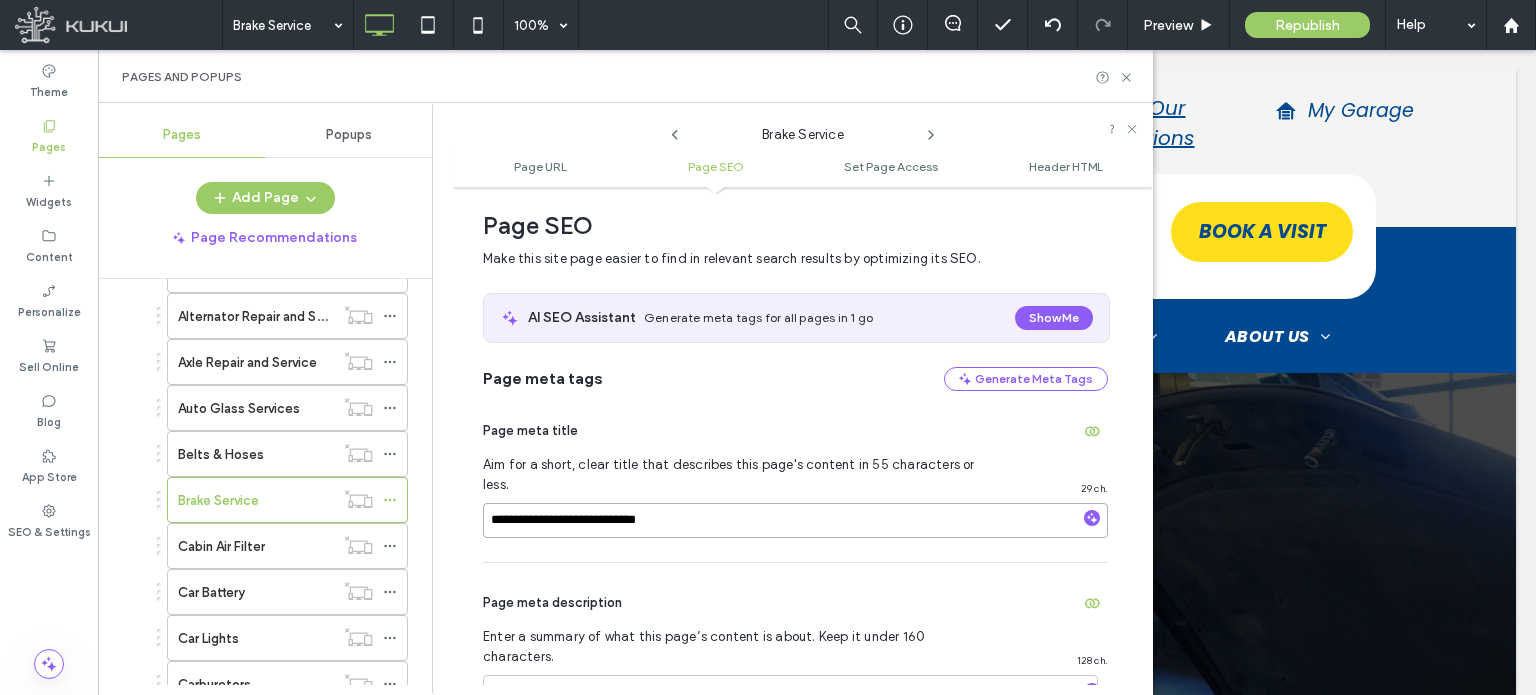 drag, startPoint x: 619, startPoint y: 499, endPoint x: 527, endPoint y: 521, distance: 94.59387 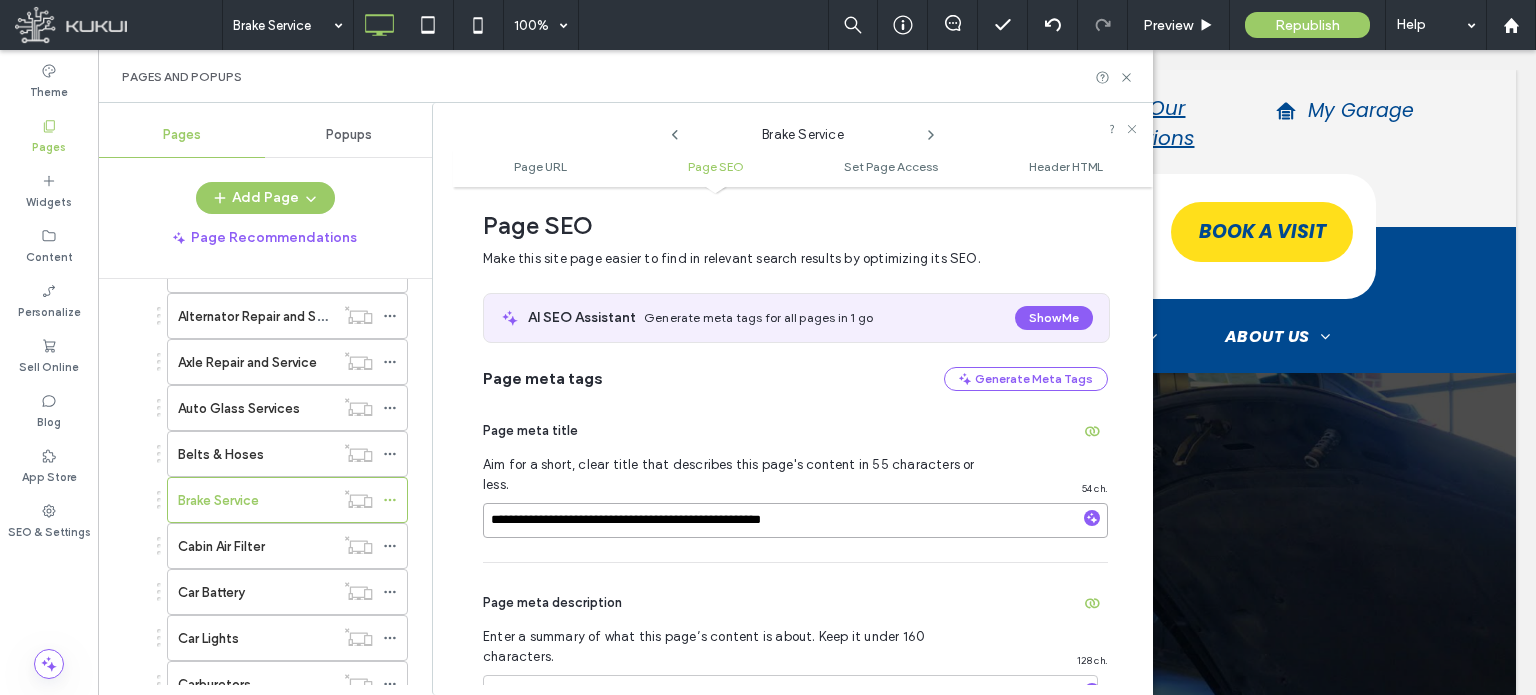 scroll, scrollTop: 374, scrollLeft: 0, axis: vertical 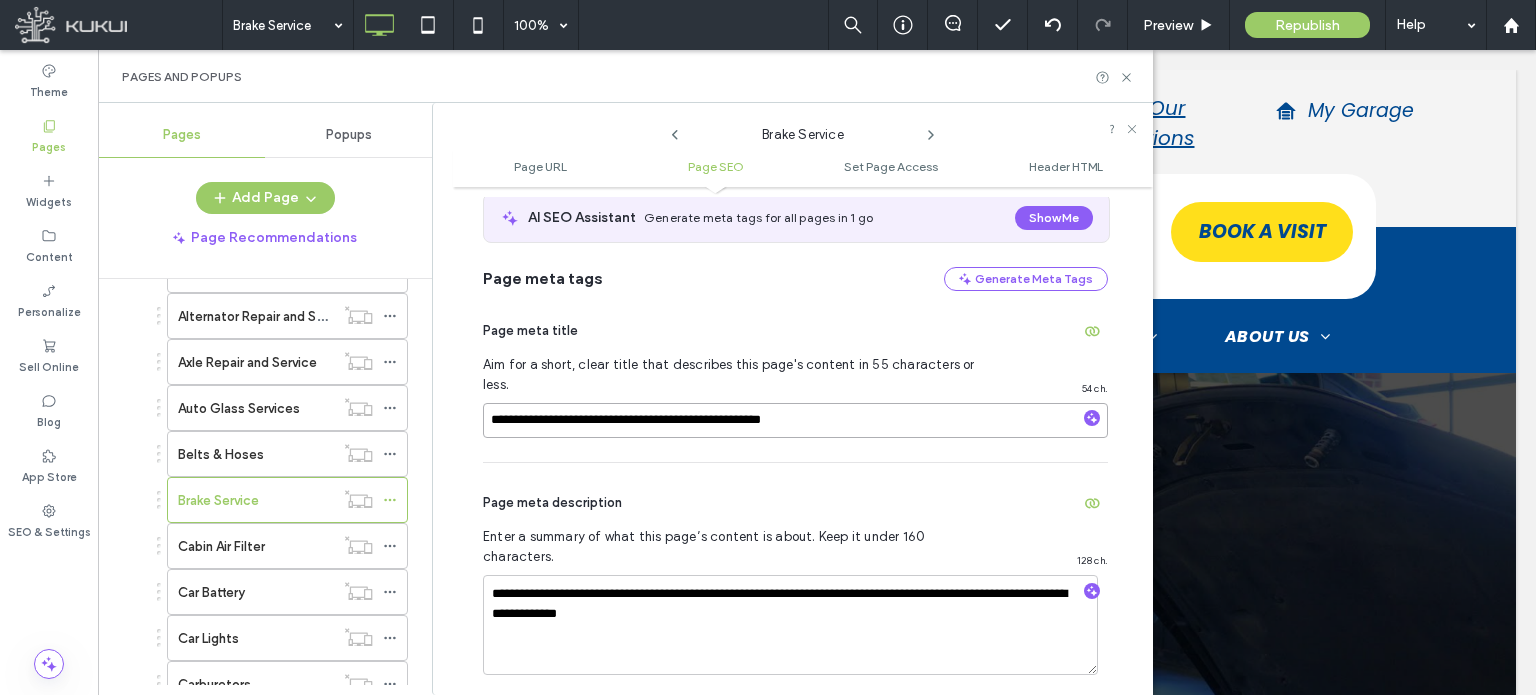 paste on "**********" 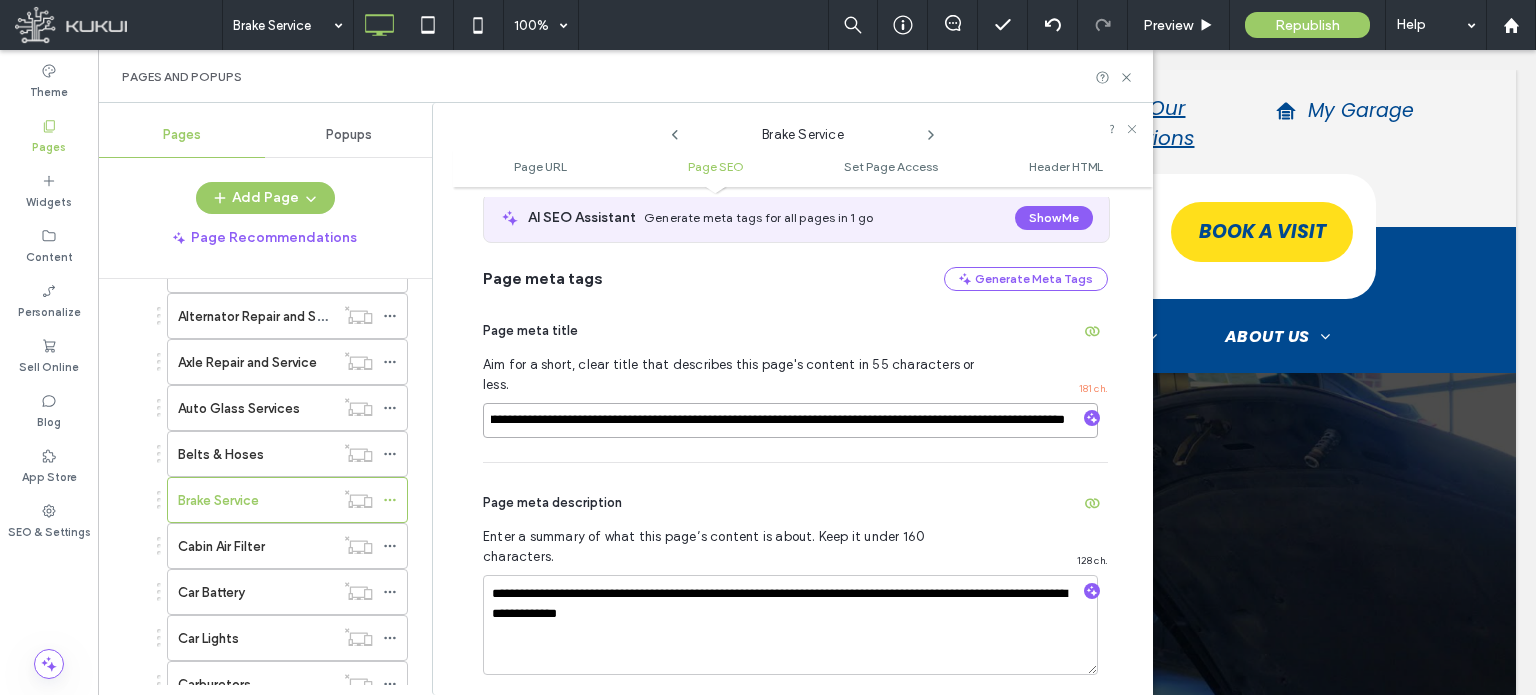 scroll, scrollTop: 0, scrollLeft: 0, axis: both 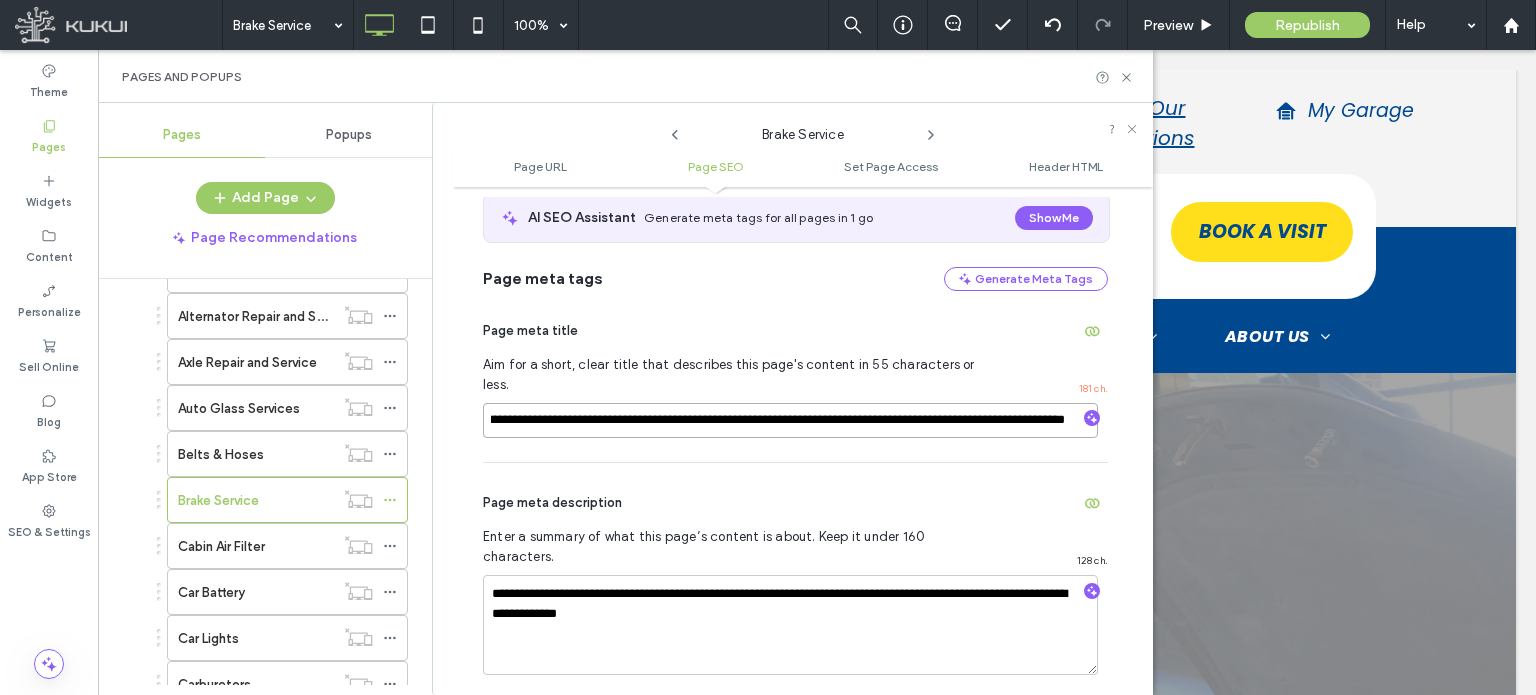 drag, startPoint x: 931, startPoint y: 442, endPoint x: 1160, endPoint y: 426, distance: 229.55827 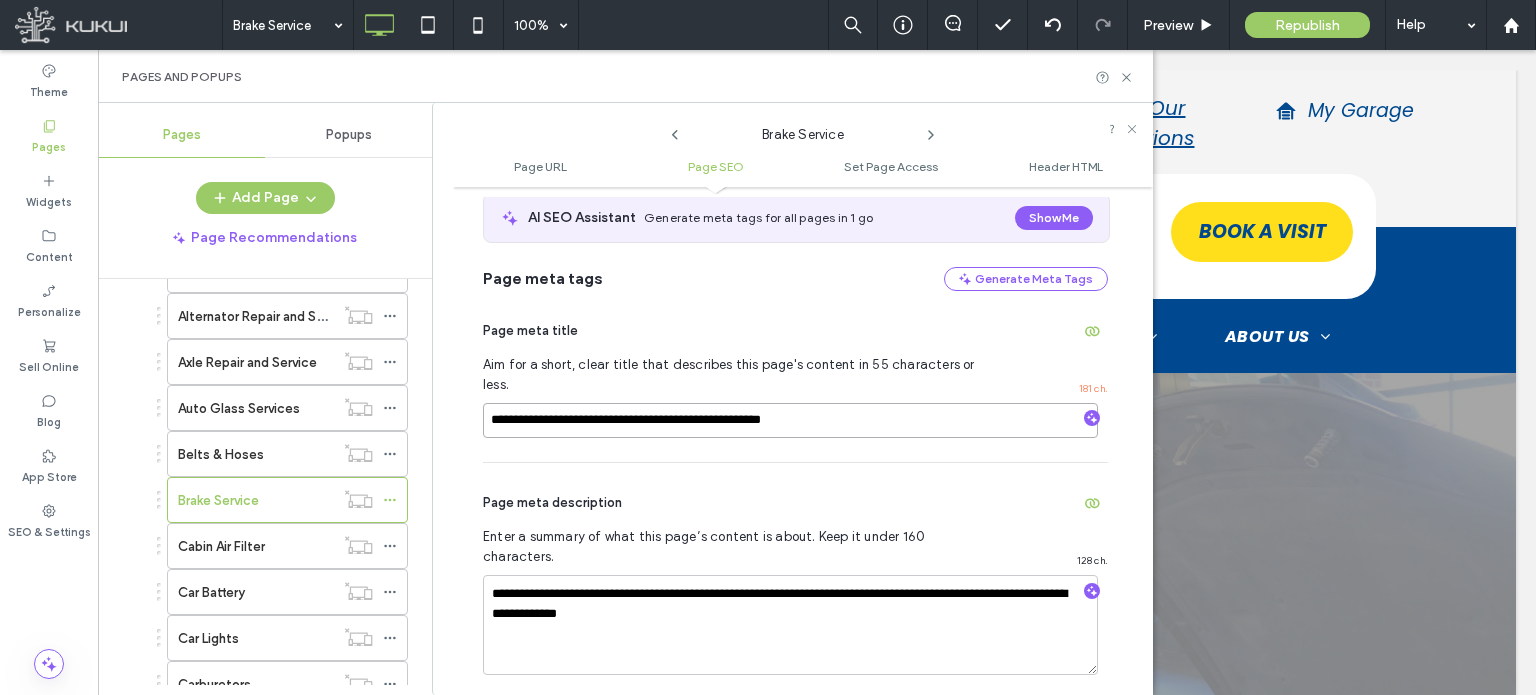 scroll, scrollTop: 0, scrollLeft: 0, axis: both 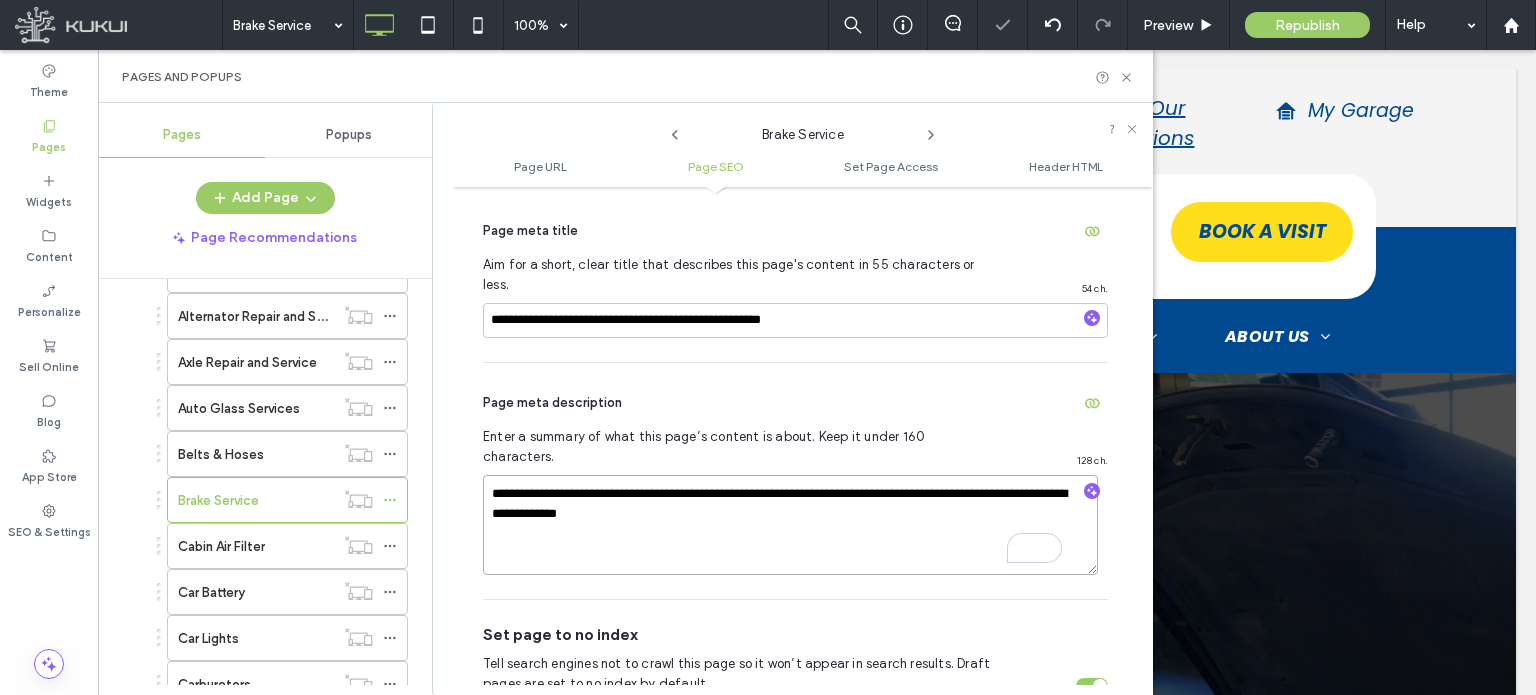 drag, startPoint x: 492, startPoint y: 448, endPoint x: 680, endPoint y: 467, distance: 188.95767 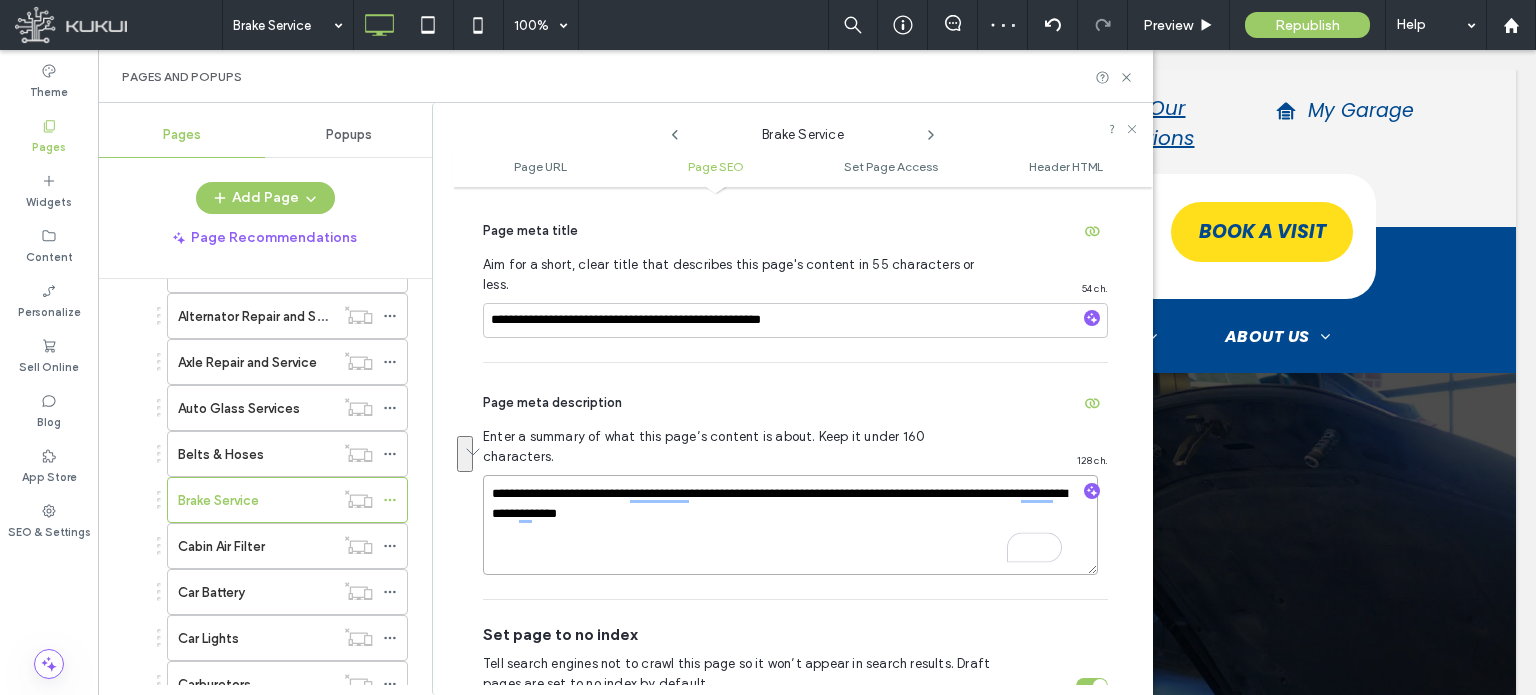 paste 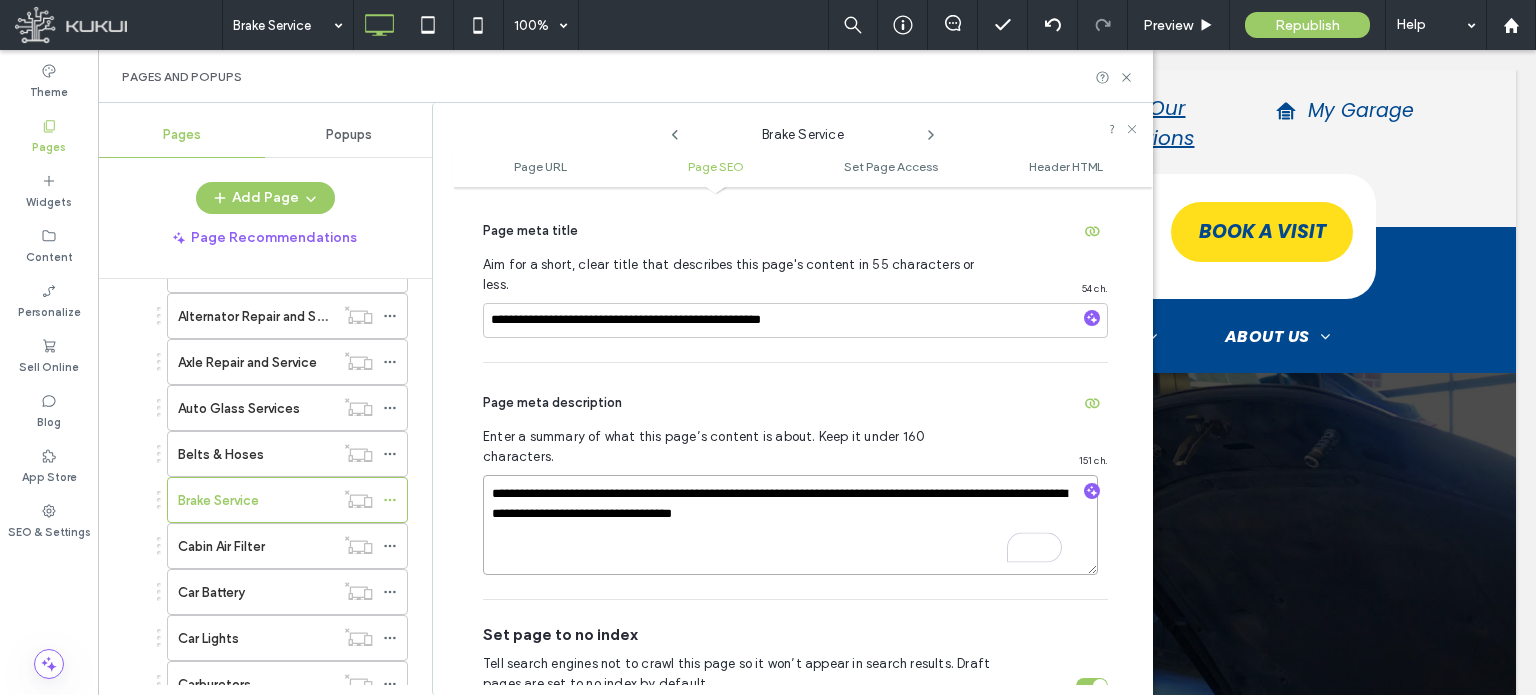type on "**********" 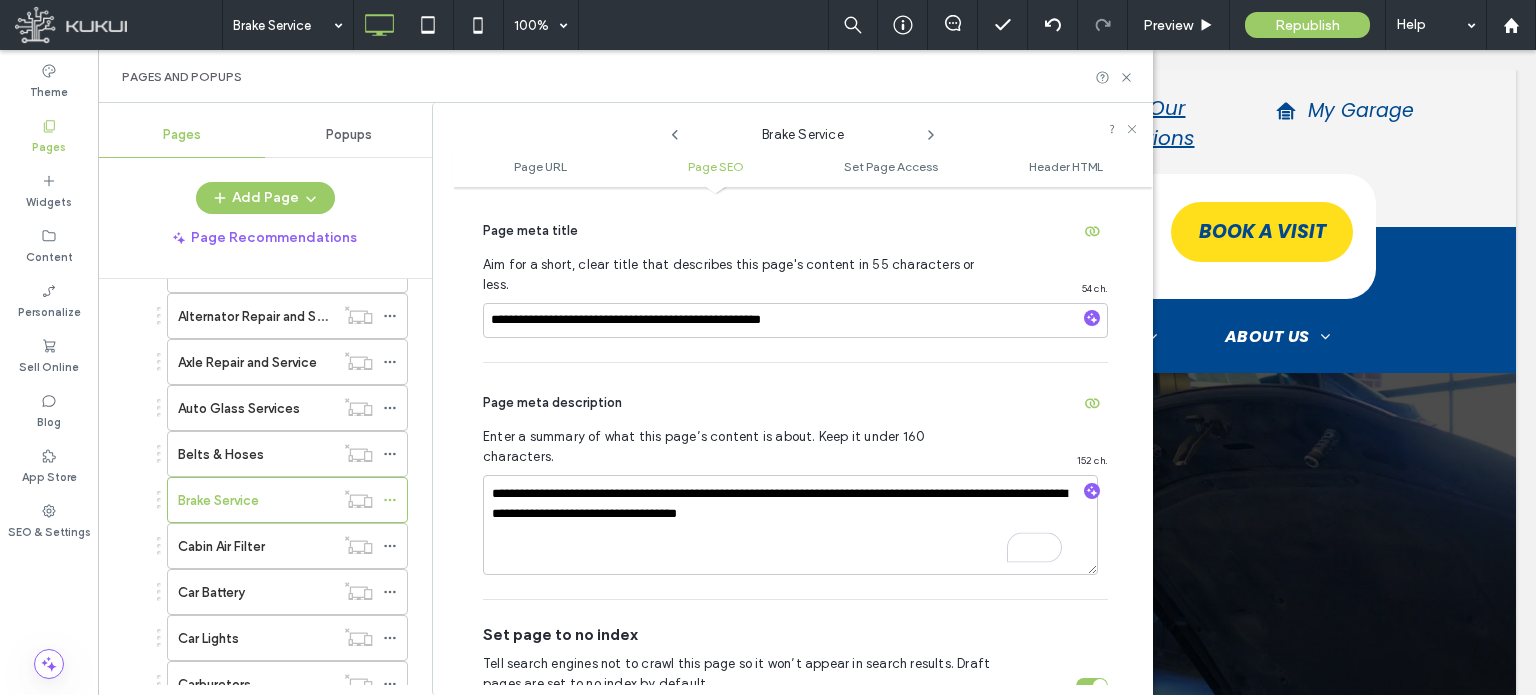click at bounding box center (1092, 686) 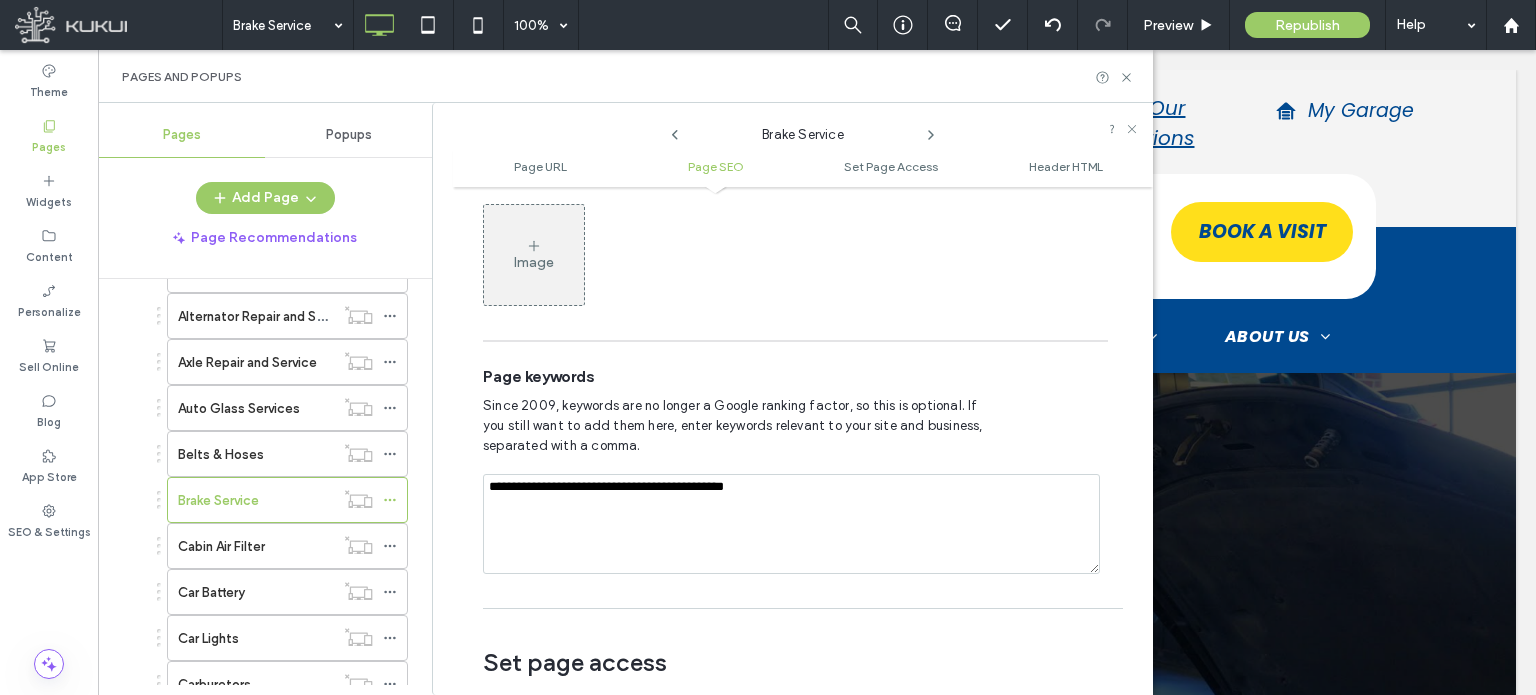 scroll, scrollTop: 1174, scrollLeft: 0, axis: vertical 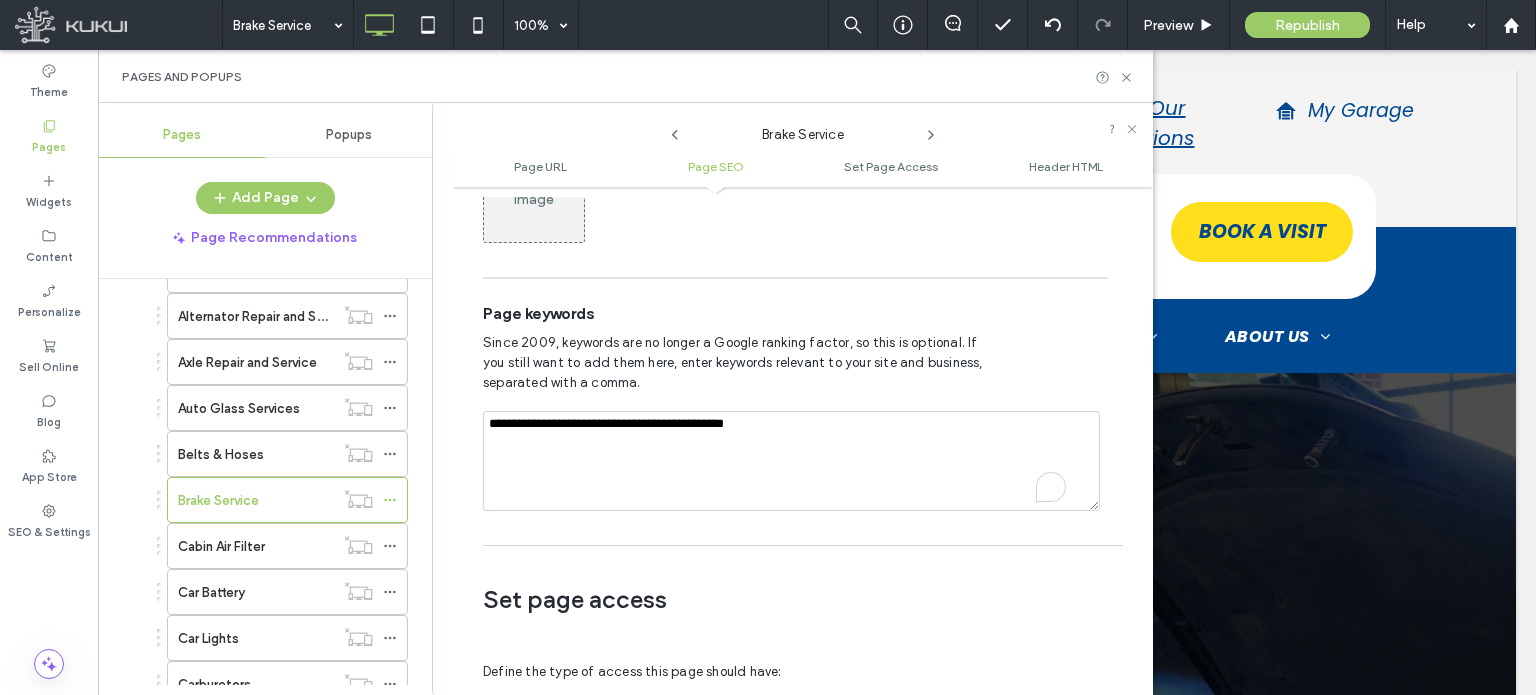 drag, startPoint x: 648, startPoint y: 387, endPoint x: 761, endPoint y: 387, distance: 113 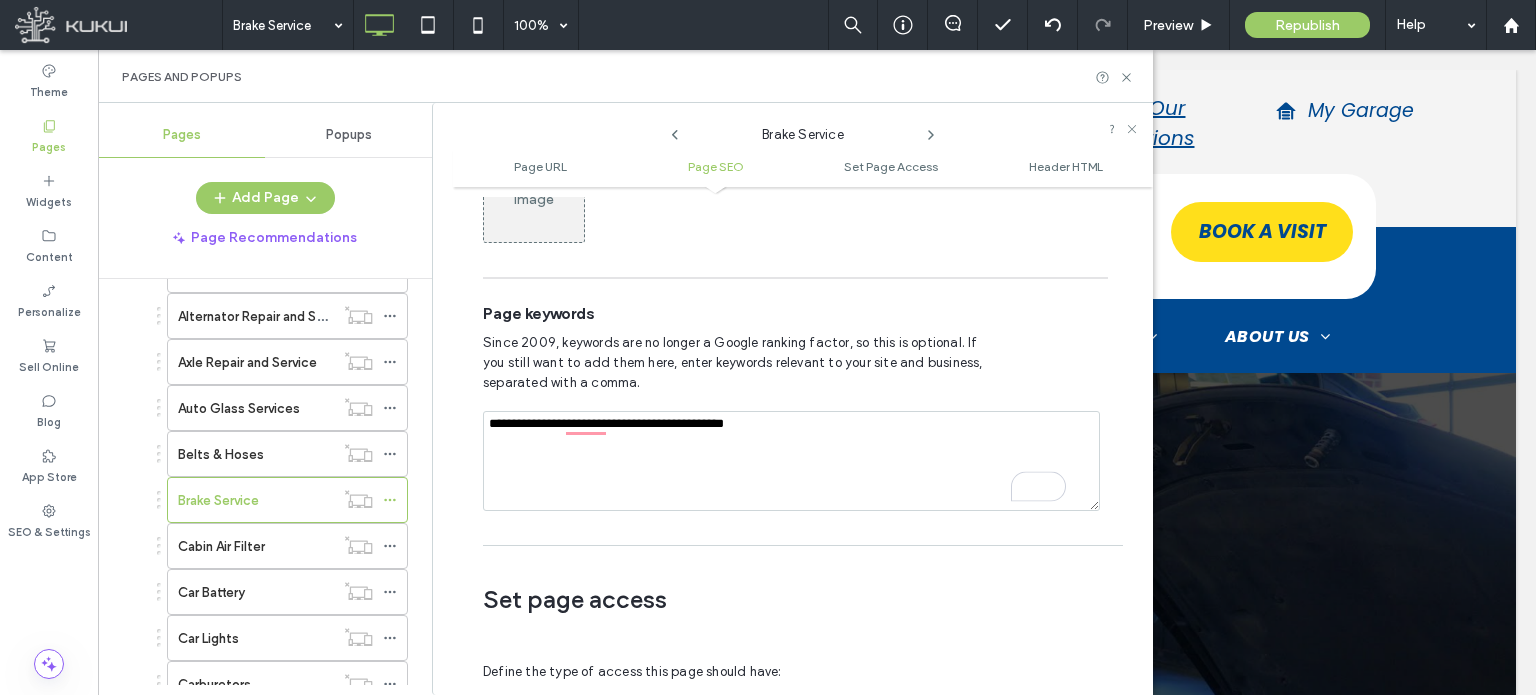 type on "**********" 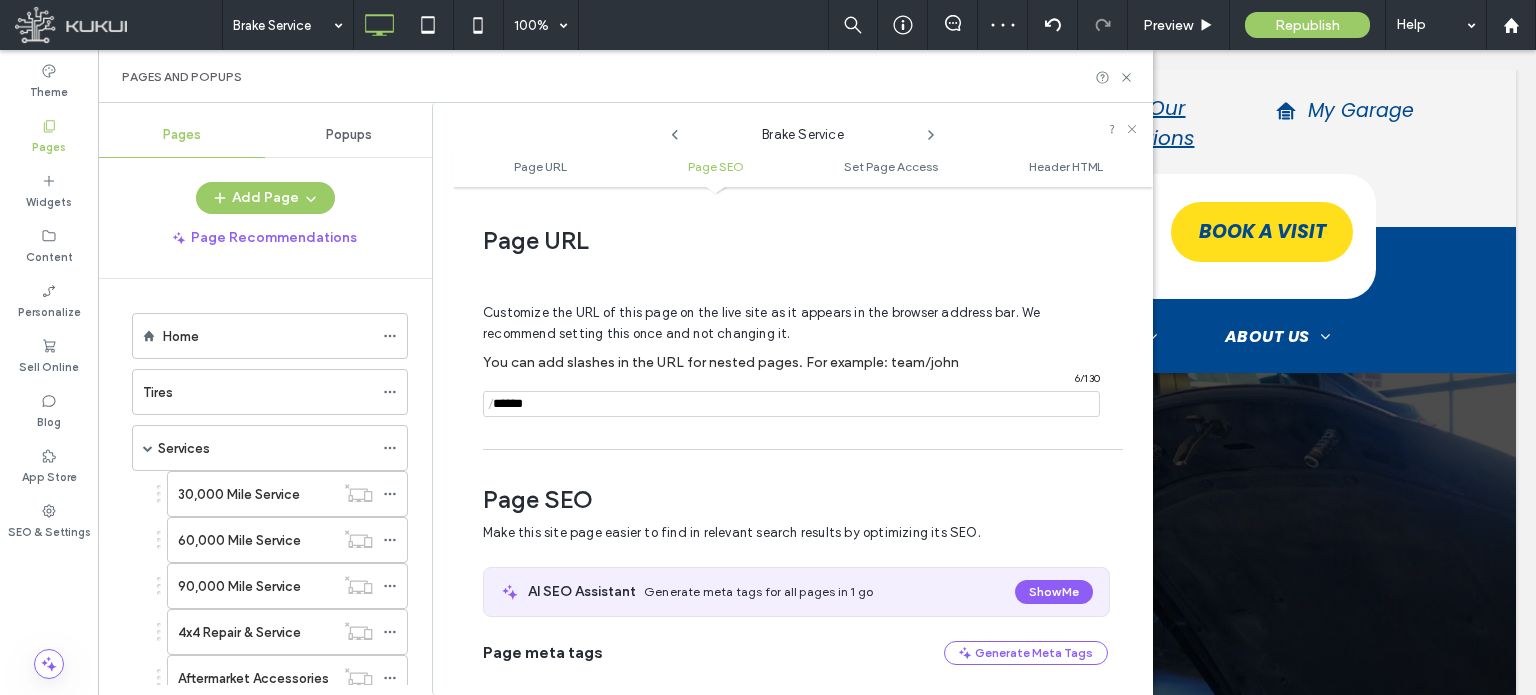 scroll, scrollTop: 0, scrollLeft: 0, axis: both 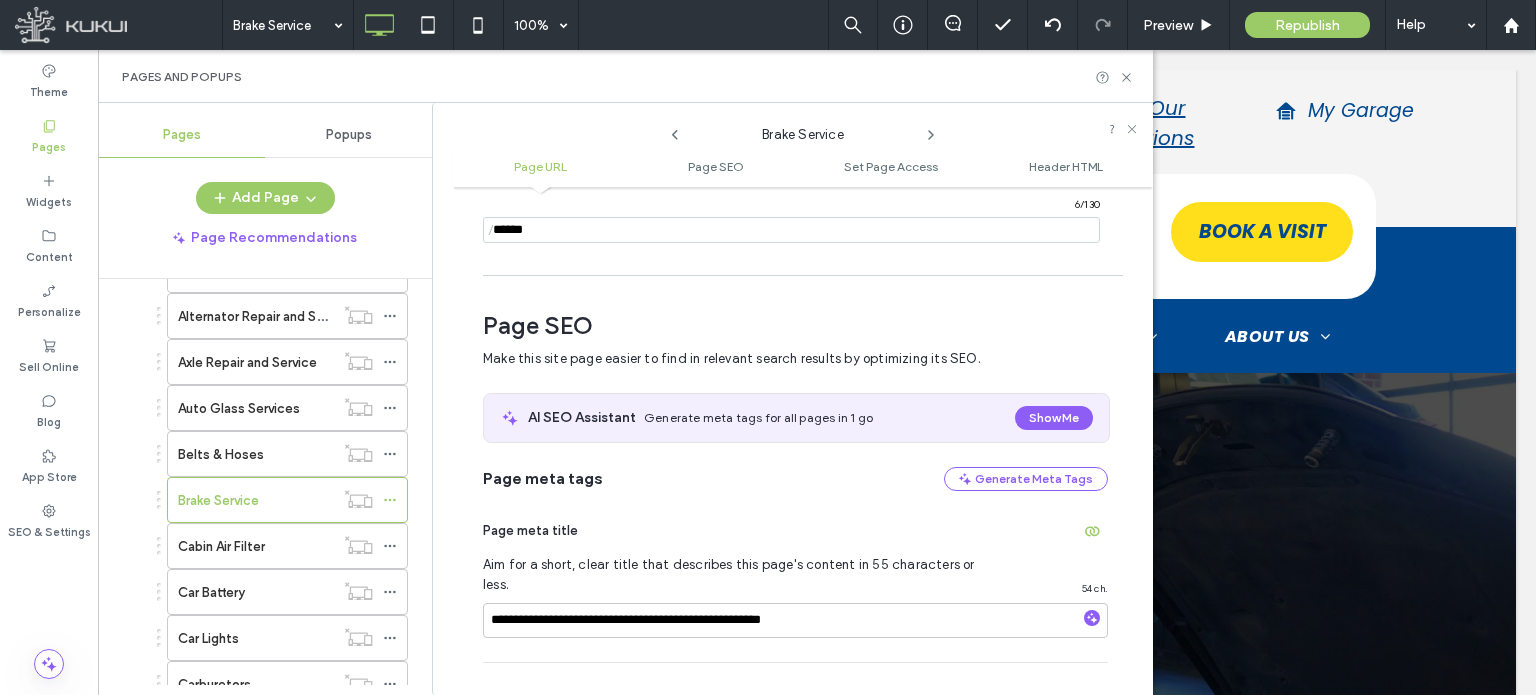 click at bounding box center [791, 230] 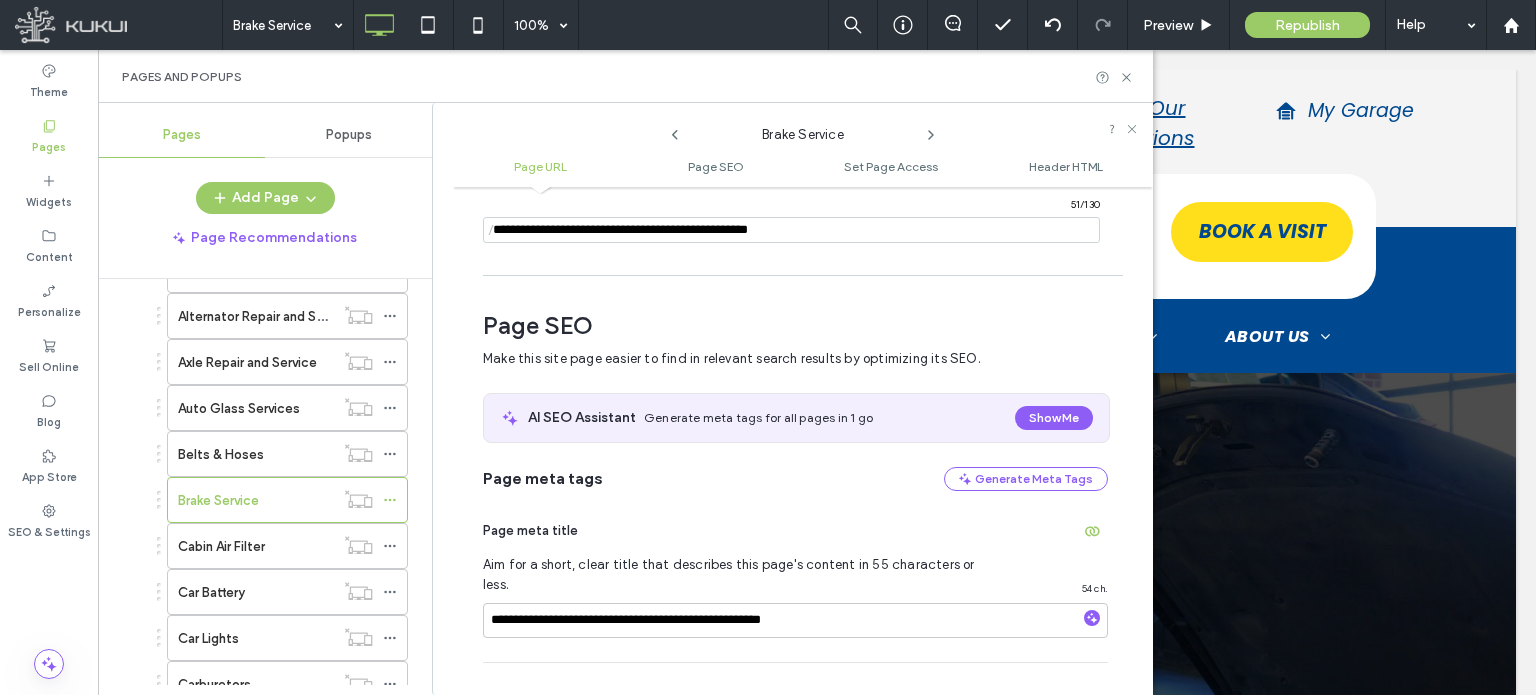 type on "**********" 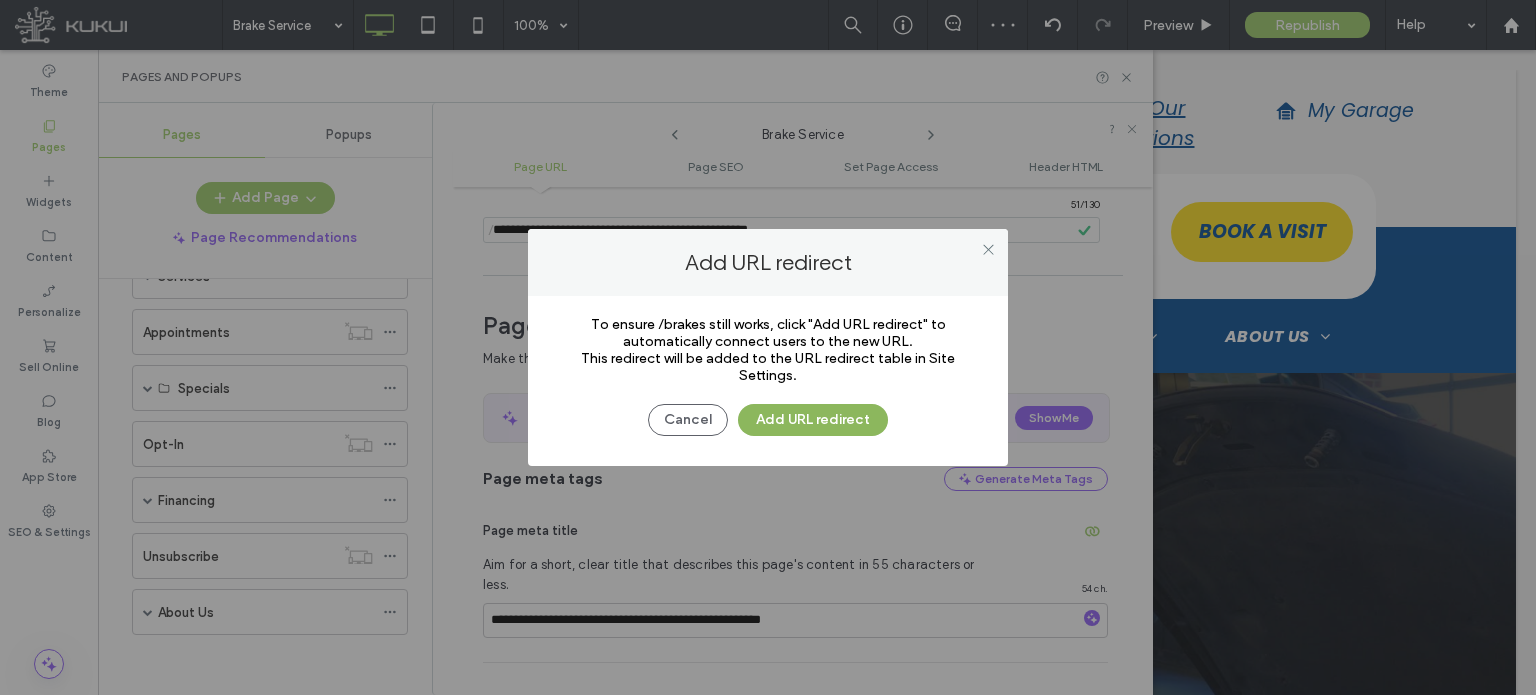 scroll, scrollTop: 167, scrollLeft: 0, axis: vertical 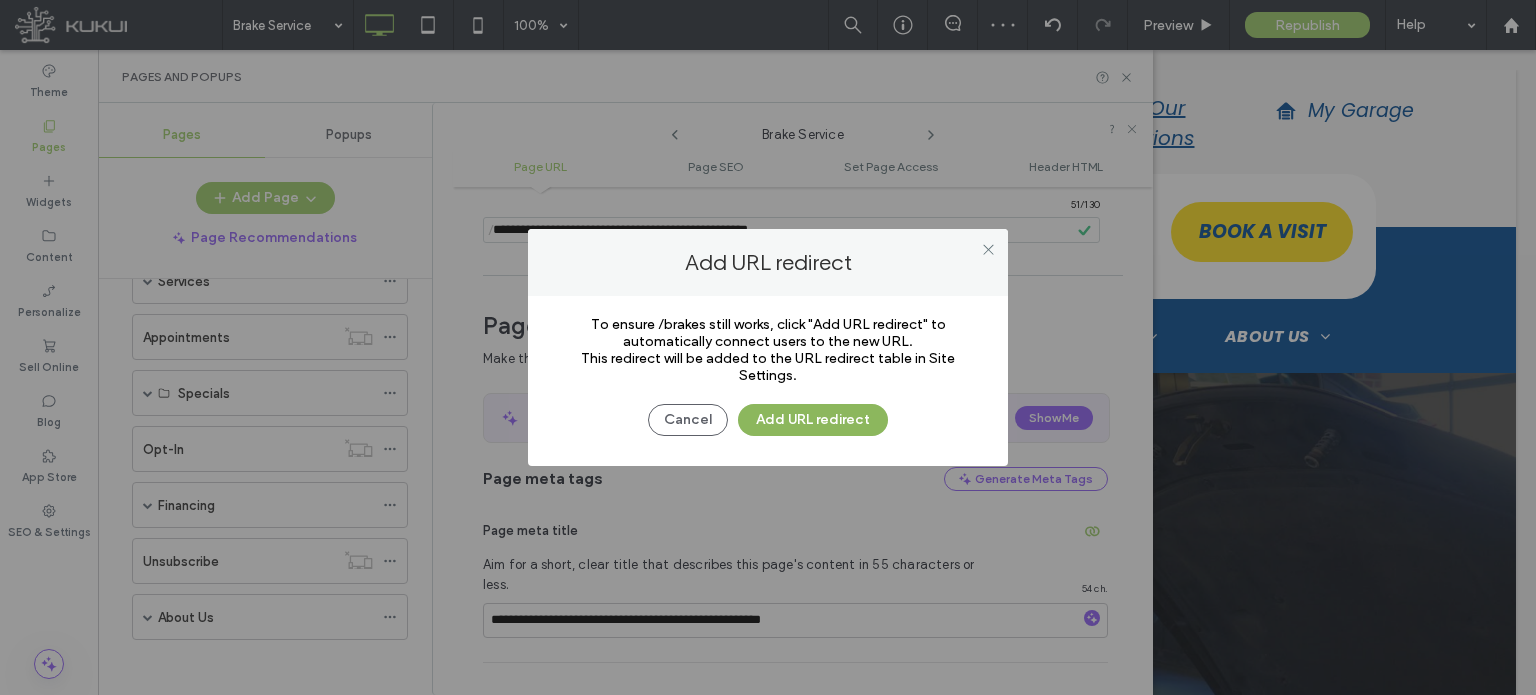click on "Add URL redirect" at bounding box center (813, 420) 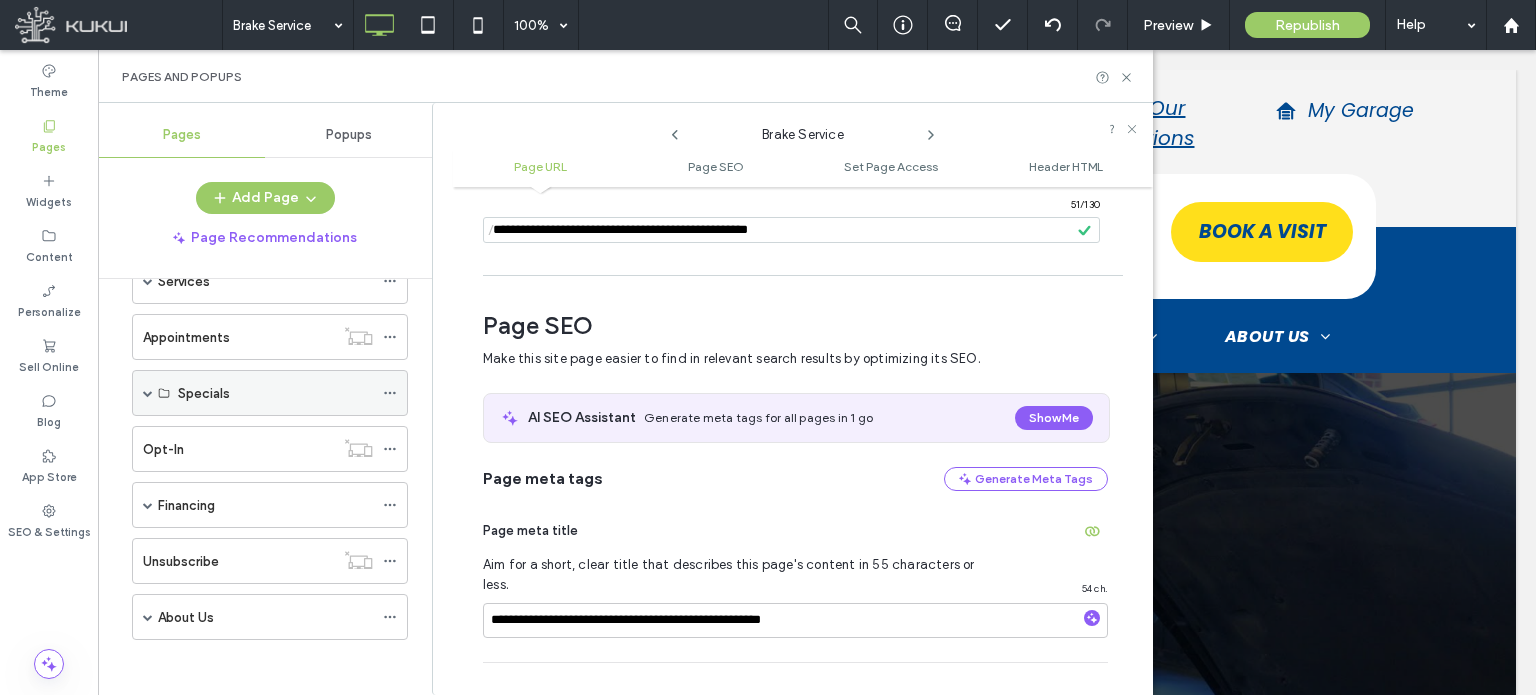 scroll, scrollTop: 67, scrollLeft: 0, axis: vertical 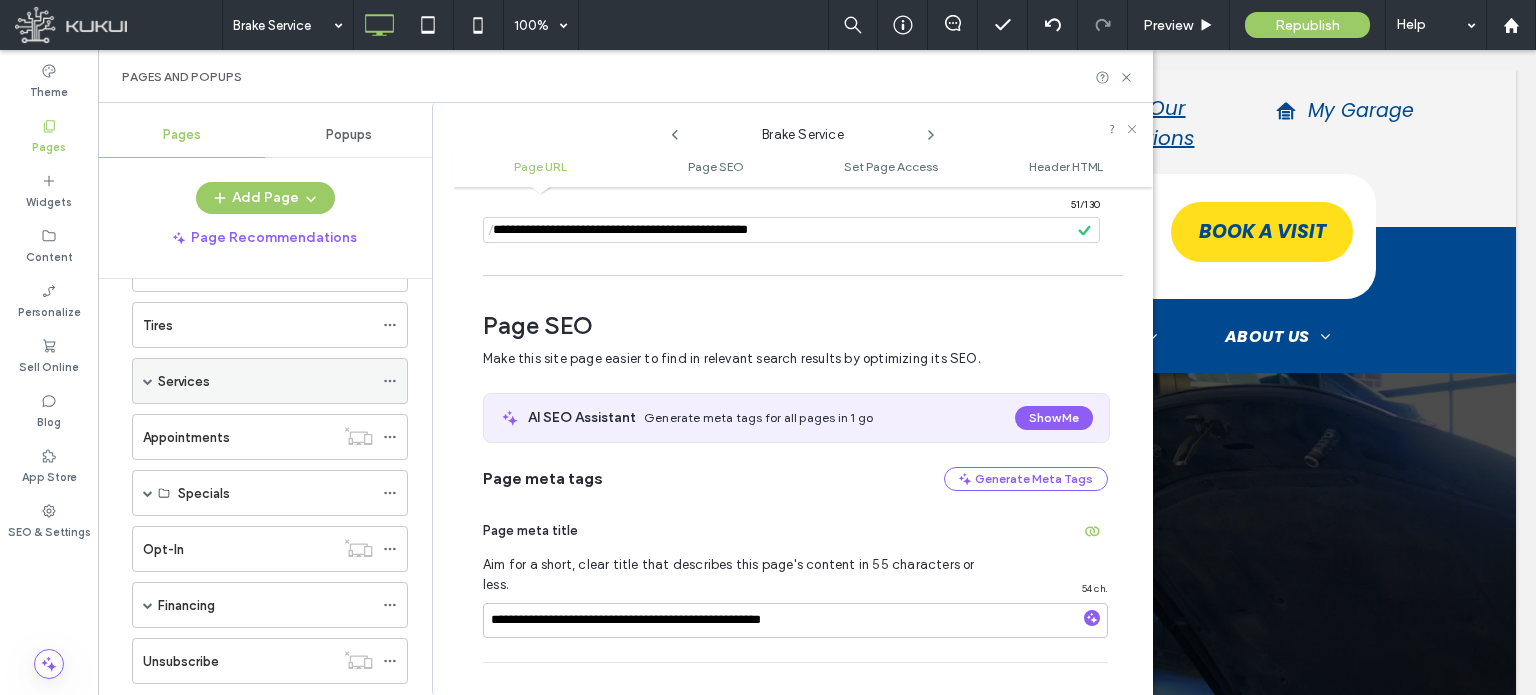 click at bounding box center [148, 381] 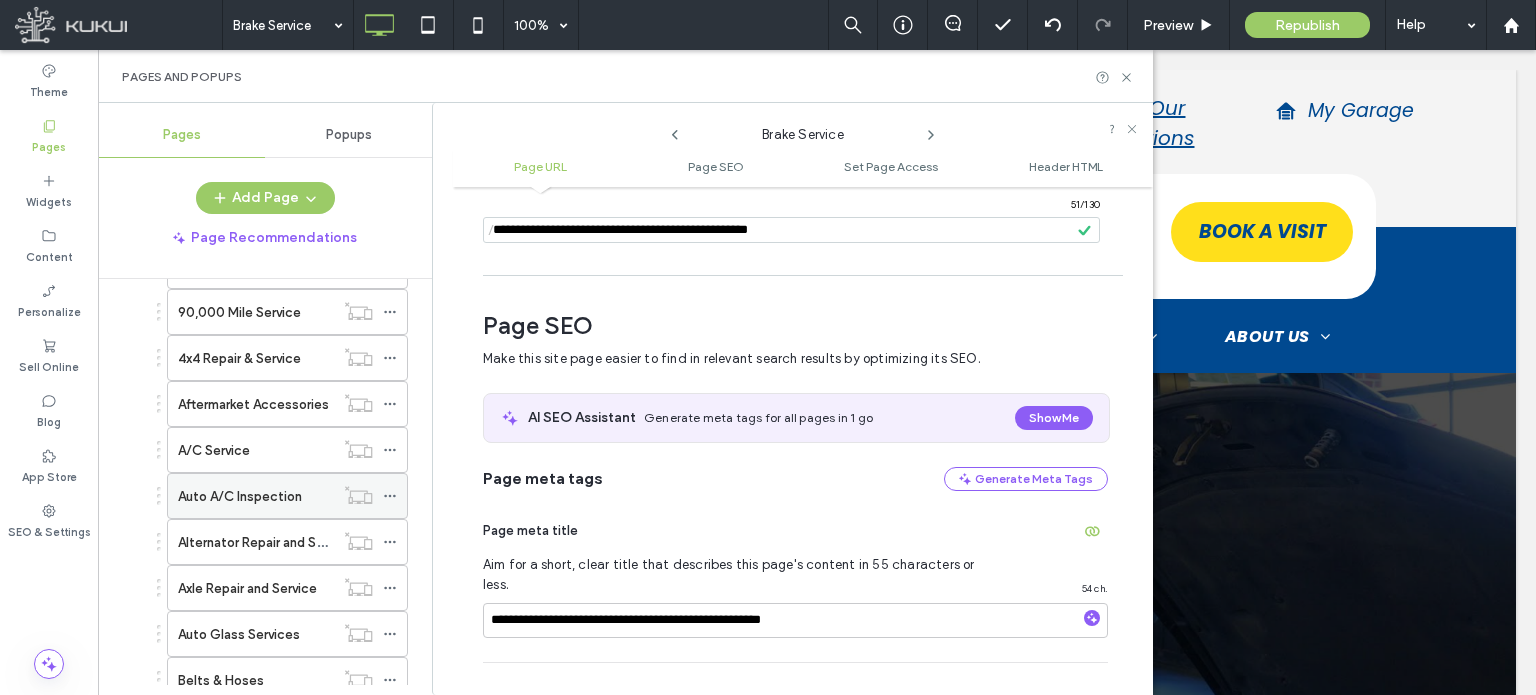 scroll, scrollTop: 267, scrollLeft: 0, axis: vertical 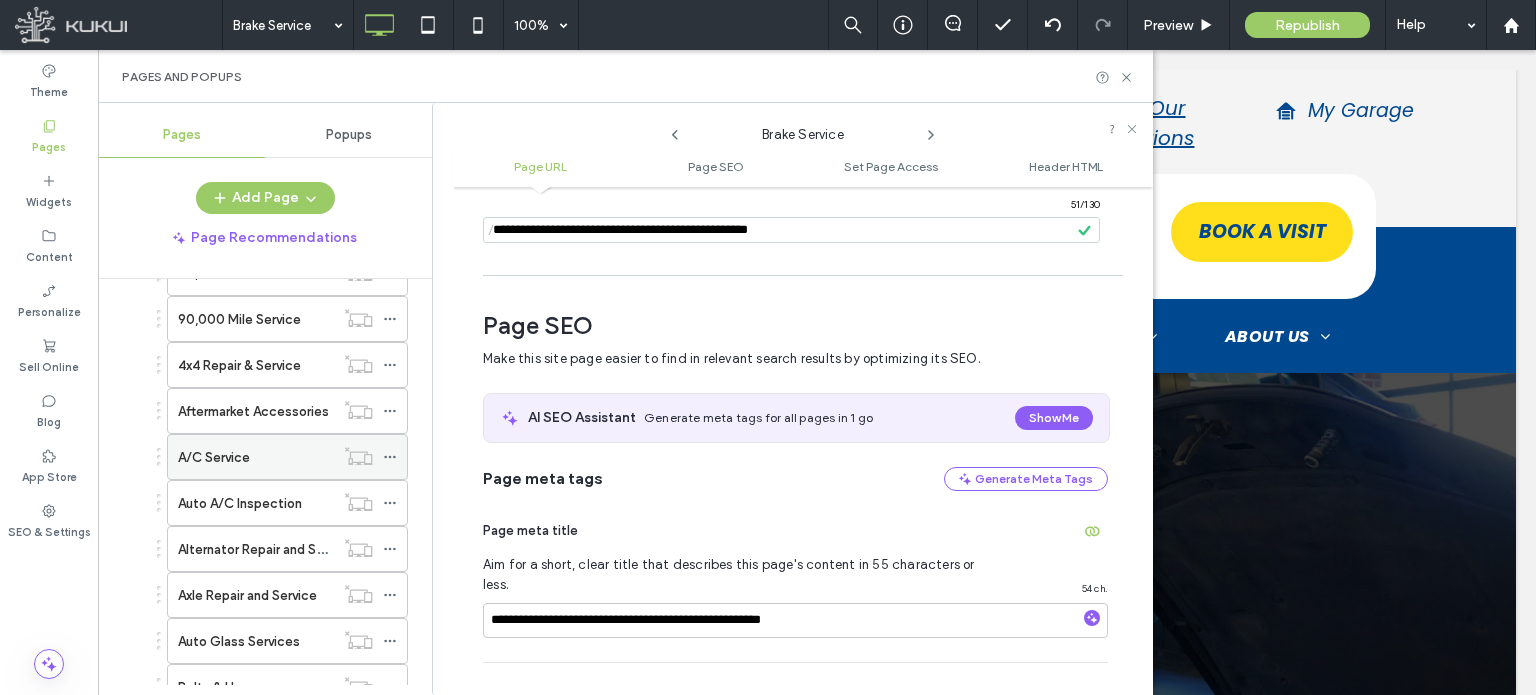 click on "A/C Service" at bounding box center (256, 457) 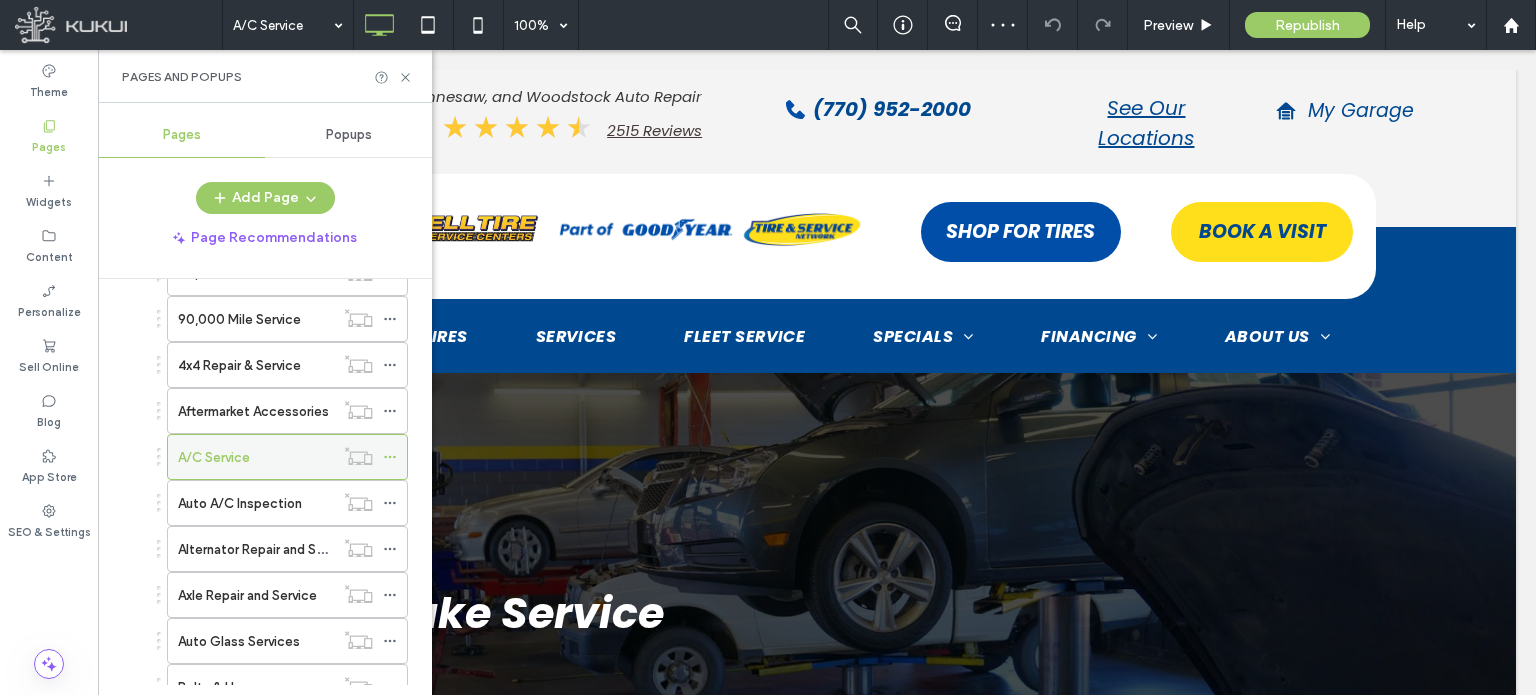 click 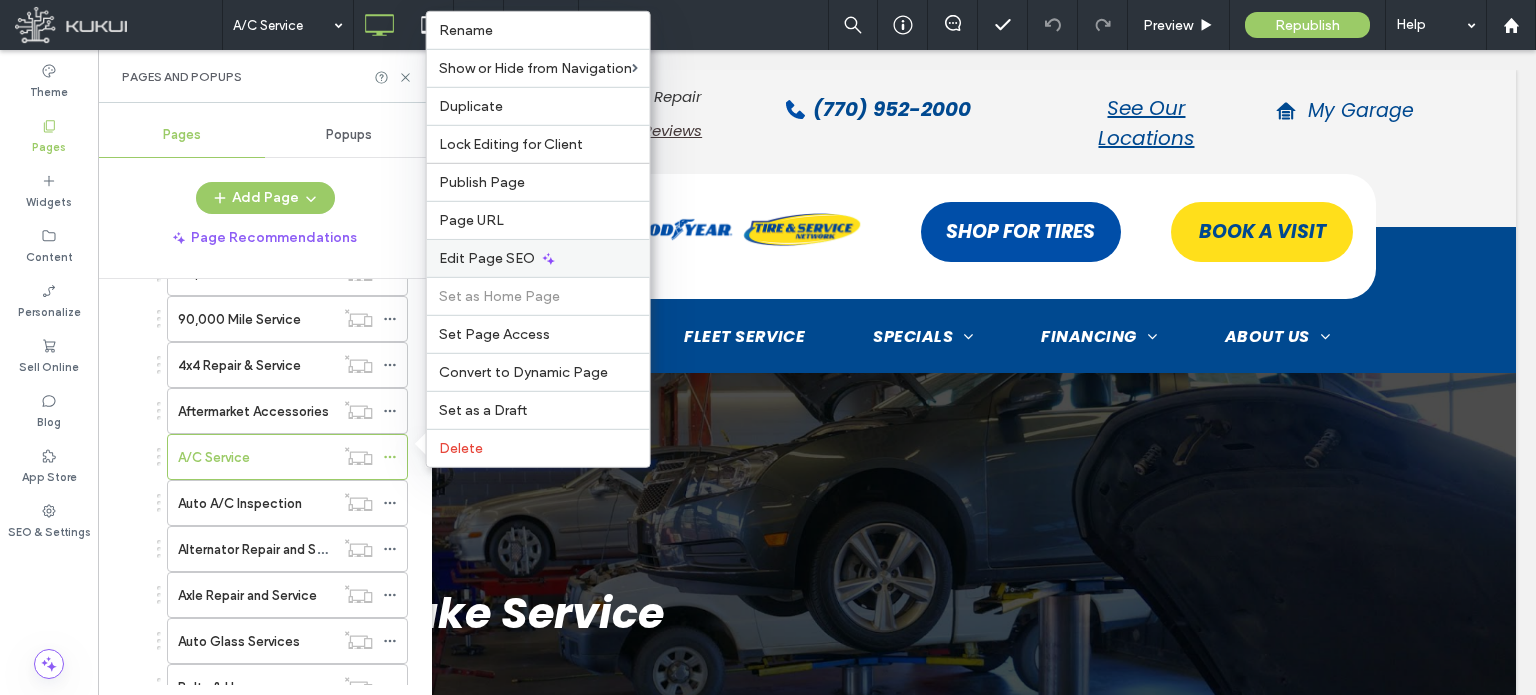 click on "Edit Page SEO" at bounding box center (487, 258) 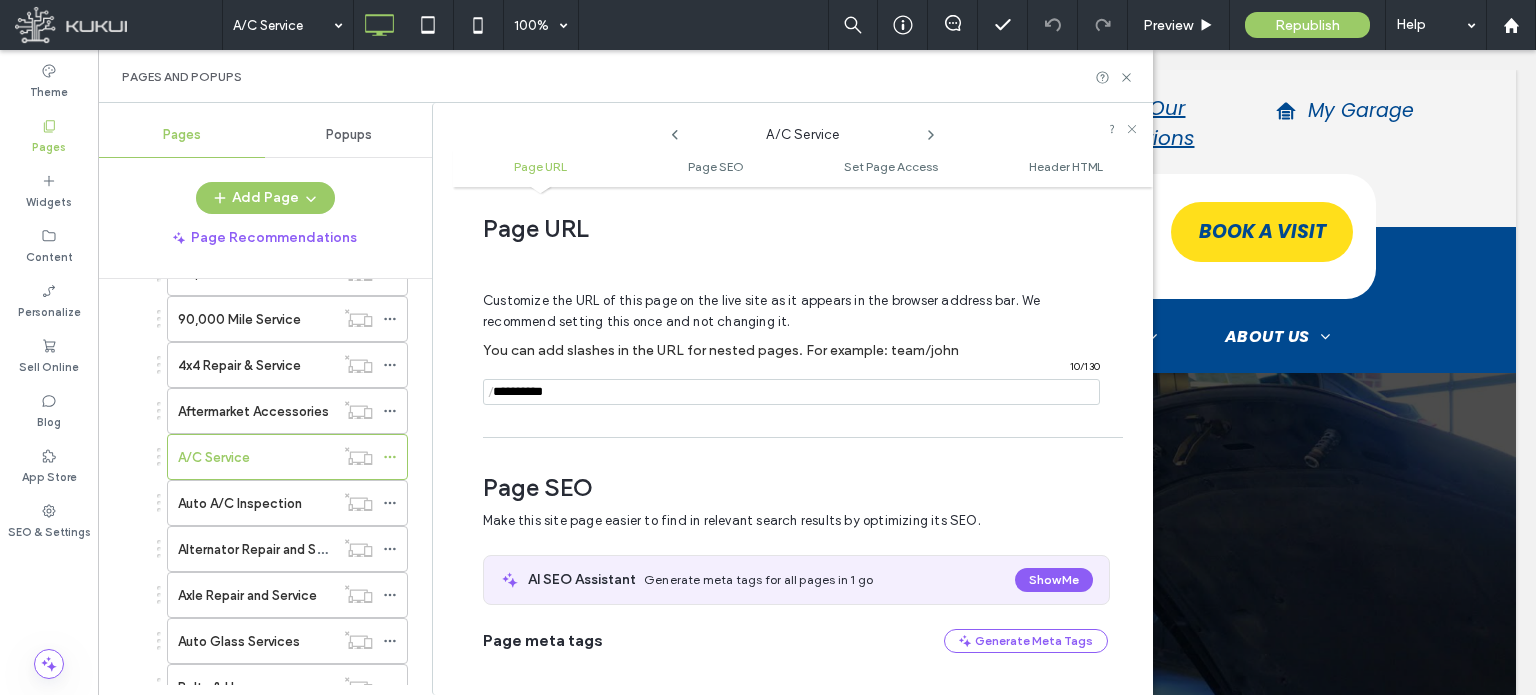 scroll, scrollTop: 0, scrollLeft: 0, axis: both 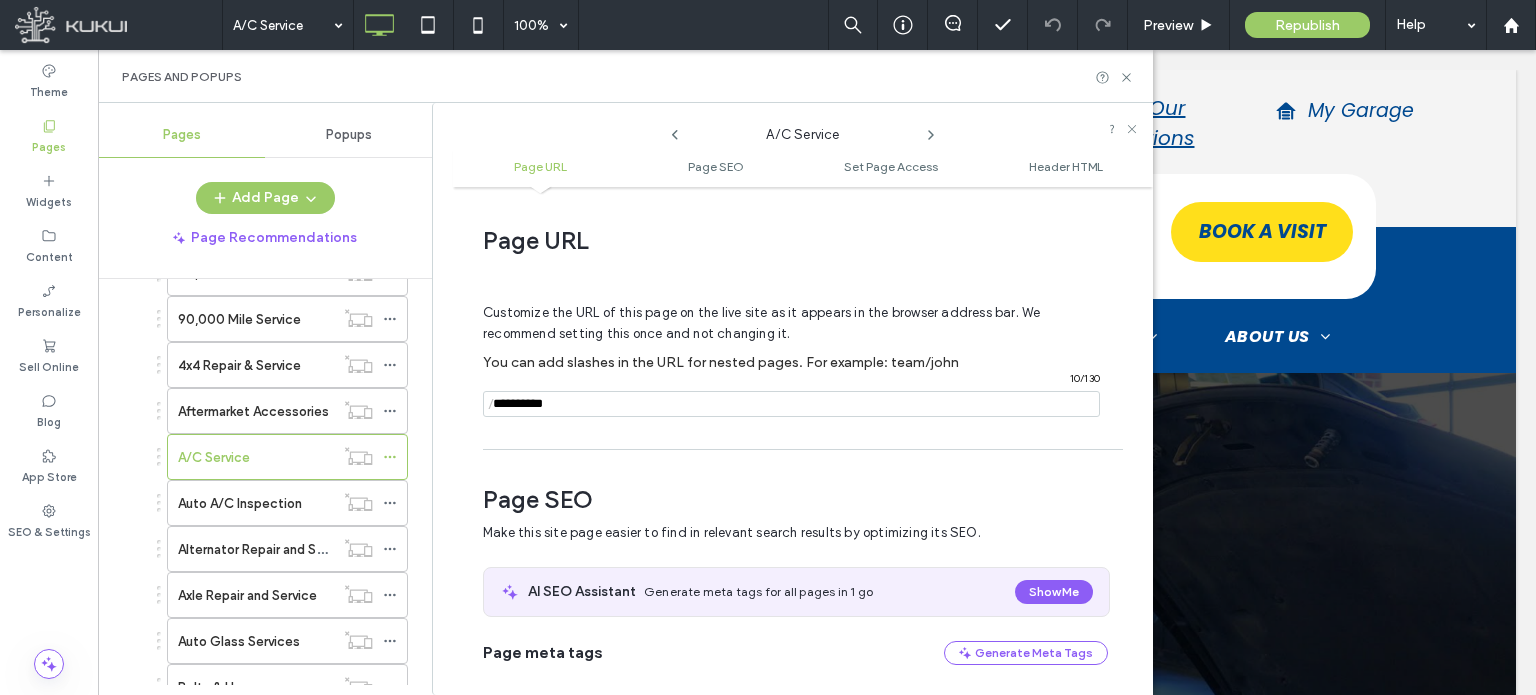 click at bounding box center (791, 404) 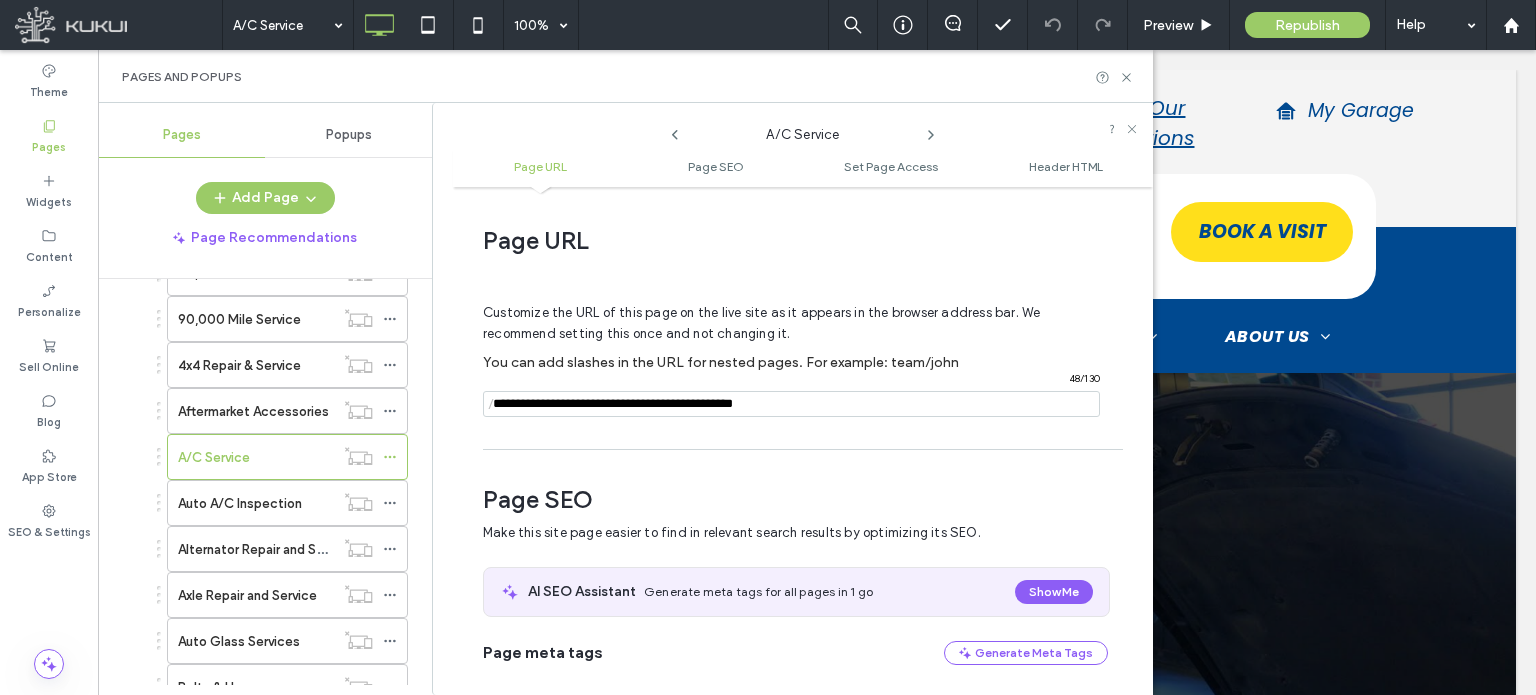 type on "**********" 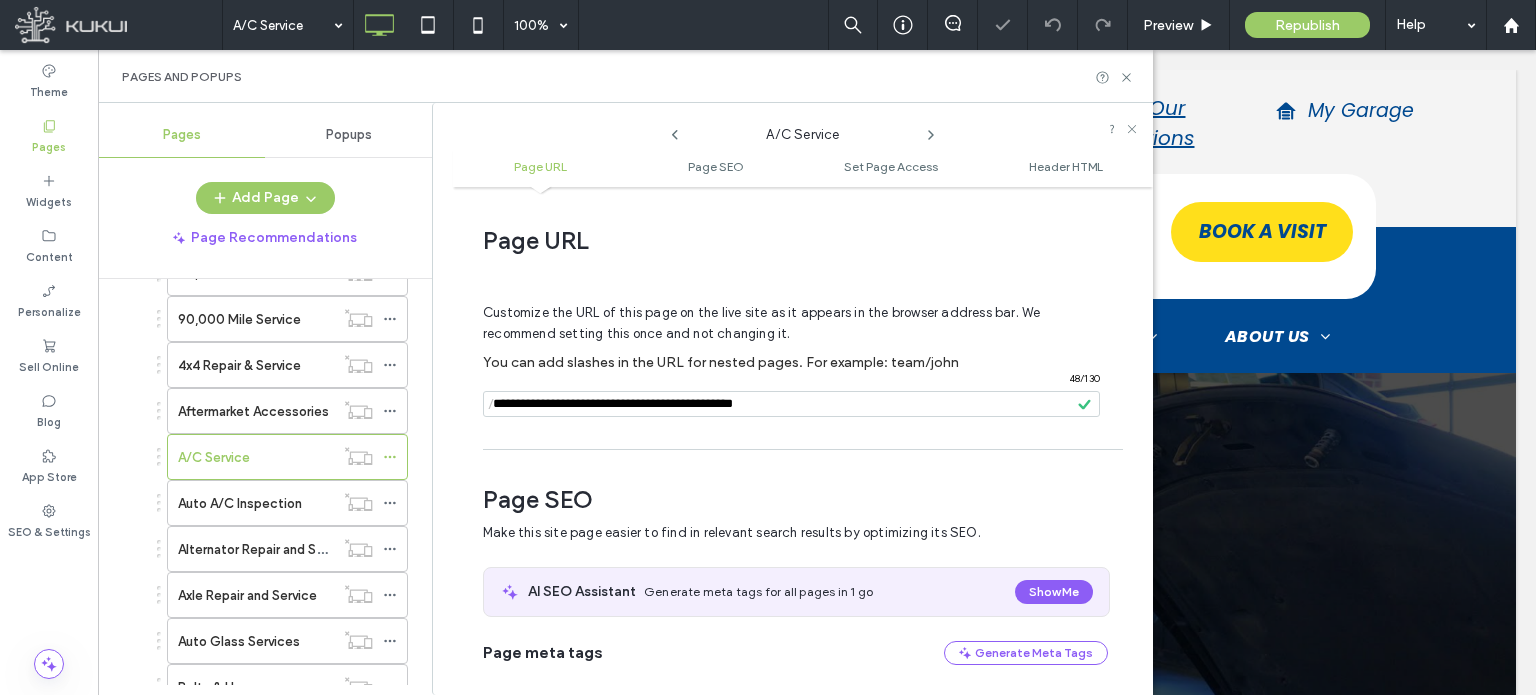click on "Customize the URL of this page on the live site as it appears in the browser address bar. We recommend setting this once and not changing it. You can add slashes in the URL for nested pages. For example: team/john / 48 / 130" at bounding box center (795, 351) 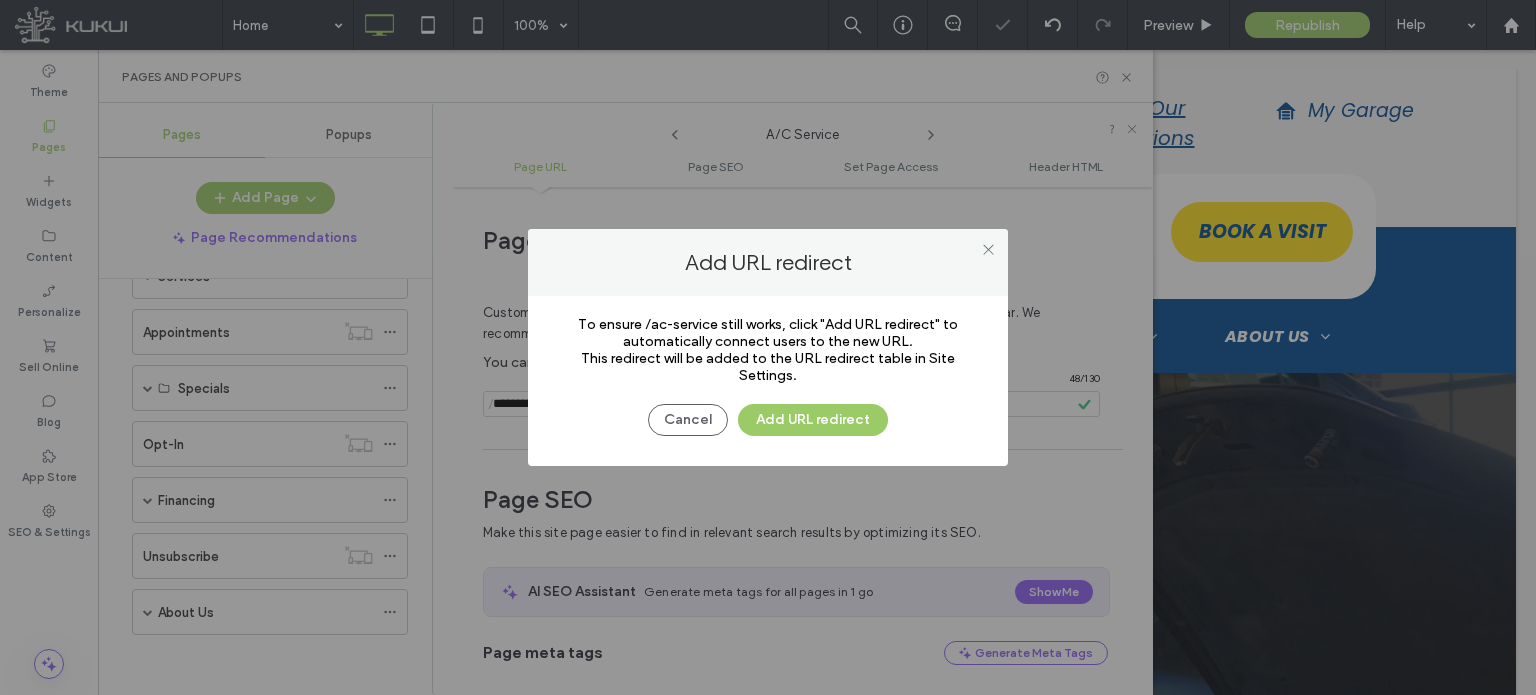 scroll, scrollTop: 167, scrollLeft: 0, axis: vertical 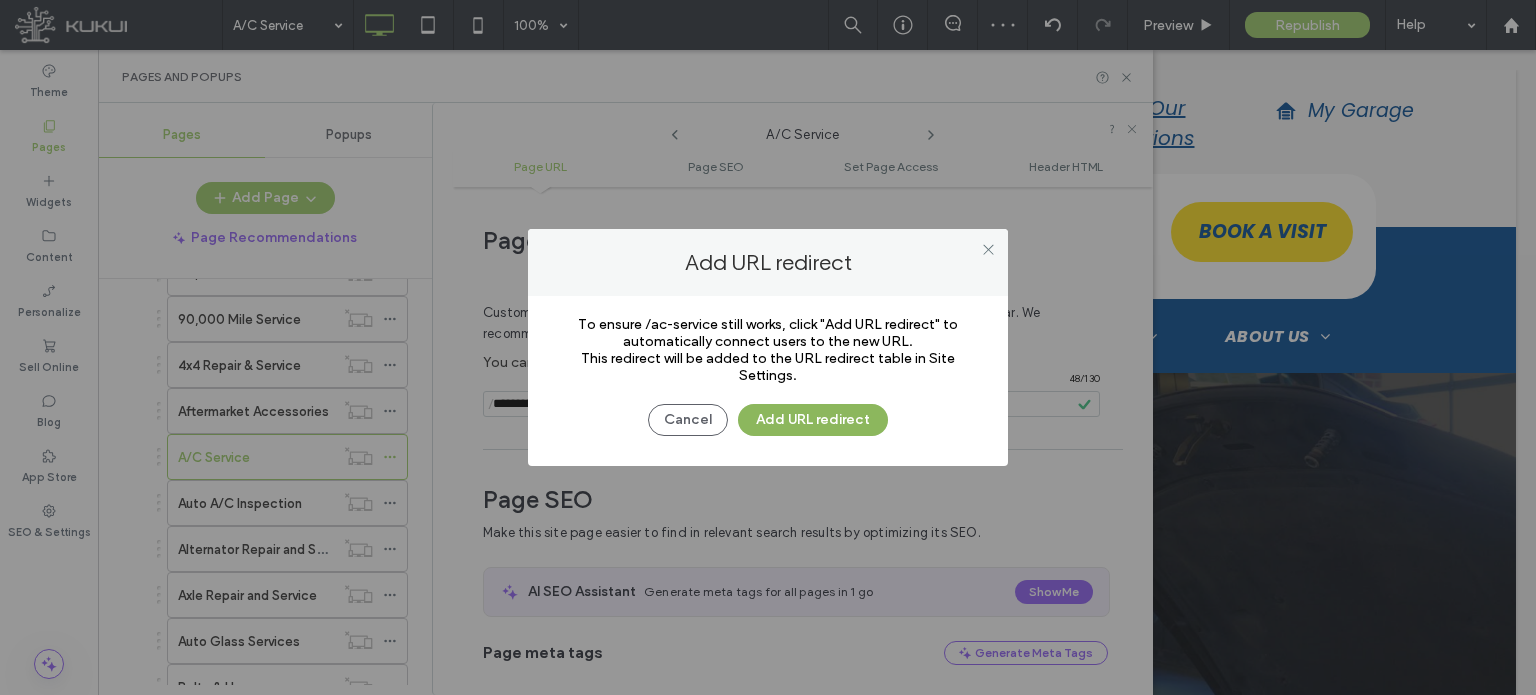 click on "Add URL redirect" at bounding box center [813, 420] 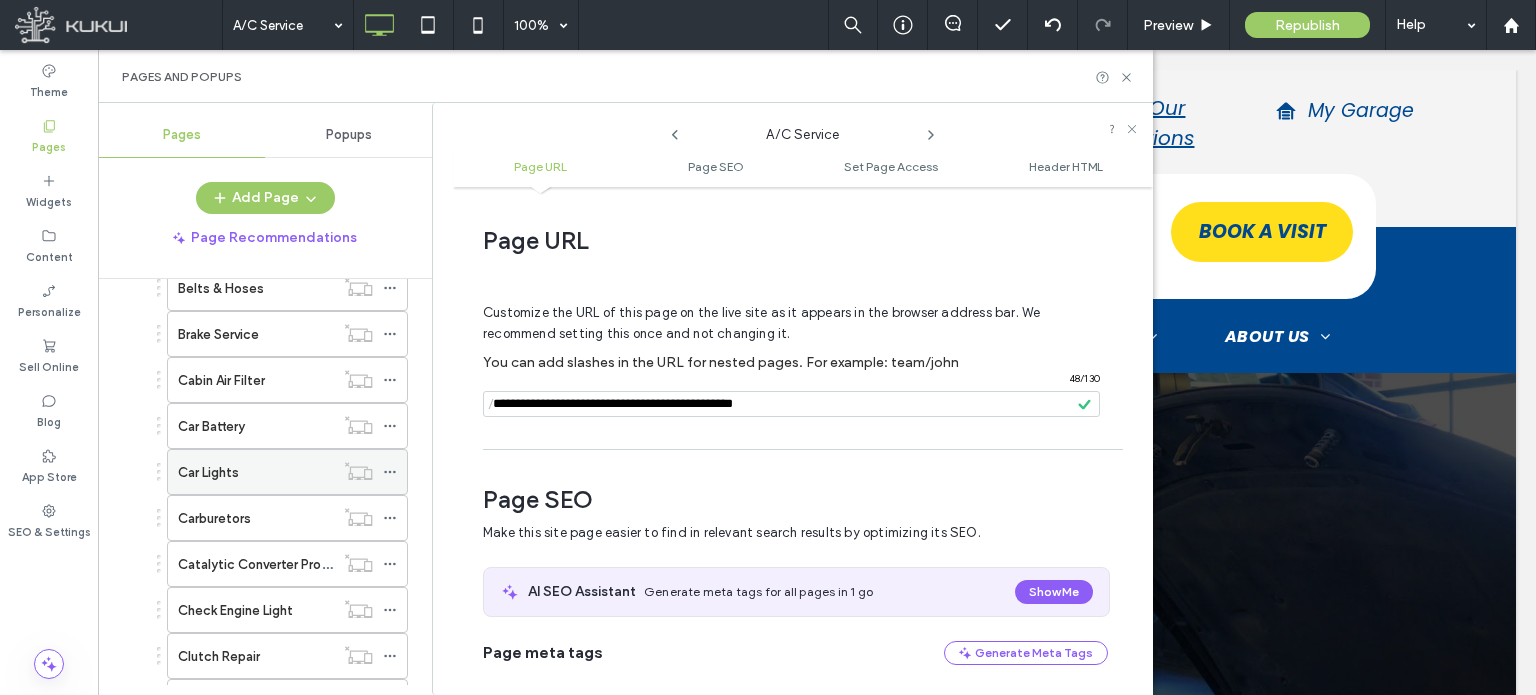 scroll, scrollTop: 667, scrollLeft: 0, axis: vertical 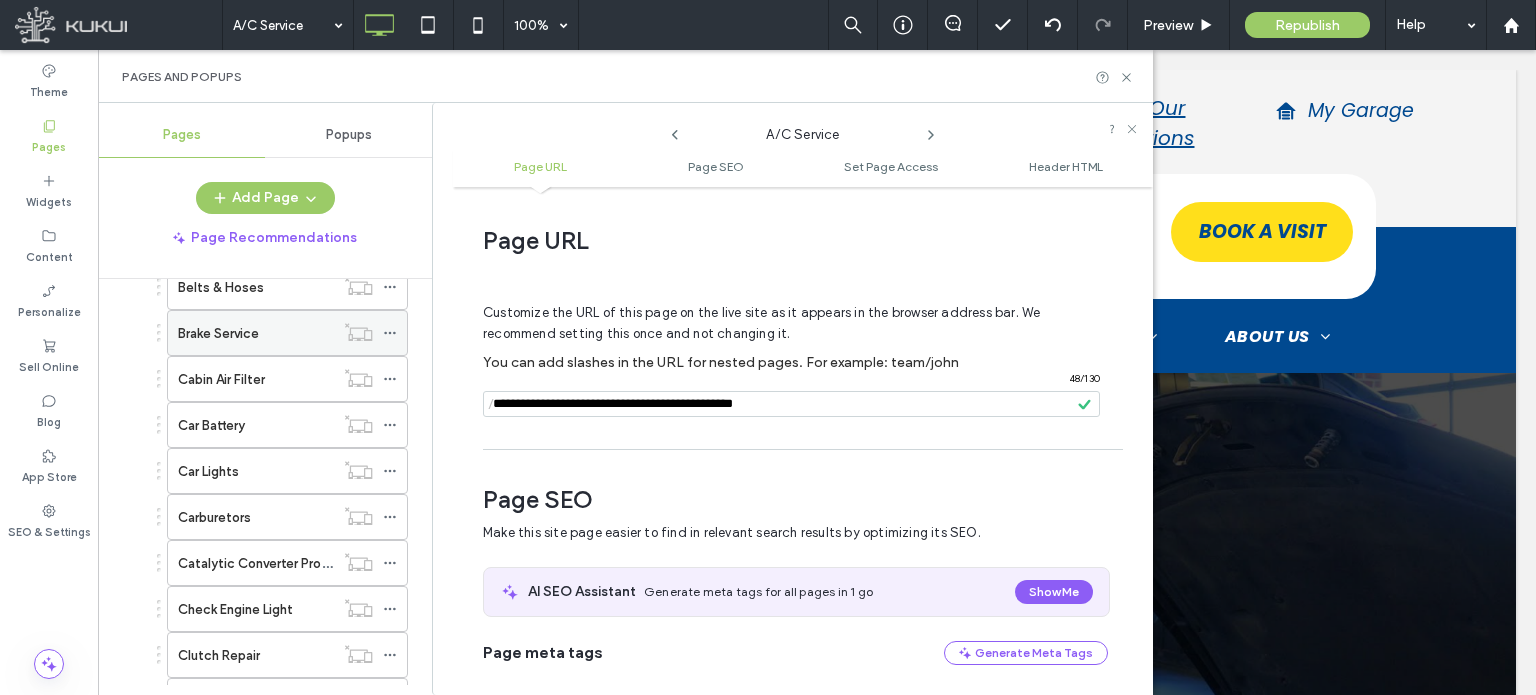click on "Brake Service" at bounding box center (256, 333) 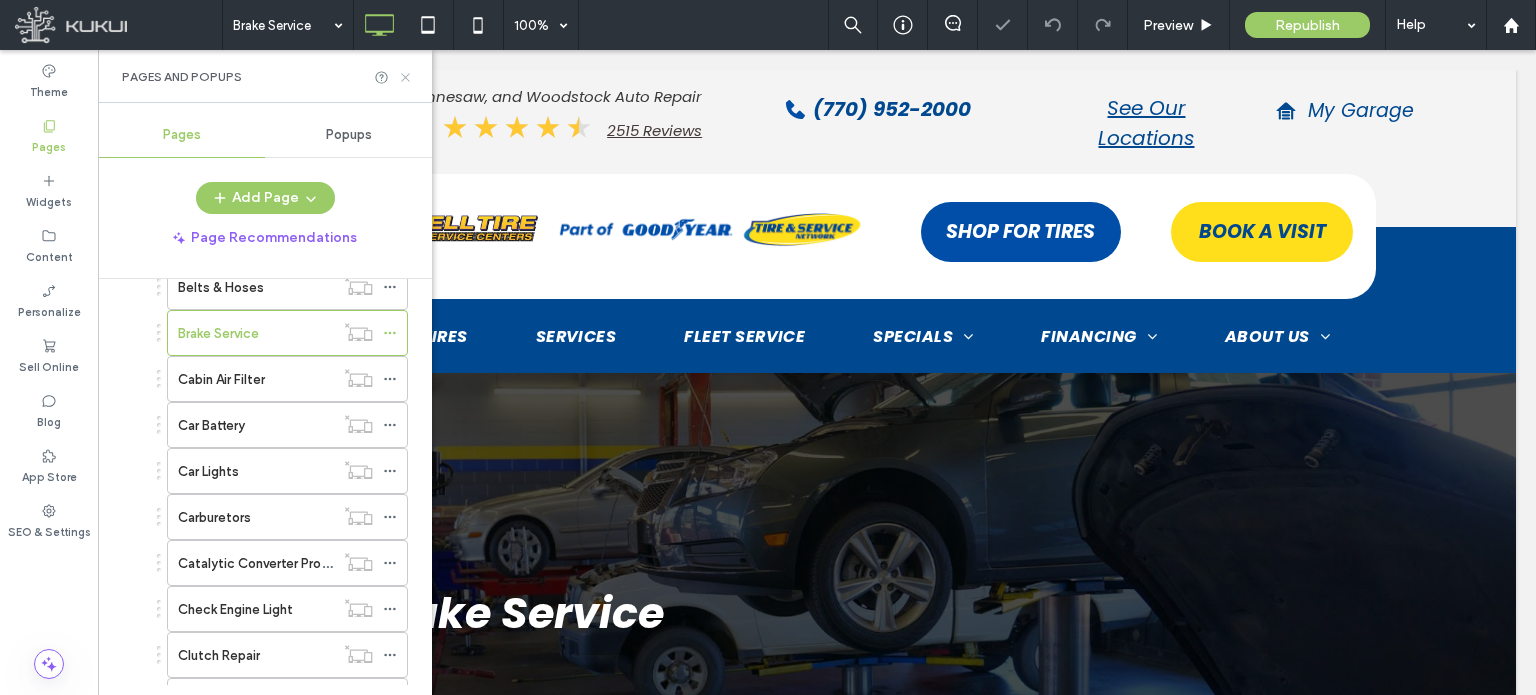 click 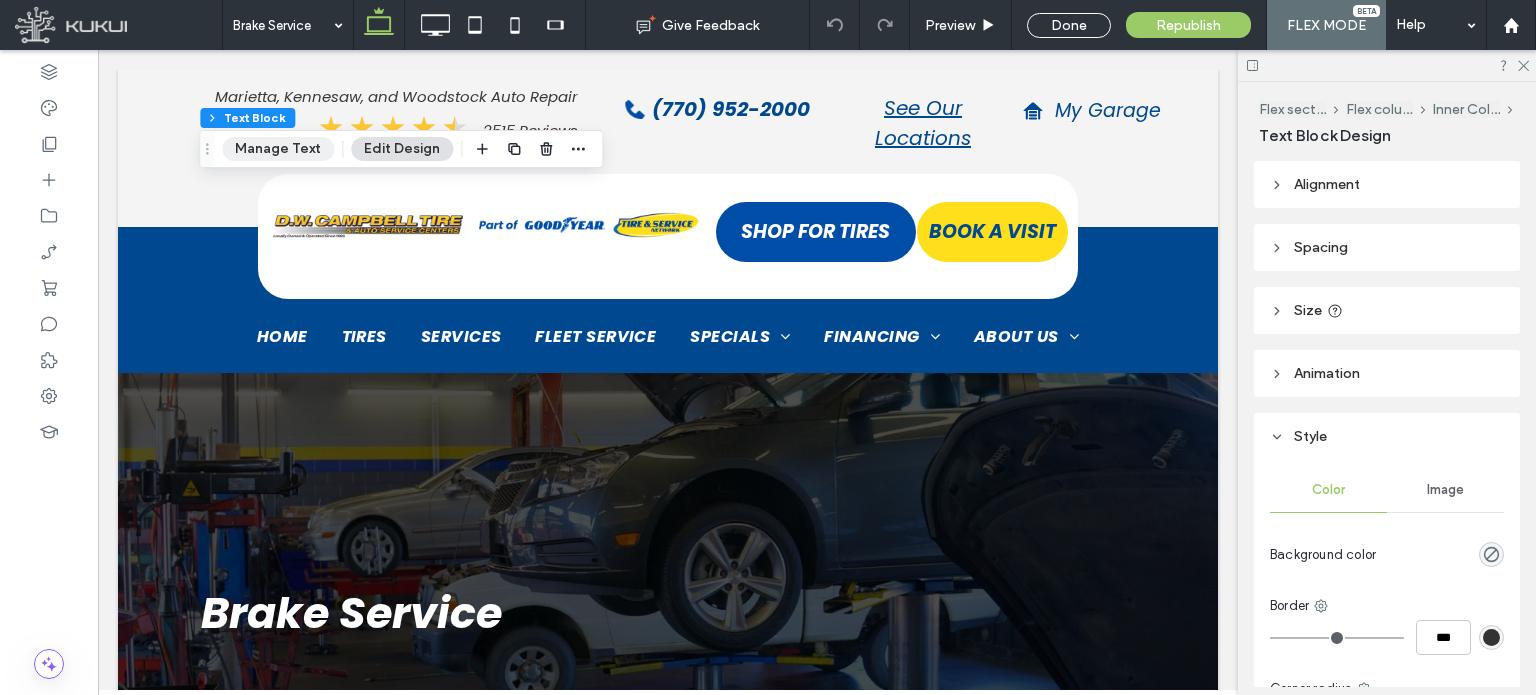 click on "Manage Text" at bounding box center (278, 149) 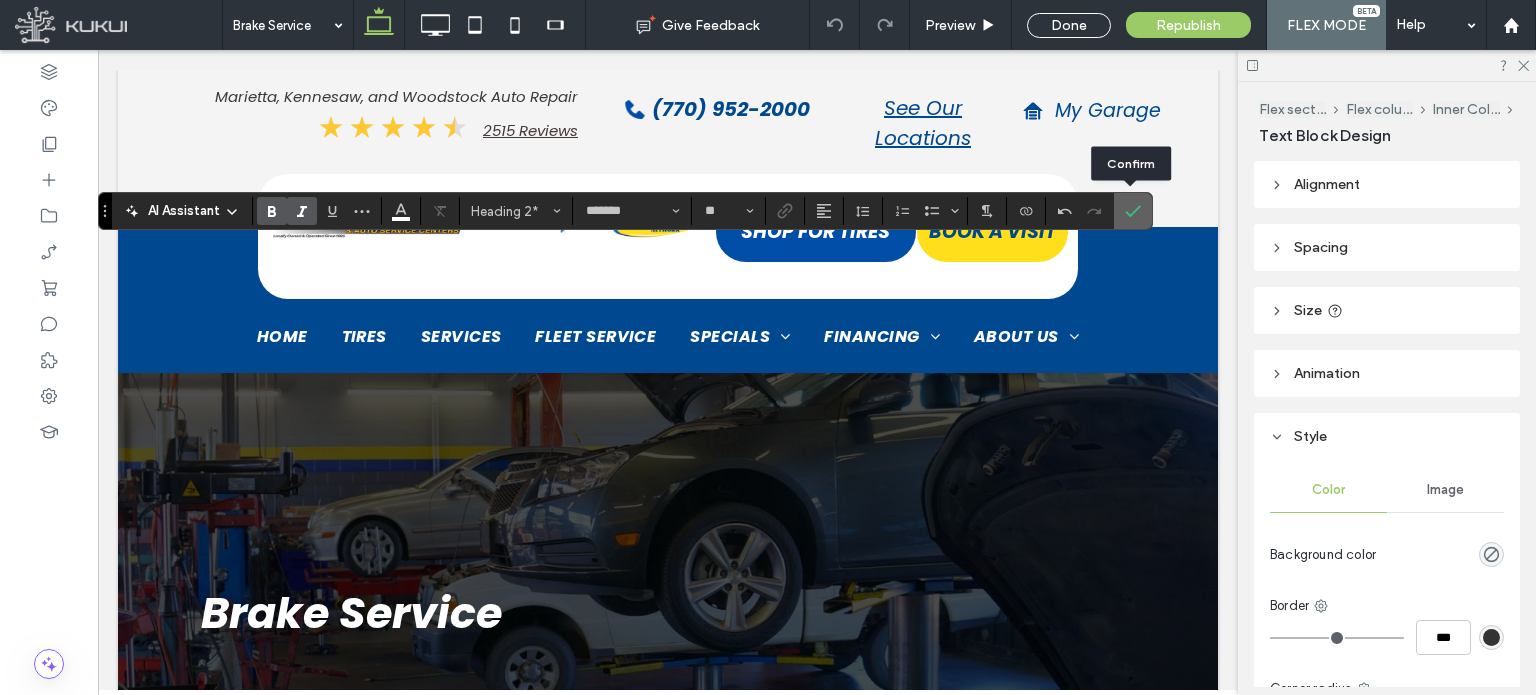 click 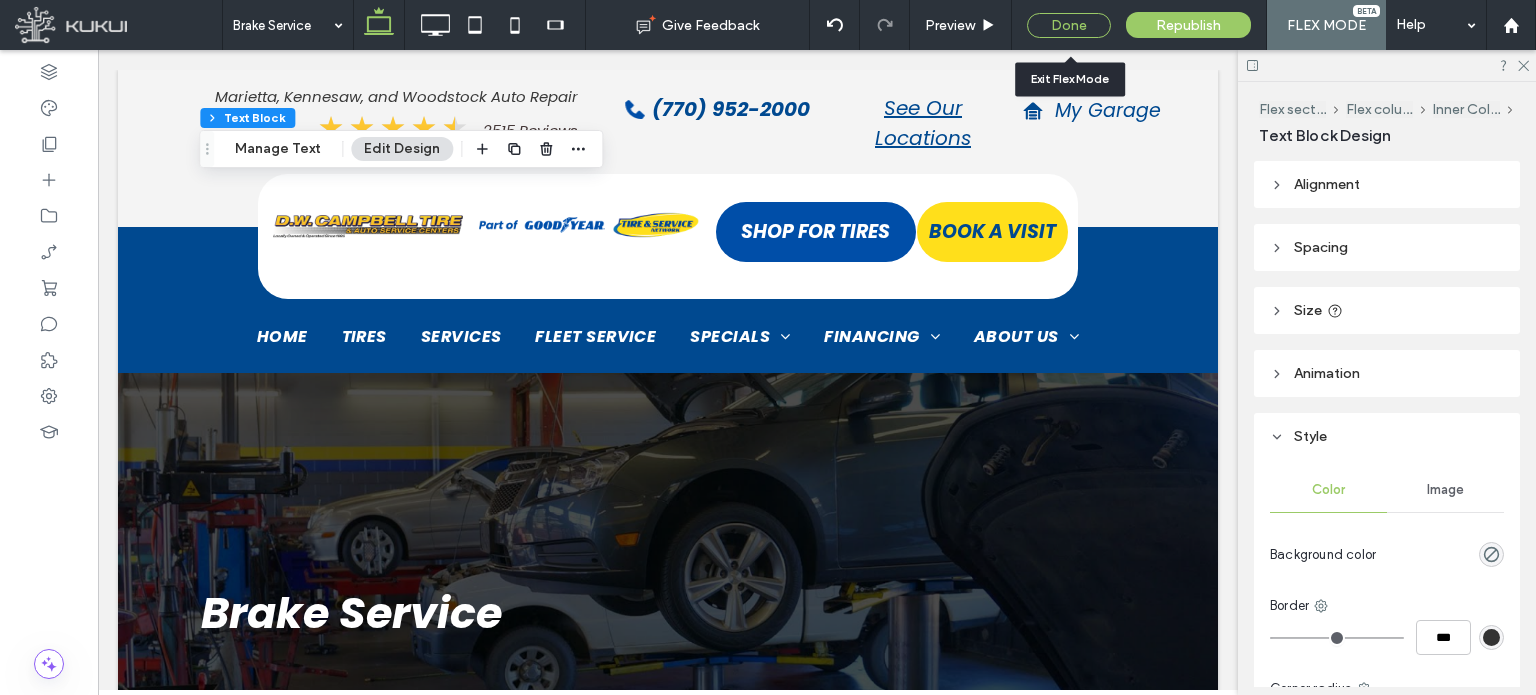 click on "Done" at bounding box center [1069, 25] 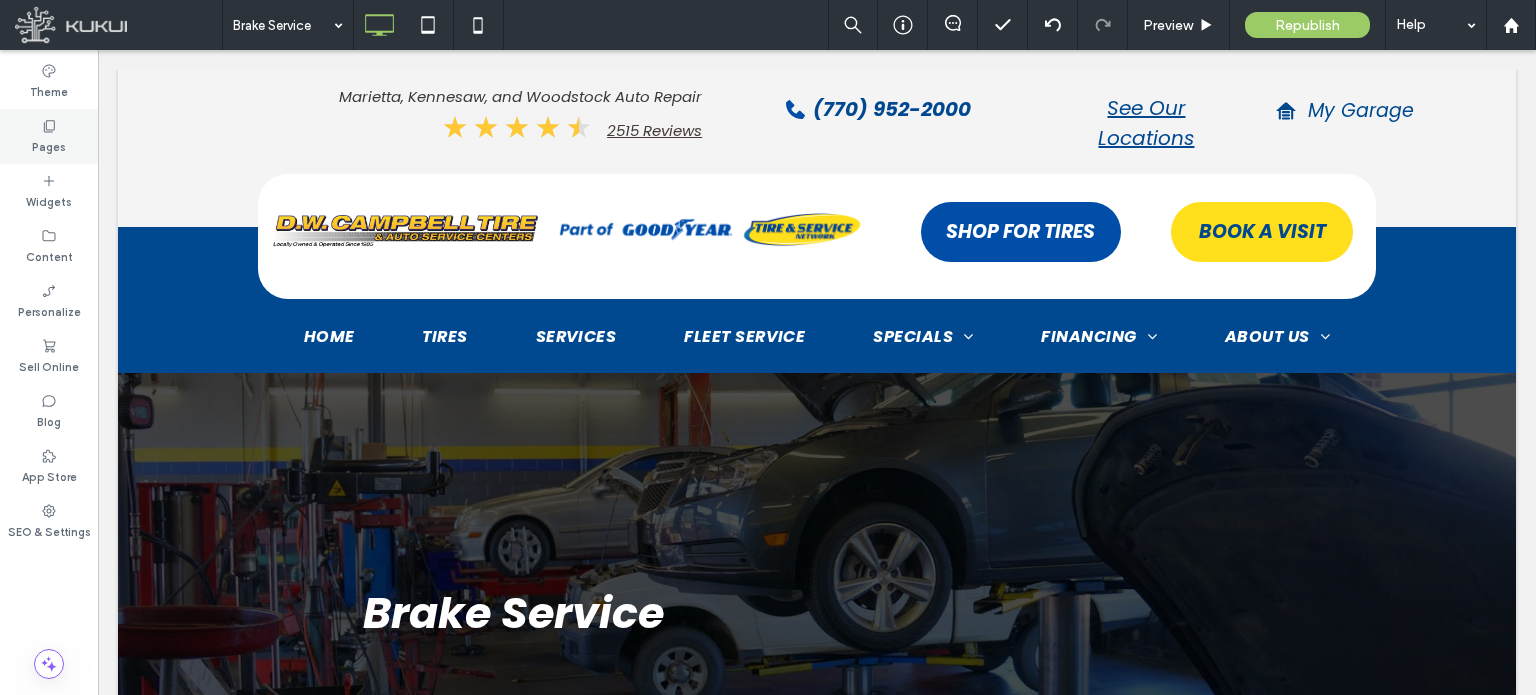 click 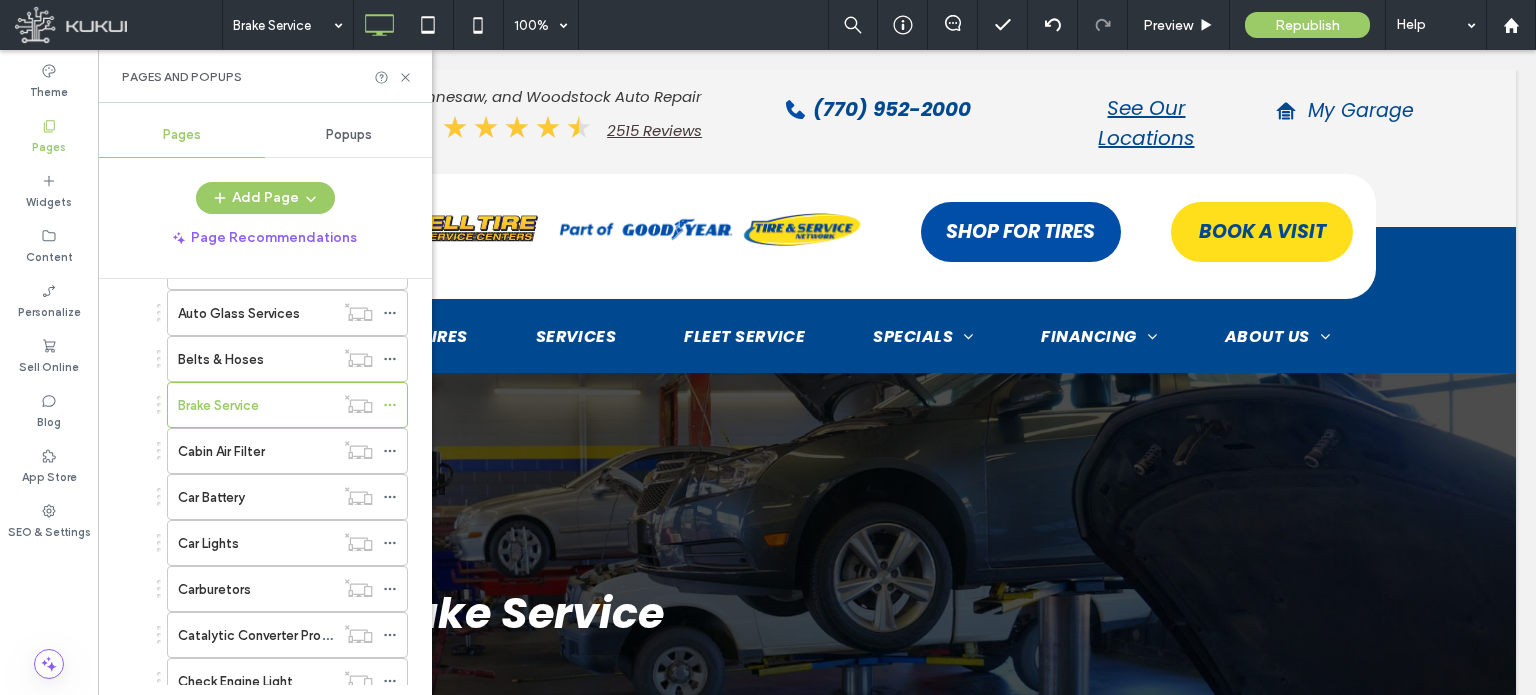 scroll, scrollTop: 600, scrollLeft: 0, axis: vertical 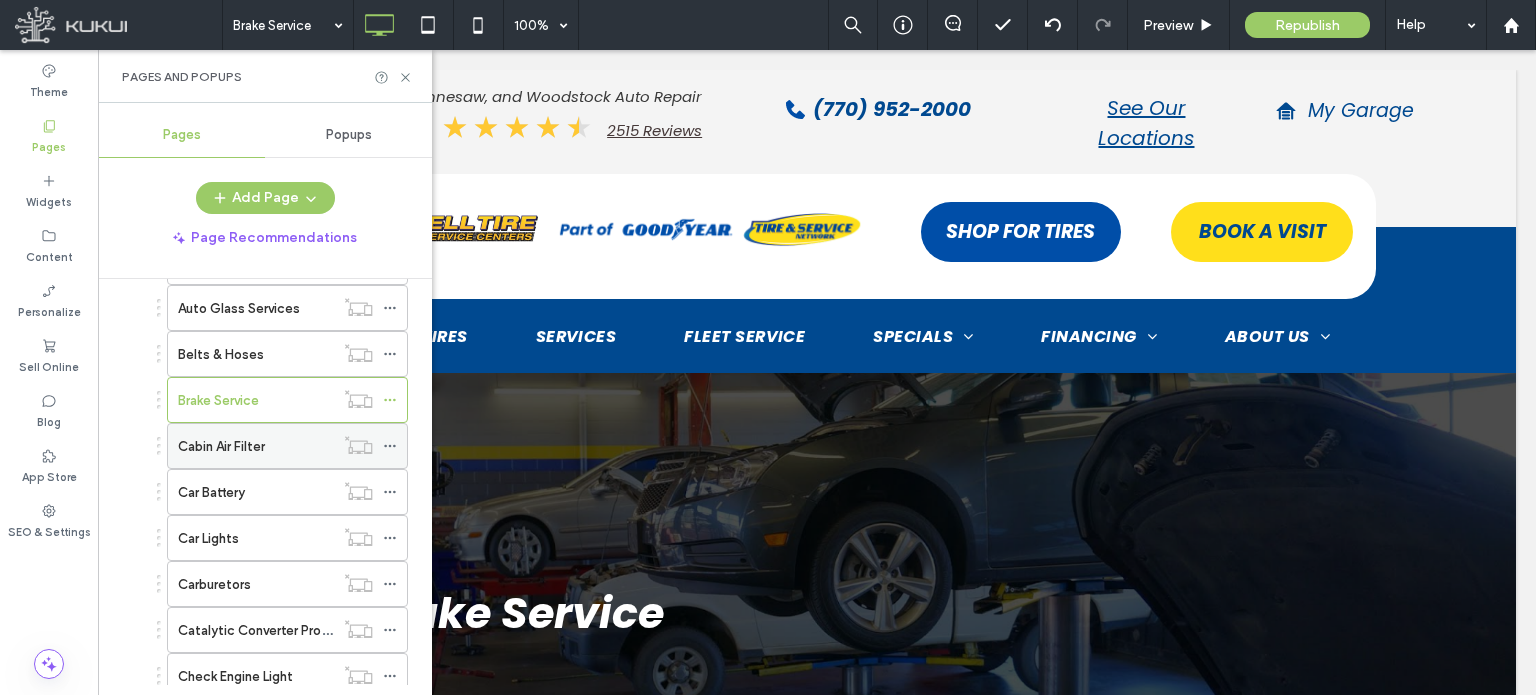 click on "Cabin Air Filter" at bounding box center (221, 446) 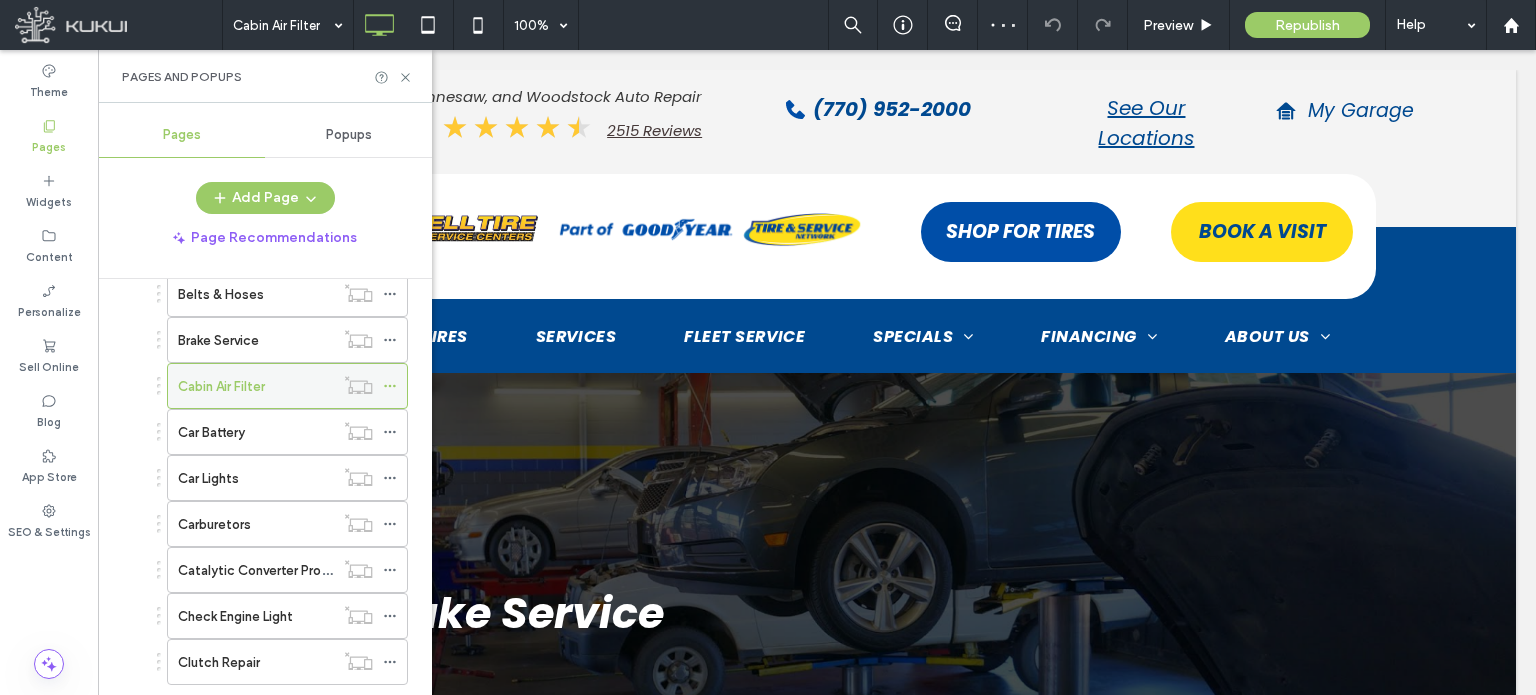 scroll, scrollTop: 700, scrollLeft: 0, axis: vertical 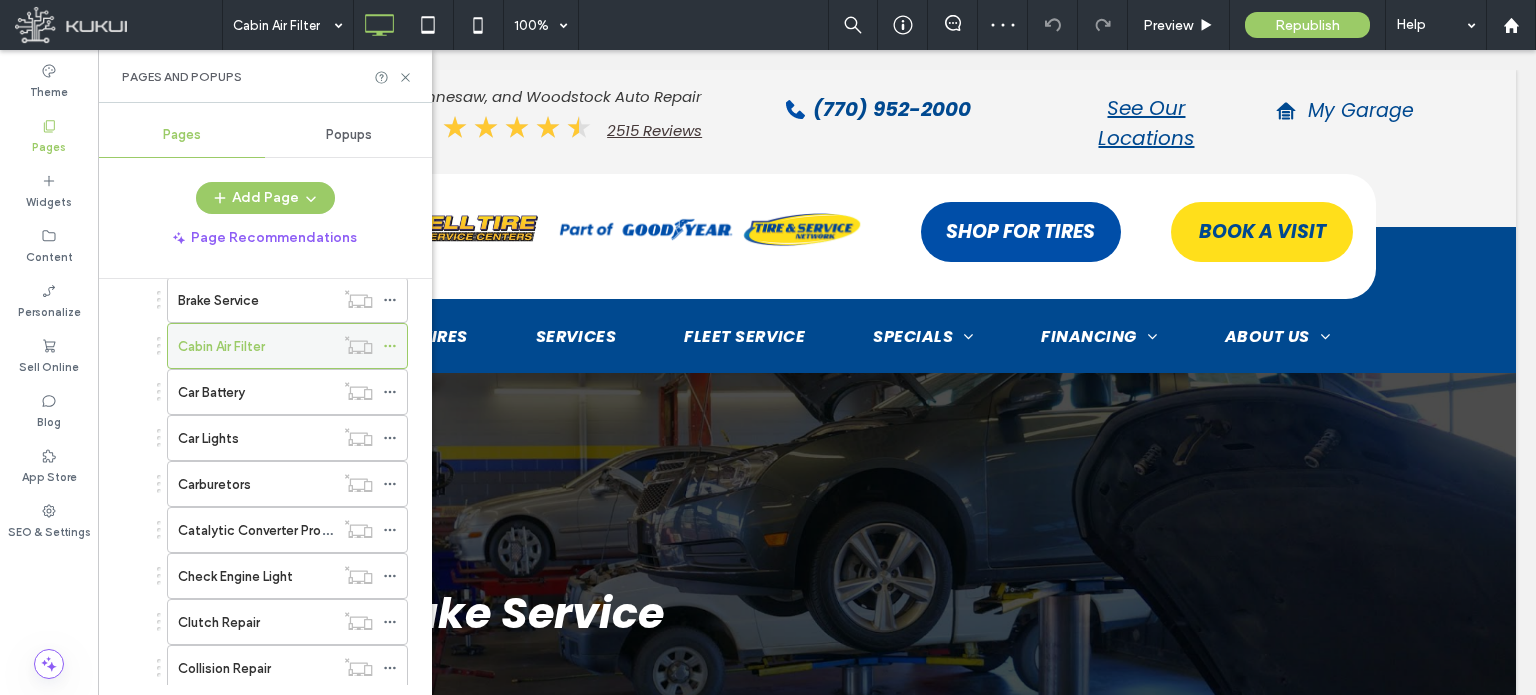 click at bounding box center (358, 345) 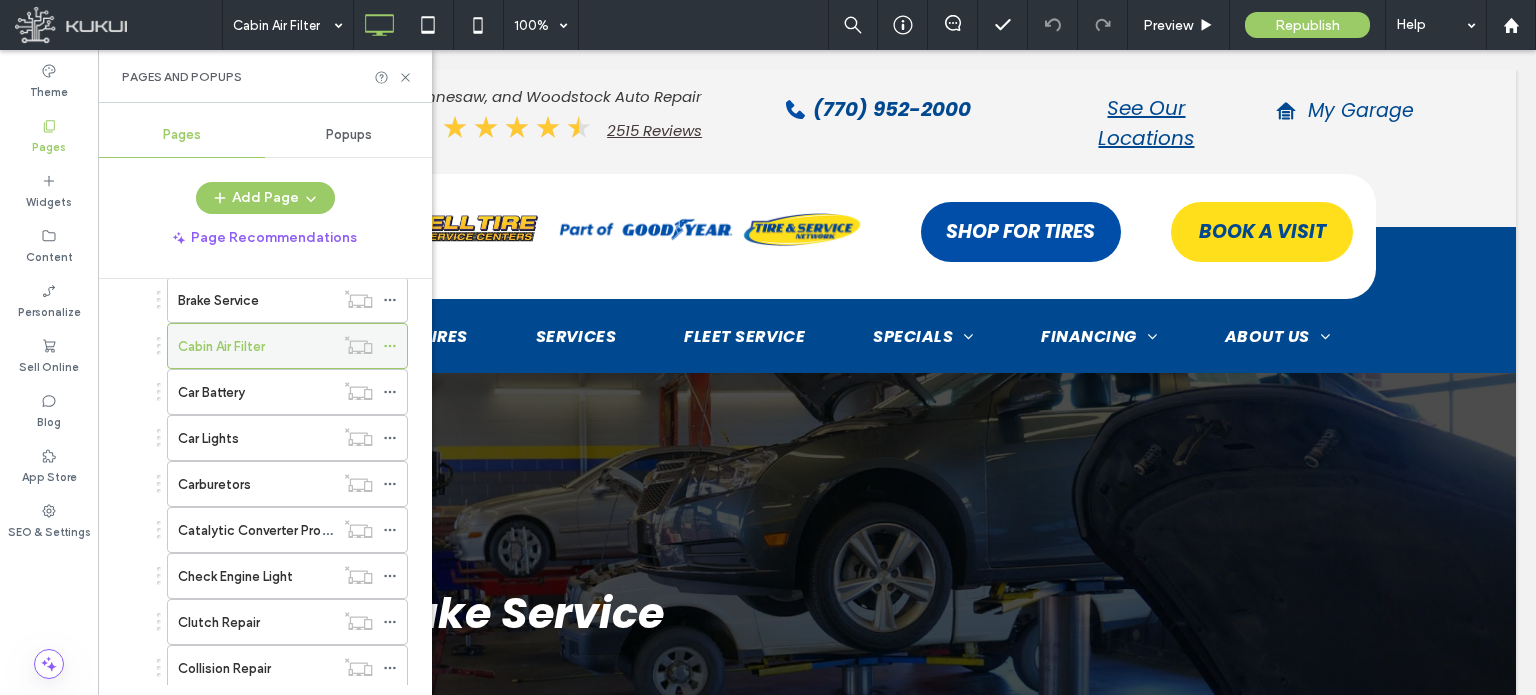 click 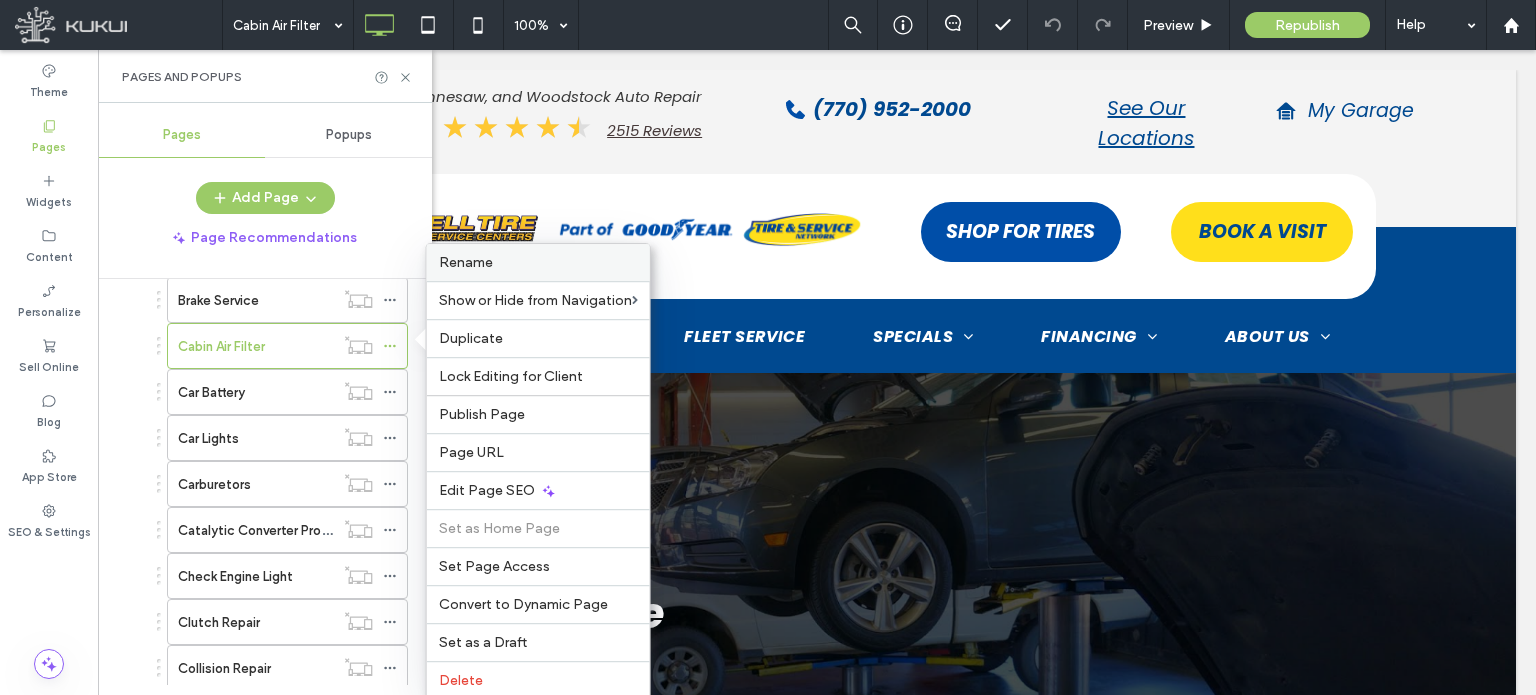 click on "Rename" at bounding box center (466, 262) 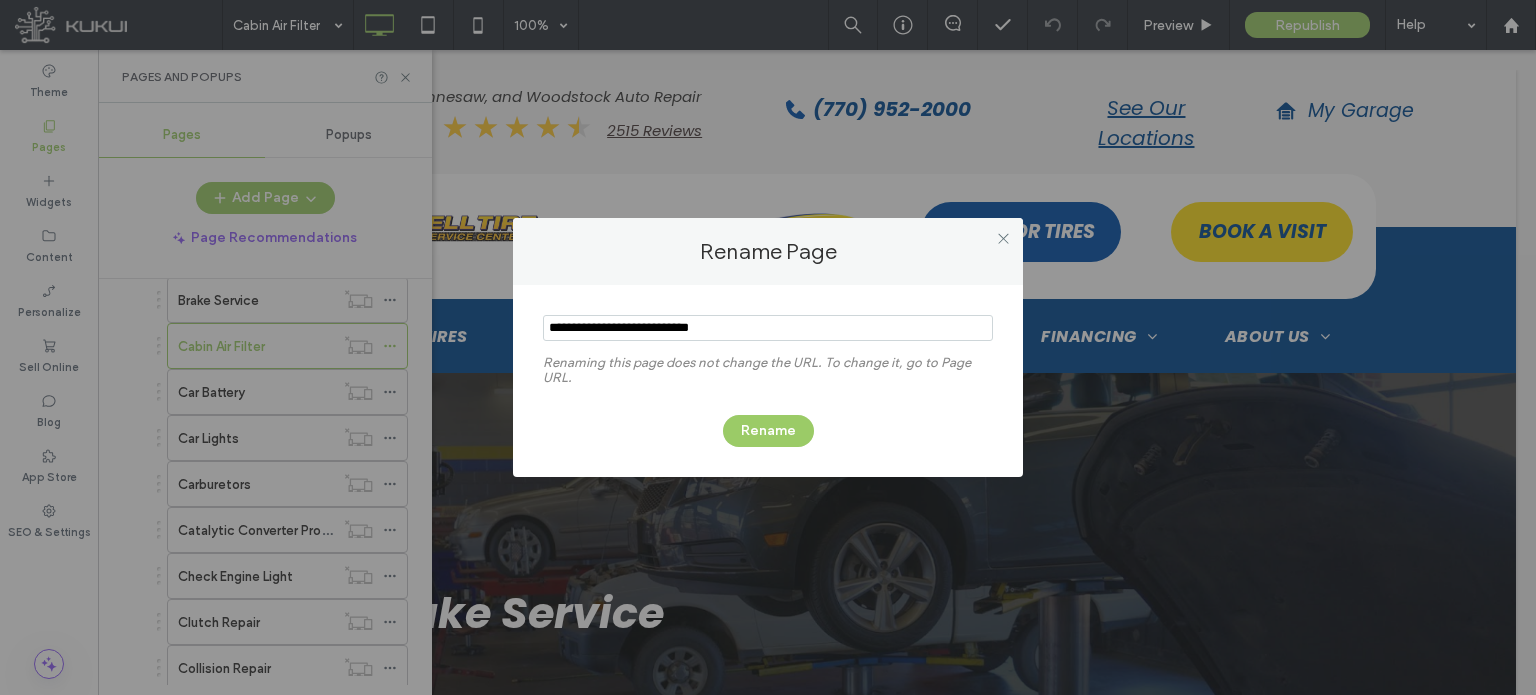 type on "**********" 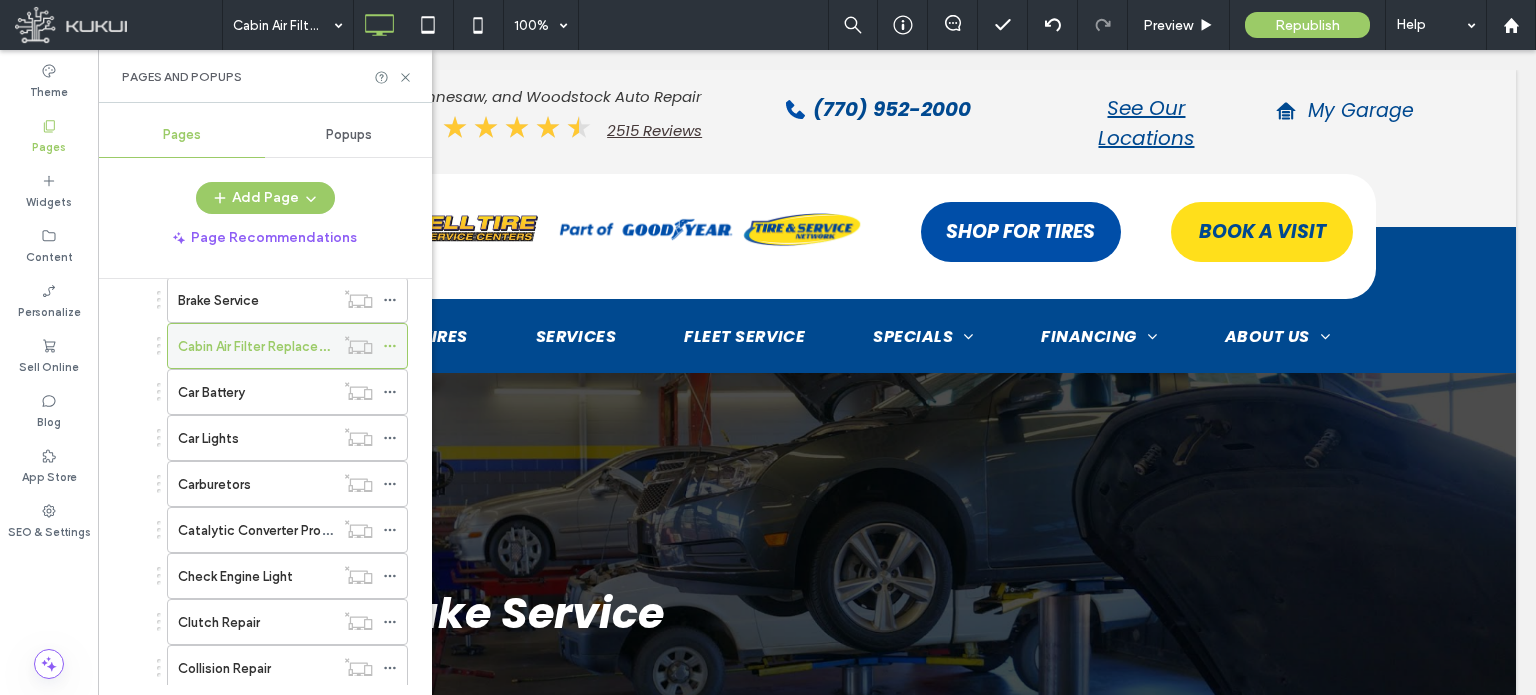 click 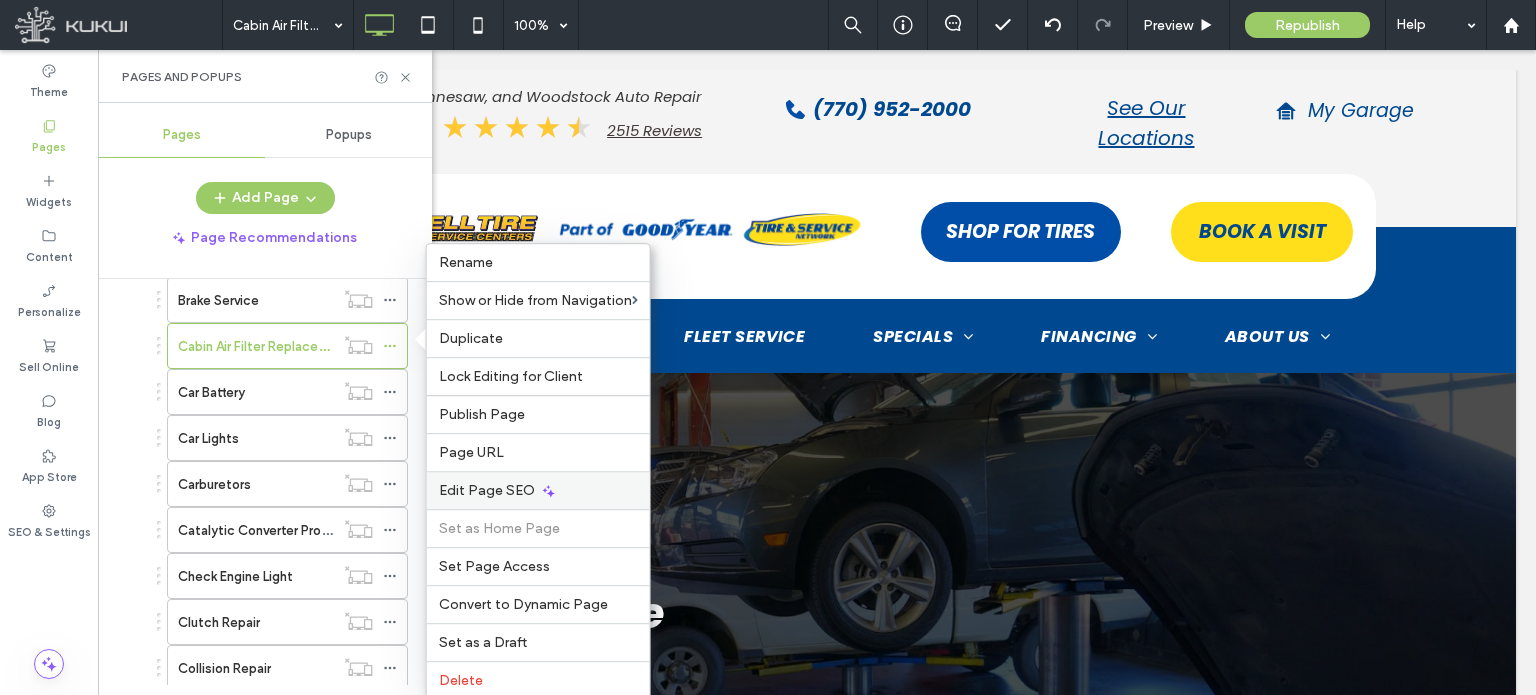 click on "Edit Page SEO" at bounding box center (487, 490) 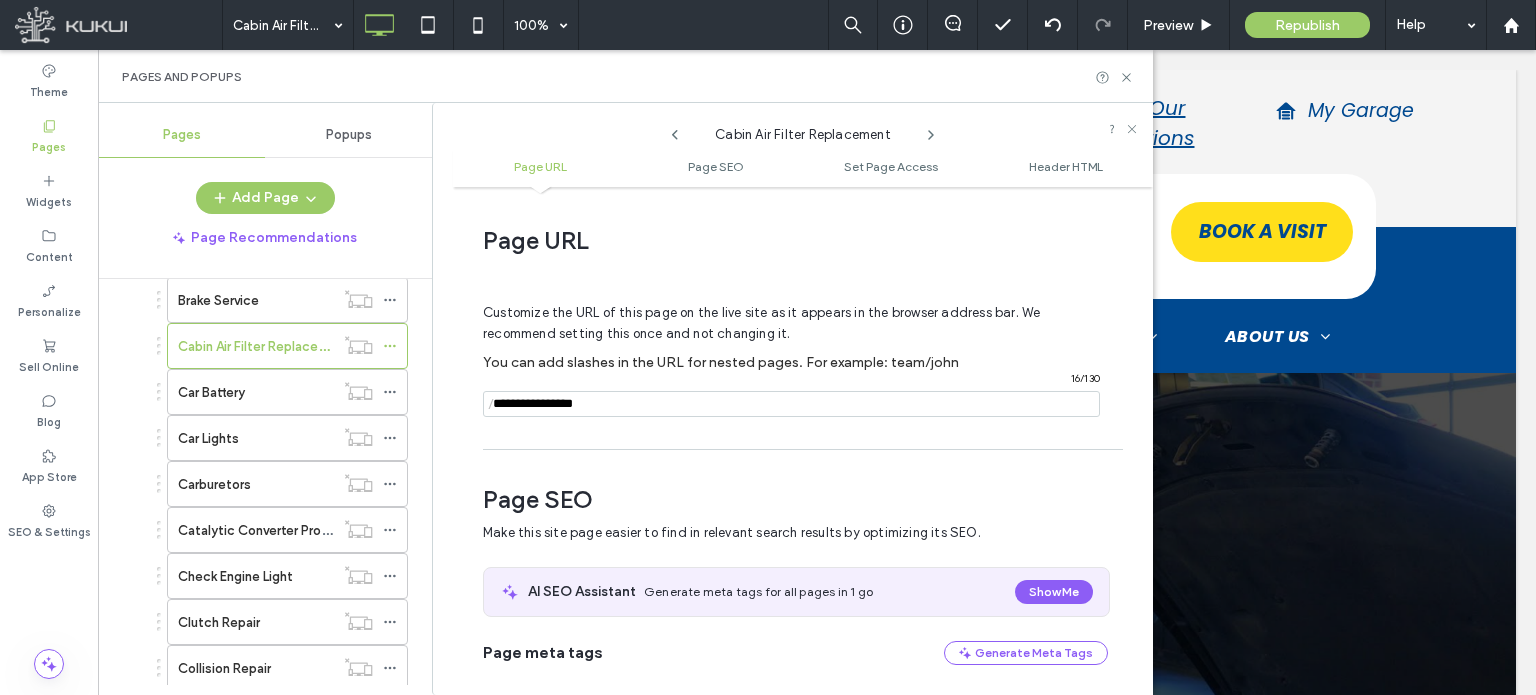 scroll, scrollTop: 274, scrollLeft: 0, axis: vertical 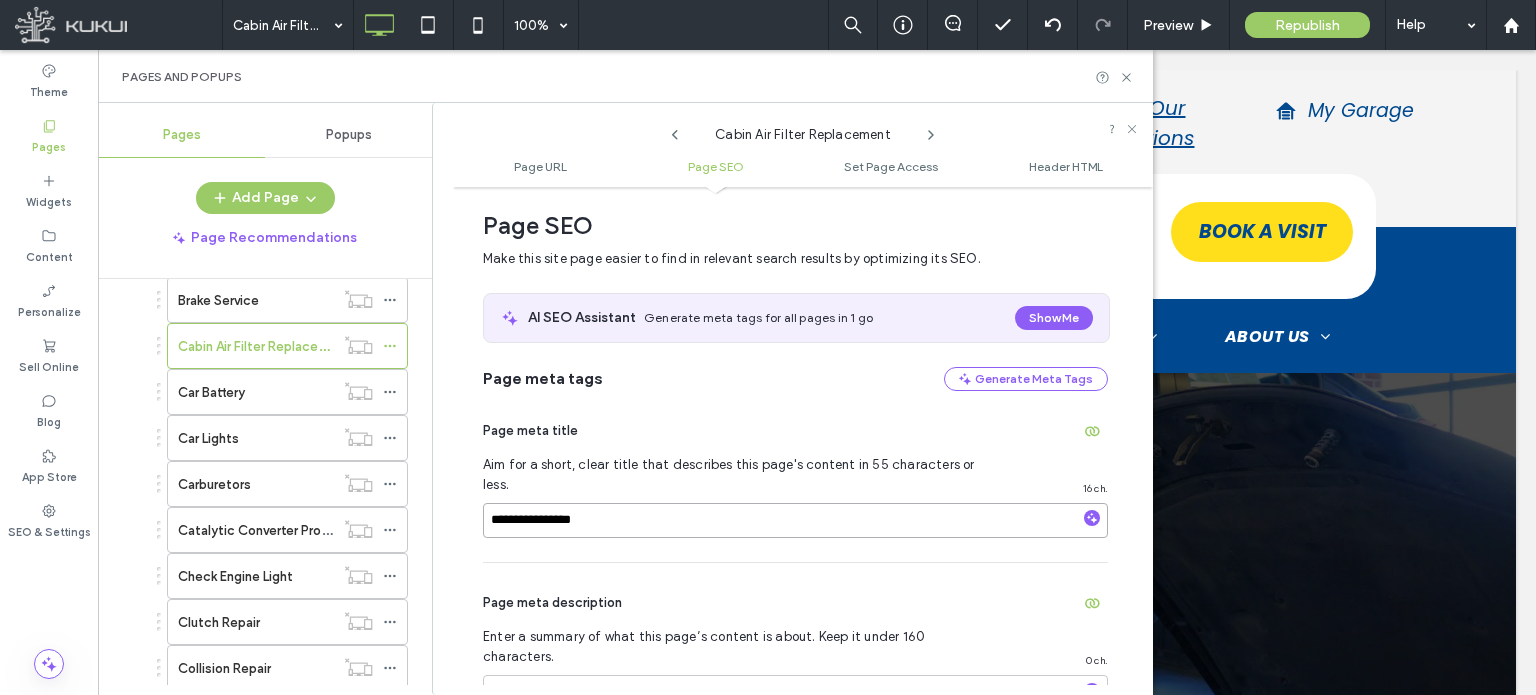 click on "**********" at bounding box center [795, 520] 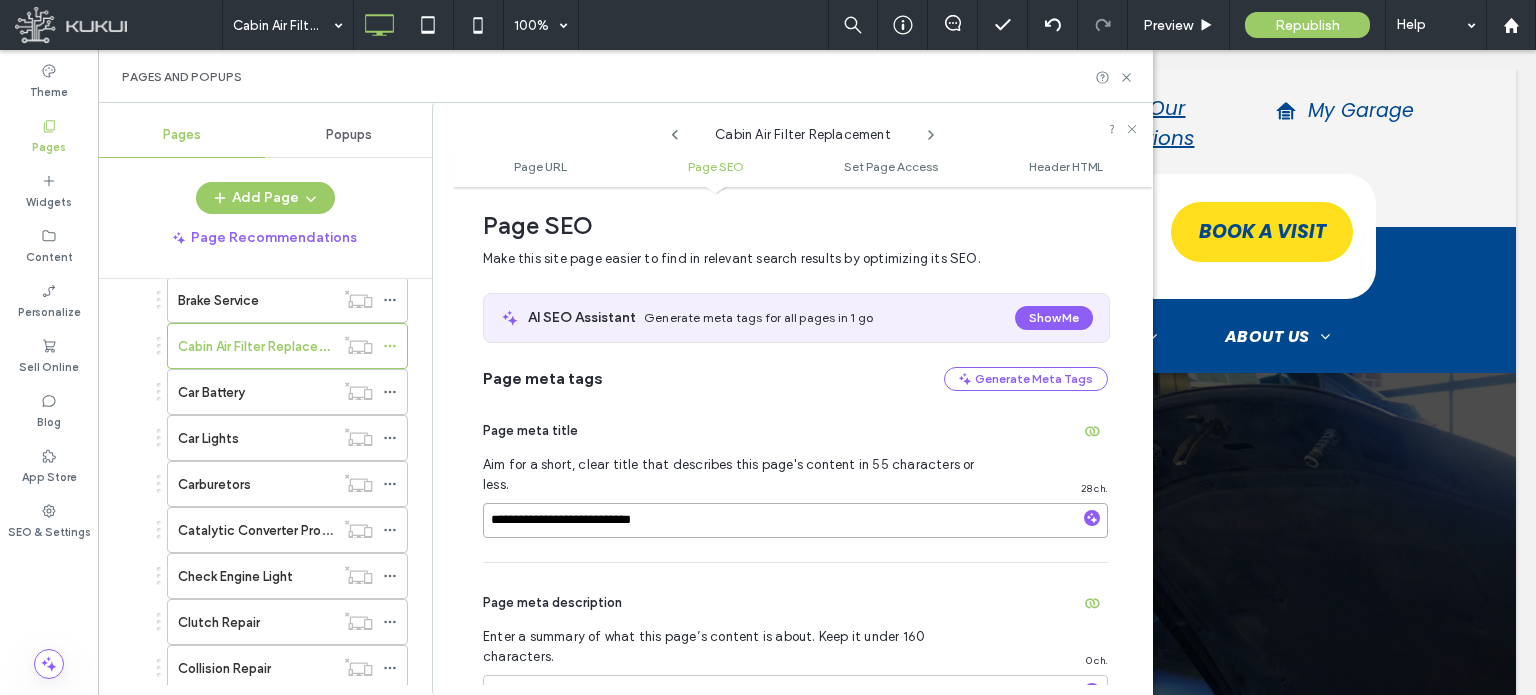 paste on "**********" 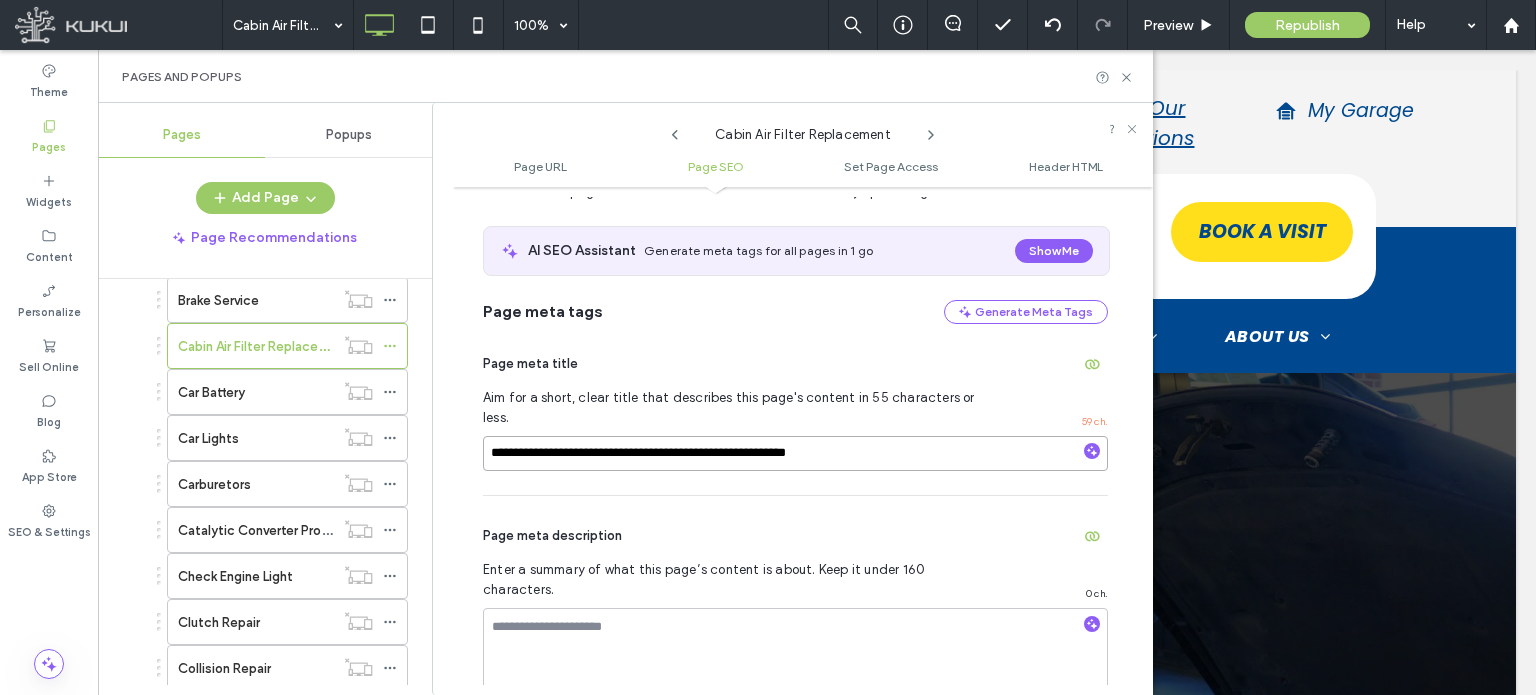 scroll, scrollTop: 474, scrollLeft: 0, axis: vertical 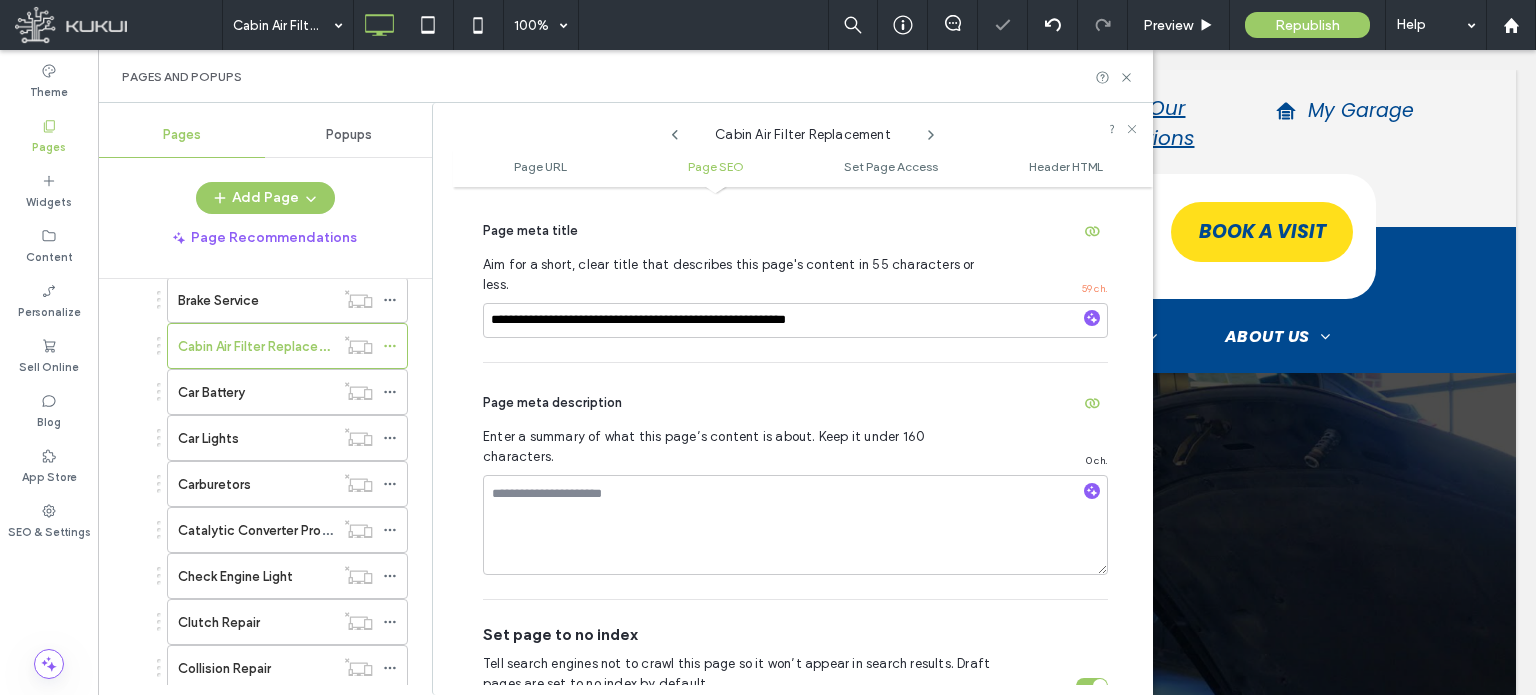 click on "Page meta description" at bounding box center (795, 403) 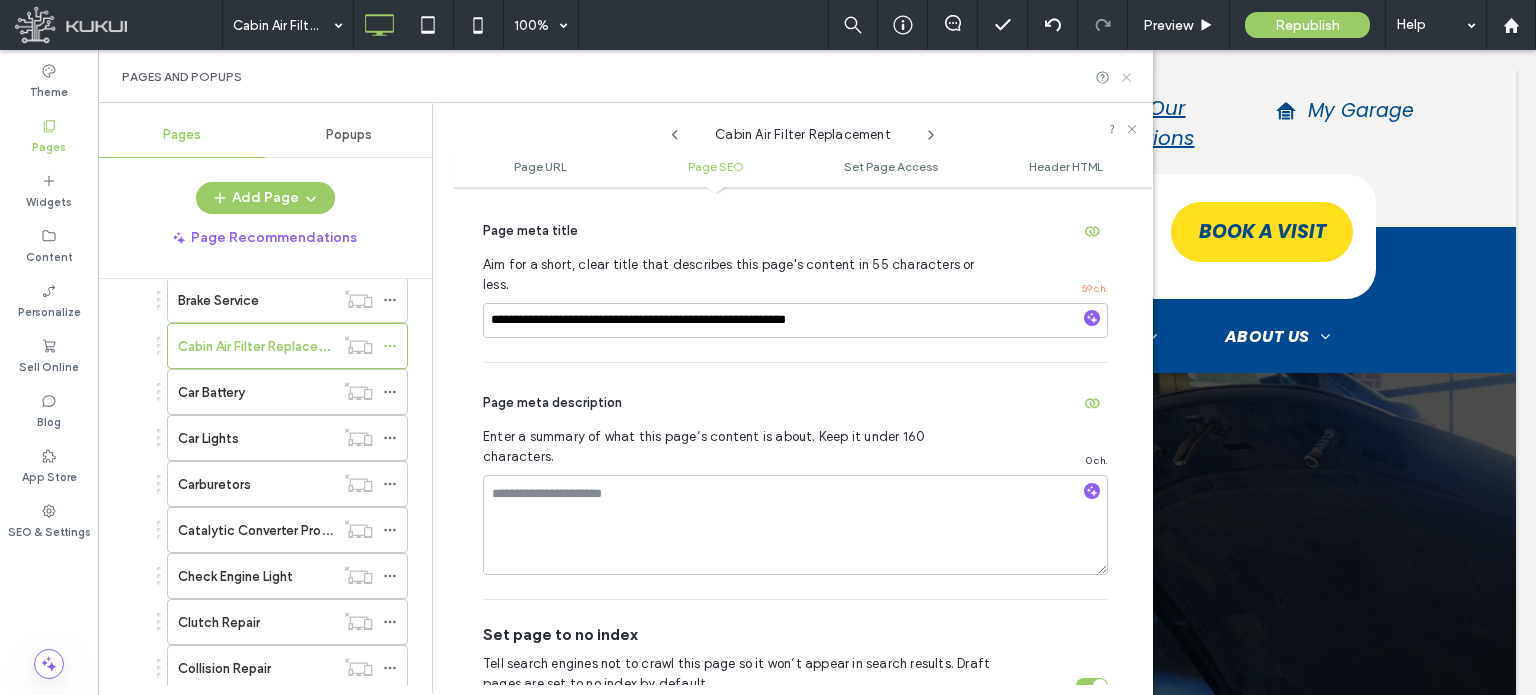 click 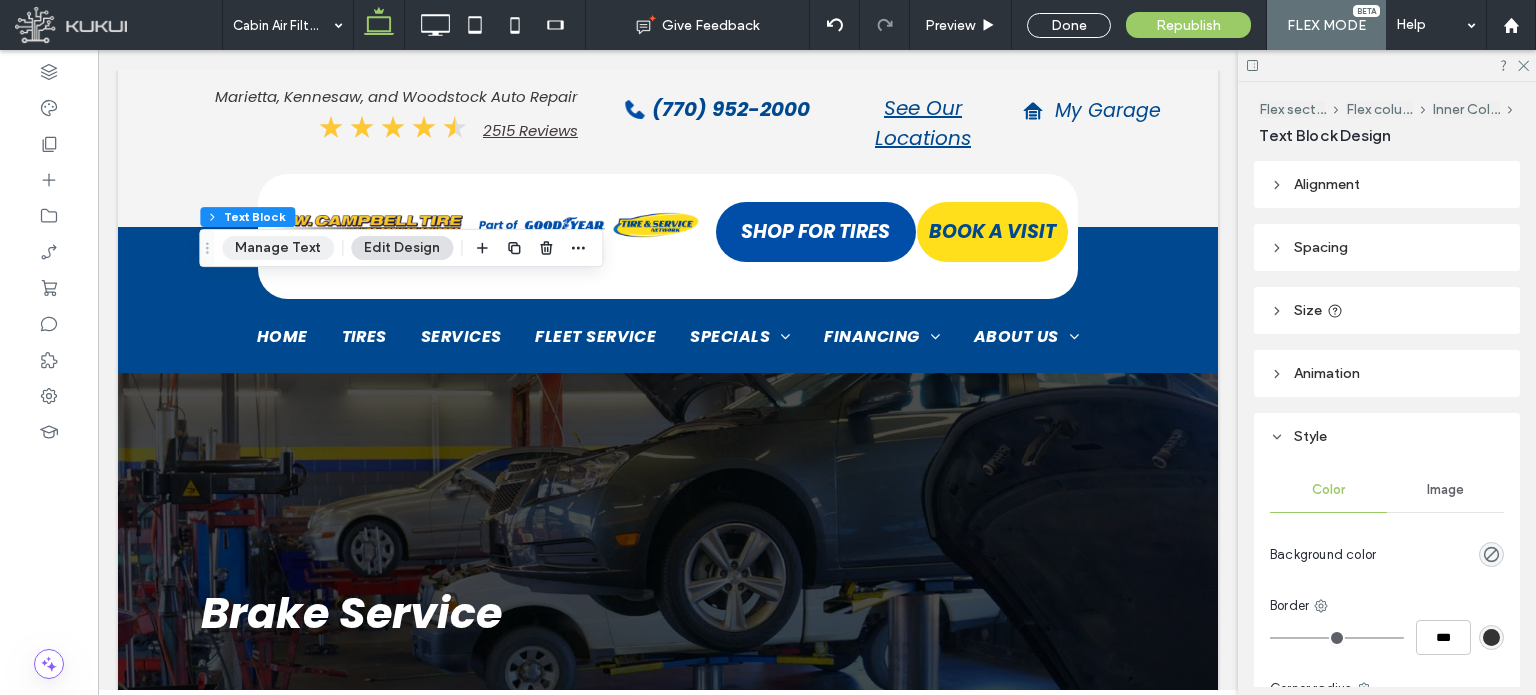 click on "Manage Text" at bounding box center [278, 248] 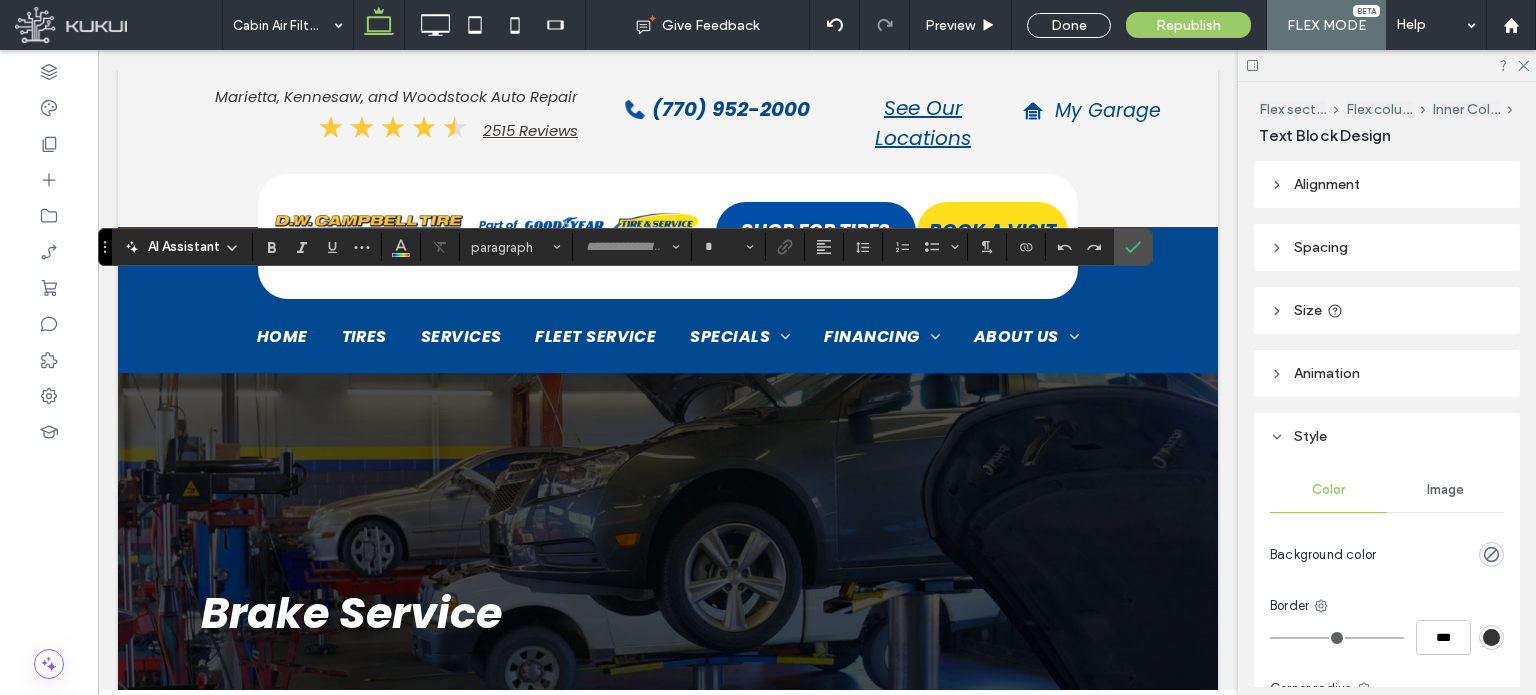 type on "*******" 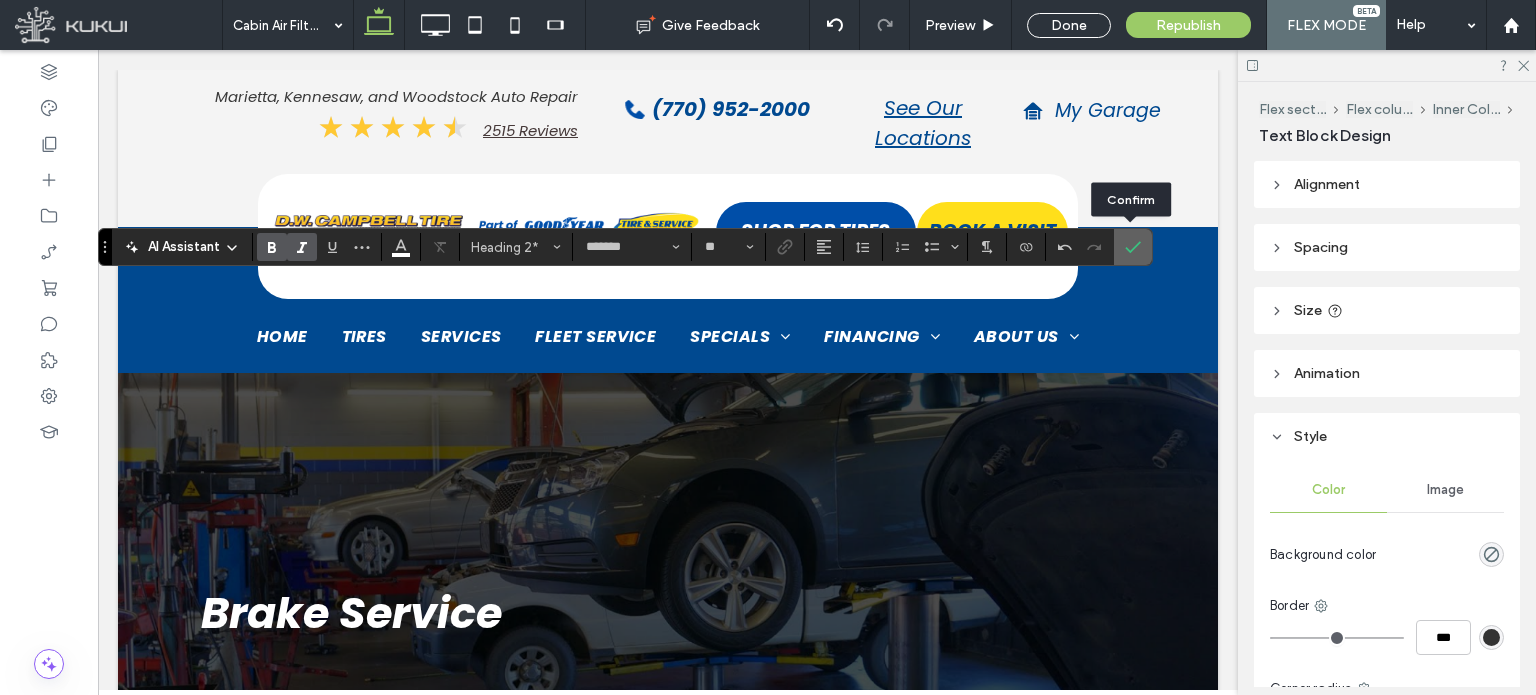 click 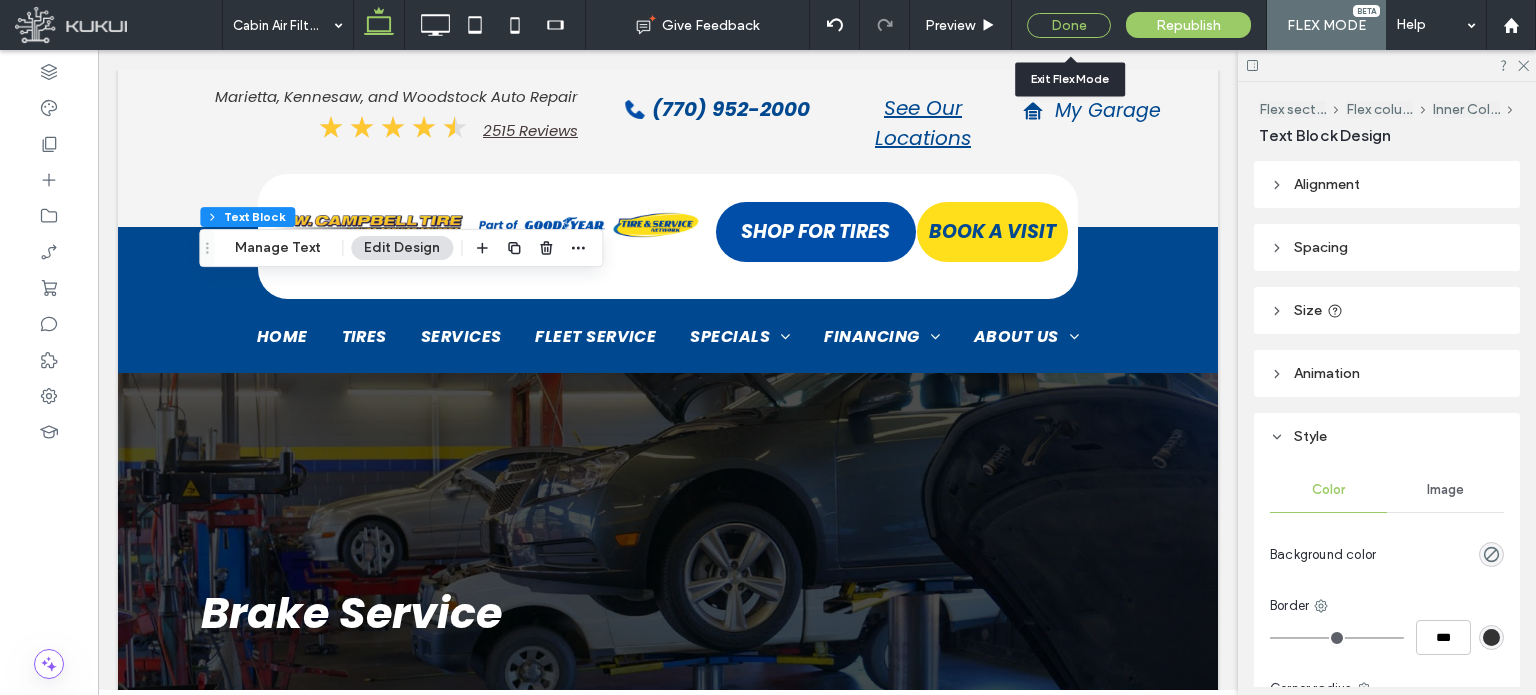 click on "Done" at bounding box center (1069, 25) 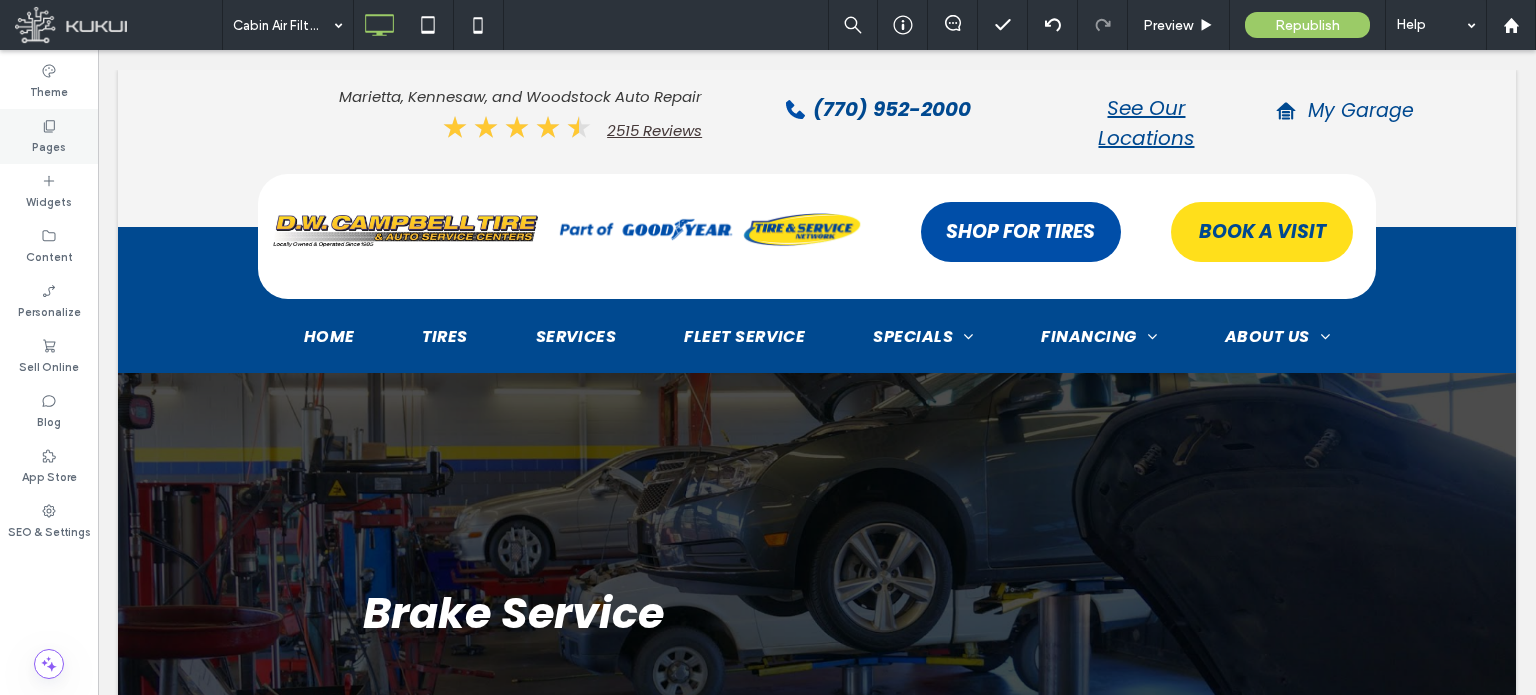 click 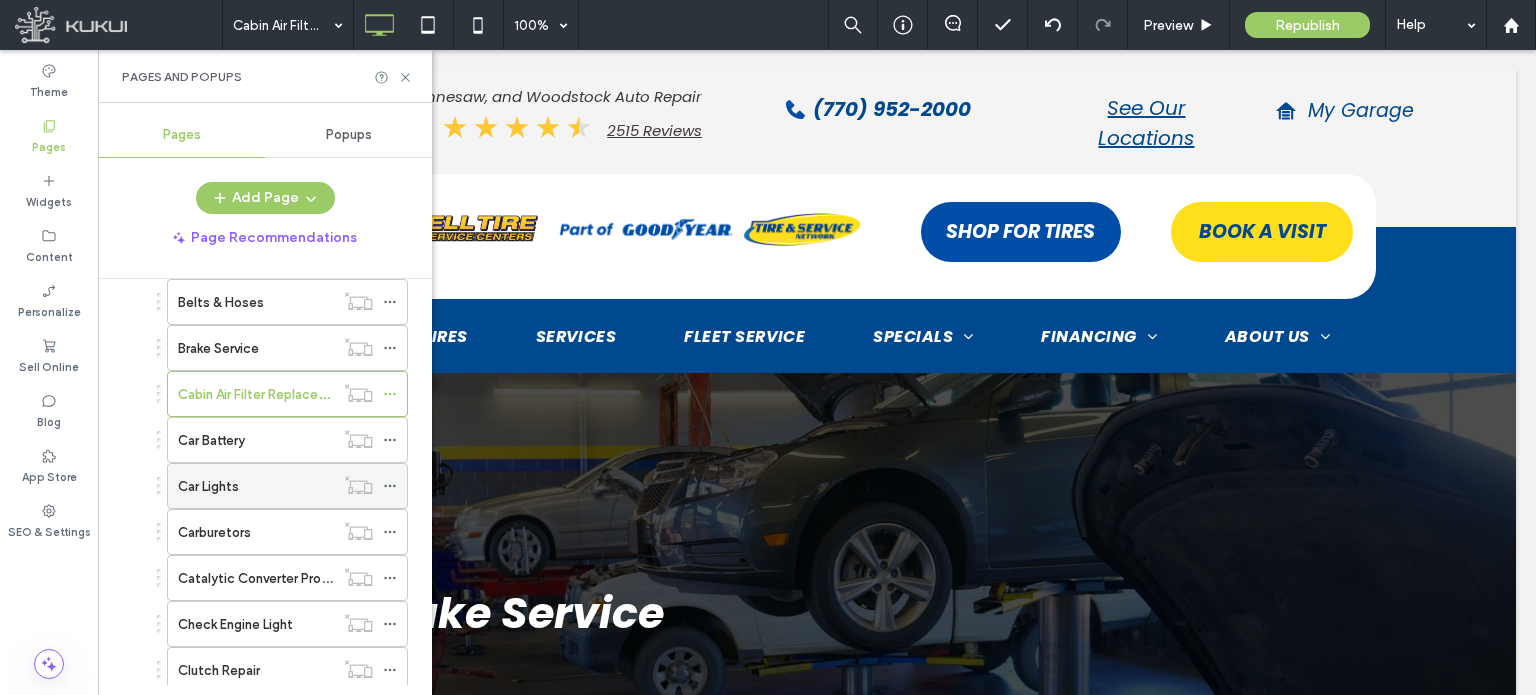 scroll, scrollTop: 700, scrollLeft: 0, axis: vertical 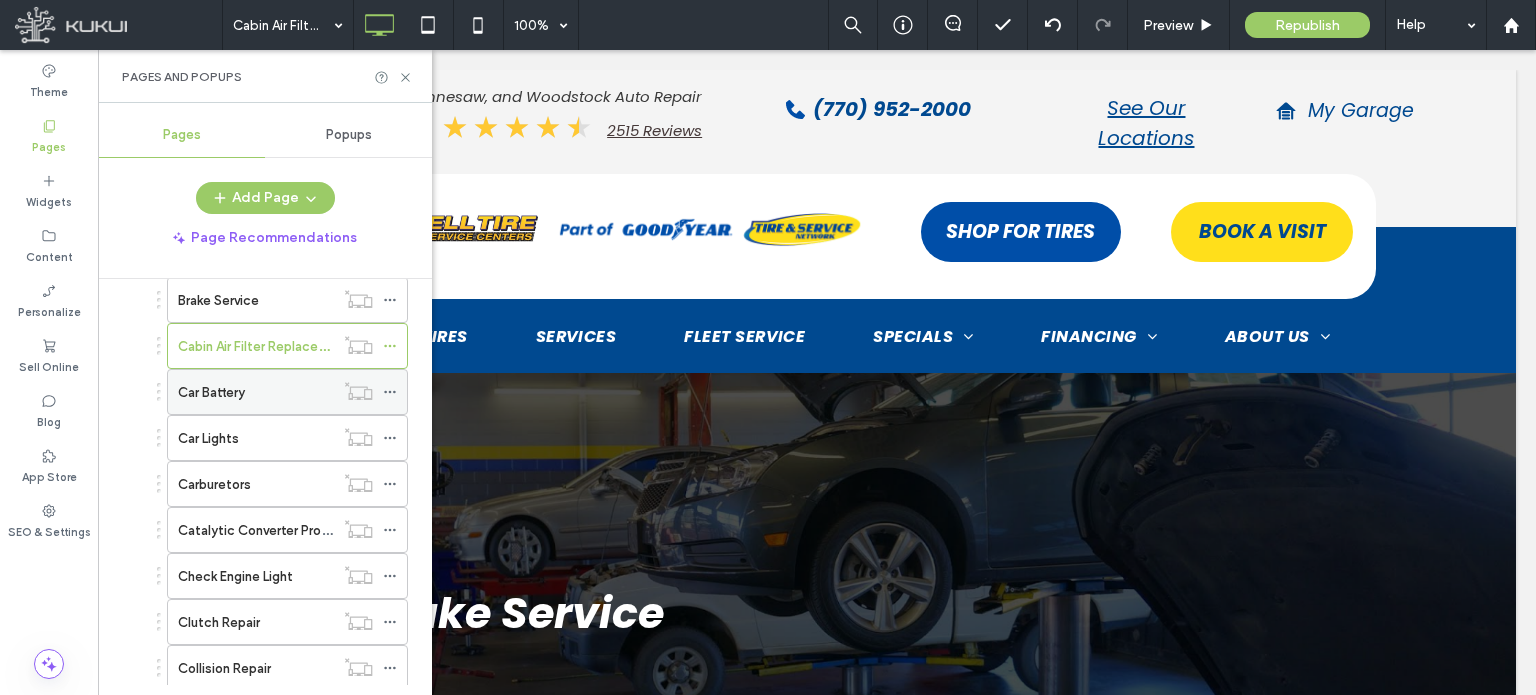 click on "Car Battery" at bounding box center (256, 392) 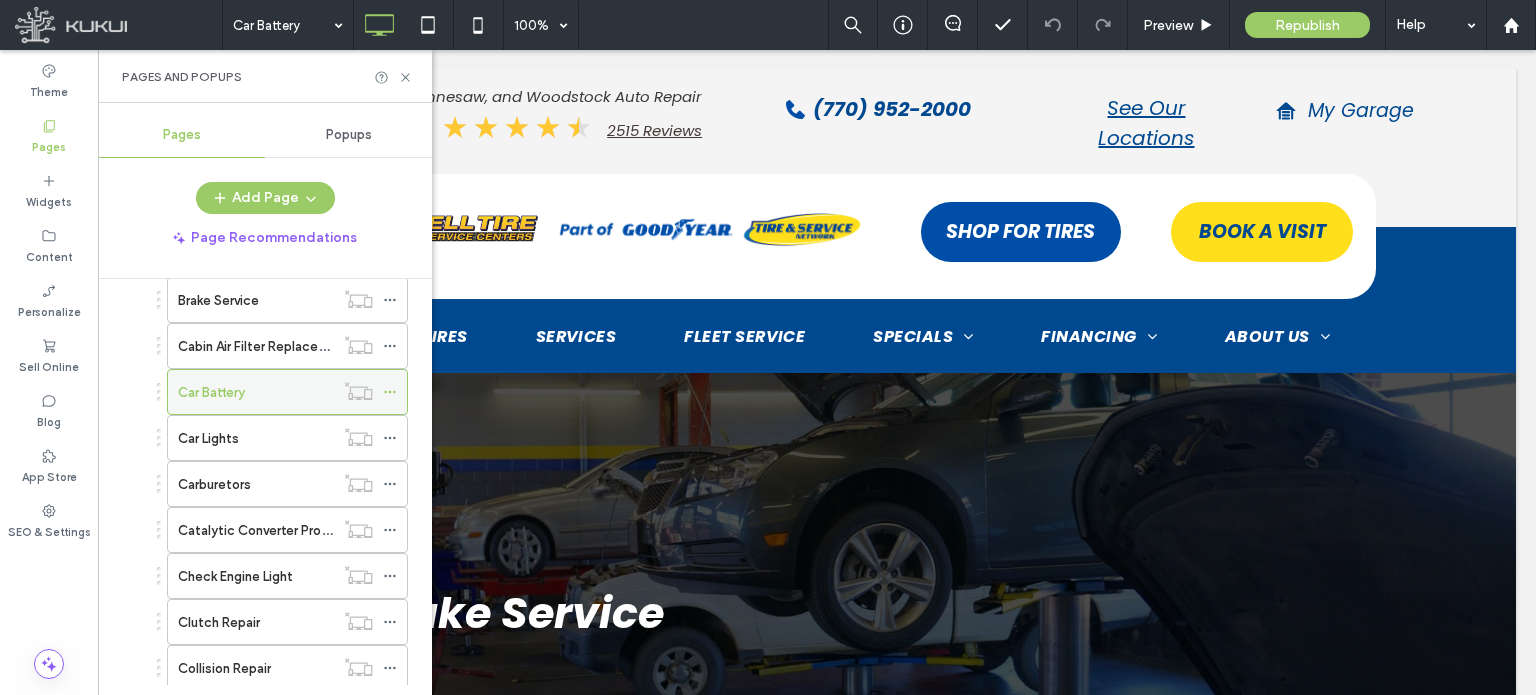 click 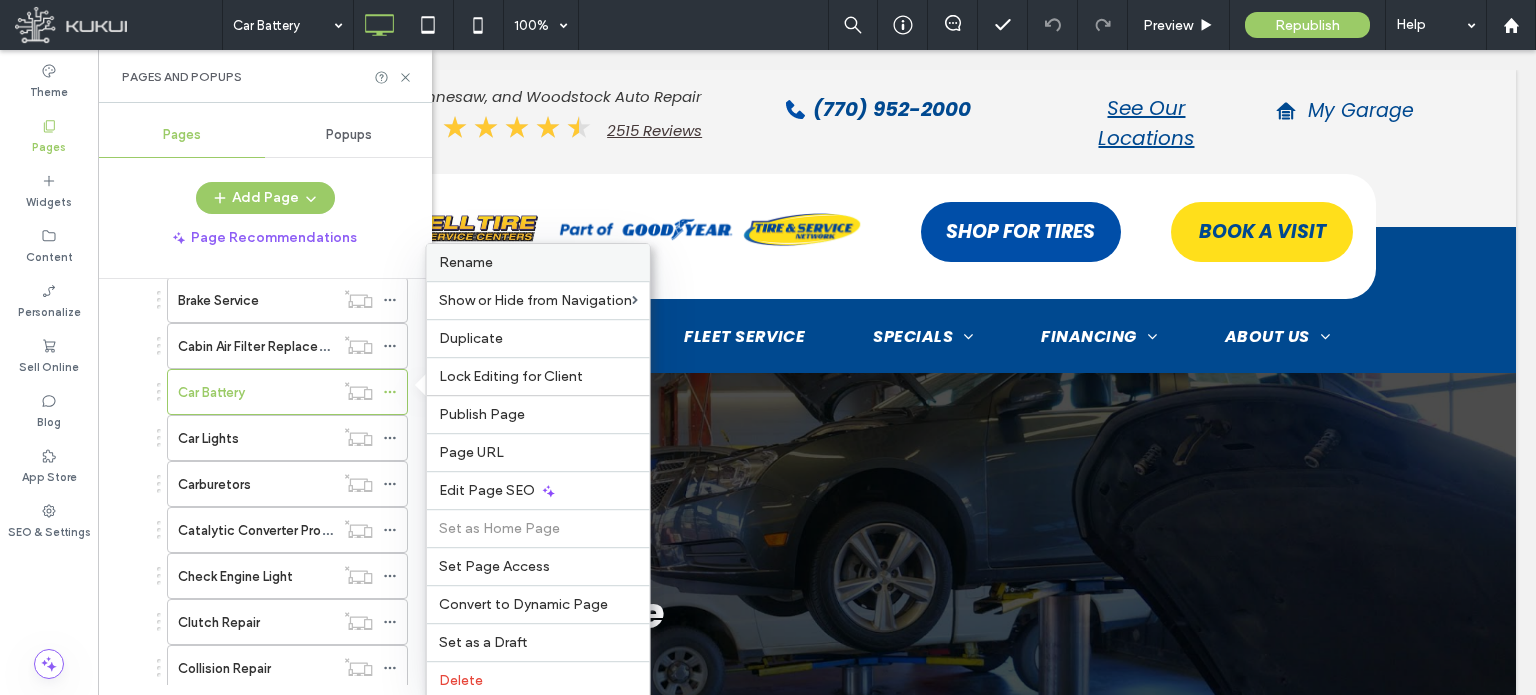 click on "Rename" at bounding box center [466, 262] 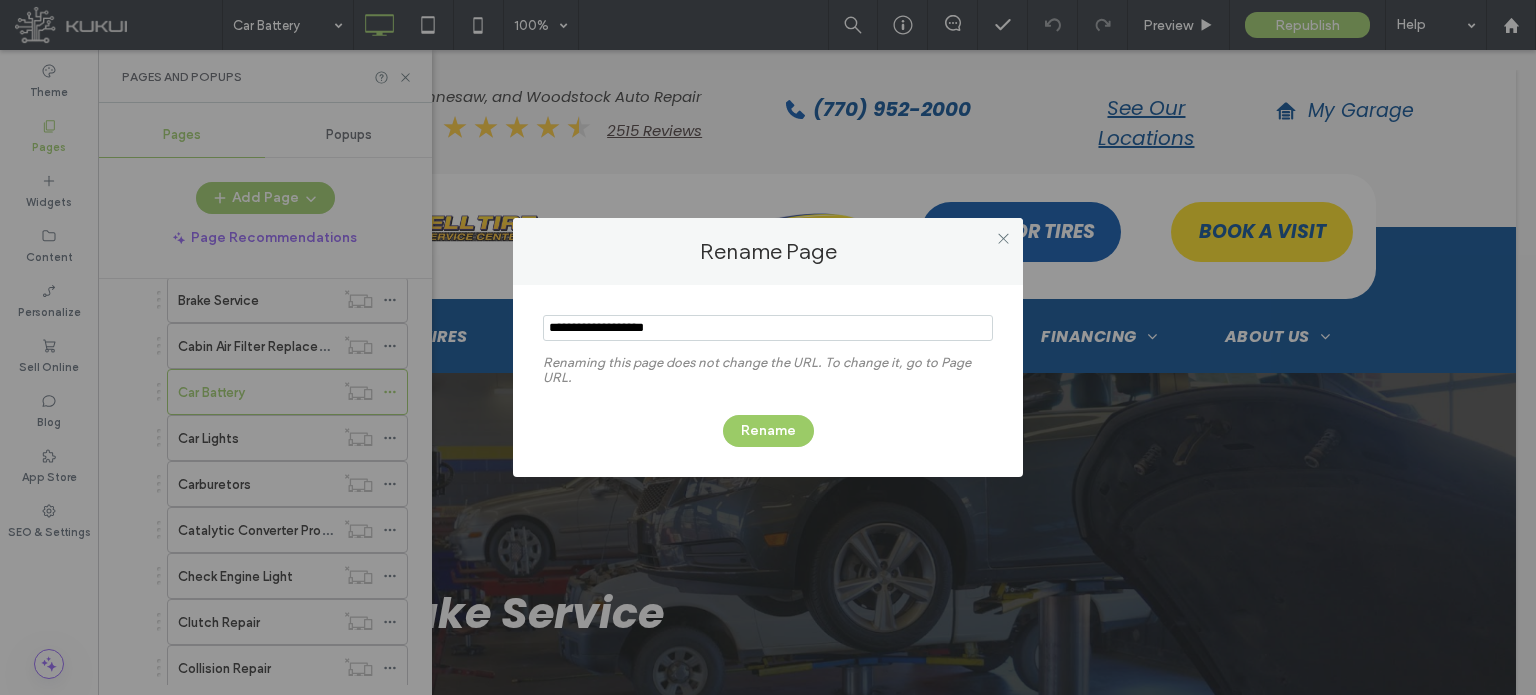 type on "**********" 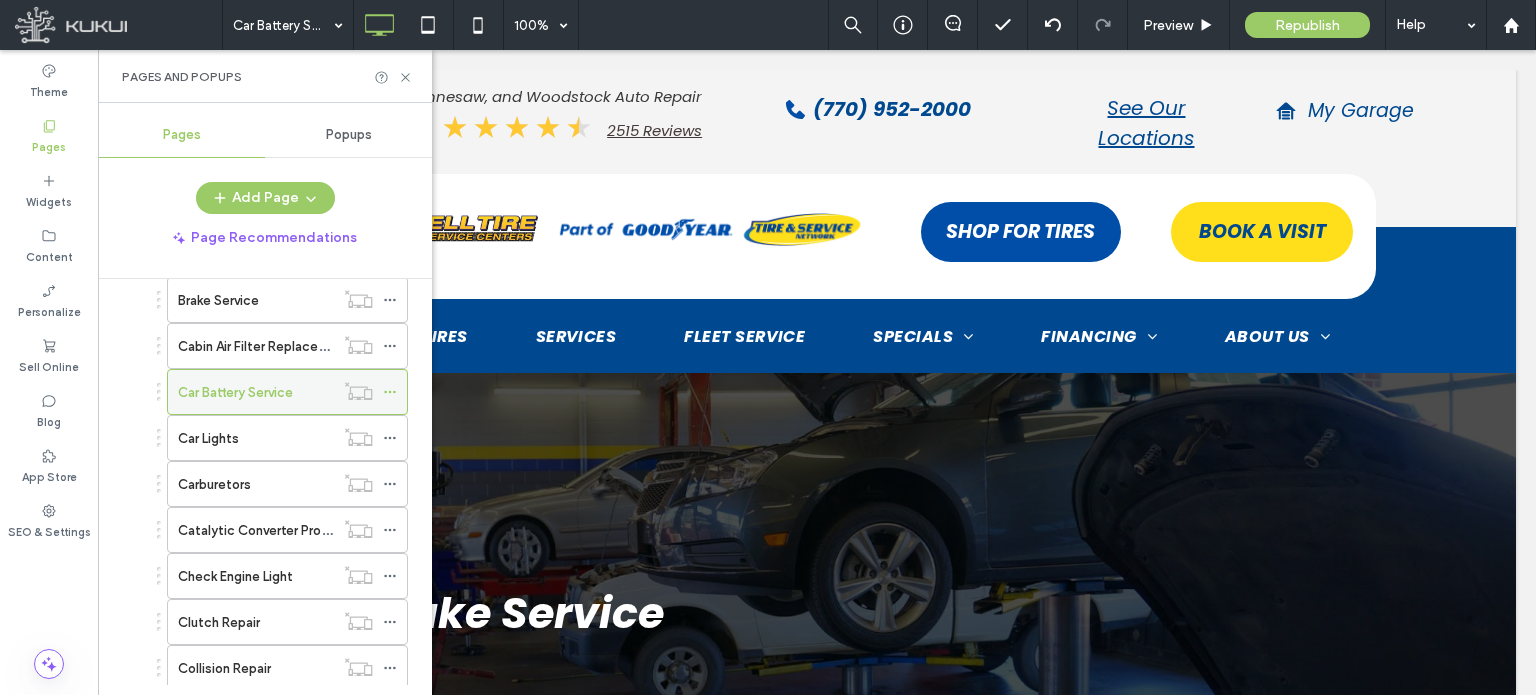 click 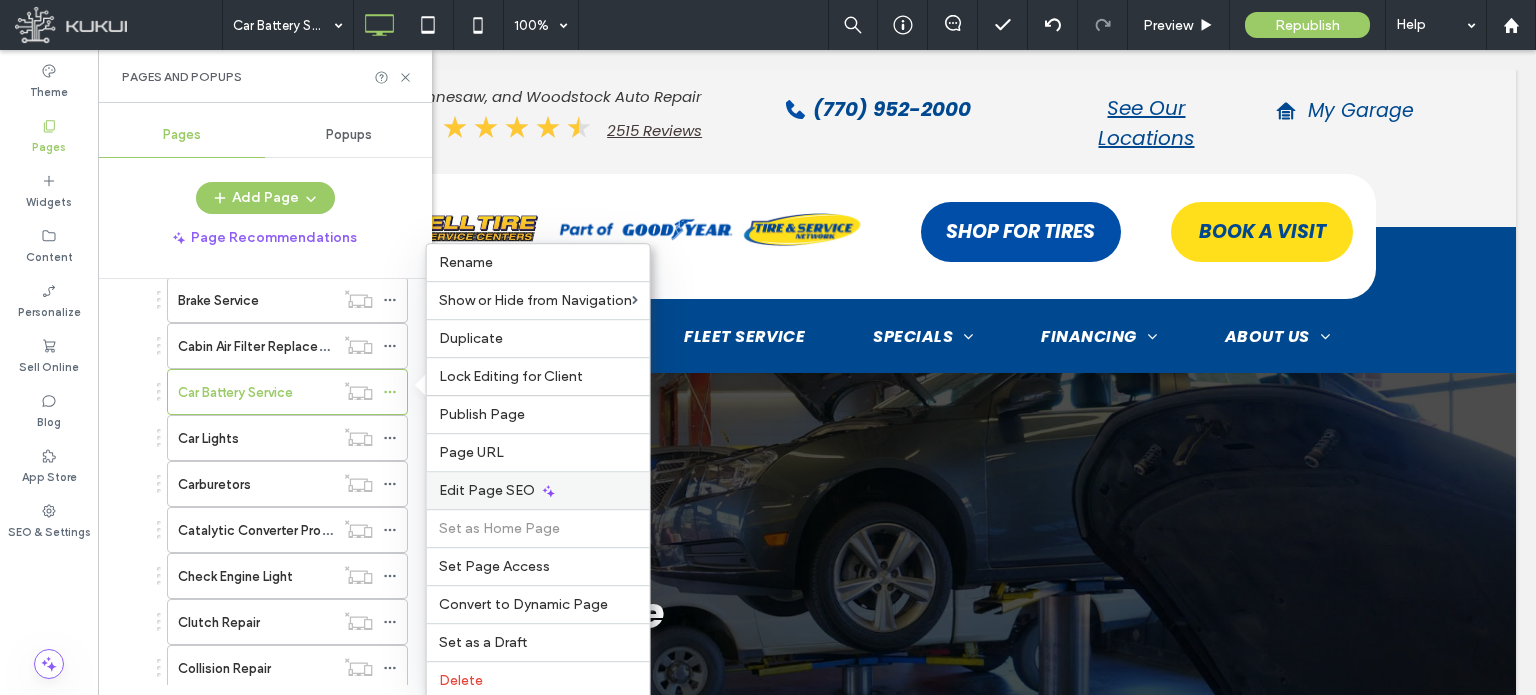 click on "Edit Page SEO" at bounding box center (487, 490) 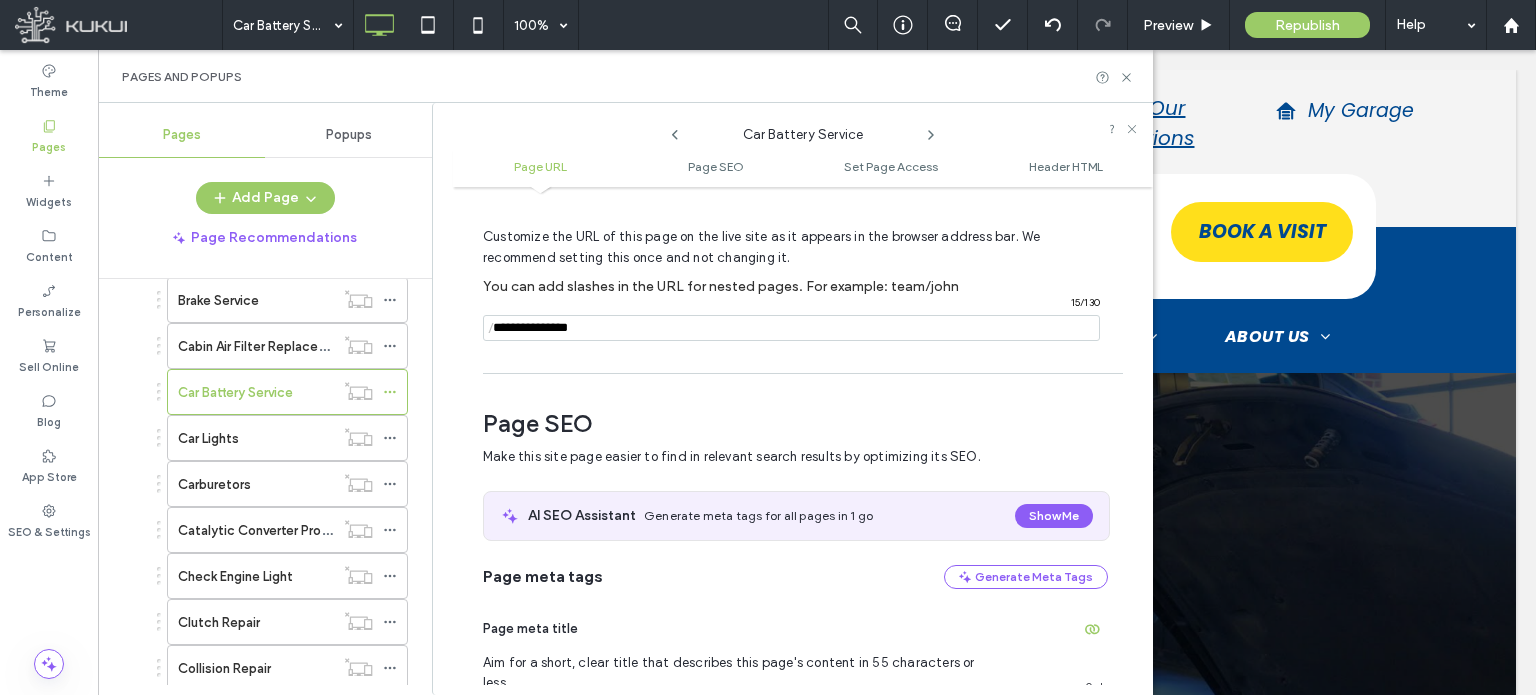 scroll, scrollTop: 74, scrollLeft: 0, axis: vertical 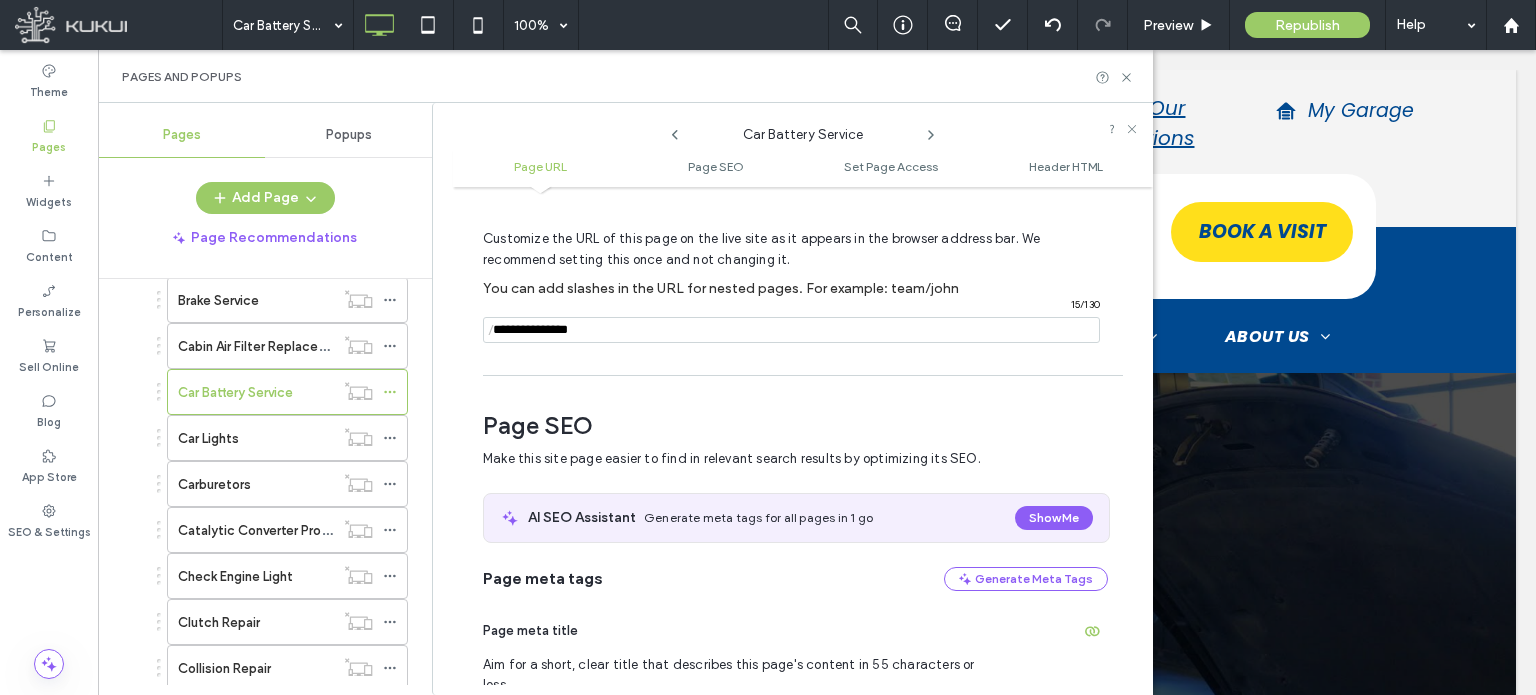 click on "/" at bounding box center (491, 330) 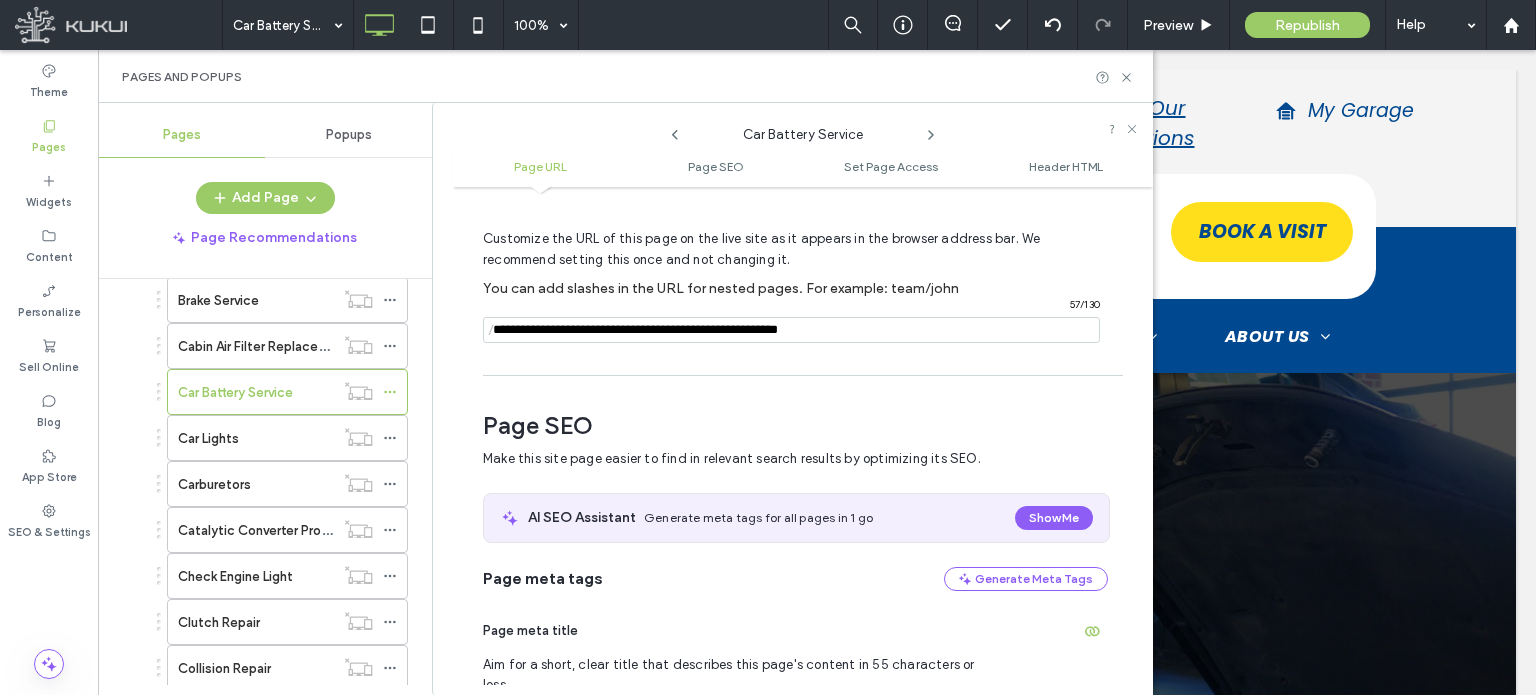 type on "**********" 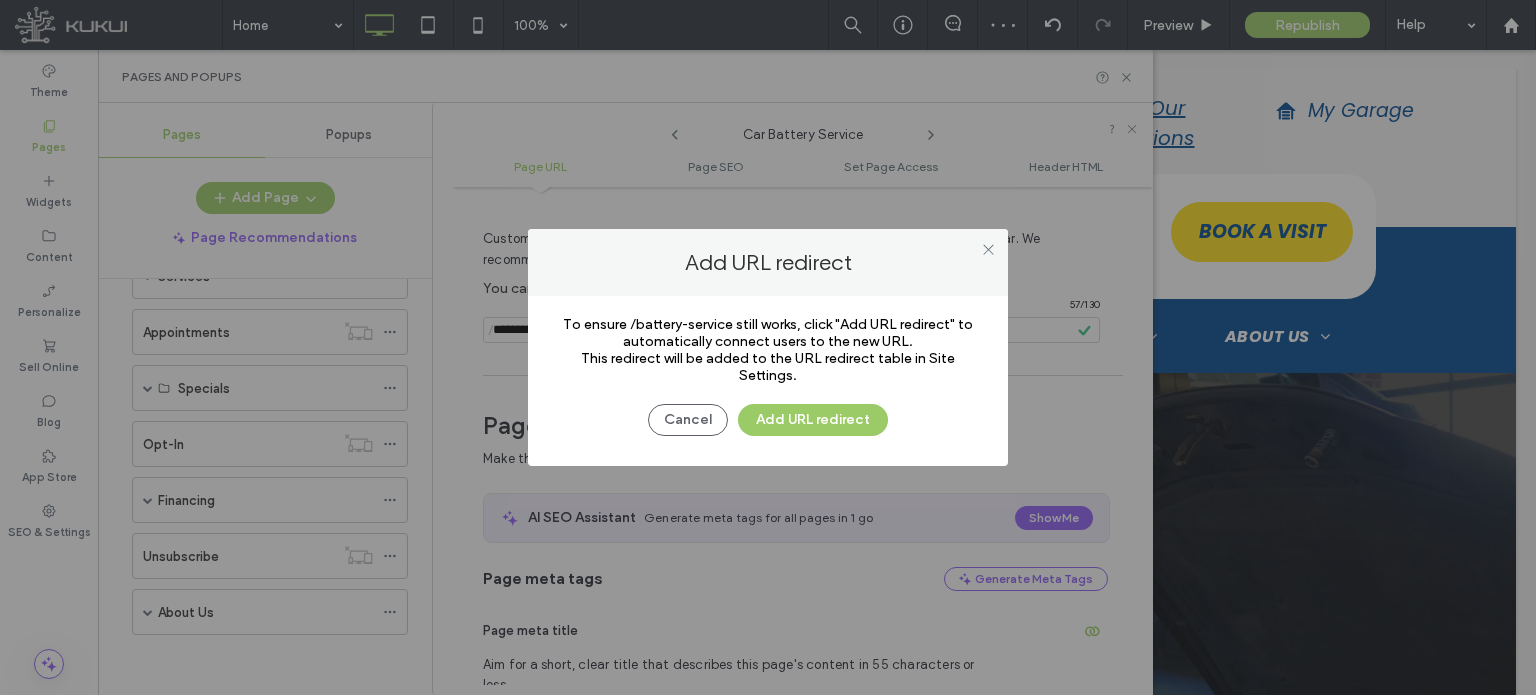 scroll, scrollTop: 167, scrollLeft: 0, axis: vertical 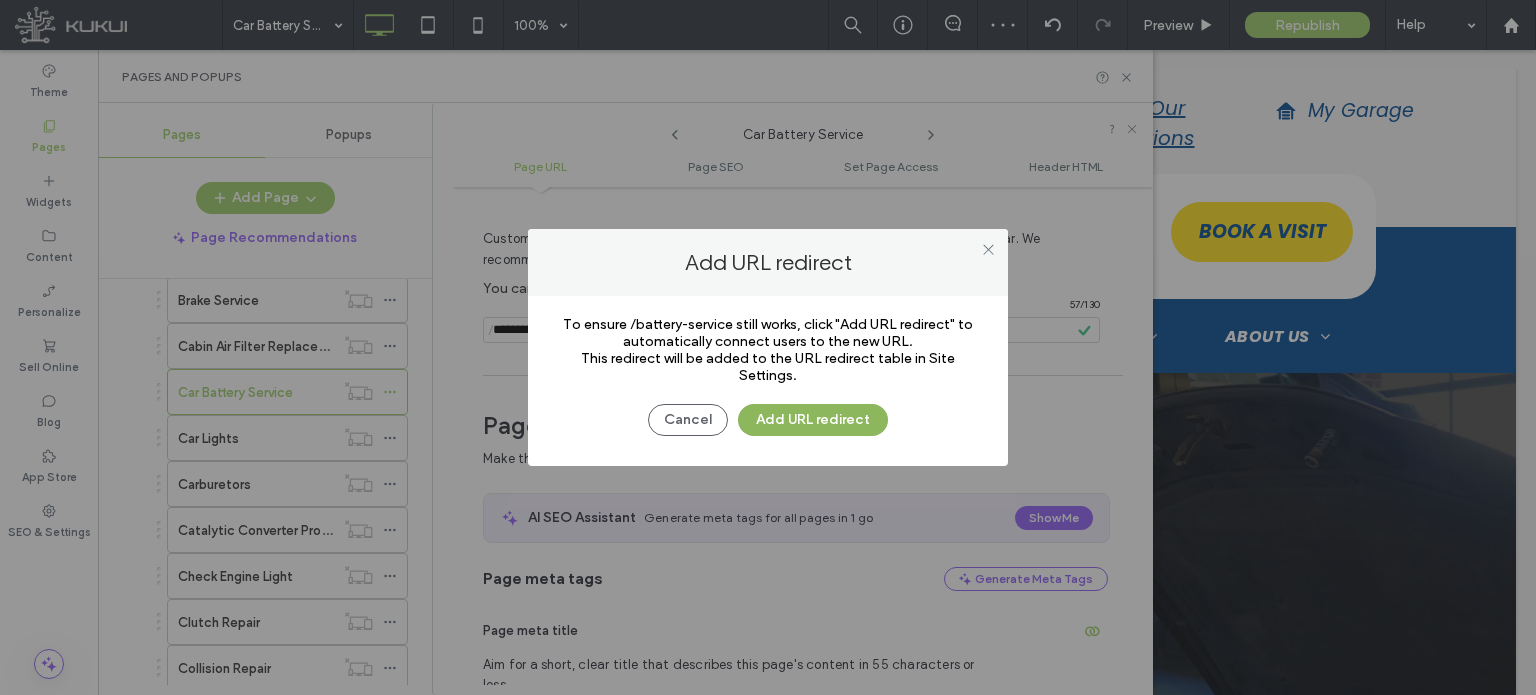 click on "Add URL redirect" at bounding box center (813, 420) 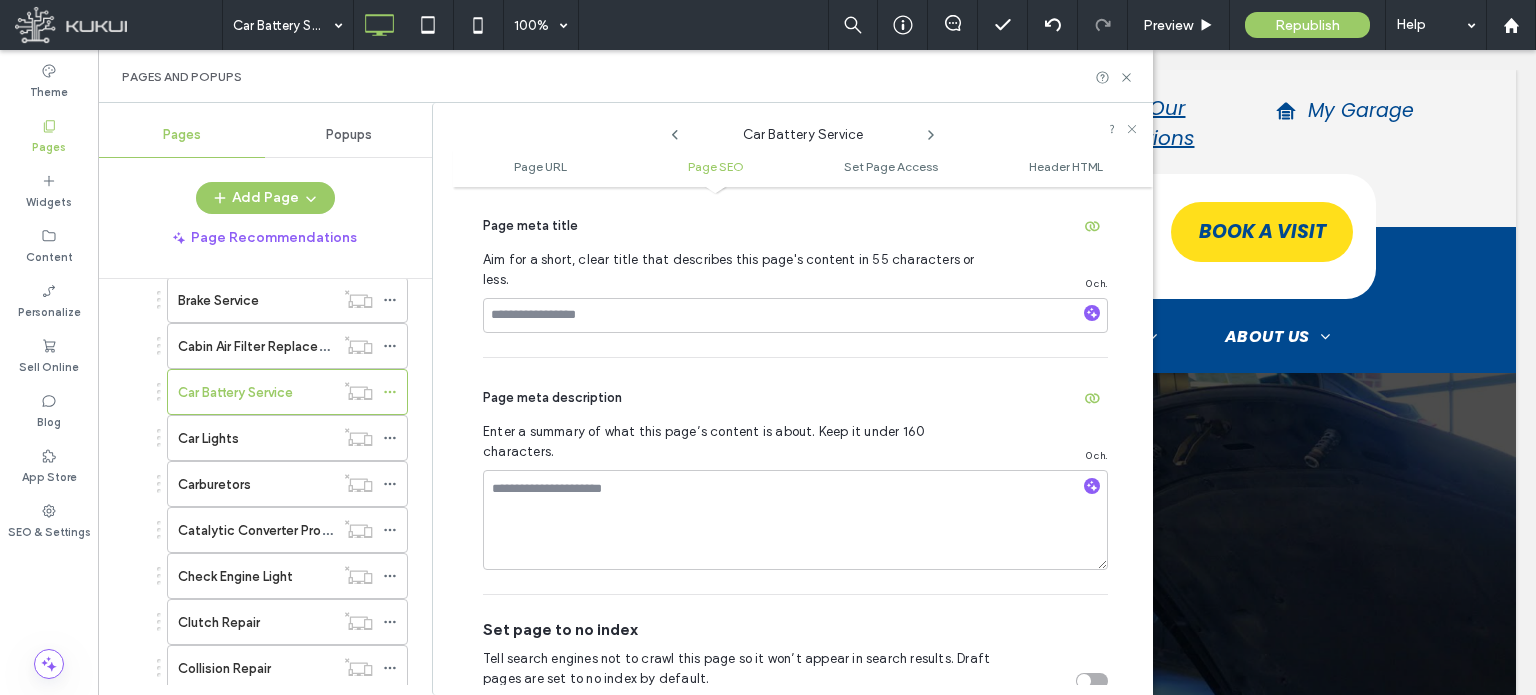 scroll, scrollTop: 474, scrollLeft: 0, axis: vertical 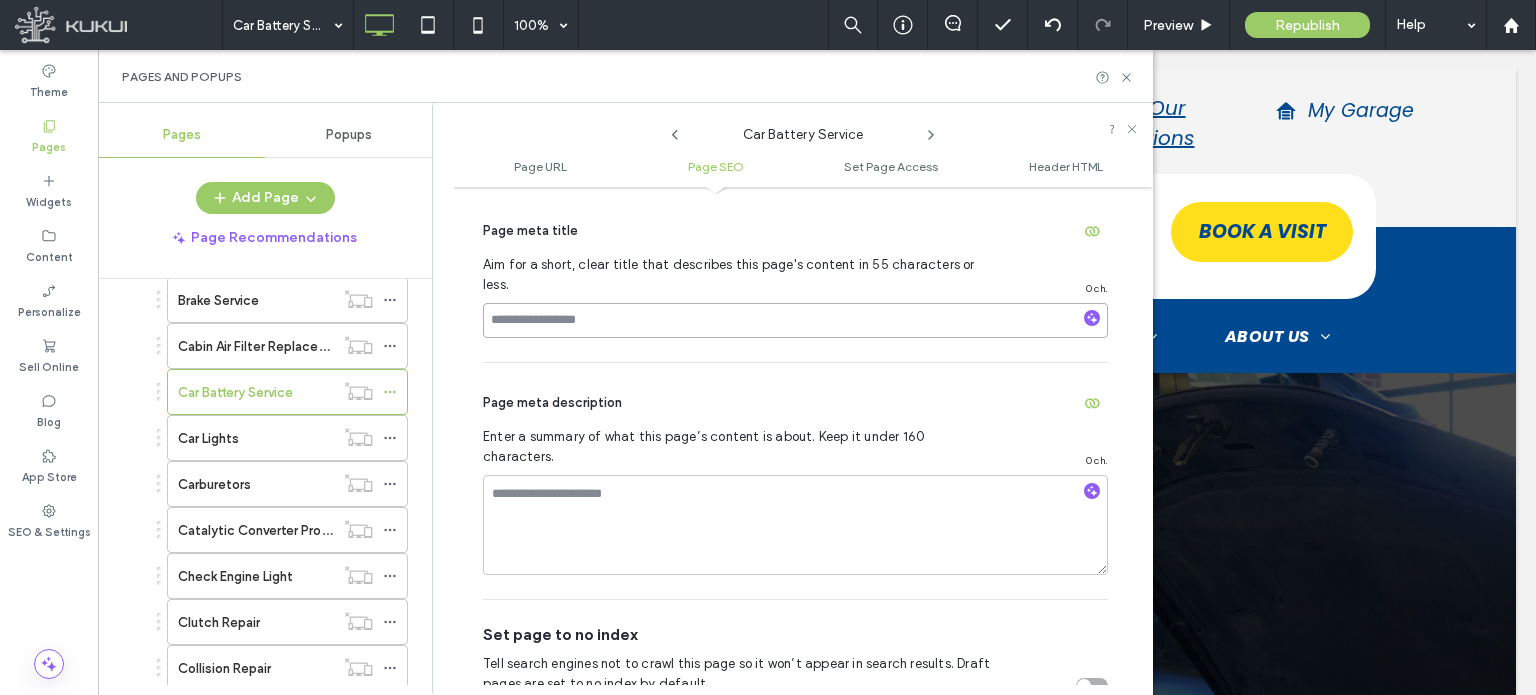 click at bounding box center (795, 320) 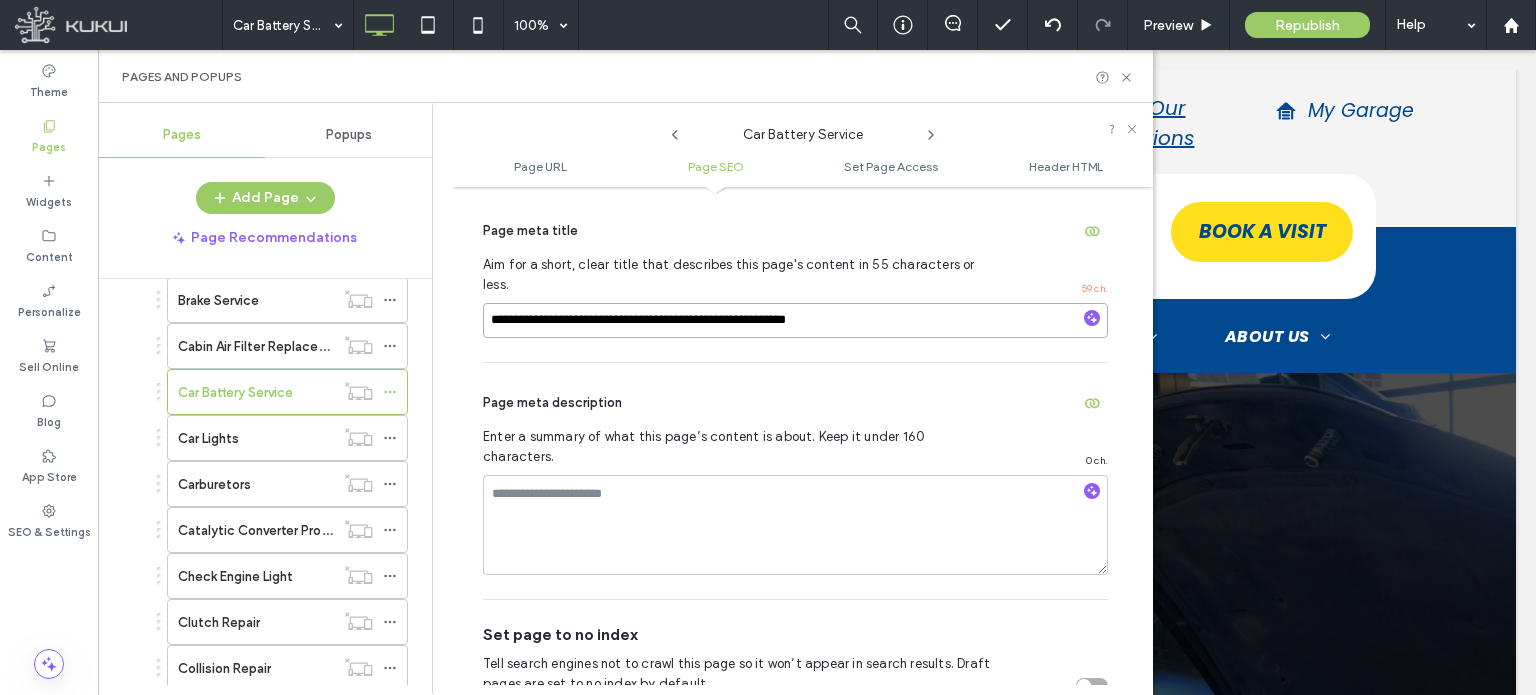type on "**********" 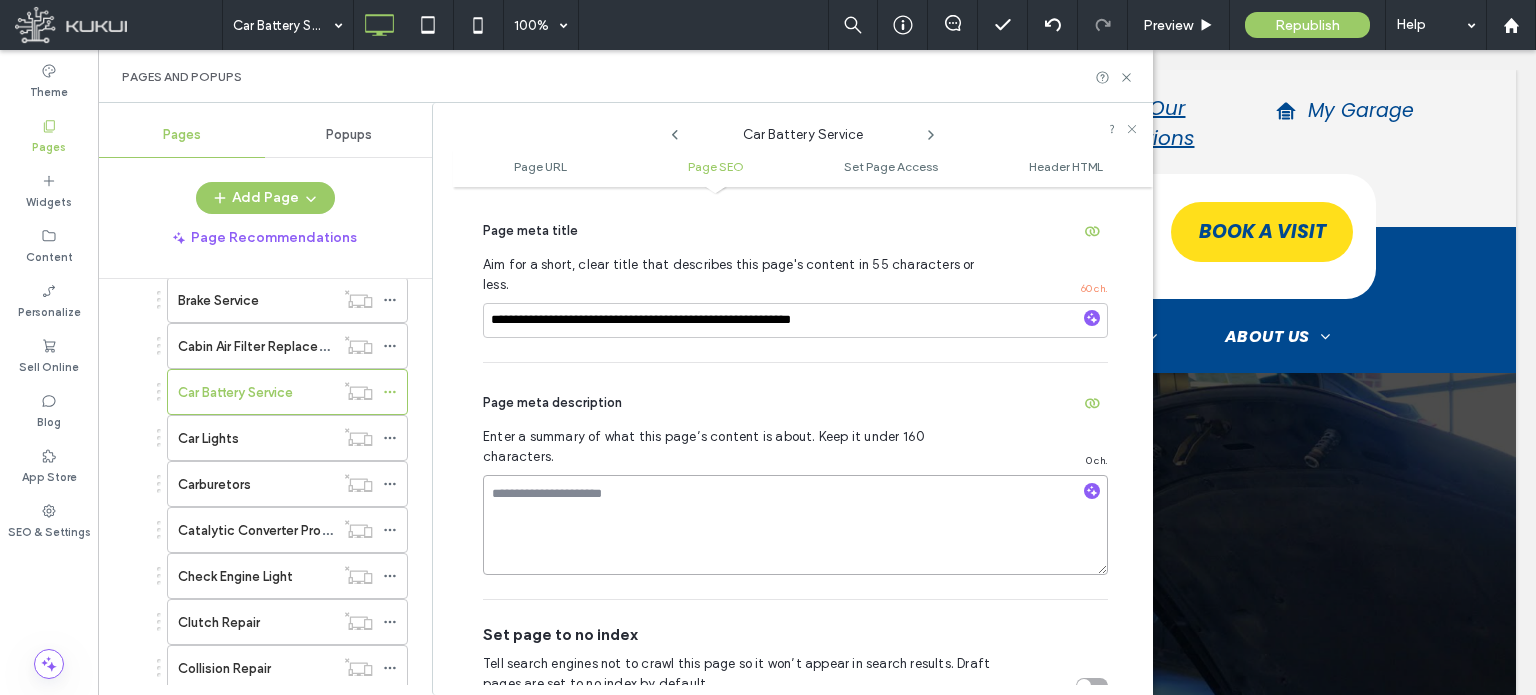 click at bounding box center (795, 525) 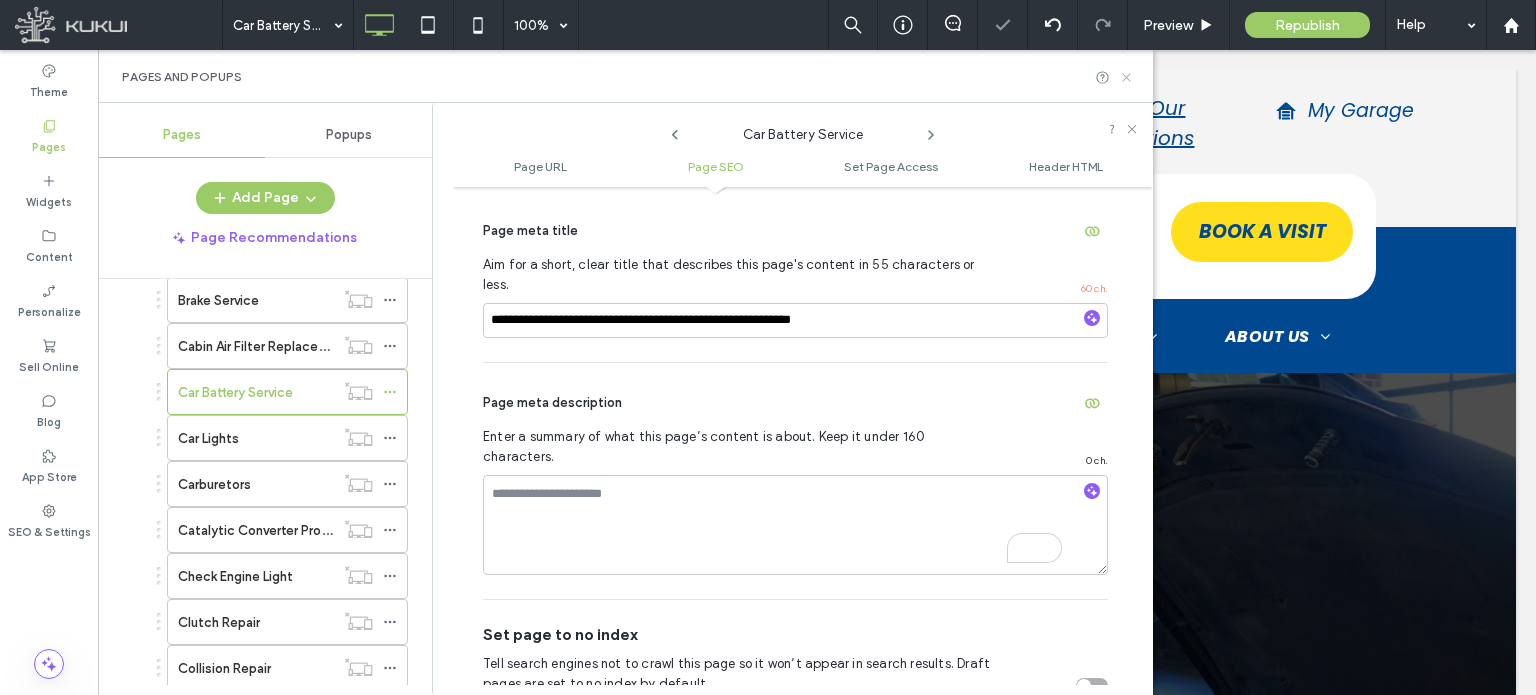 click 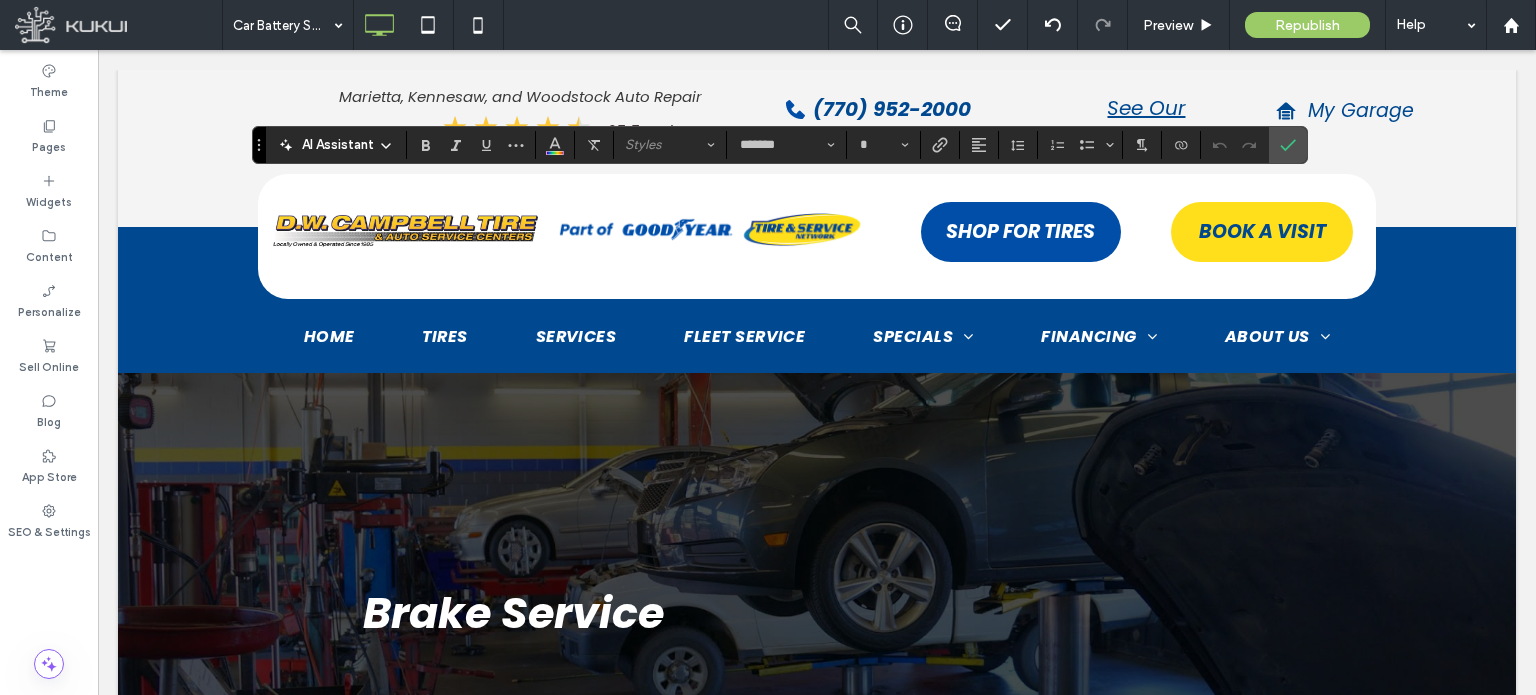type on "**" 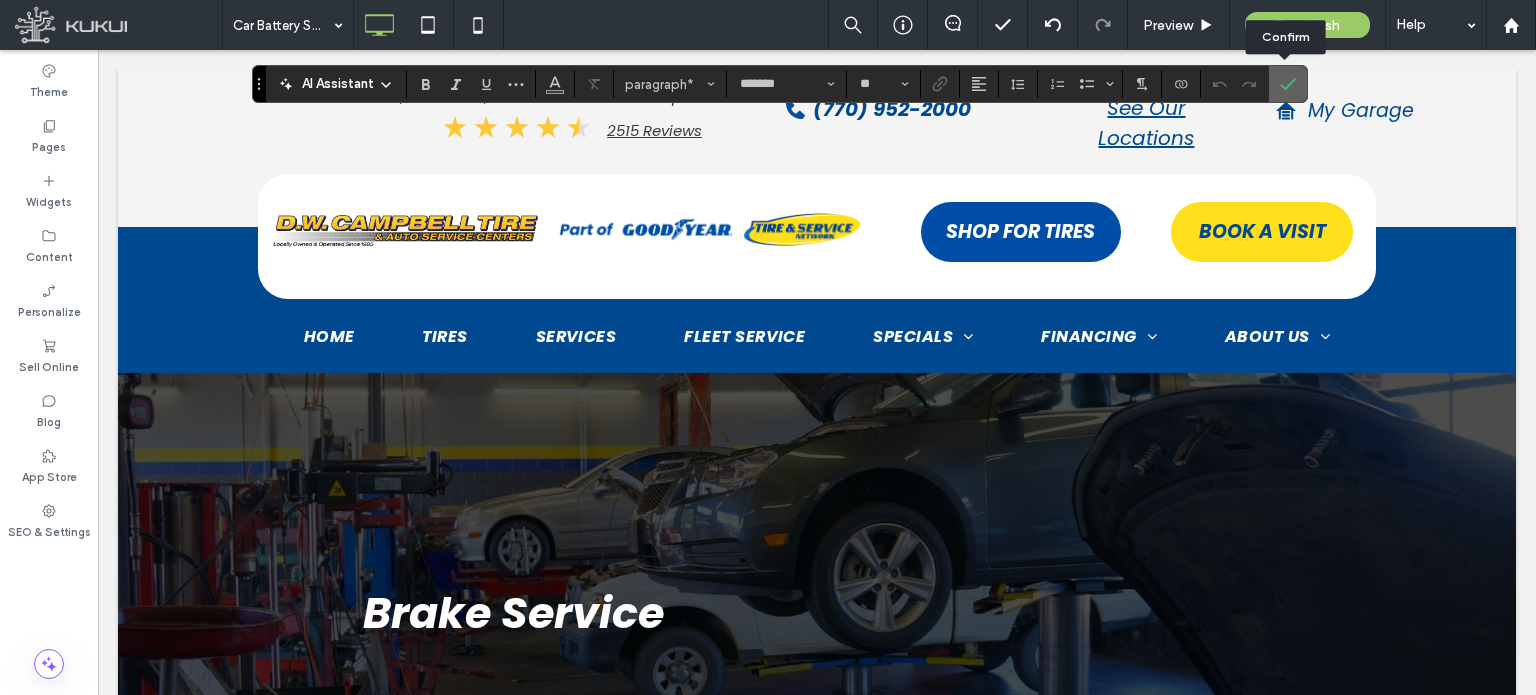 click 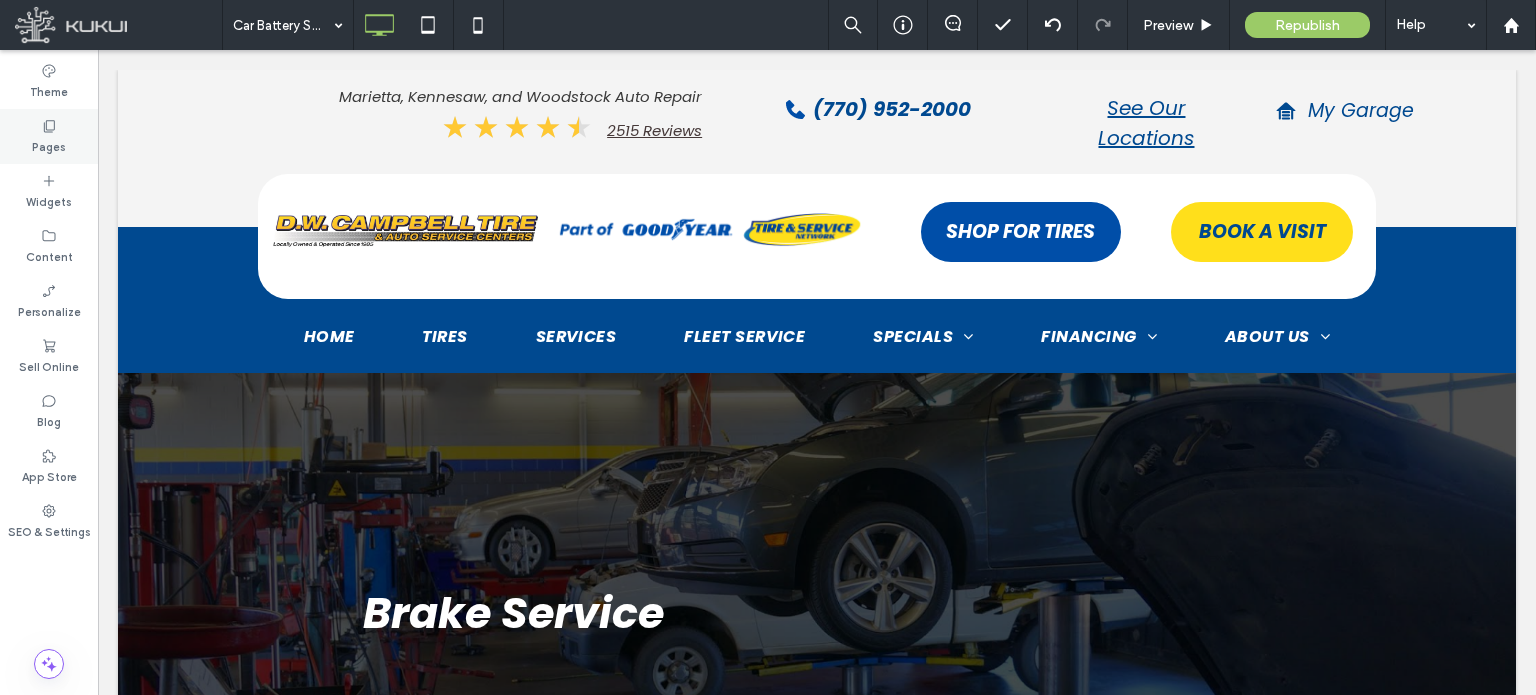 click 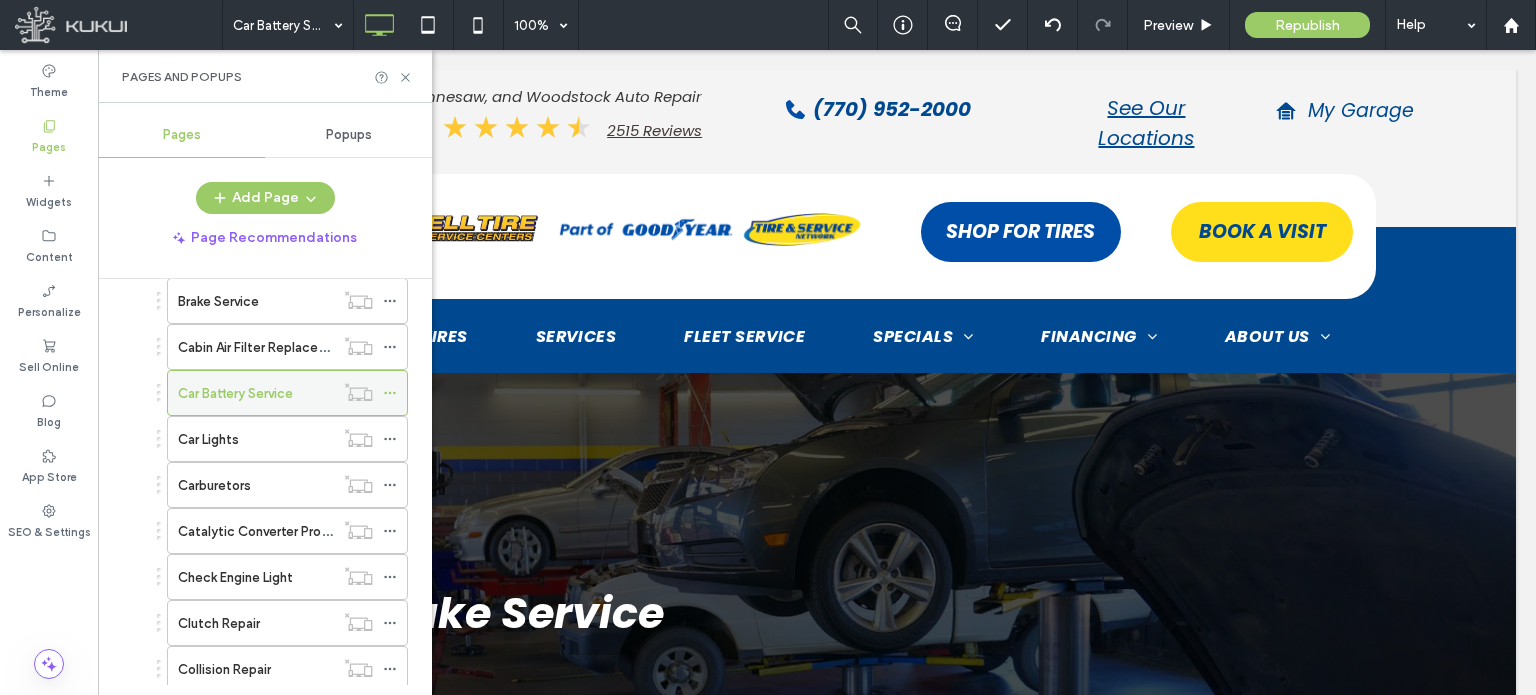 scroll, scrollTop: 700, scrollLeft: 0, axis: vertical 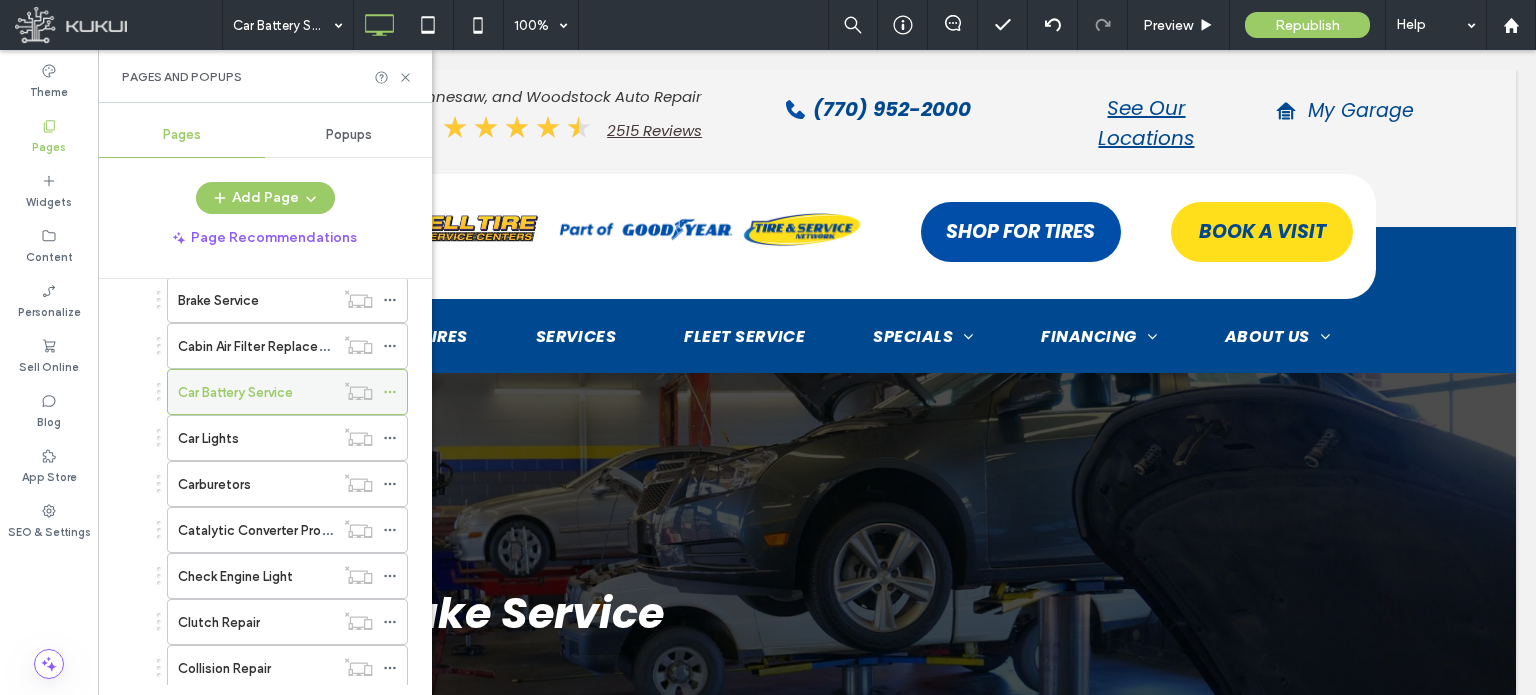 click 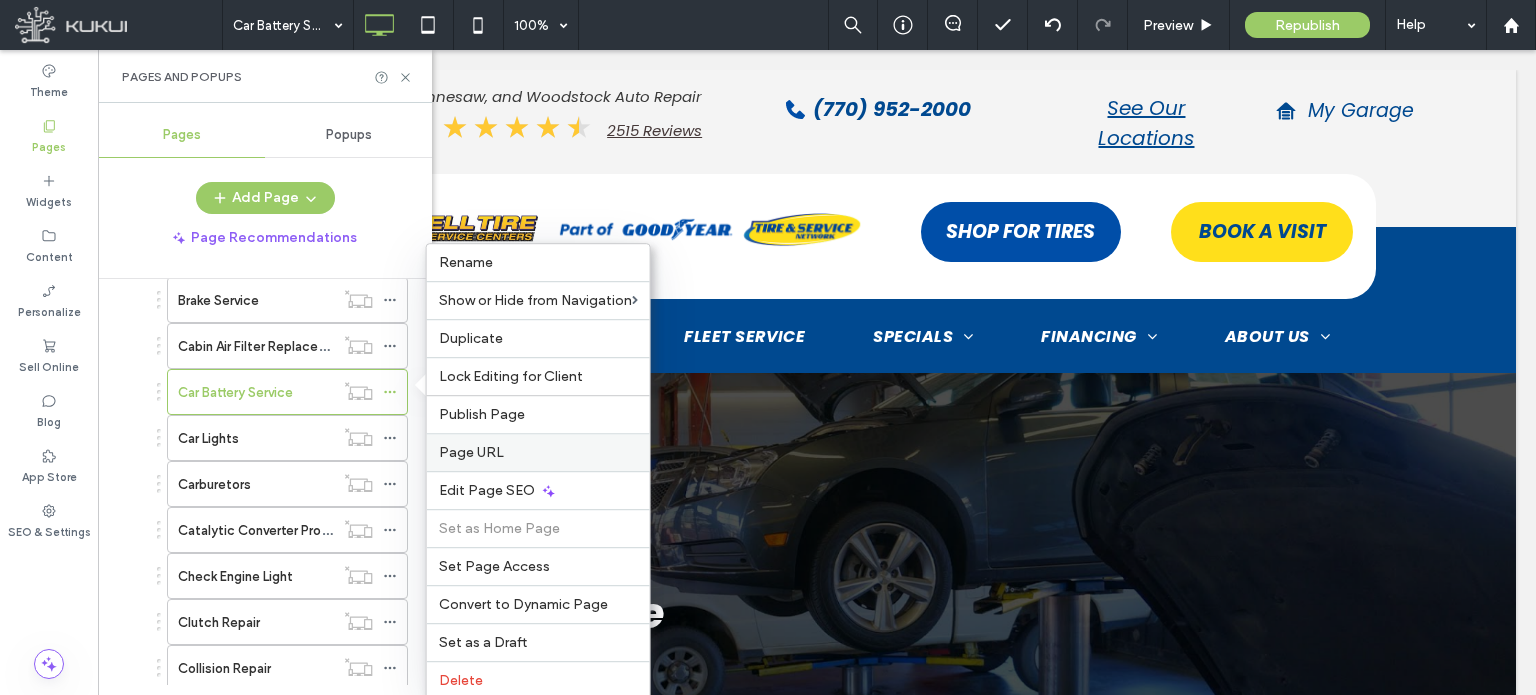 click on "Page URL" at bounding box center [471, 452] 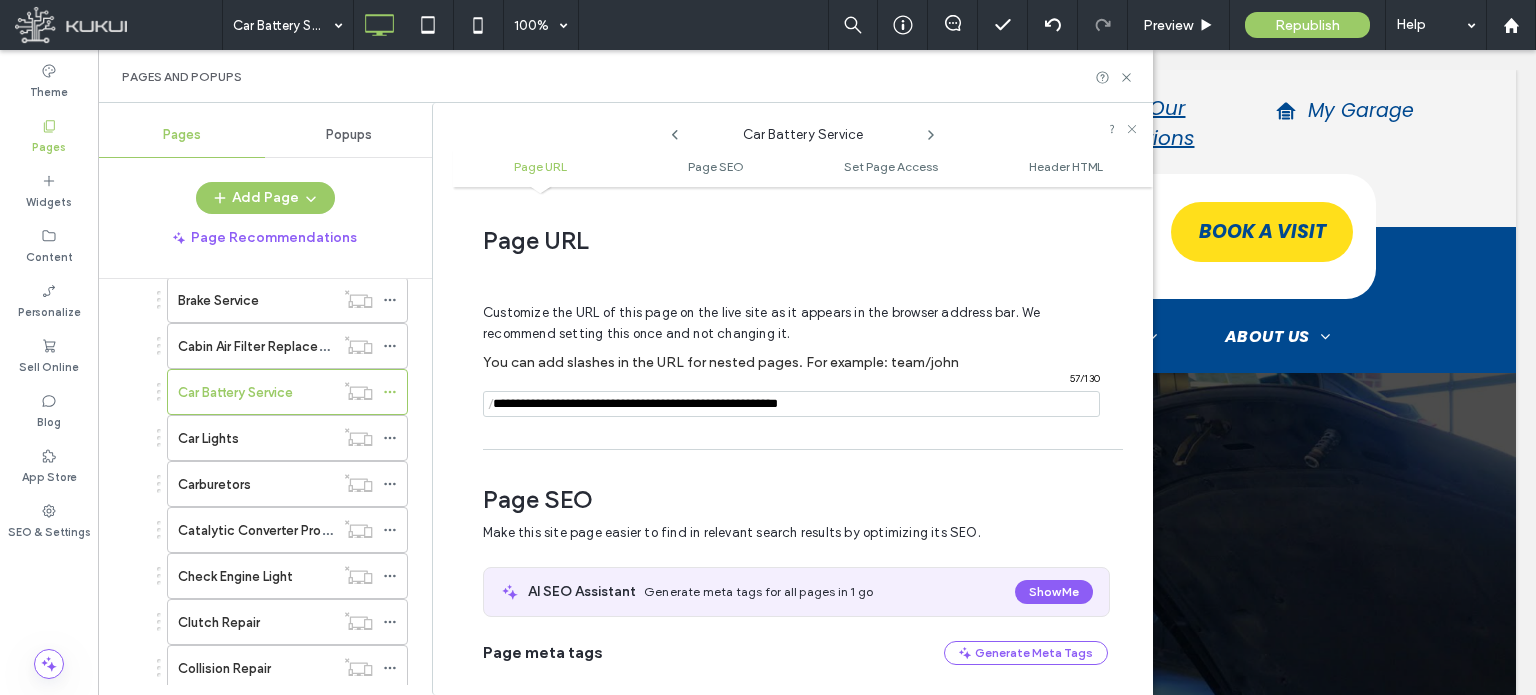 scroll, scrollTop: 10, scrollLeft: 0, axis: vertical 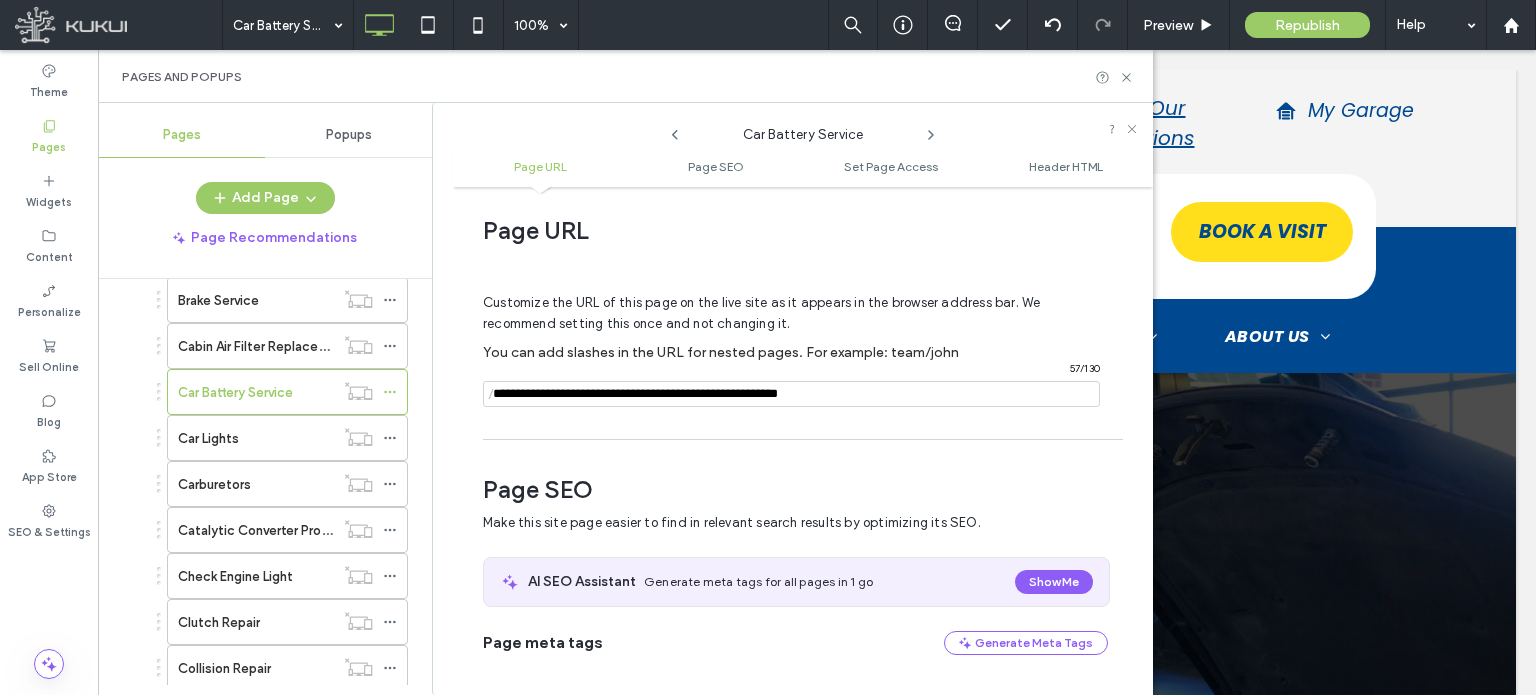 click at bounding box center (791, 394) 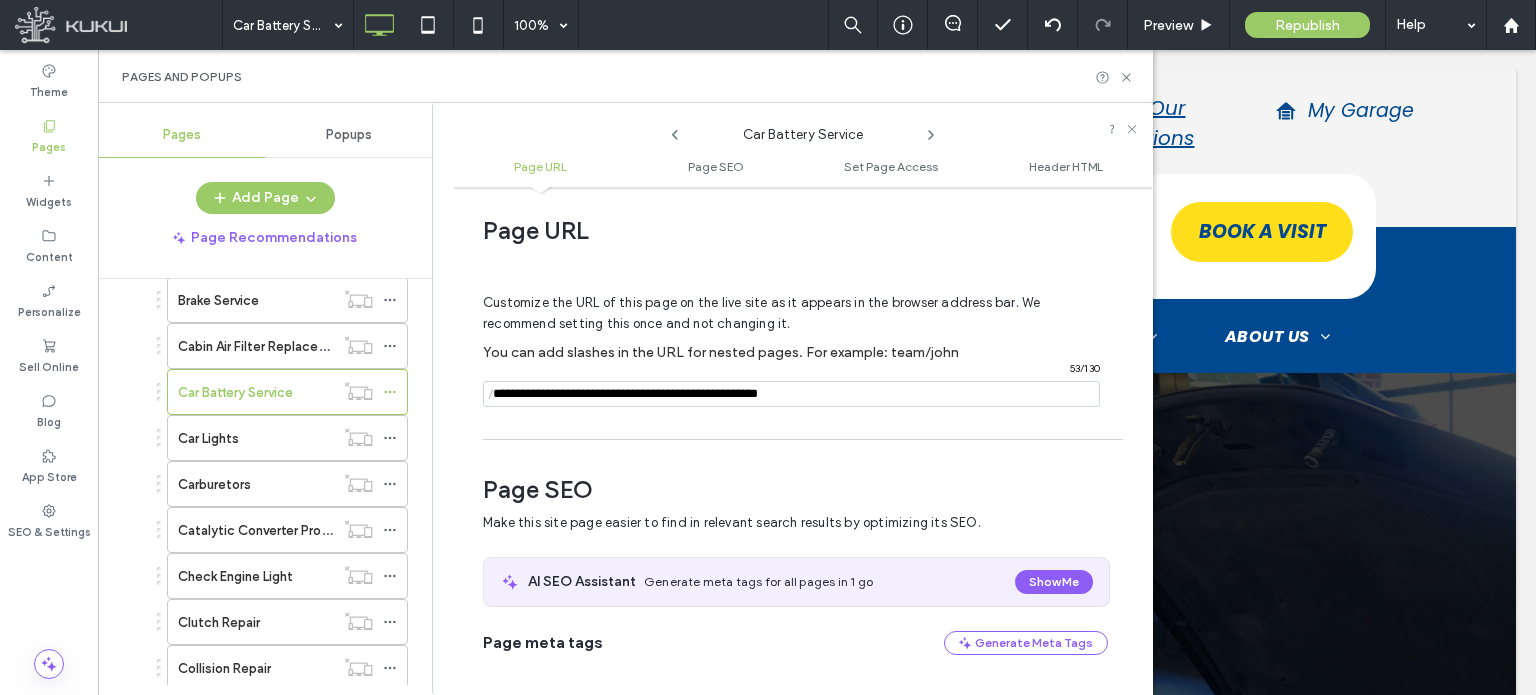 type on "**********" 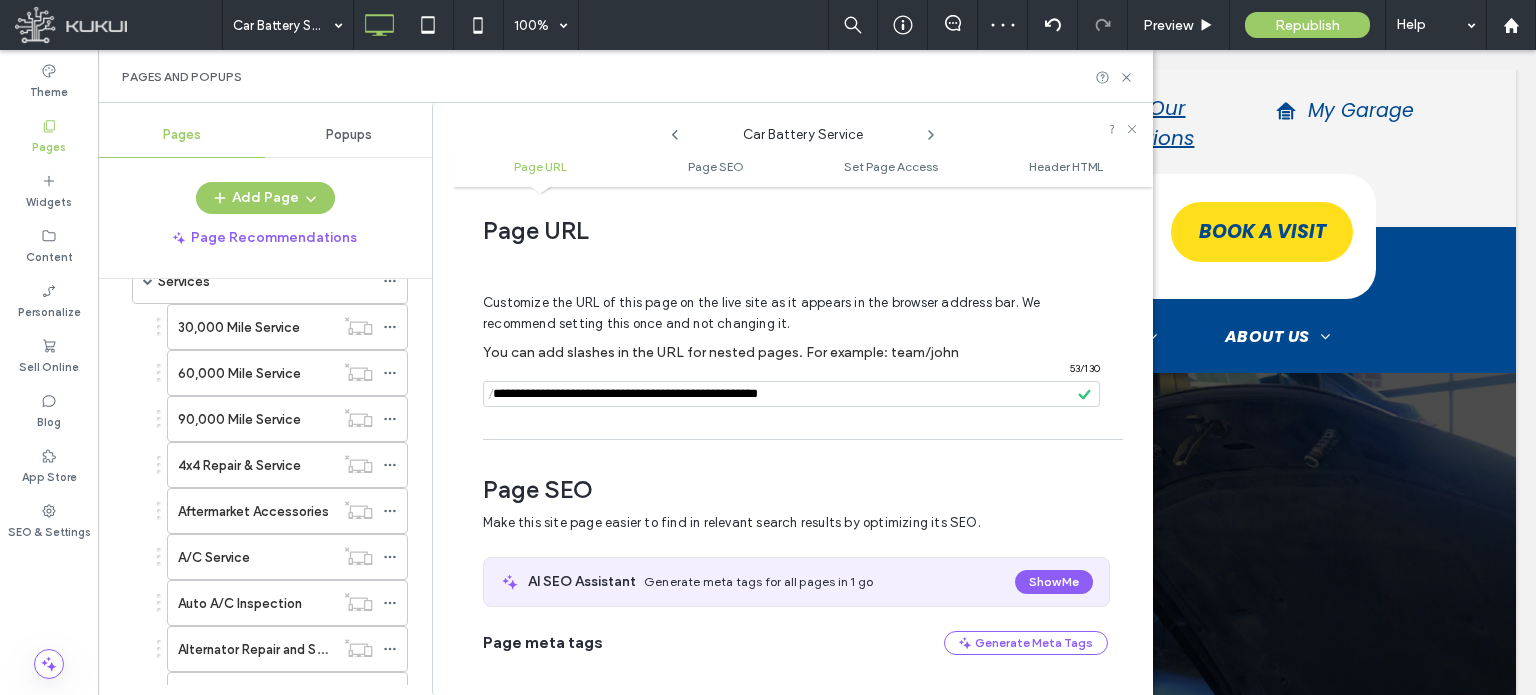 scroll, scrollTop: 700, scrollLeft: 0, axis: vertical 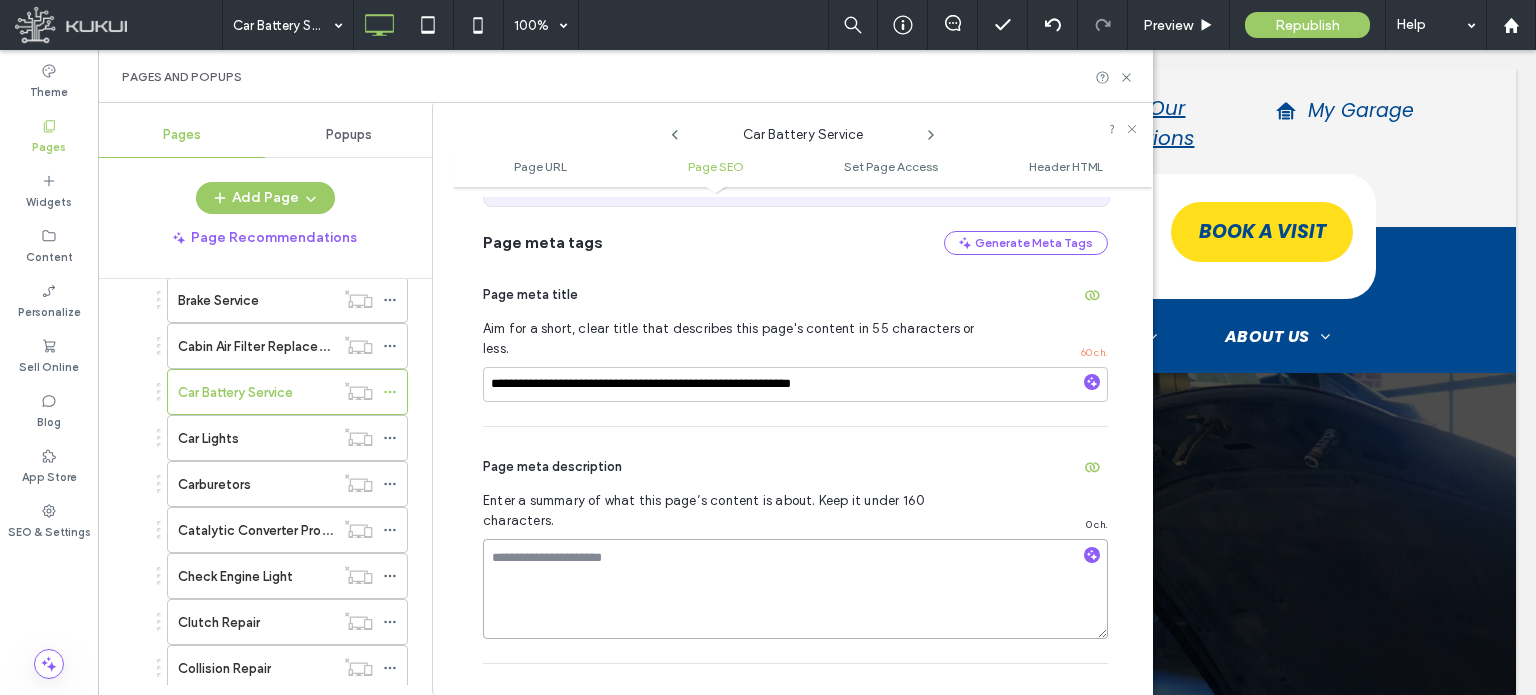 click at bounding box center [795, 589] 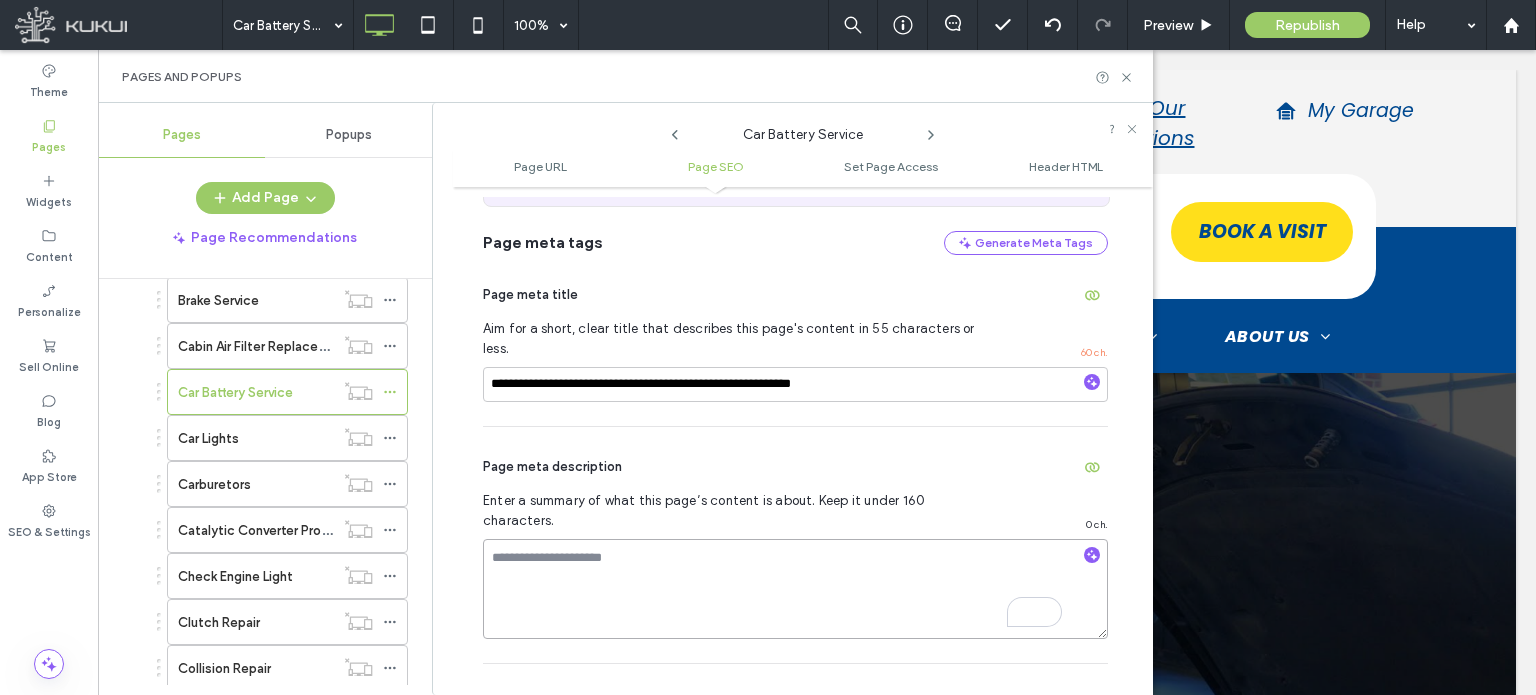 paste on "**********" 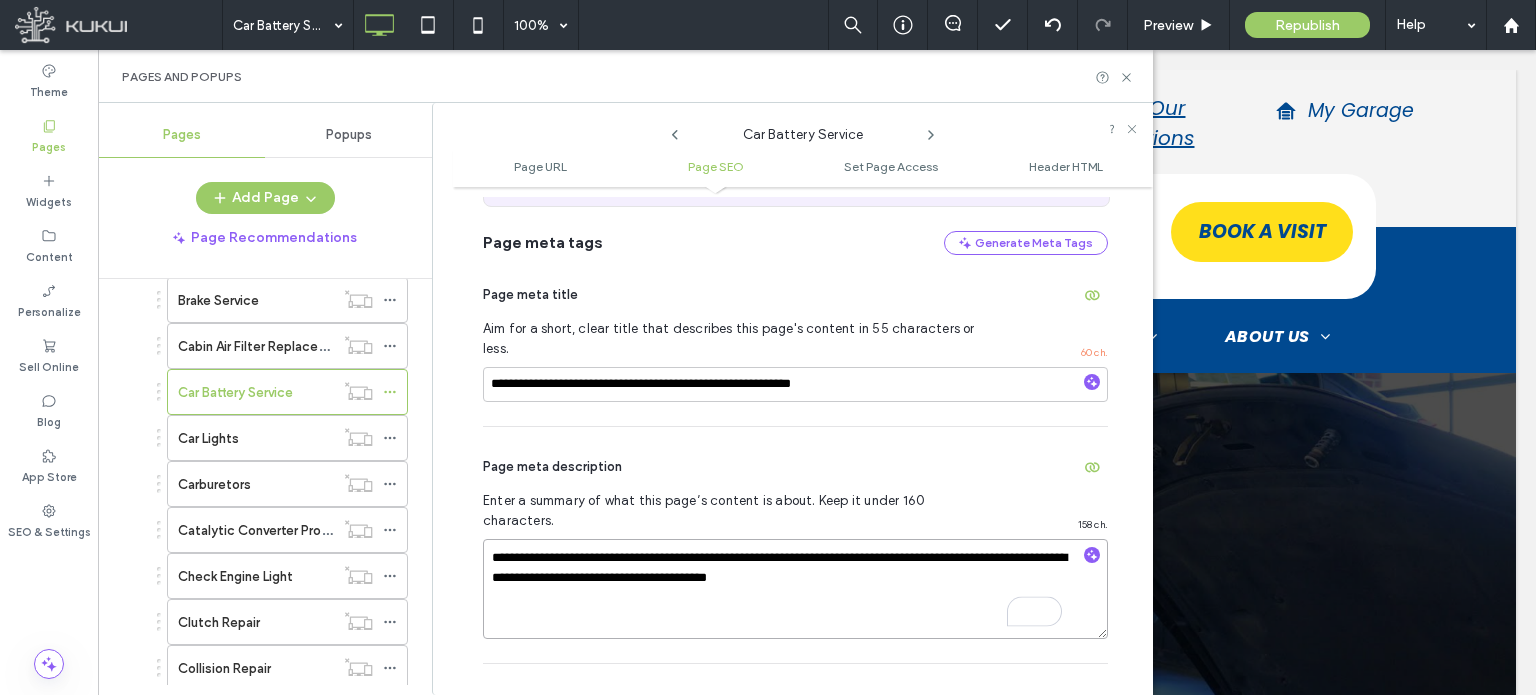type on "**********" 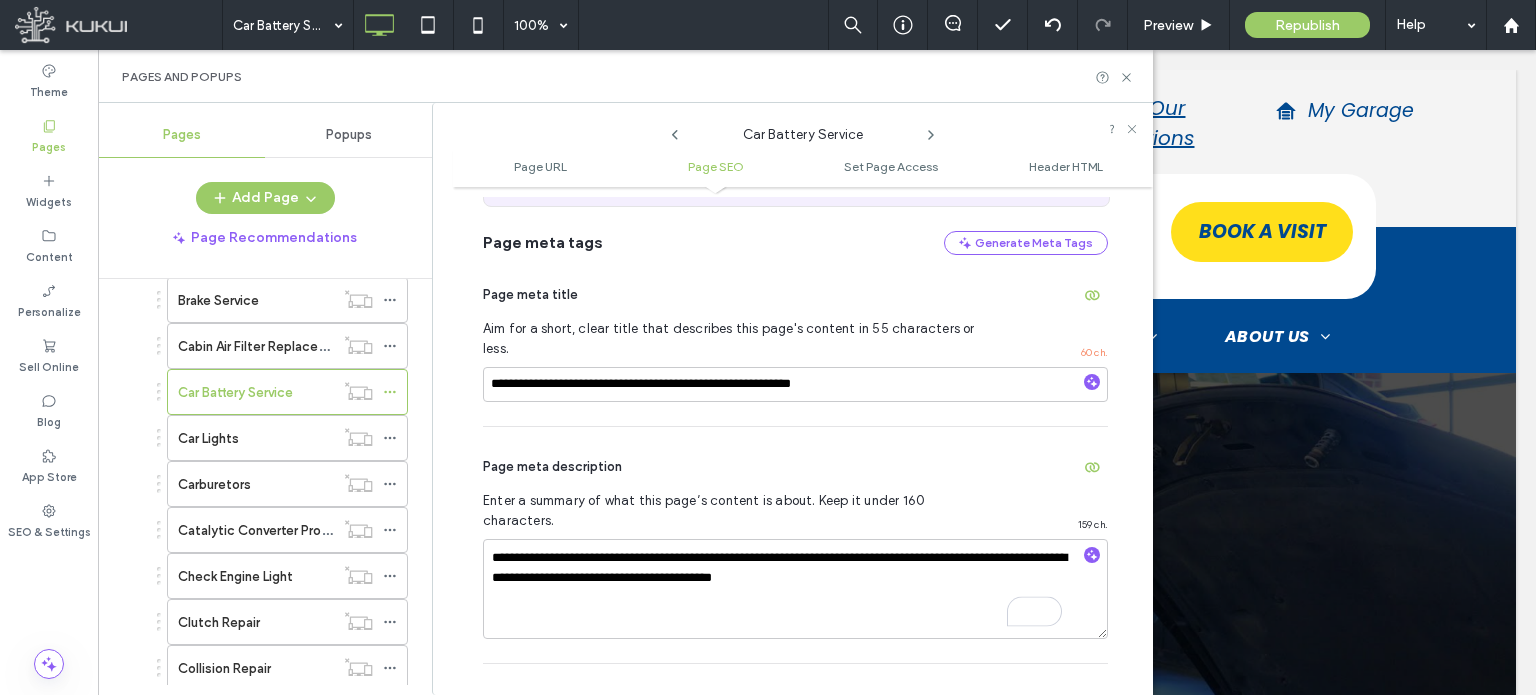 click on "Page meta description" at bounding box center [795, 467] 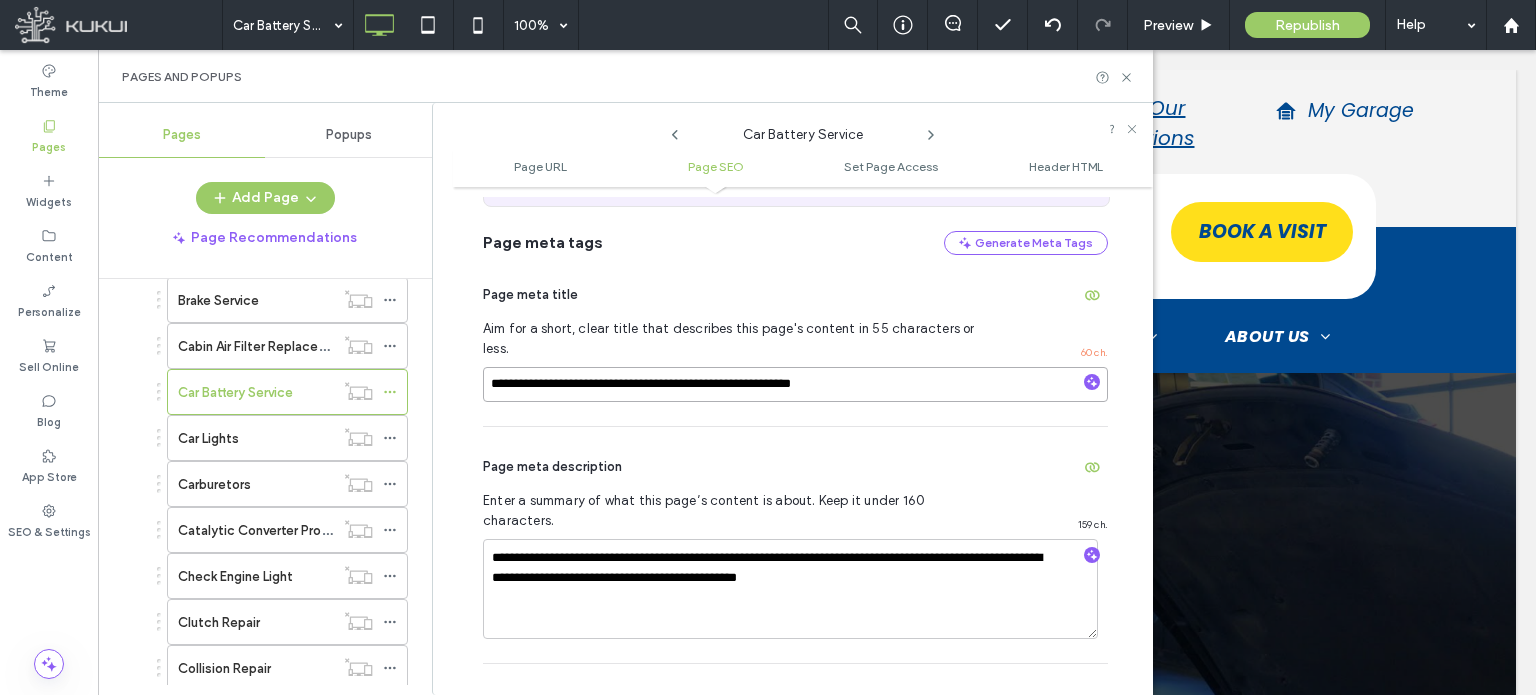 click on "**********" at bounding box center [795, 384] 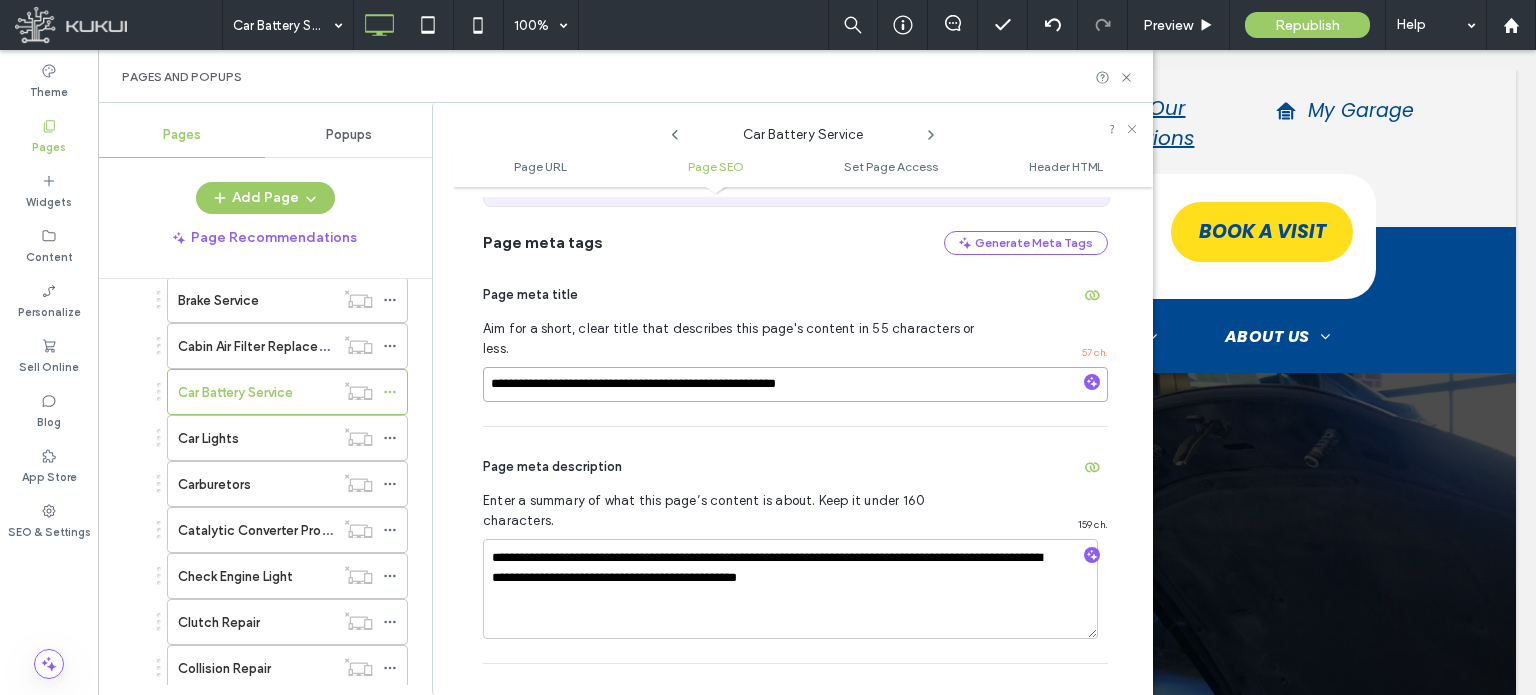 type on "**********" 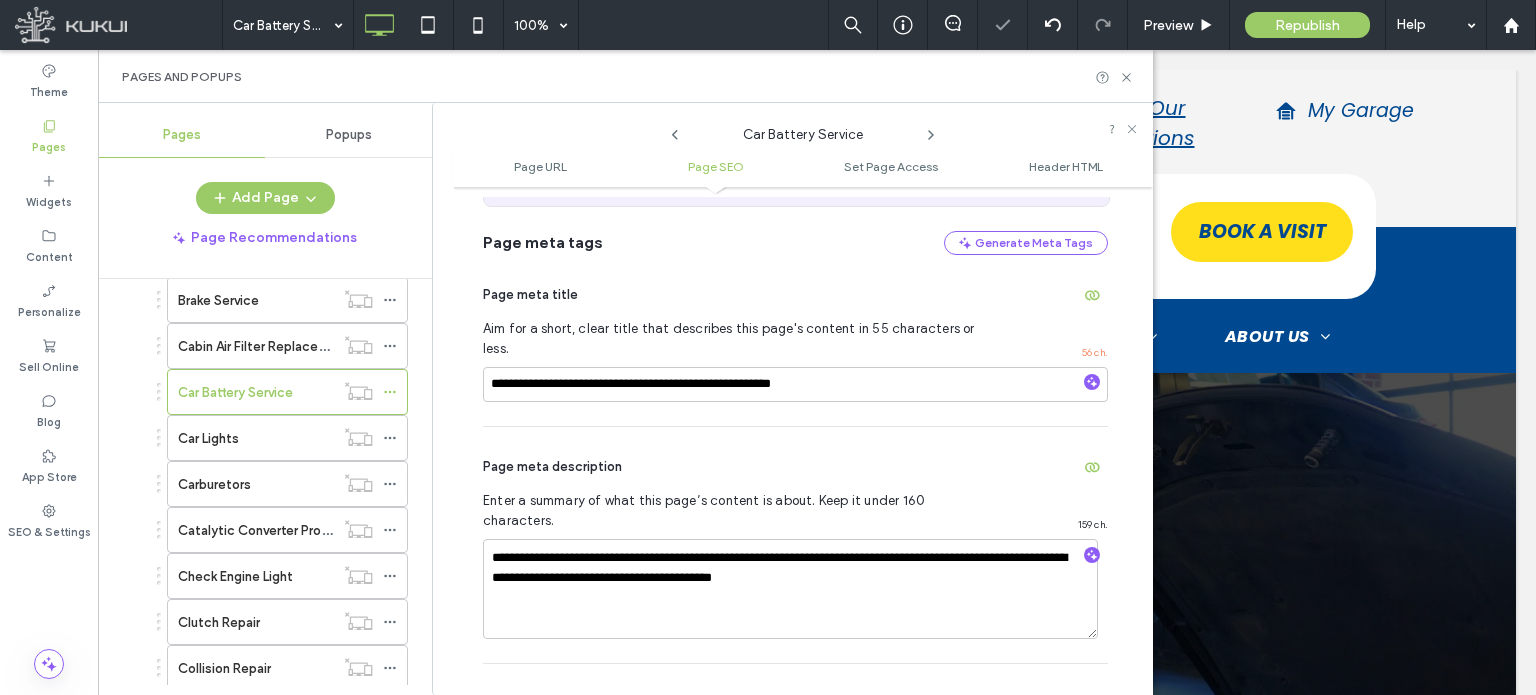 click on "**********" at bounding box center [795, 545] 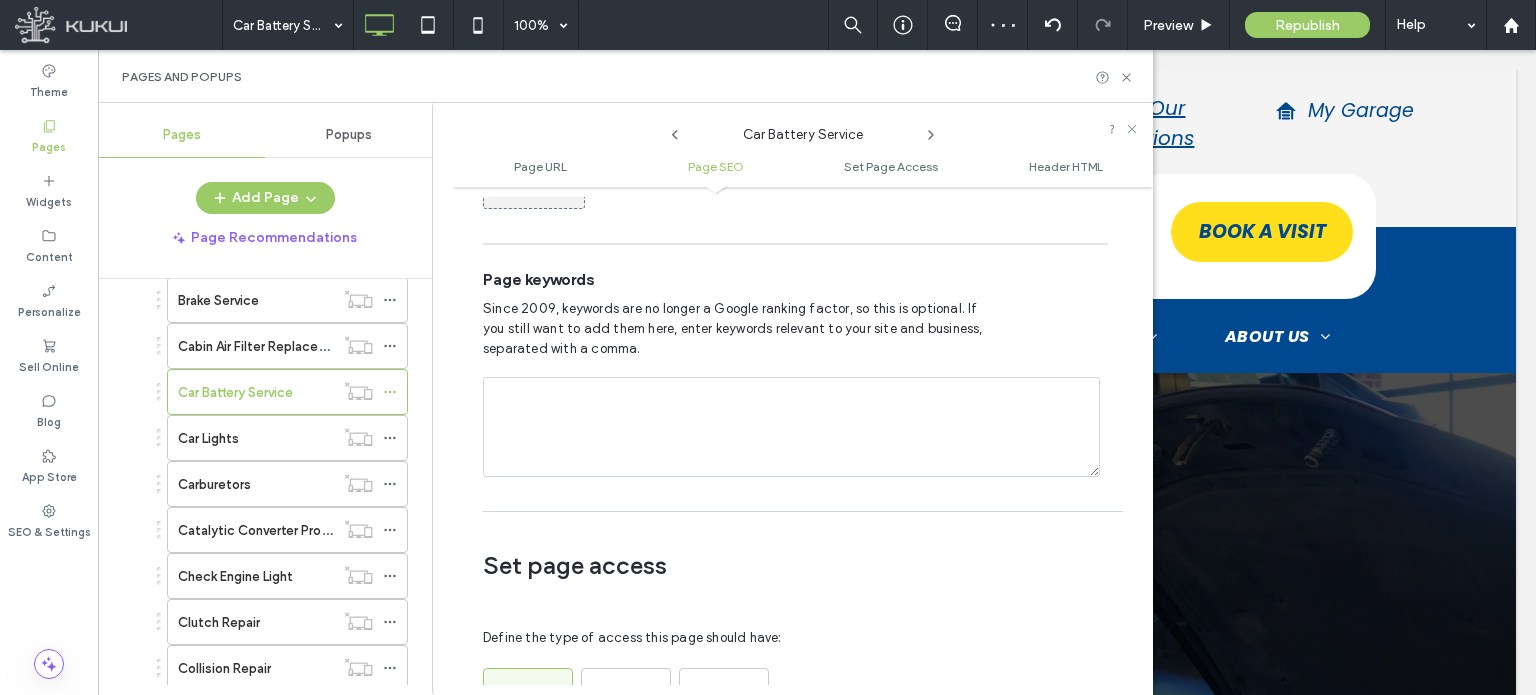 scroll, scrollTop: 1210, scrollLeft: 0, axis: vertical 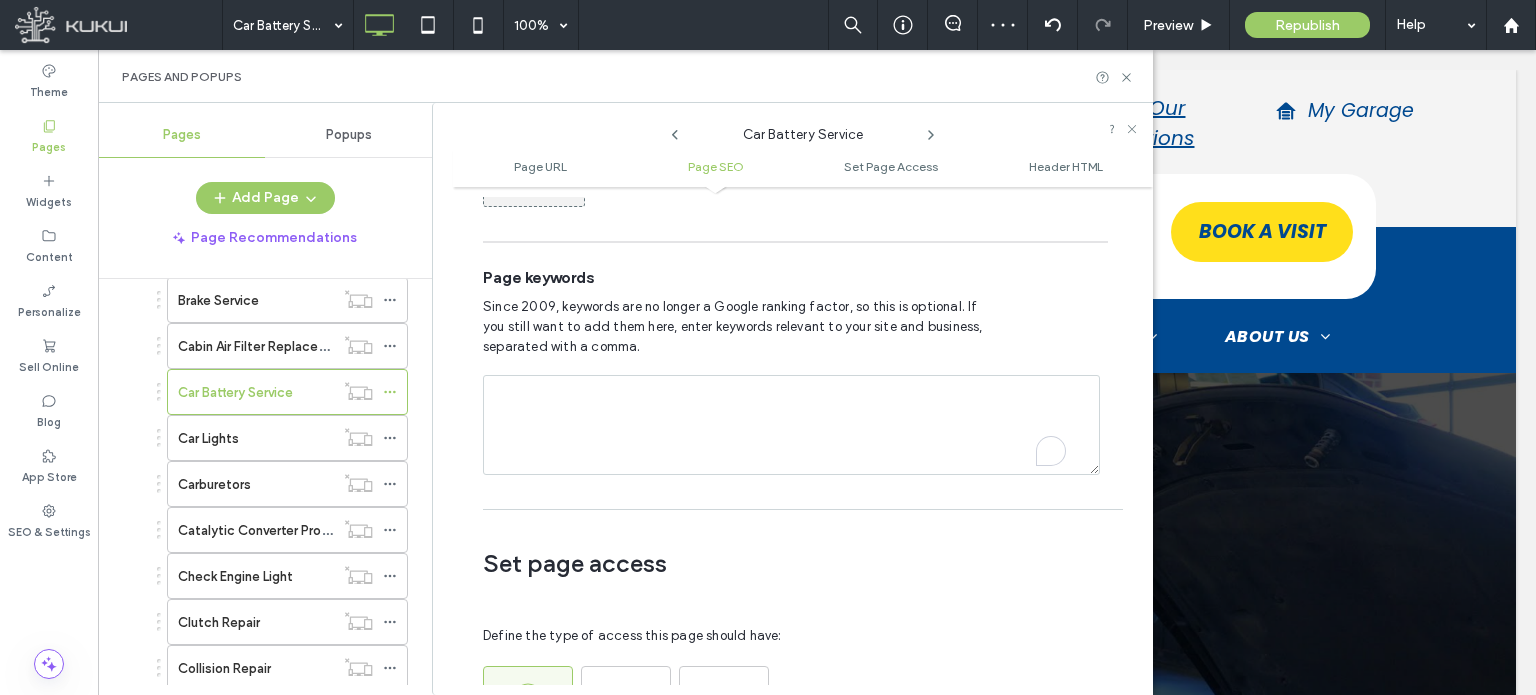 click at bounding box center (791, 425) 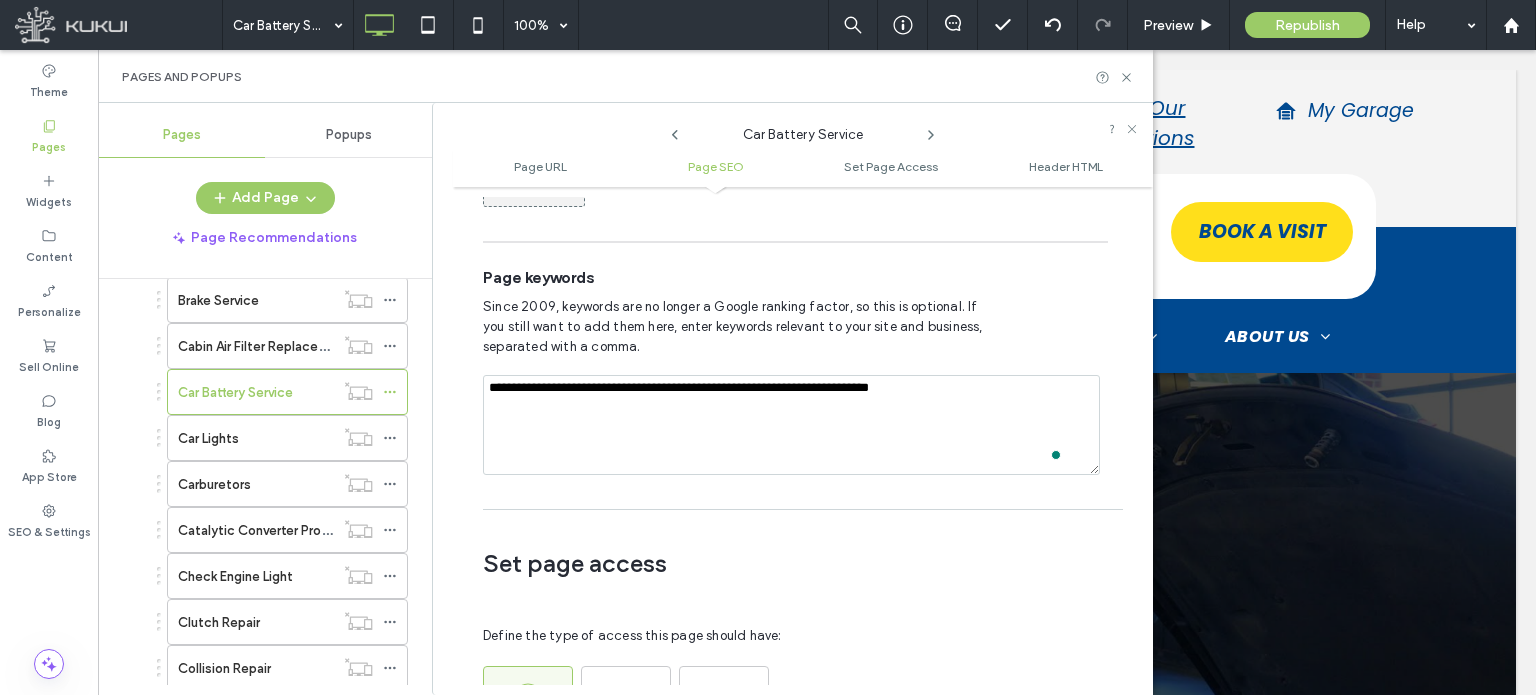 type on "**********" 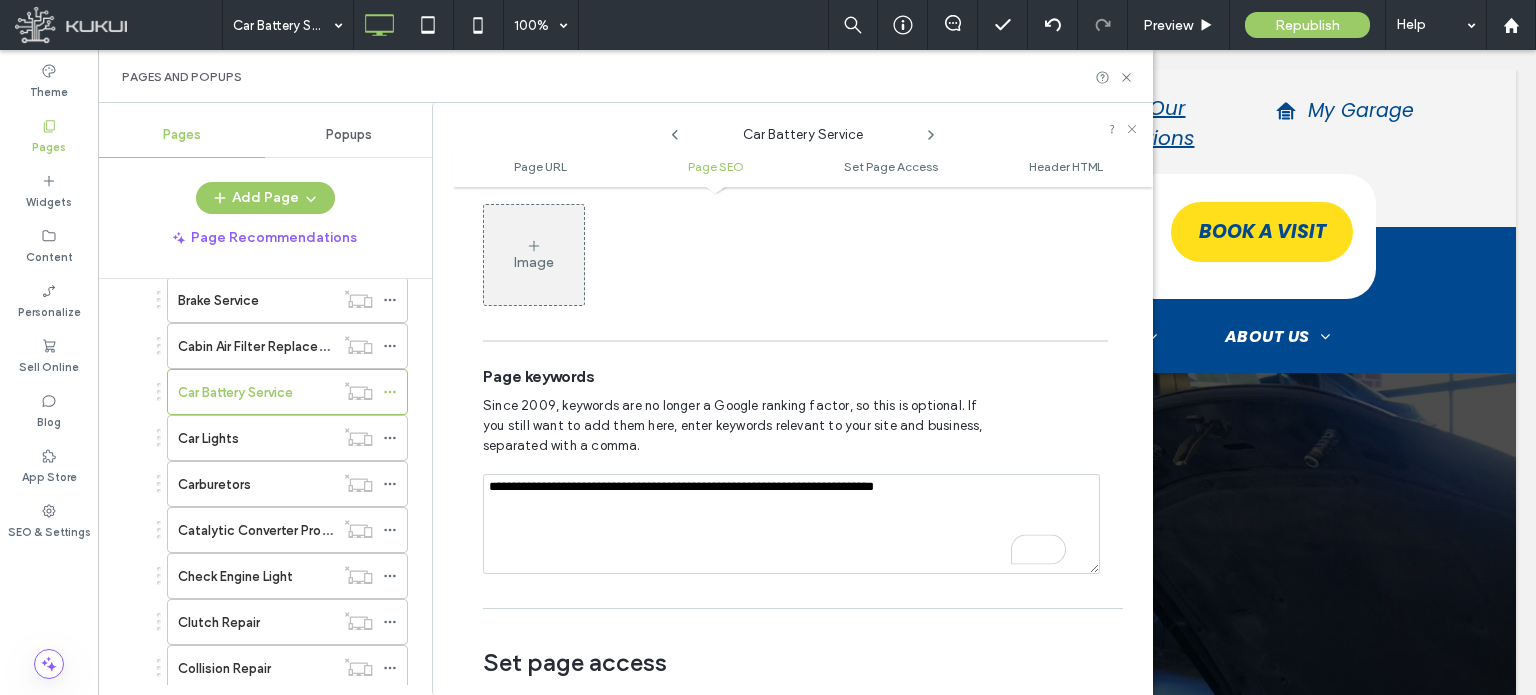 scroll, scrollTop: 1110, scrollLeft: 0, axis: vertical 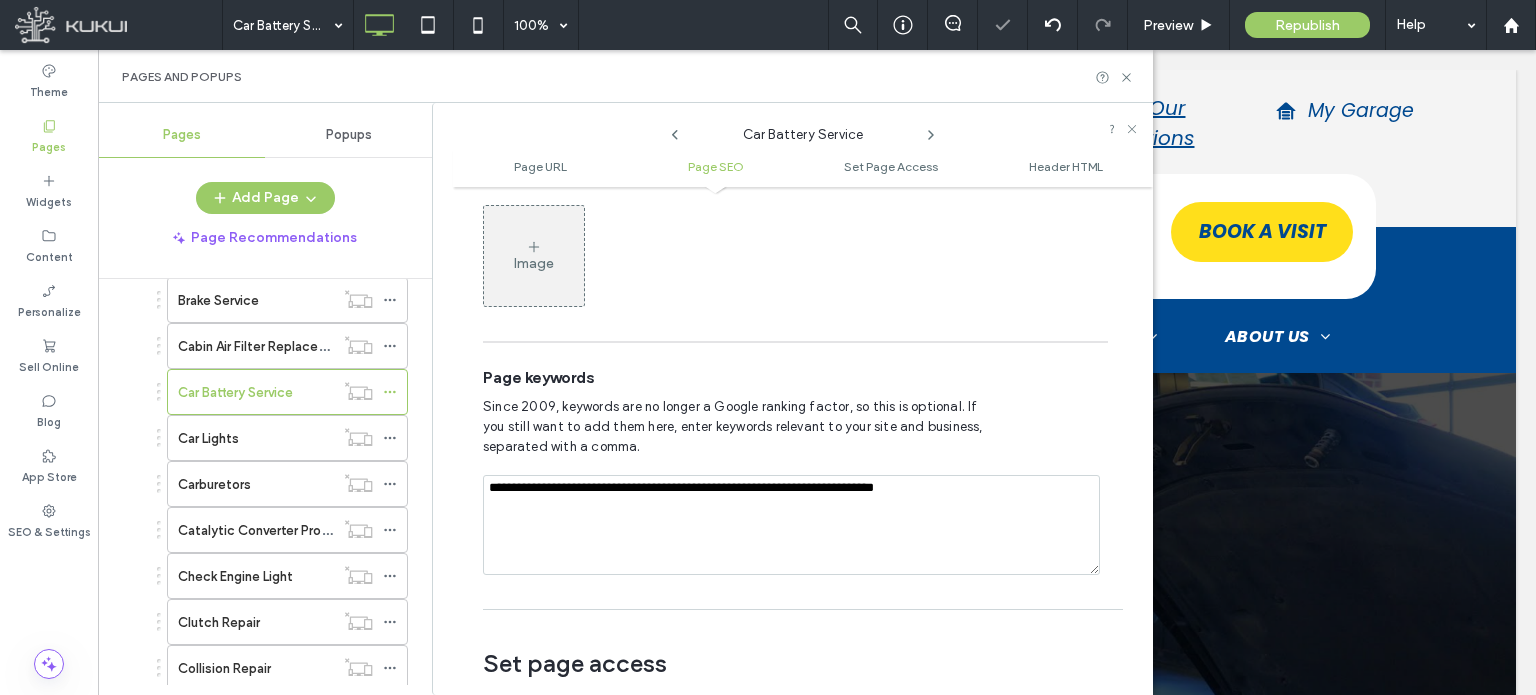 click on "Page keywords" at bounding box center (795, 378) 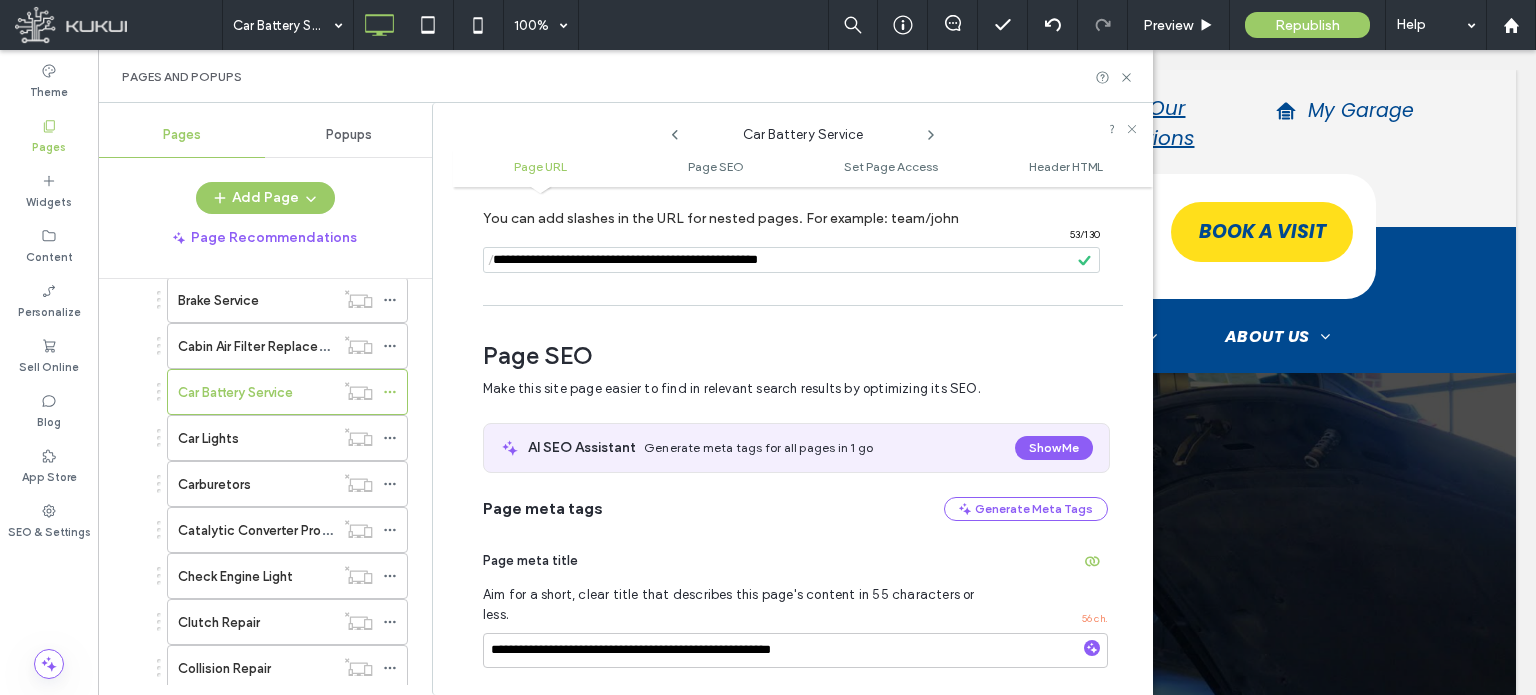 scroll, scrollTop: 110, scrollLeft: 0, axis: vertical 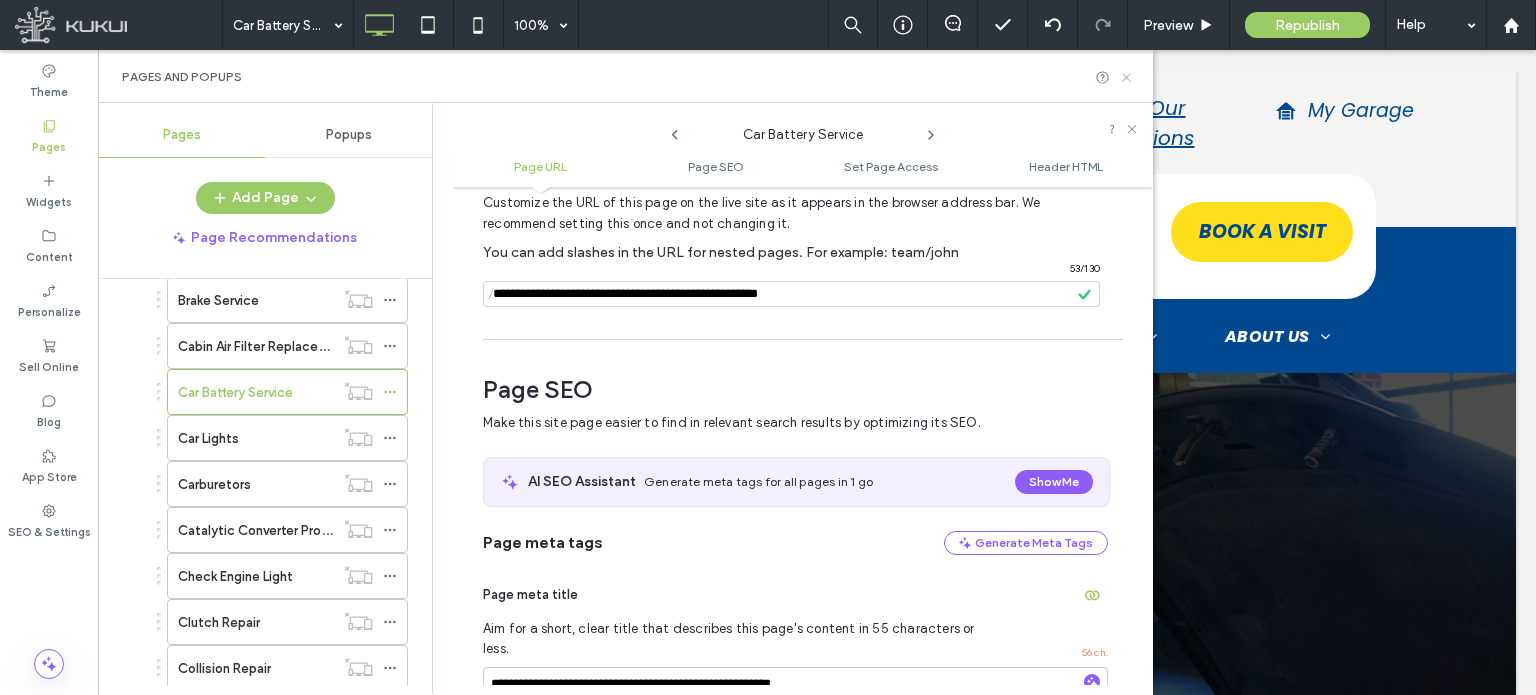 click 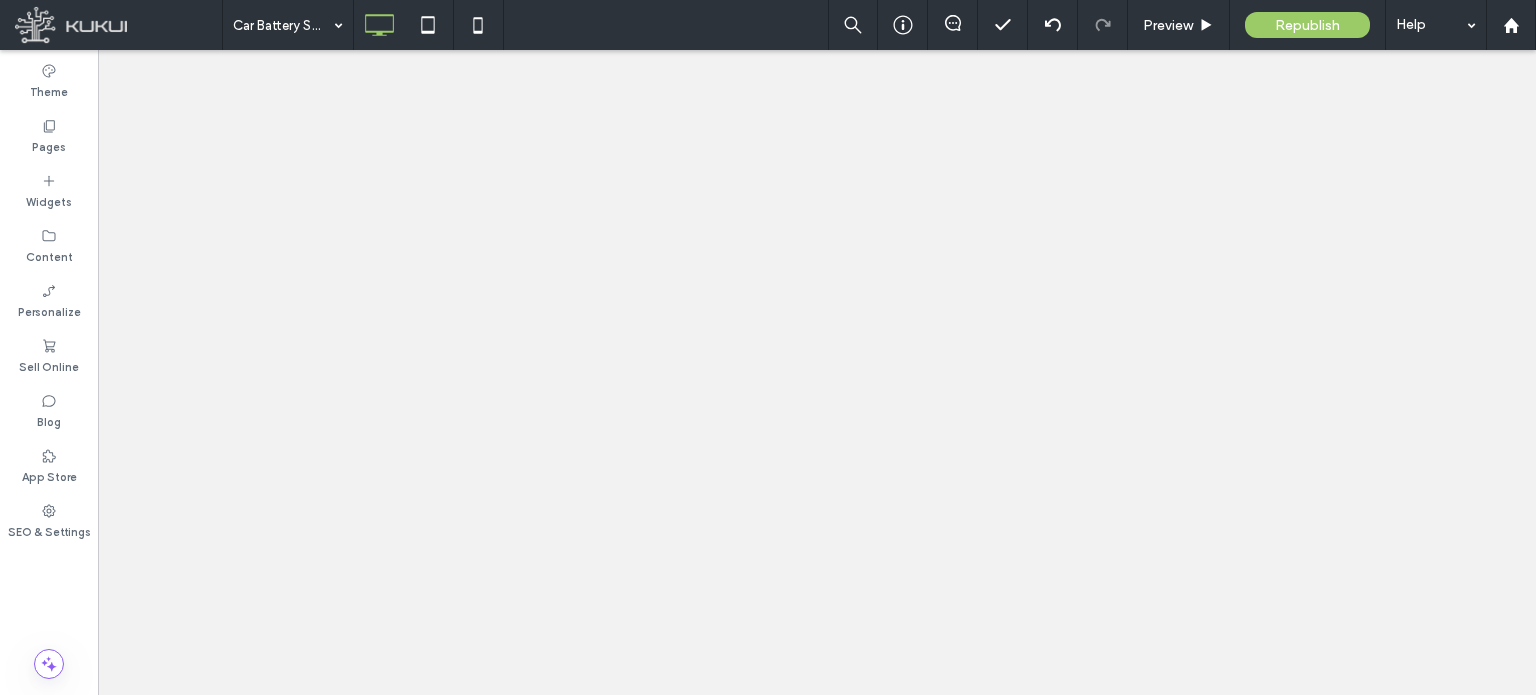 scroll, scrollTop: 0, scrollLeft: 0, axis: both 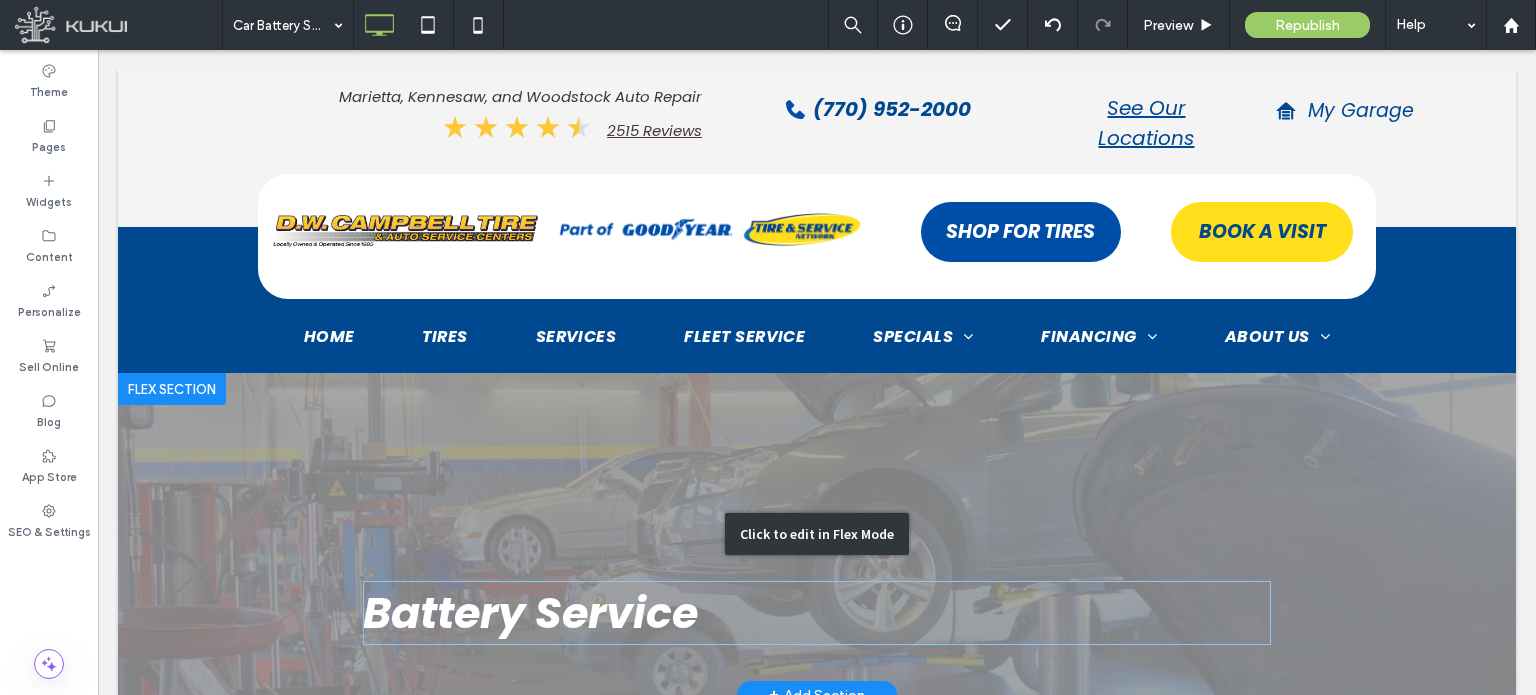 click on "Click to edit in Flex Mode" at bounding box center (817, 534) 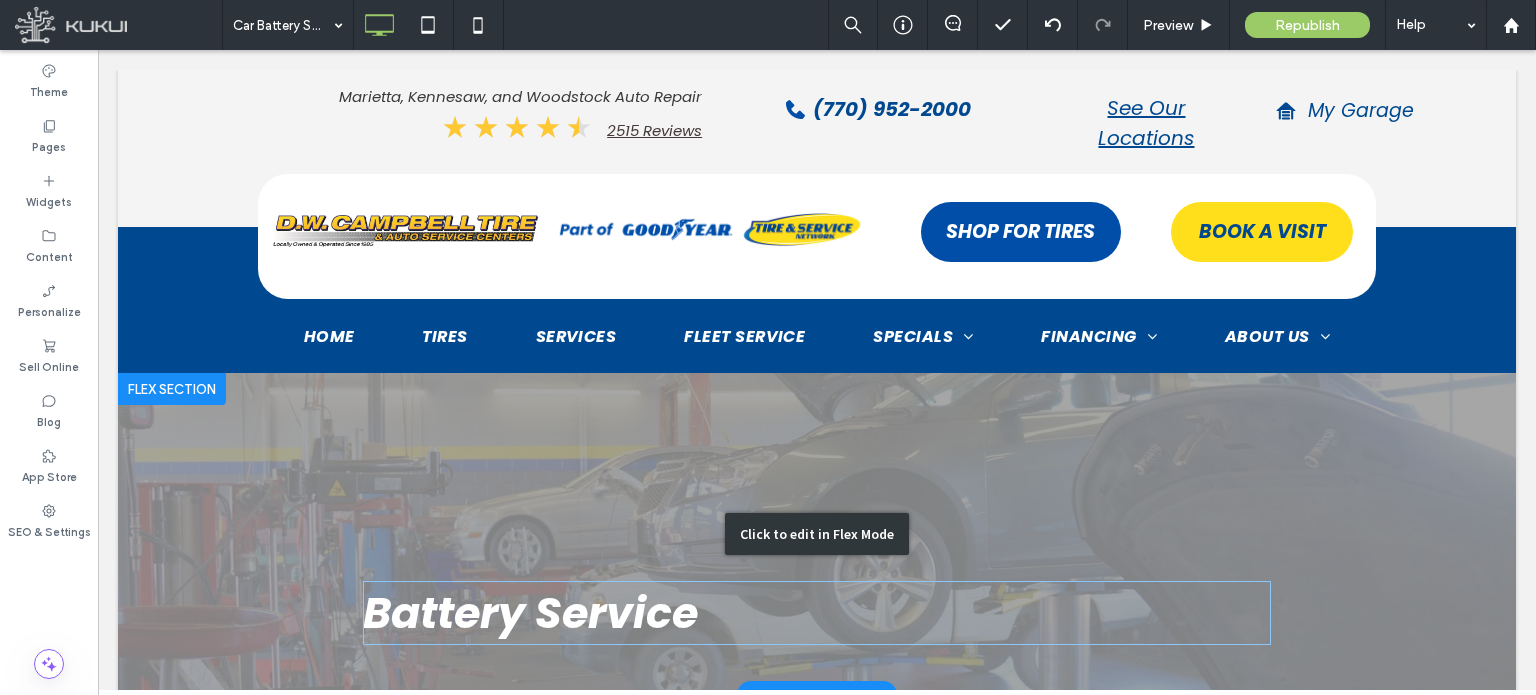 scroll, scrollTop: 300, scrollLeft: 0, axis: vertical 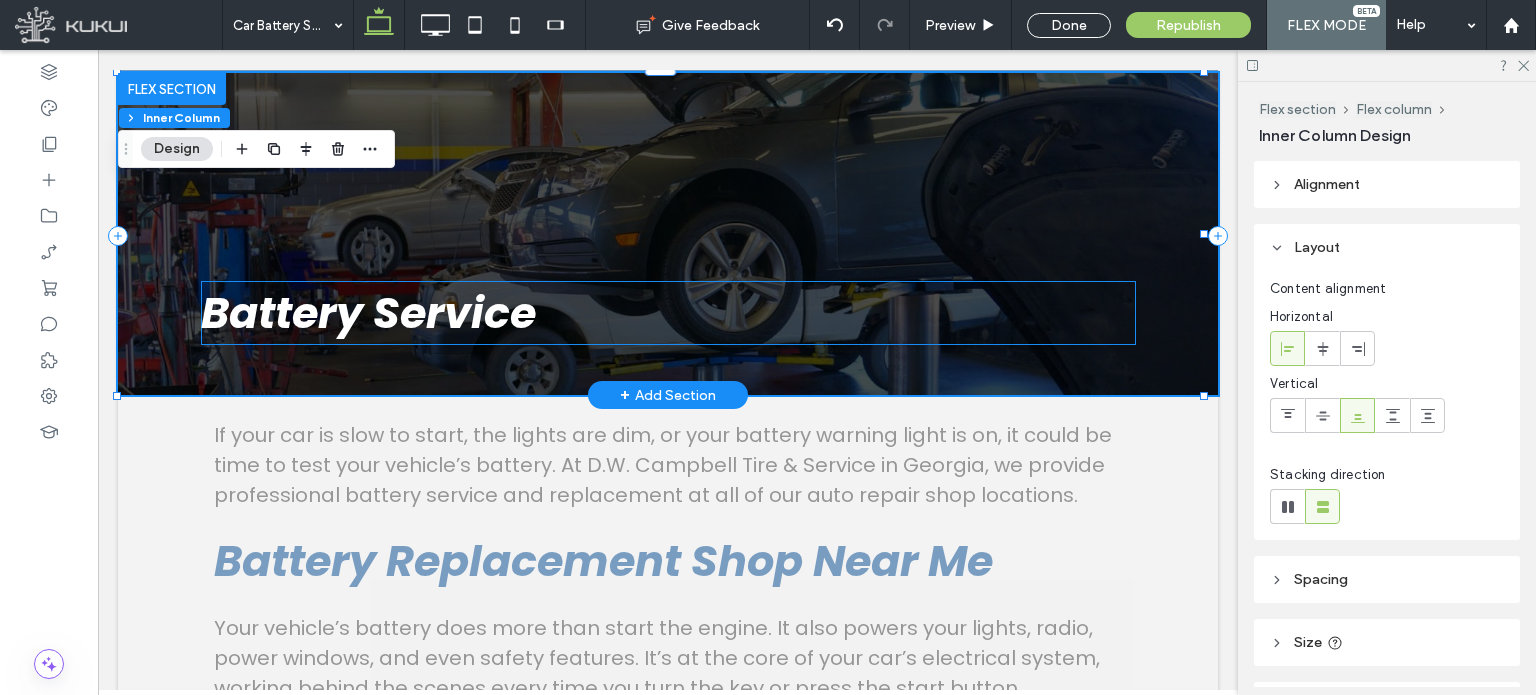 click on "Battery Service" at bounding box center [368, 313] 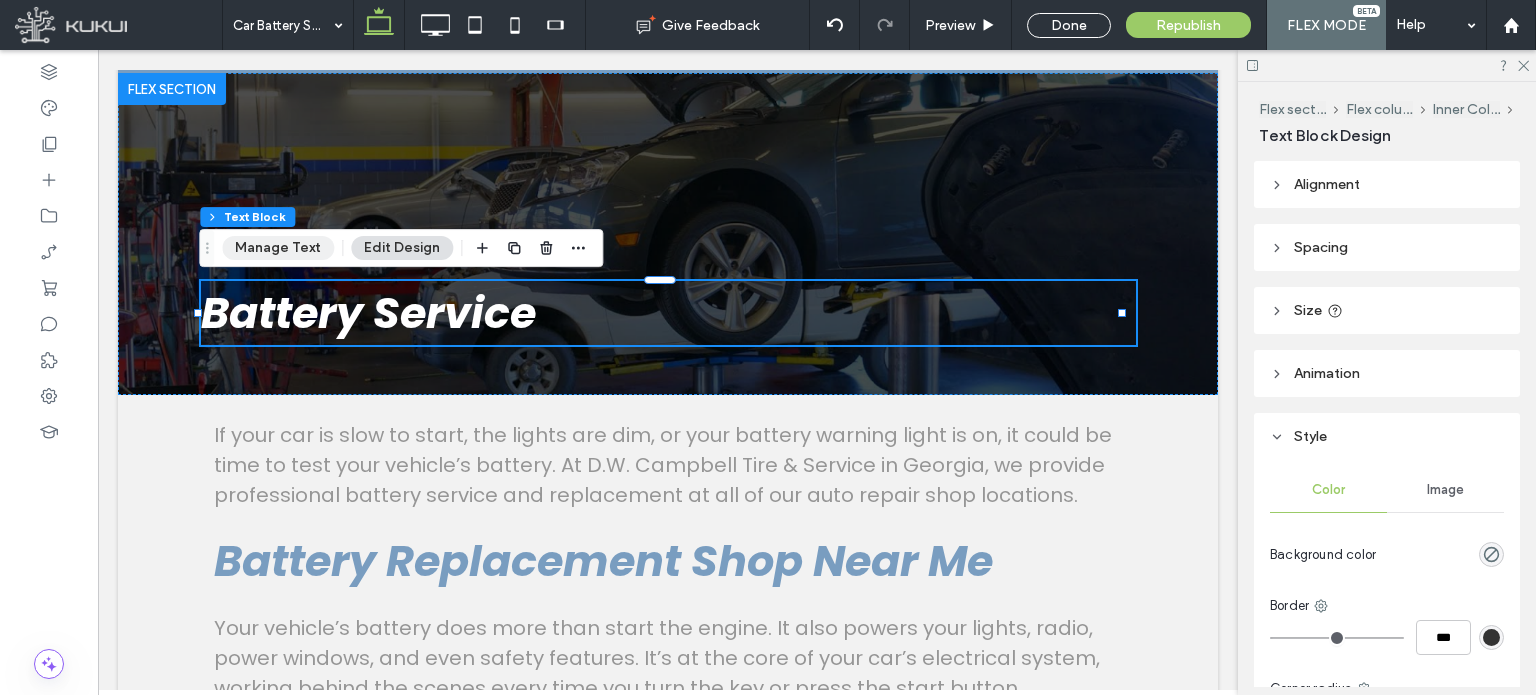 drag, startPoint x: 298, startPoint y: 251, endPoint x: 225, endPoint y: 208, distance: 84.723076 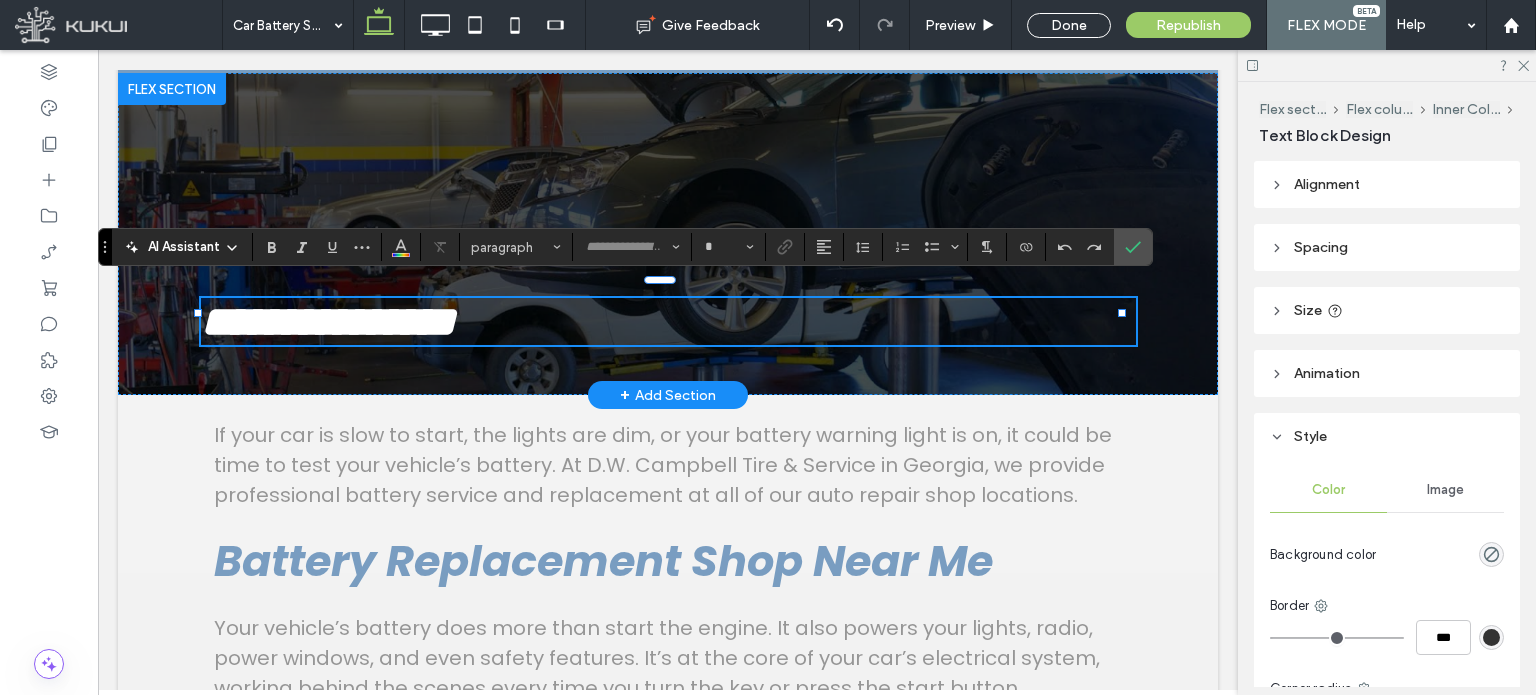 type on "*******" 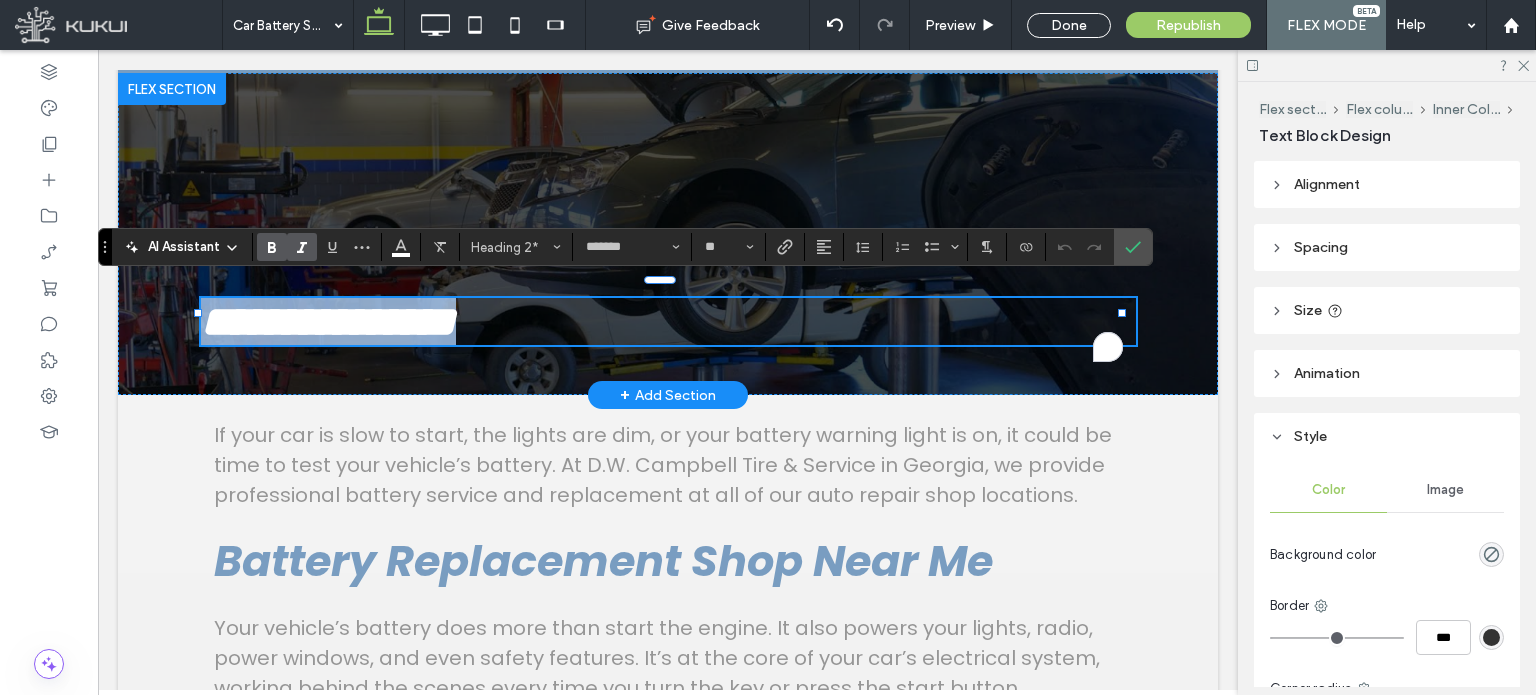 click on "**********" at bounding box center (668, 321) 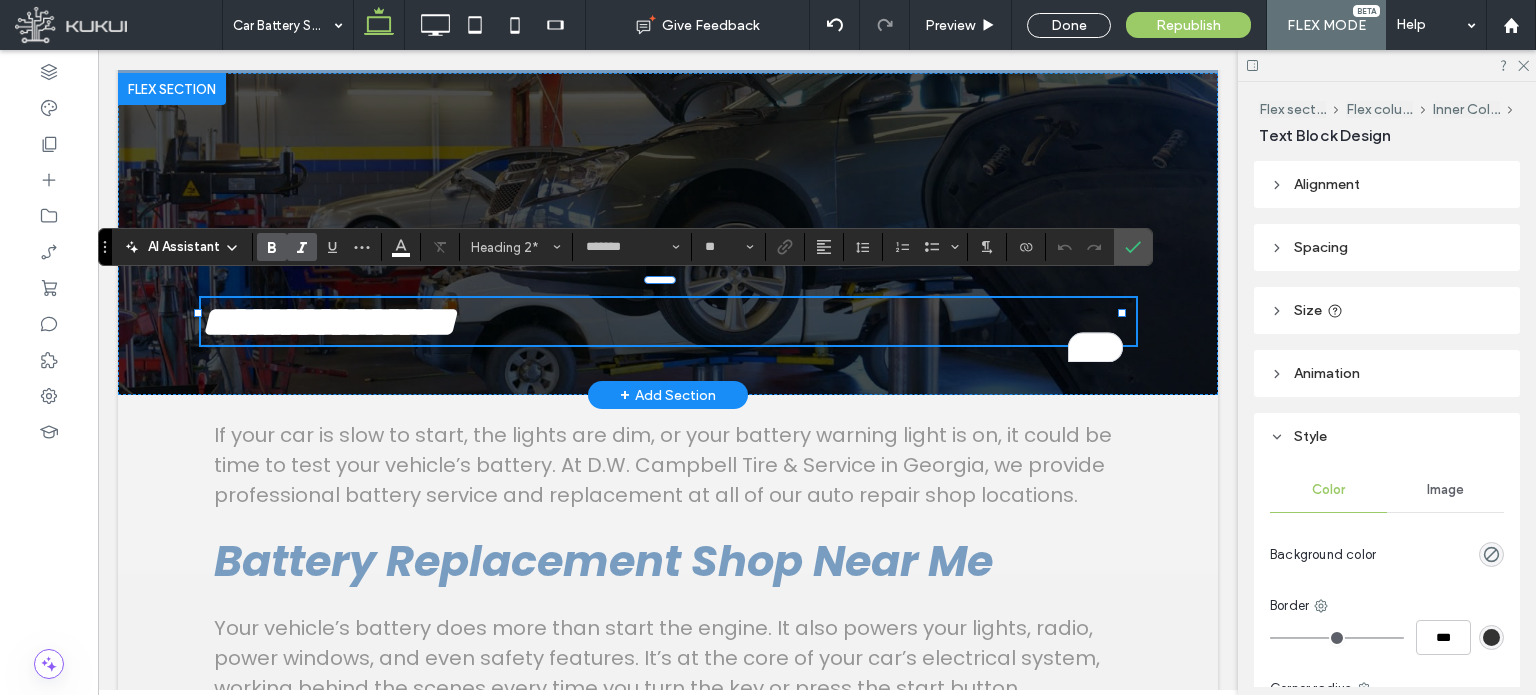 type 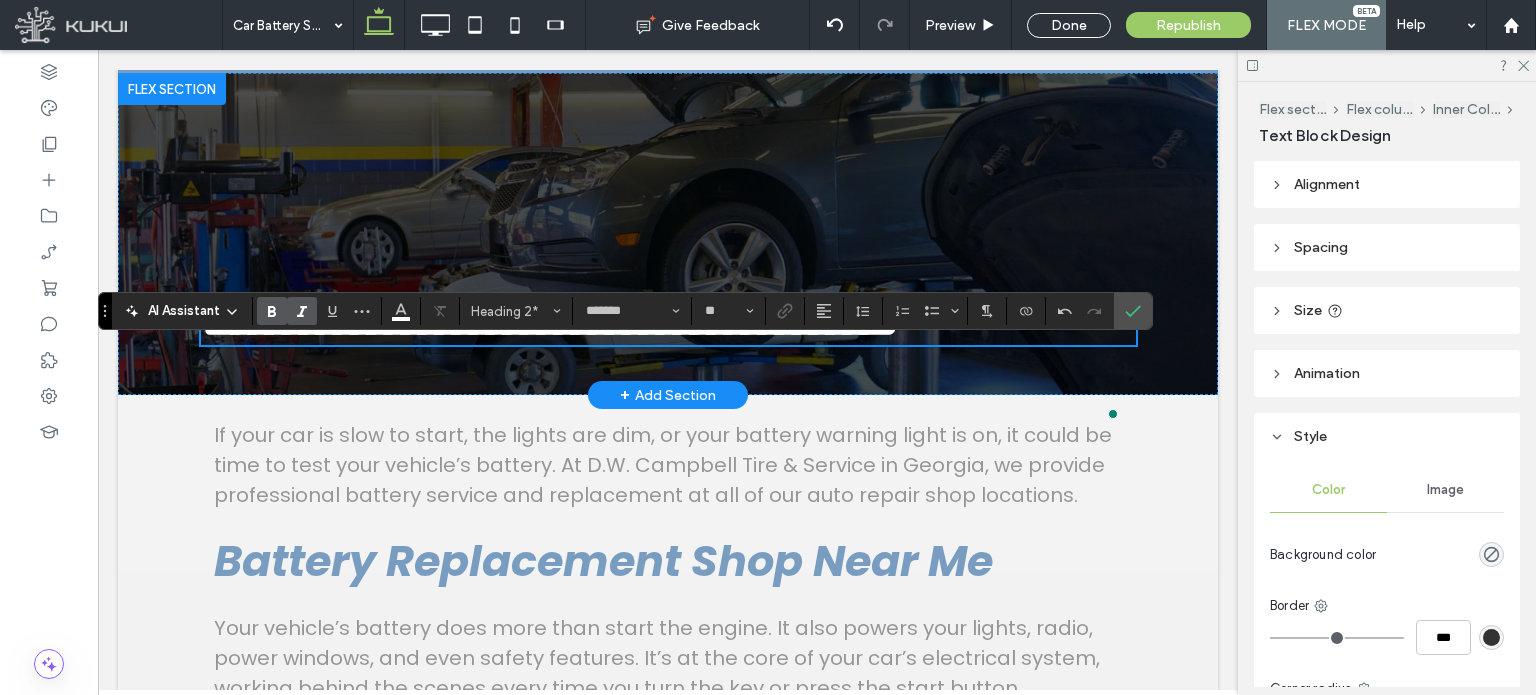 scroll, scrollTop: 236, scrollLeft: 0, axis: vertical 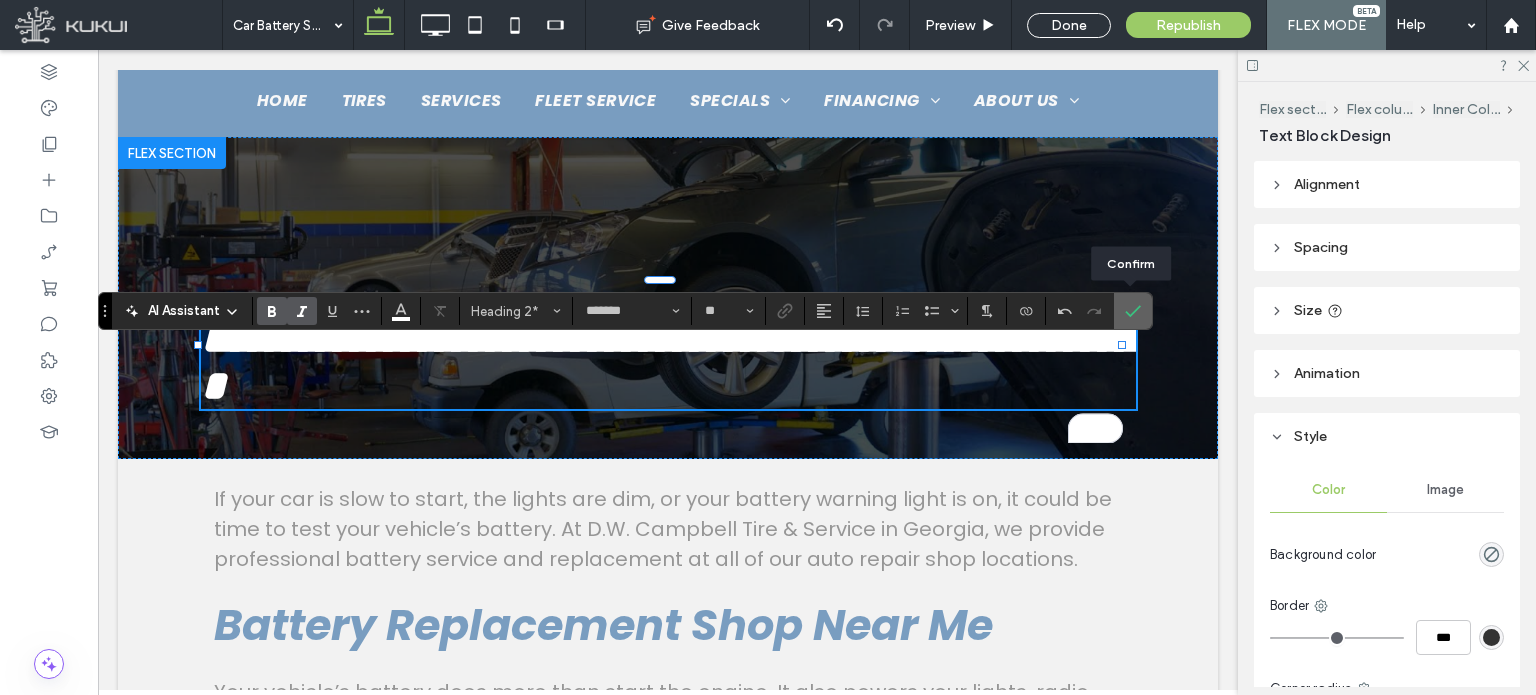 click 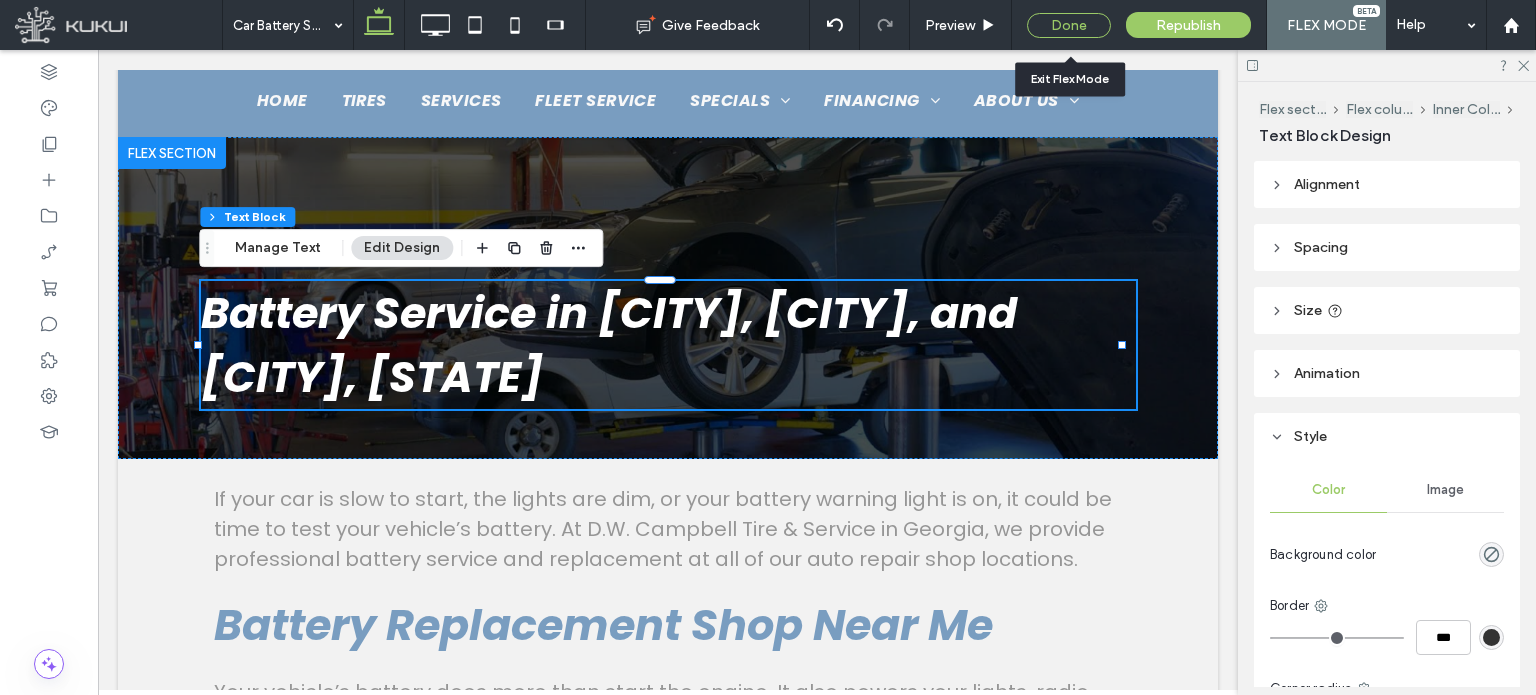 click on "Done" at bounding box center [1069, 25] 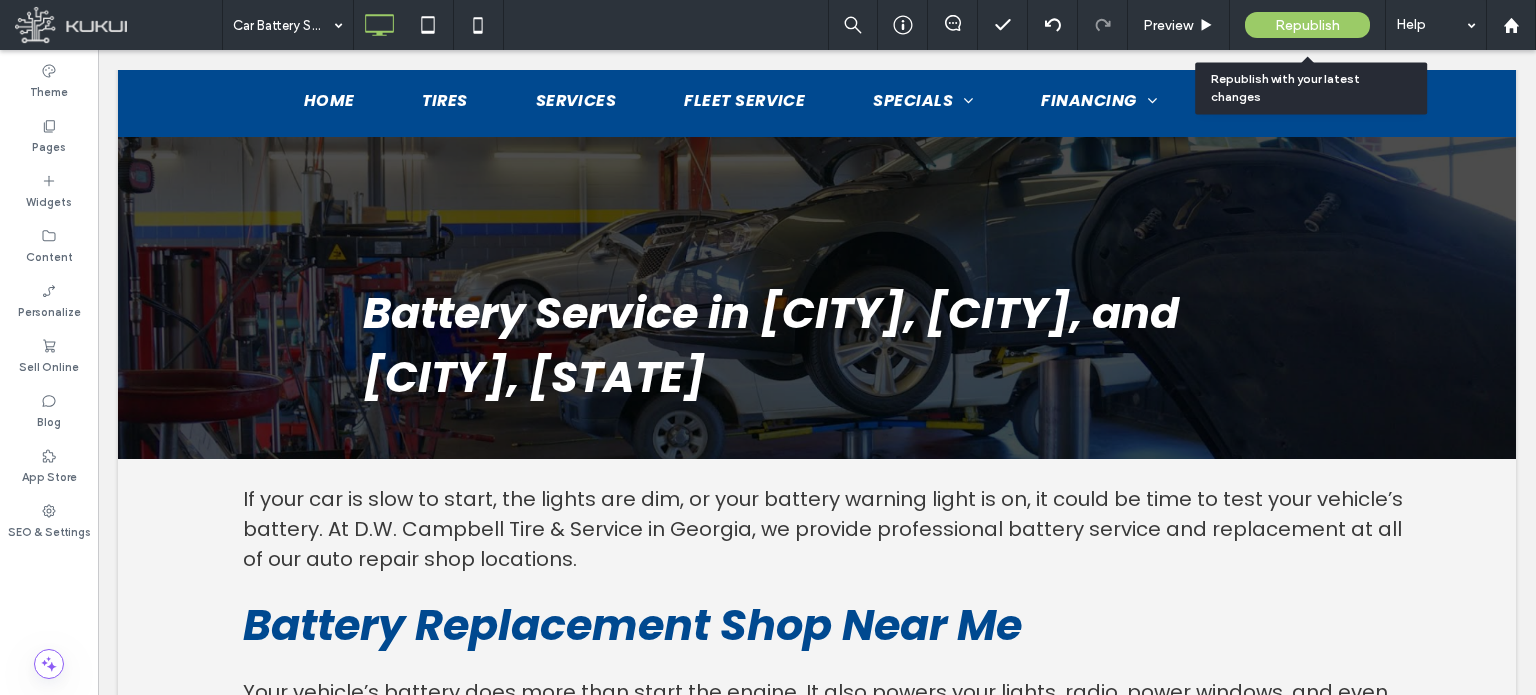 click on "Republish" at bounding box center [1307, 25] 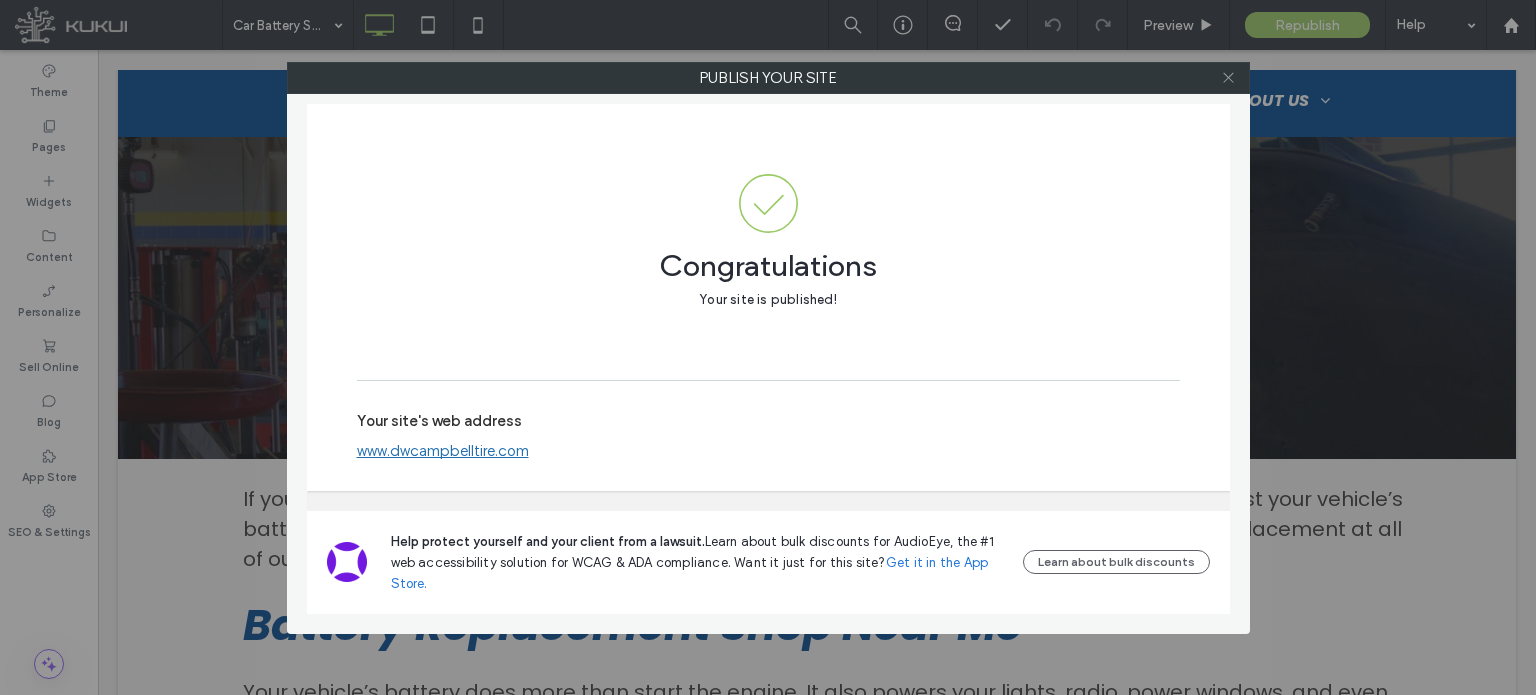 click 